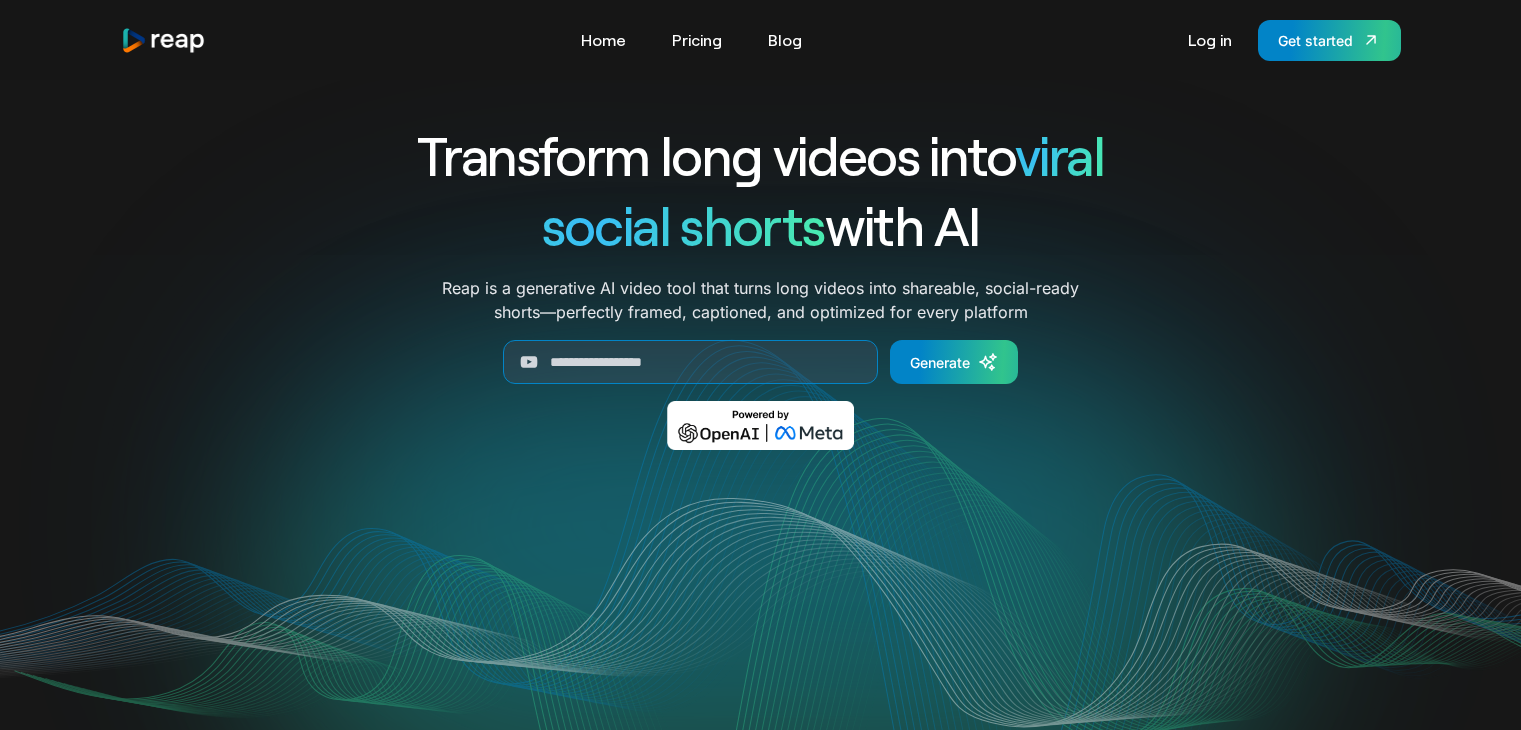 scroll, scrollTop: 0, scrollLeft: 0, axis: both 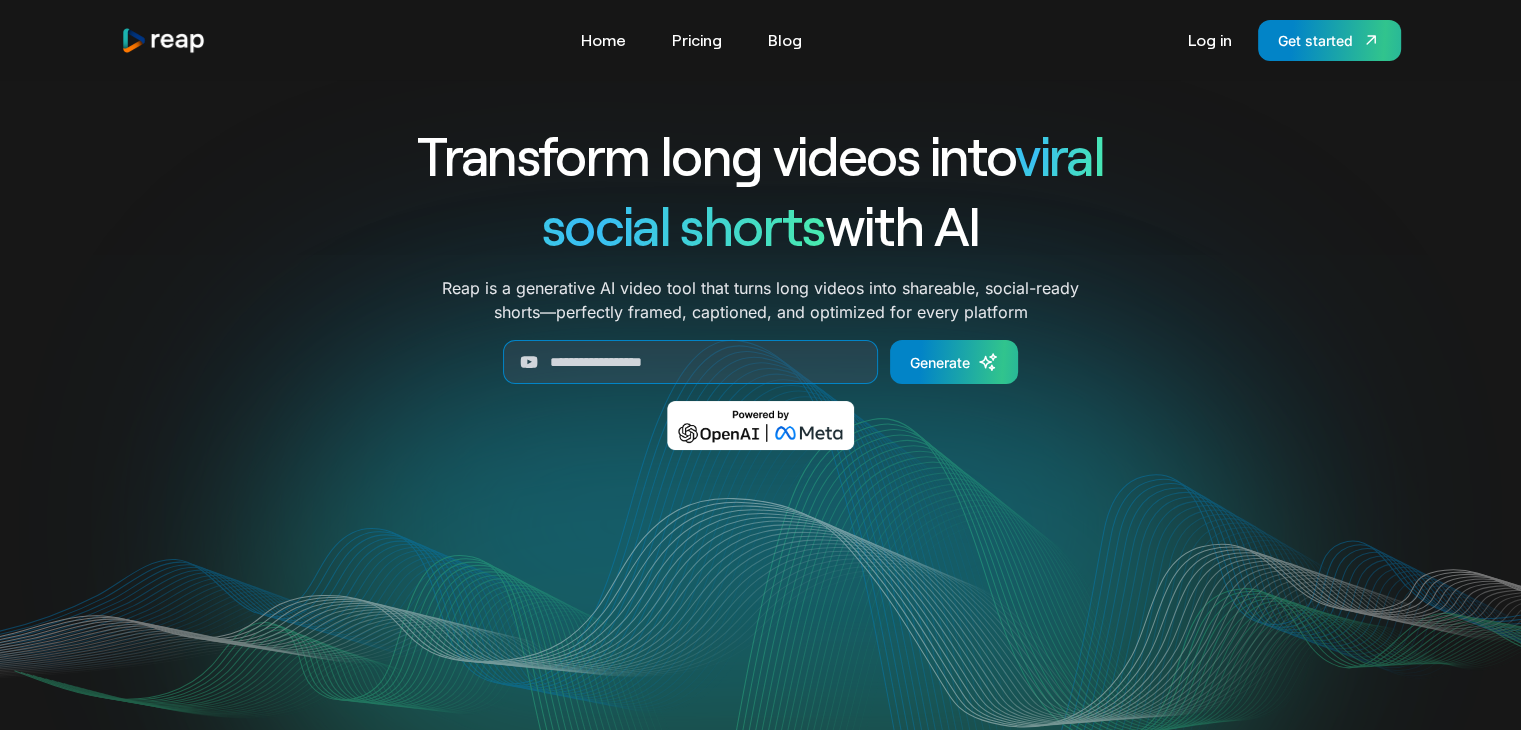 click on "Tools
Link Five Link Six Link Seven Business
Link Five Link Six Link Seven Home Pricing Blog Log in Get started
Thank you! Your submission has been received! Oops! Something went wrong while submitting the form." at bounding box center [761, 40] 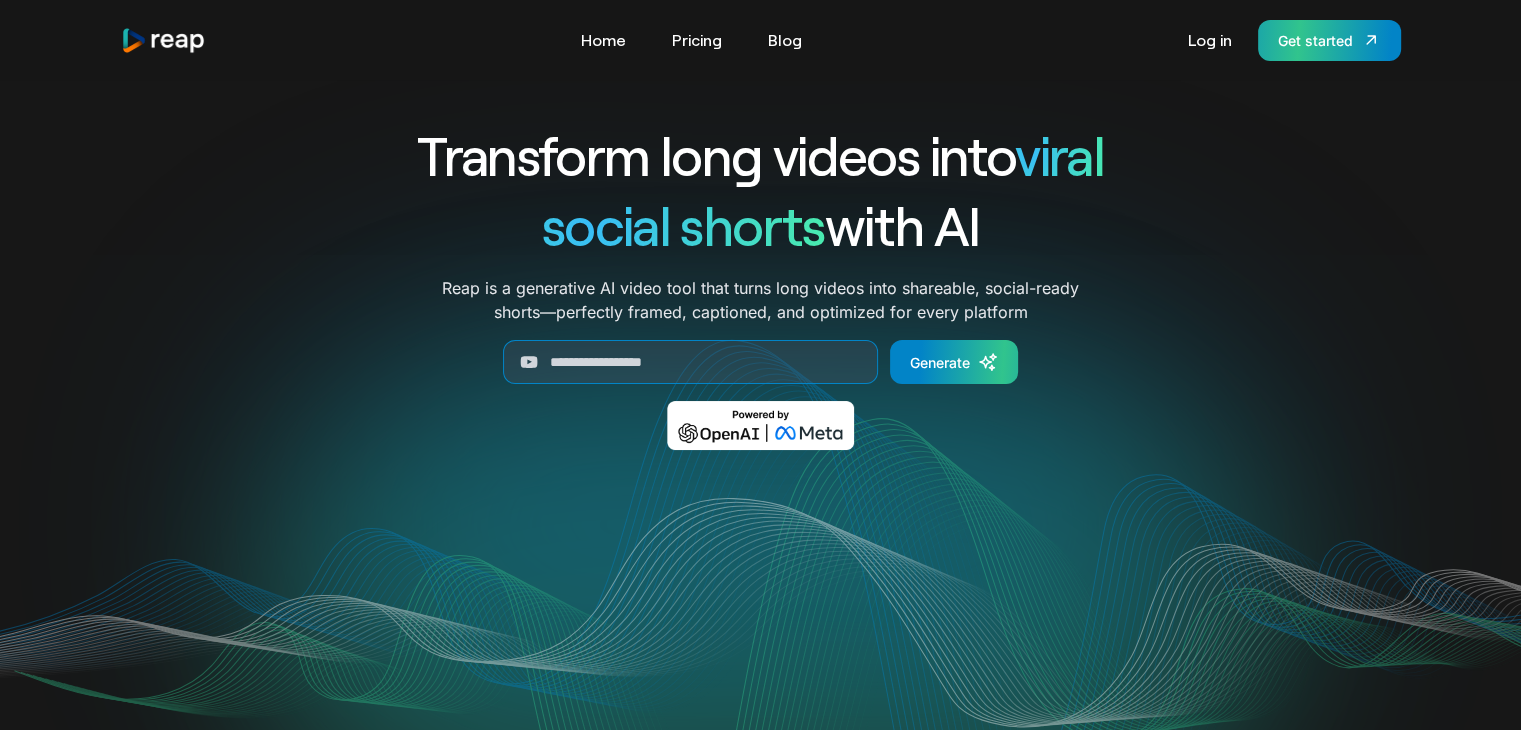 click on "Get started" at bounding box center (1329, 40) 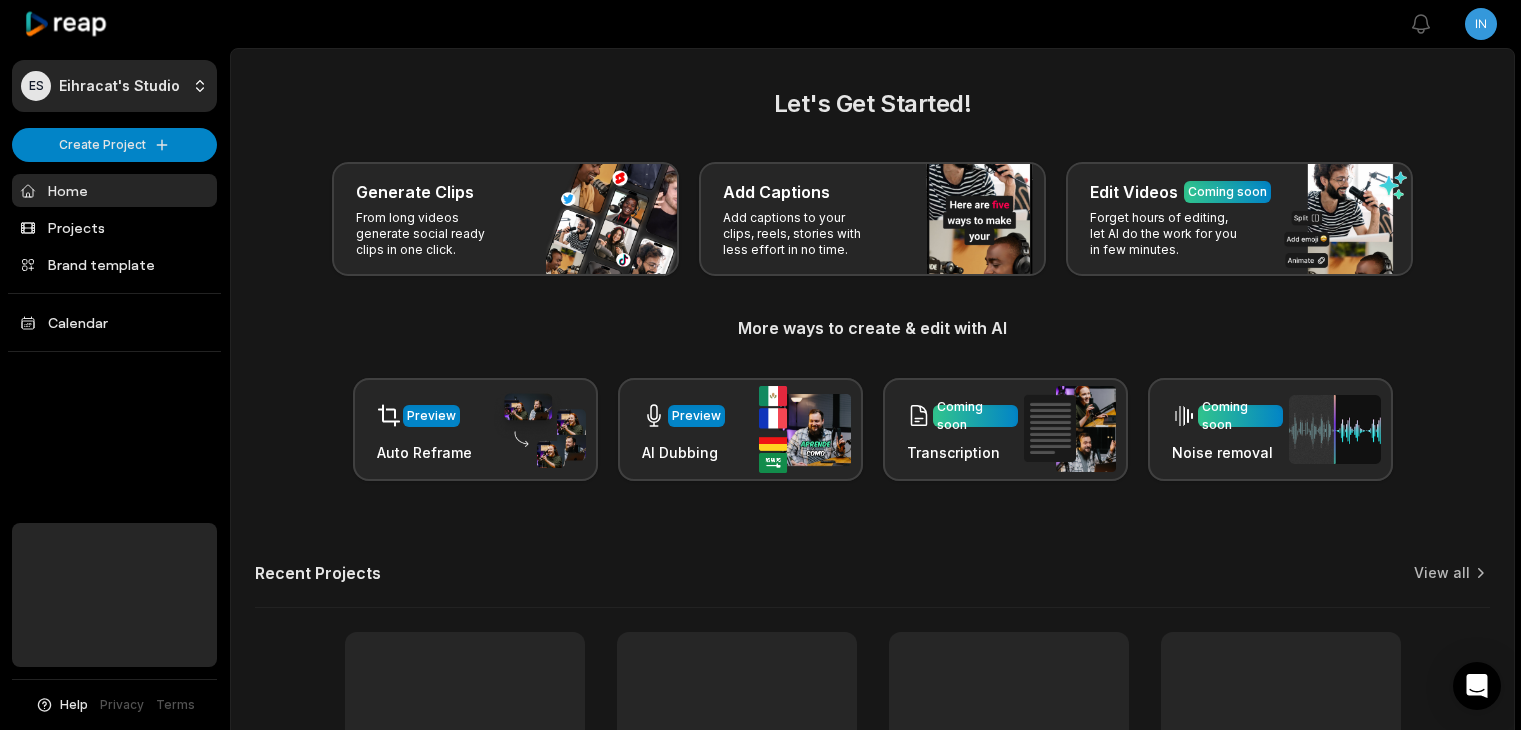 scroll, scrollTop: 0, scrollLeft: 0, axis: both 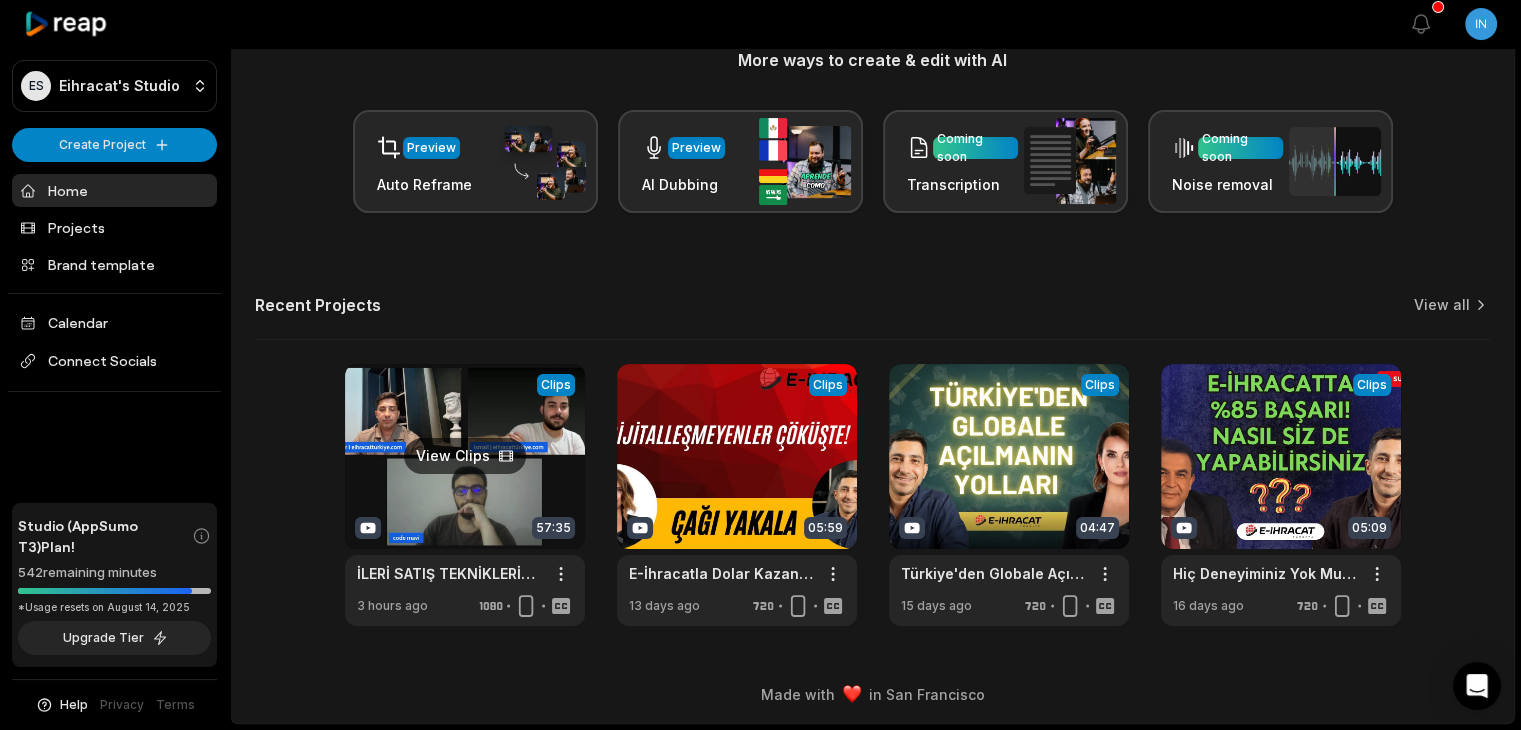 click at bounding box center (465, 495) 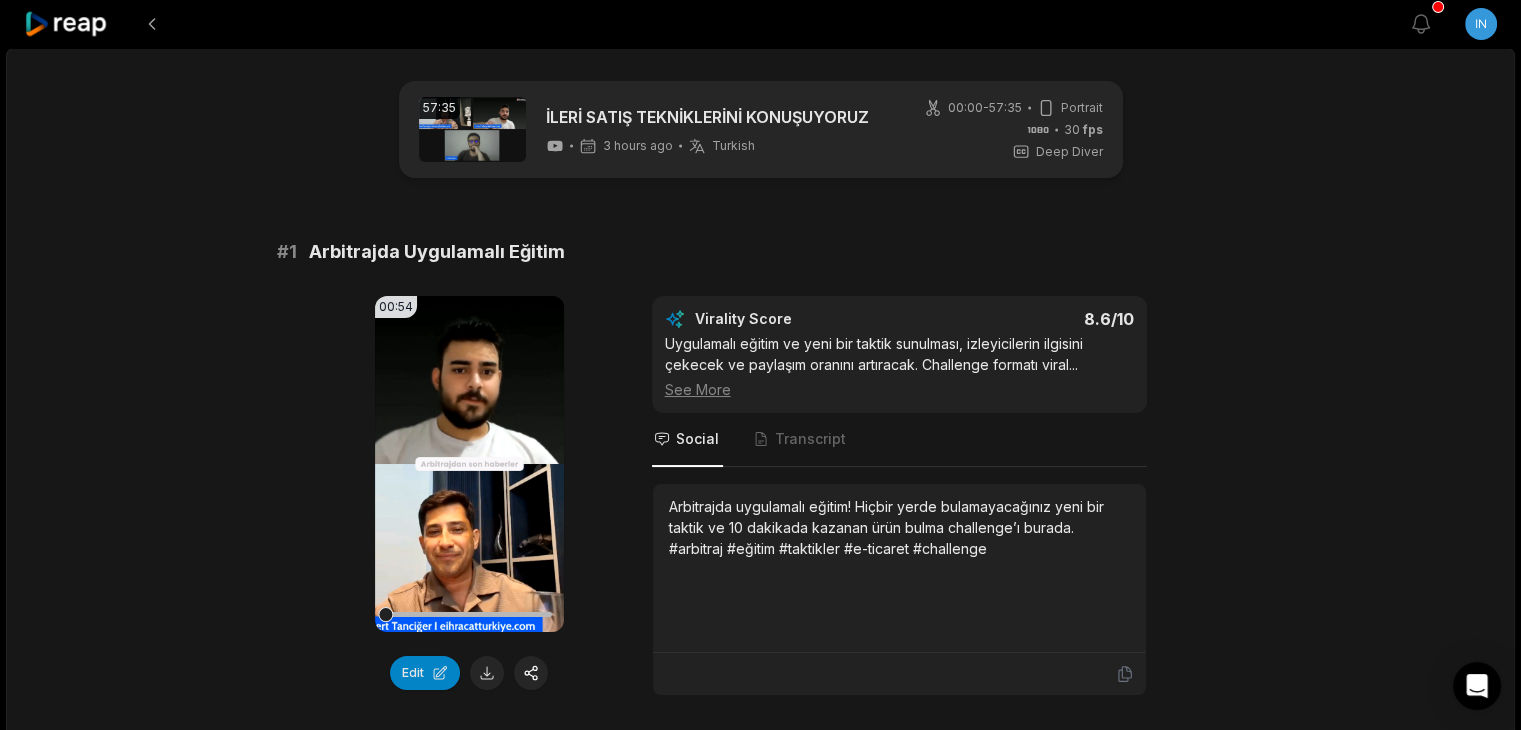 scroll, scrollTop: 206, scrollLeft: 0, axis: vertical 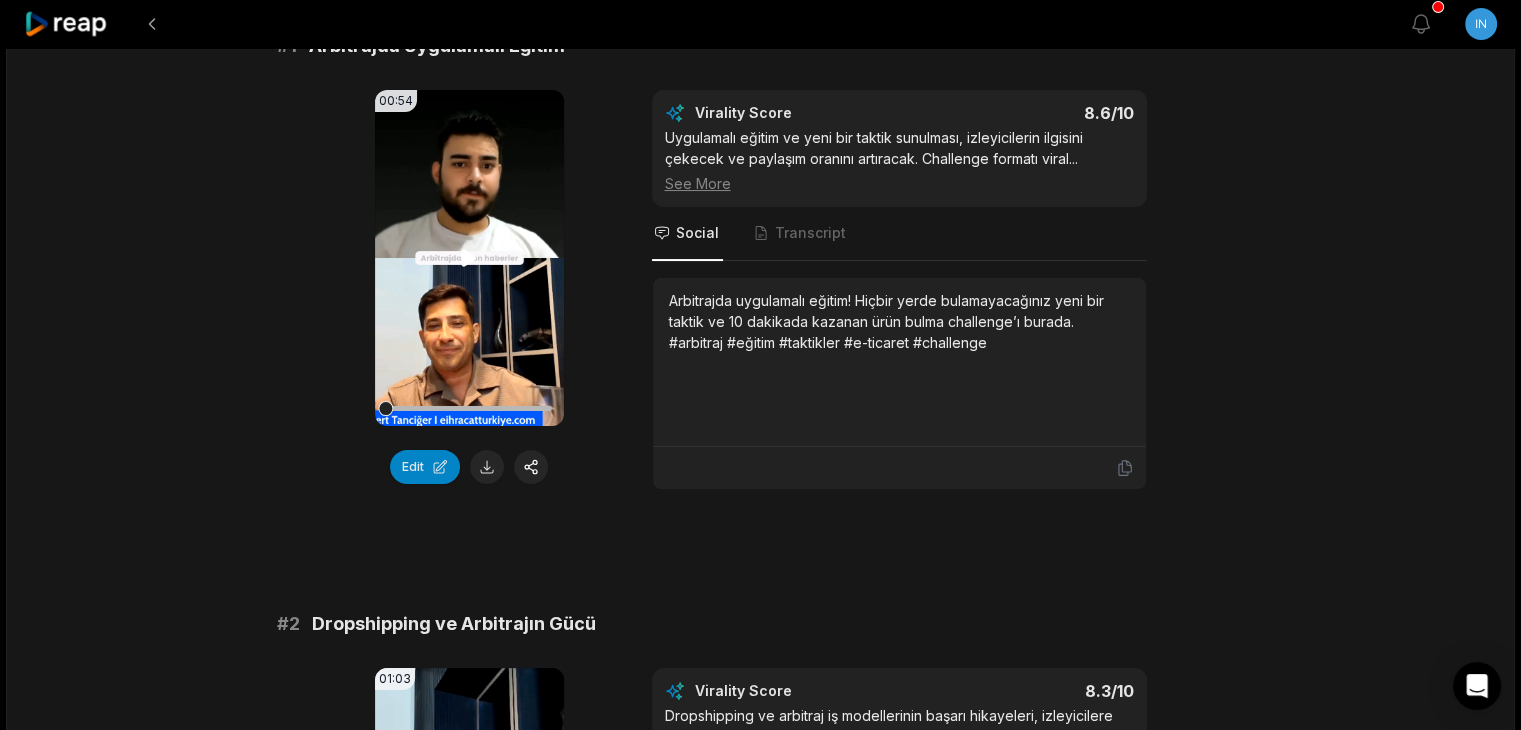 click 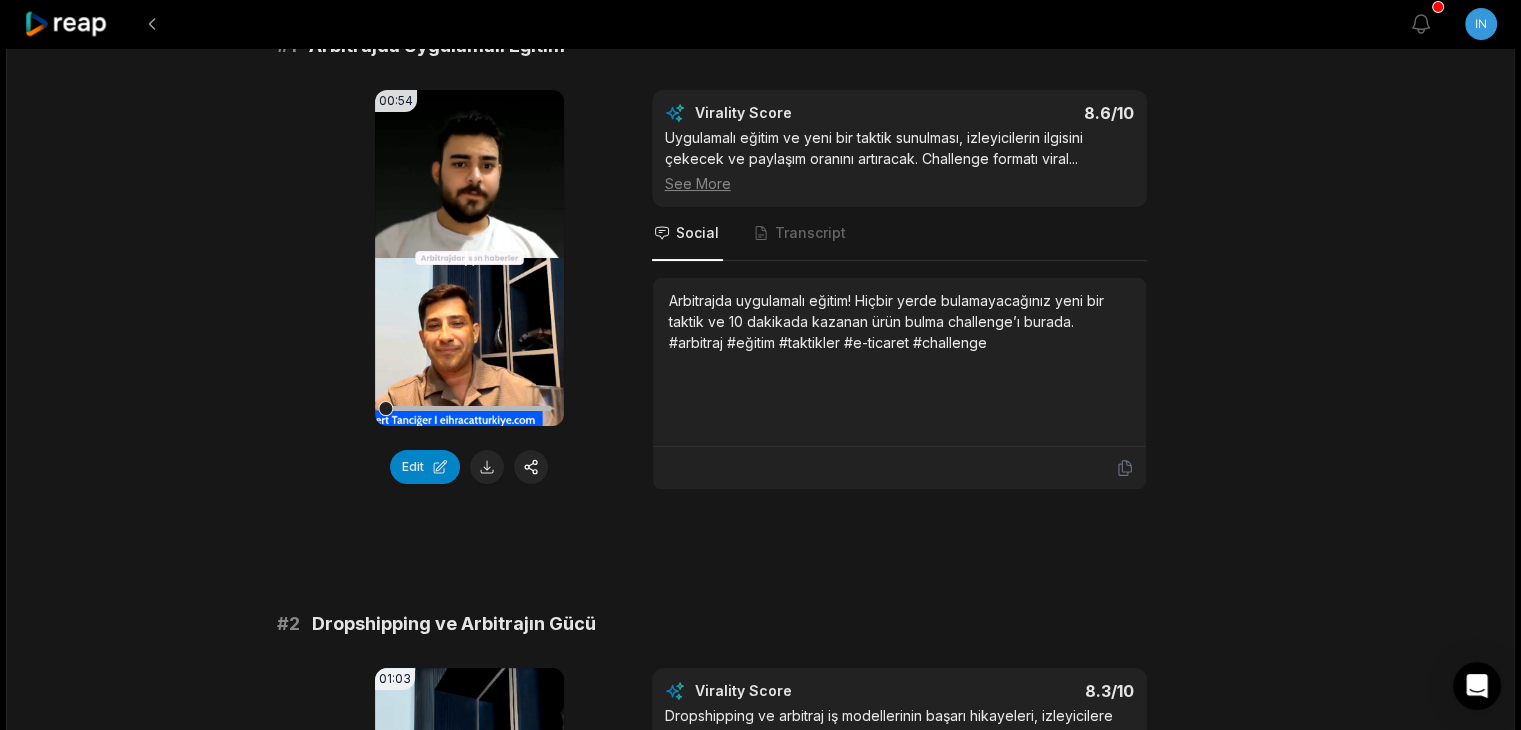 click 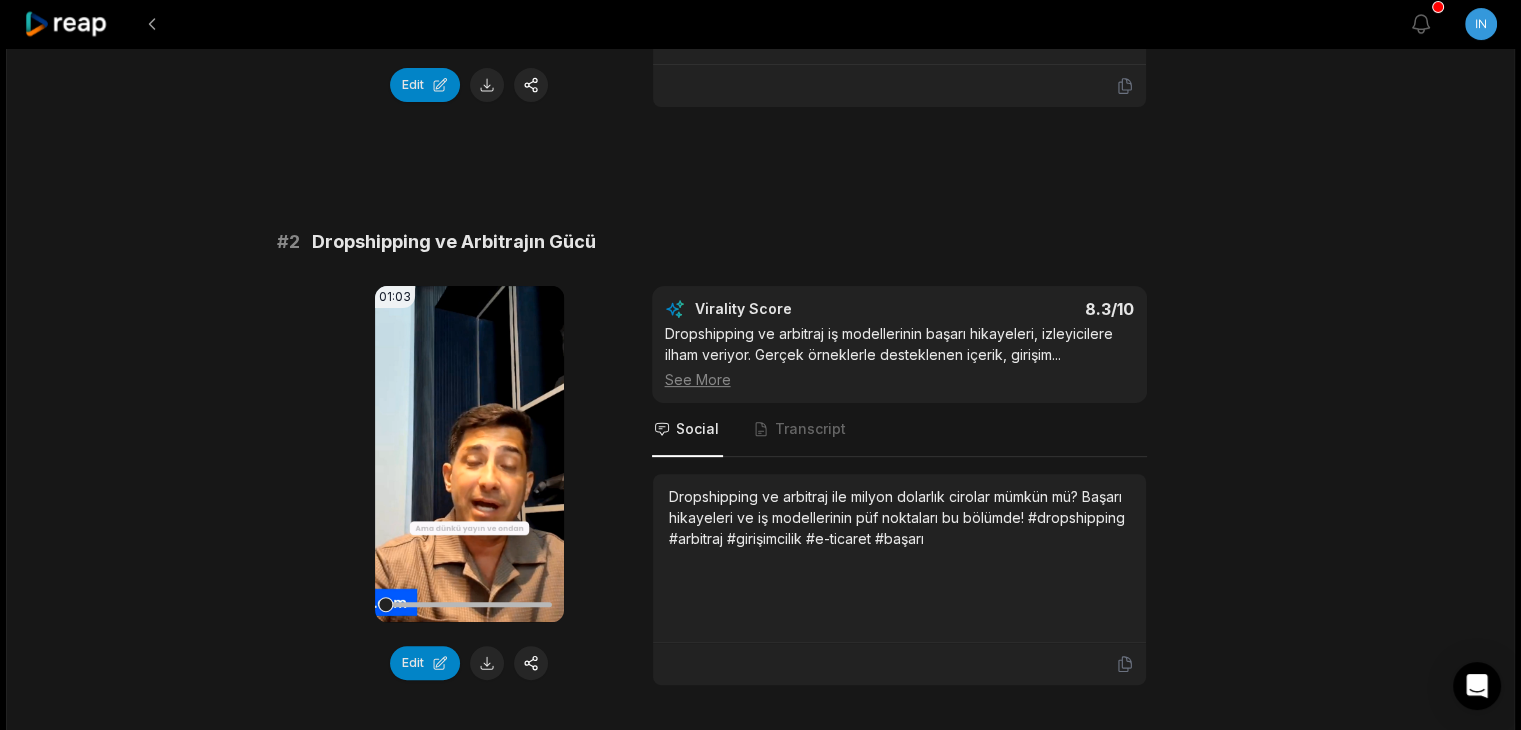 scroll, scrollTop: 684, scrollLeft: 0, axis: vertical 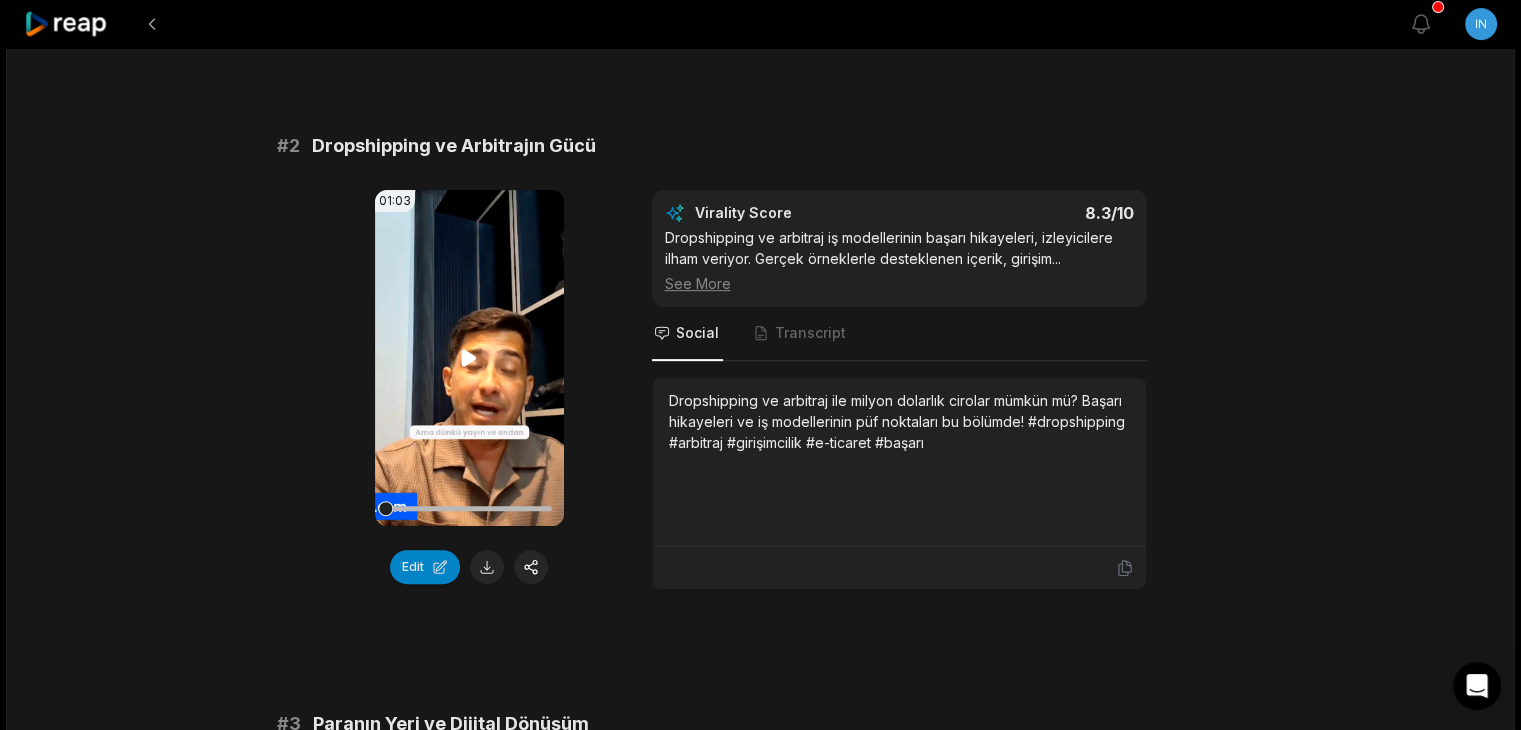 click 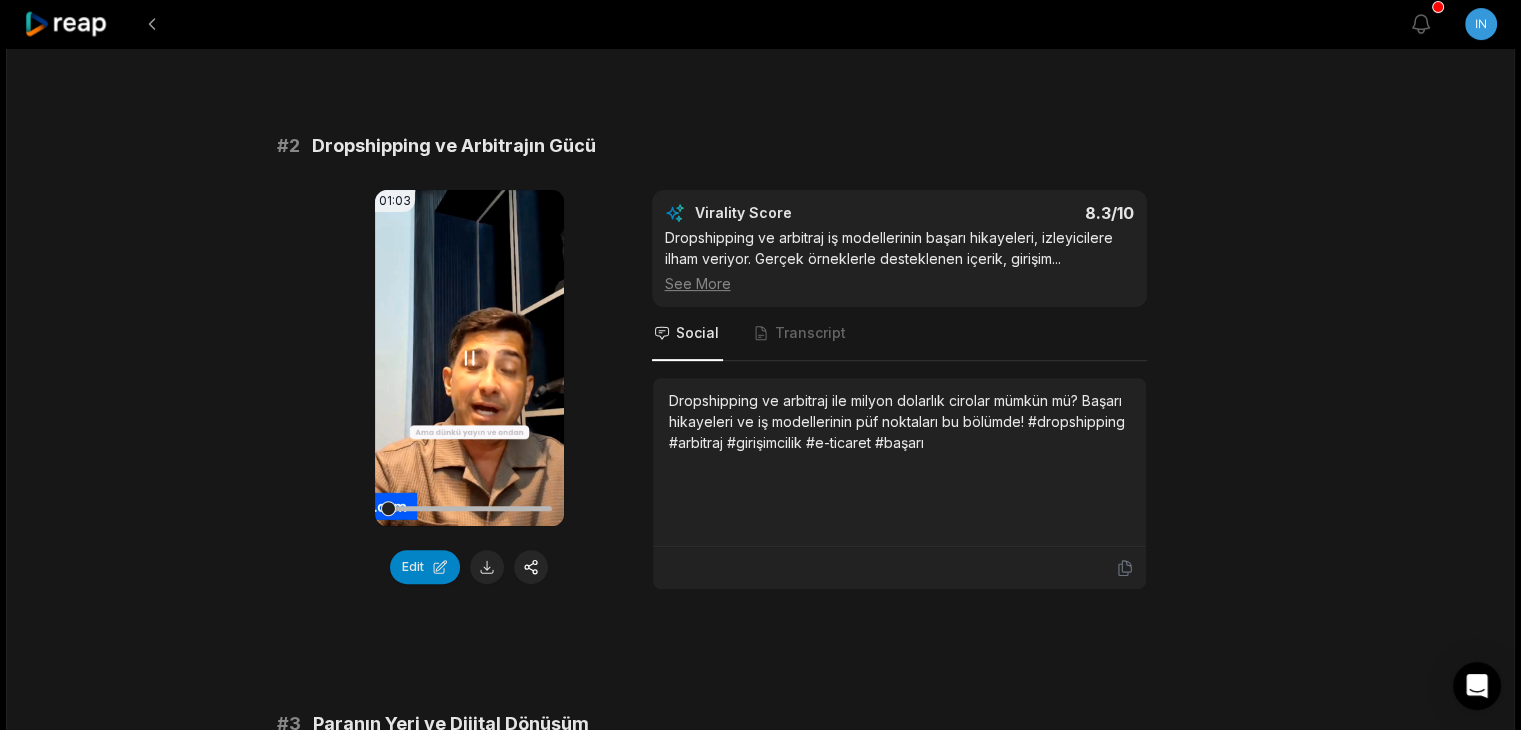 click 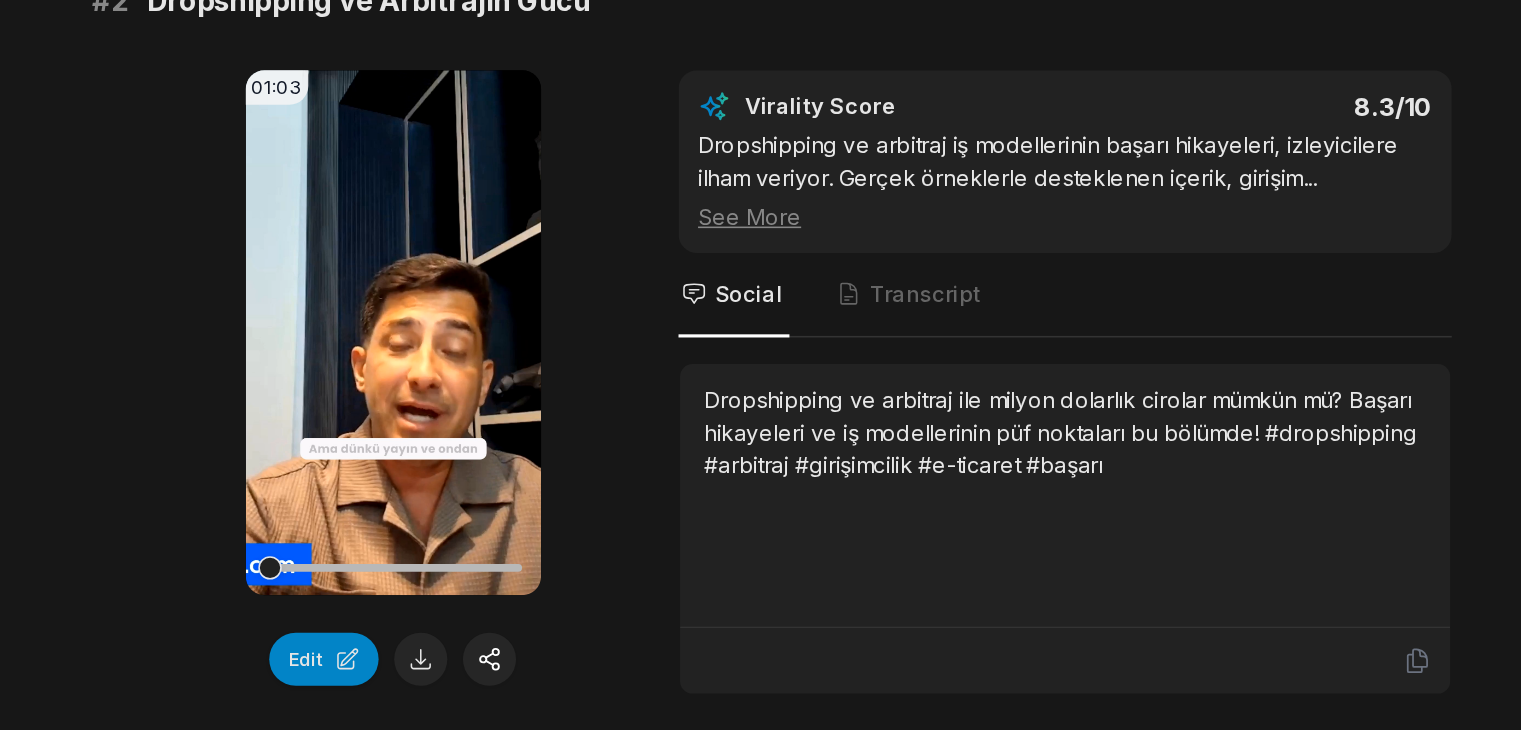 scroll, scrollTop: 683, scrollLeft: 0, axis: vertical 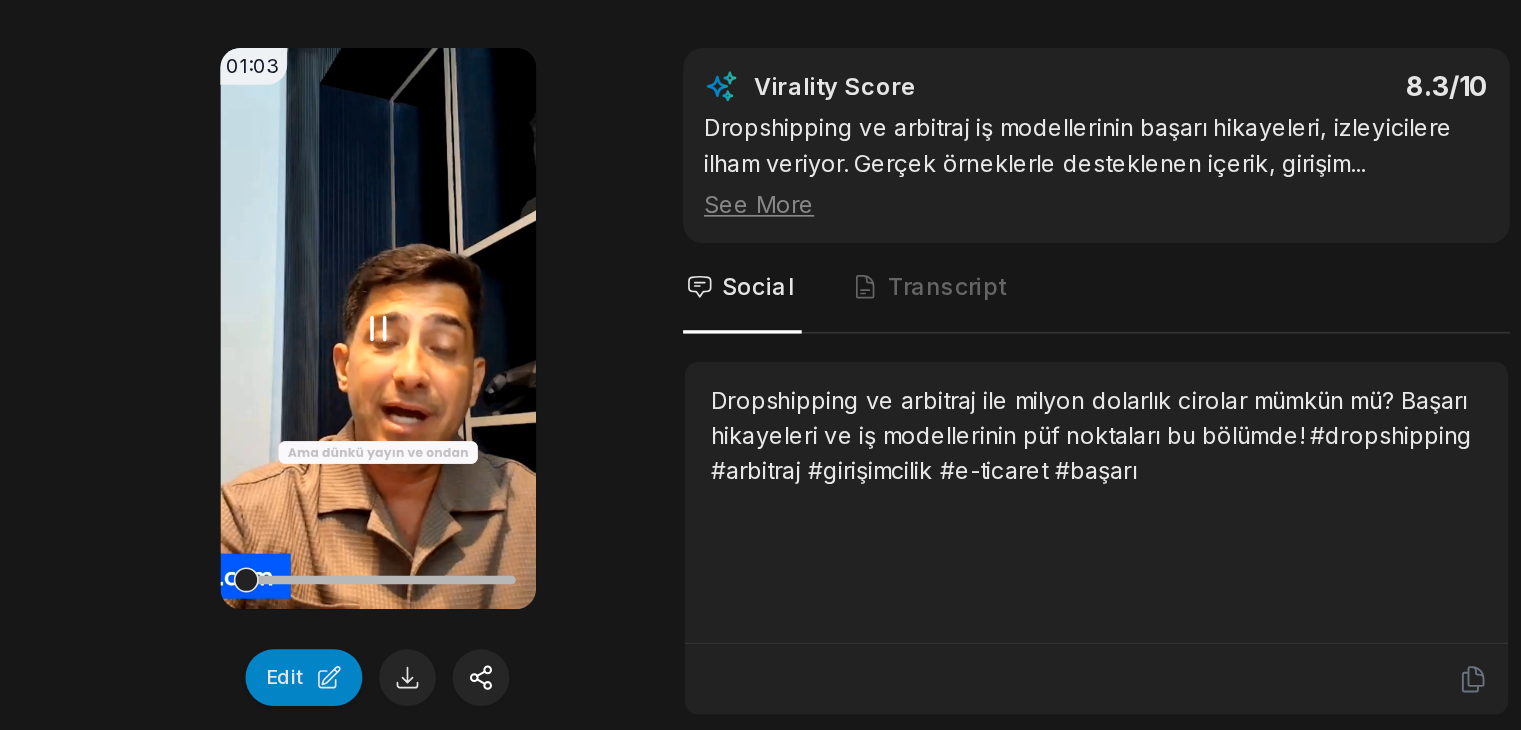 click 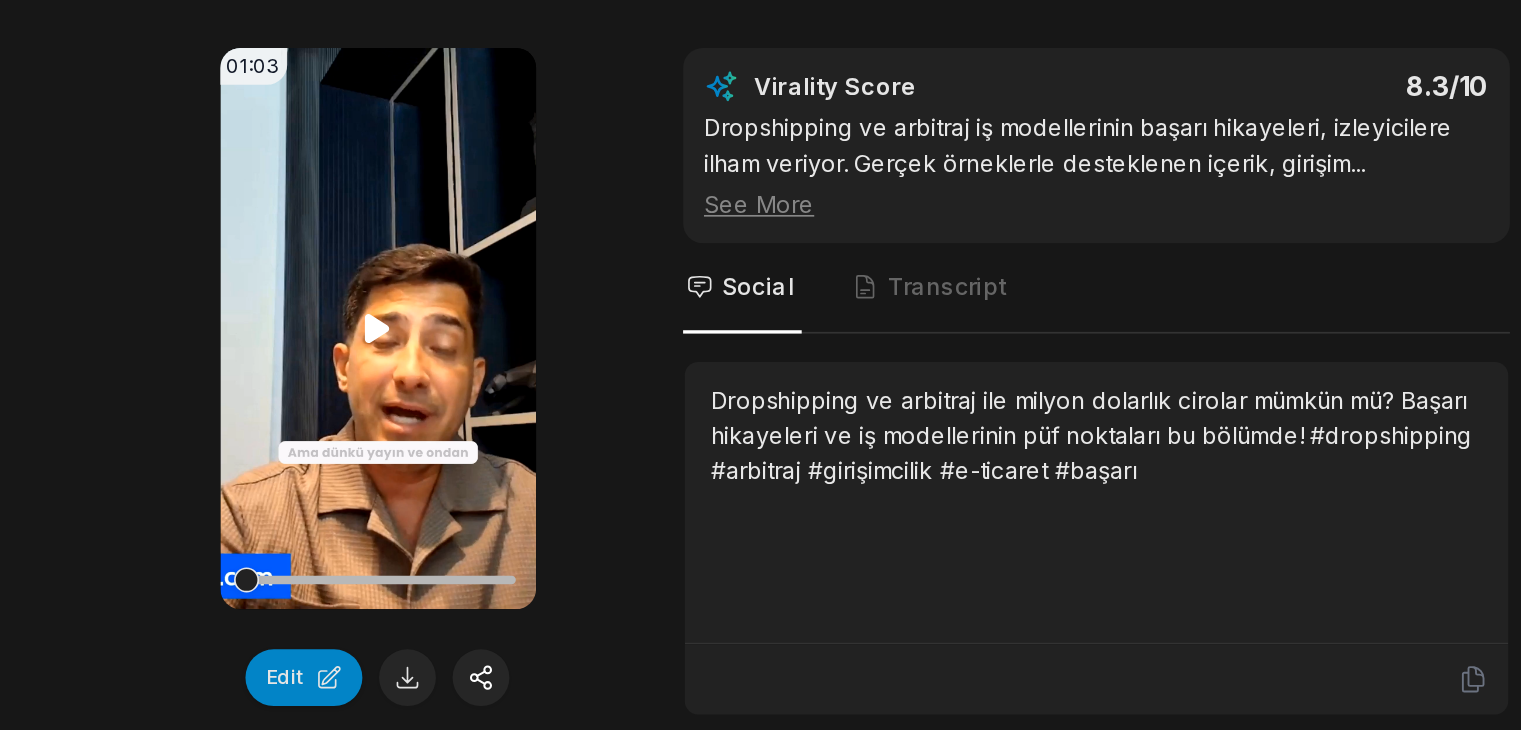 click 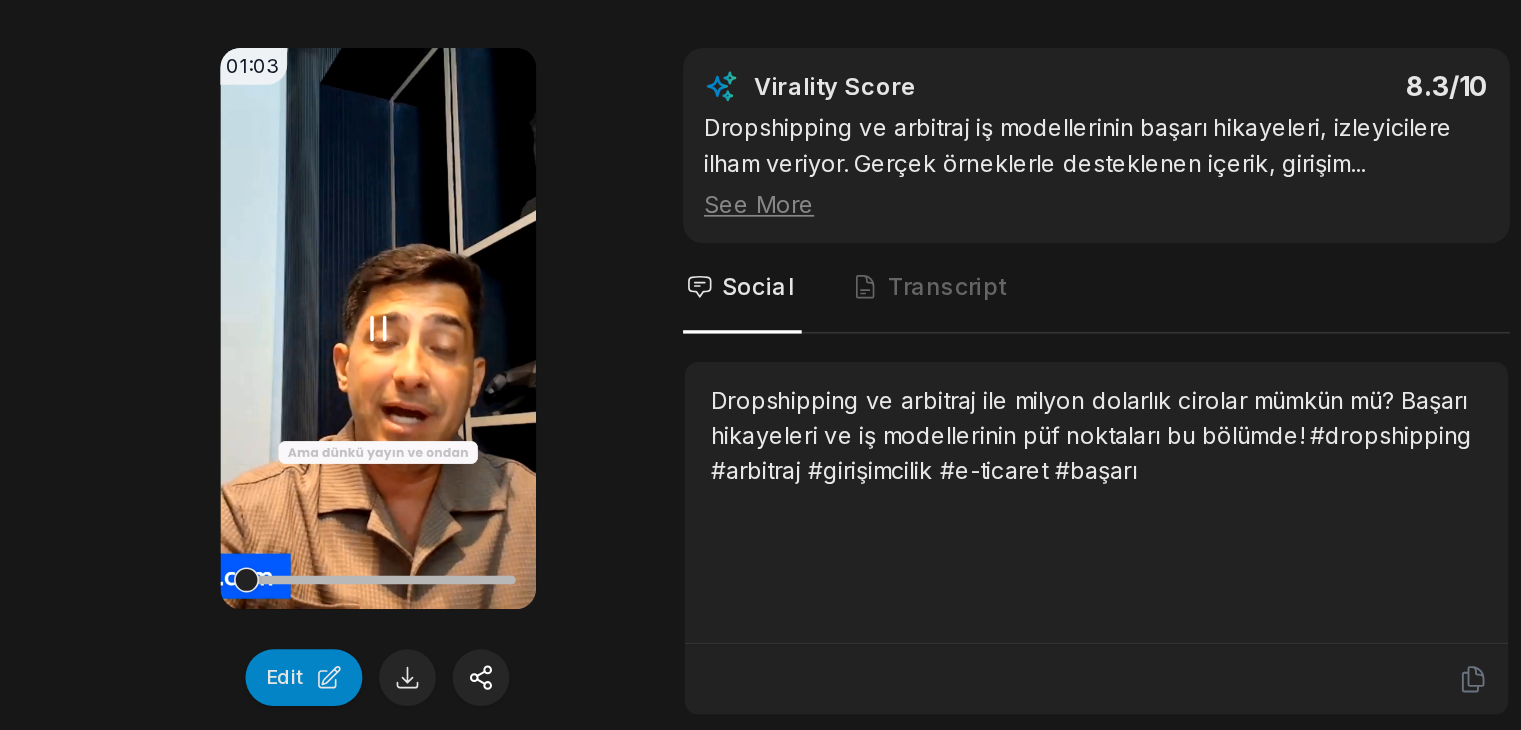 click on "Your browser does not support mp4 format." at bounding box center [469, 358] 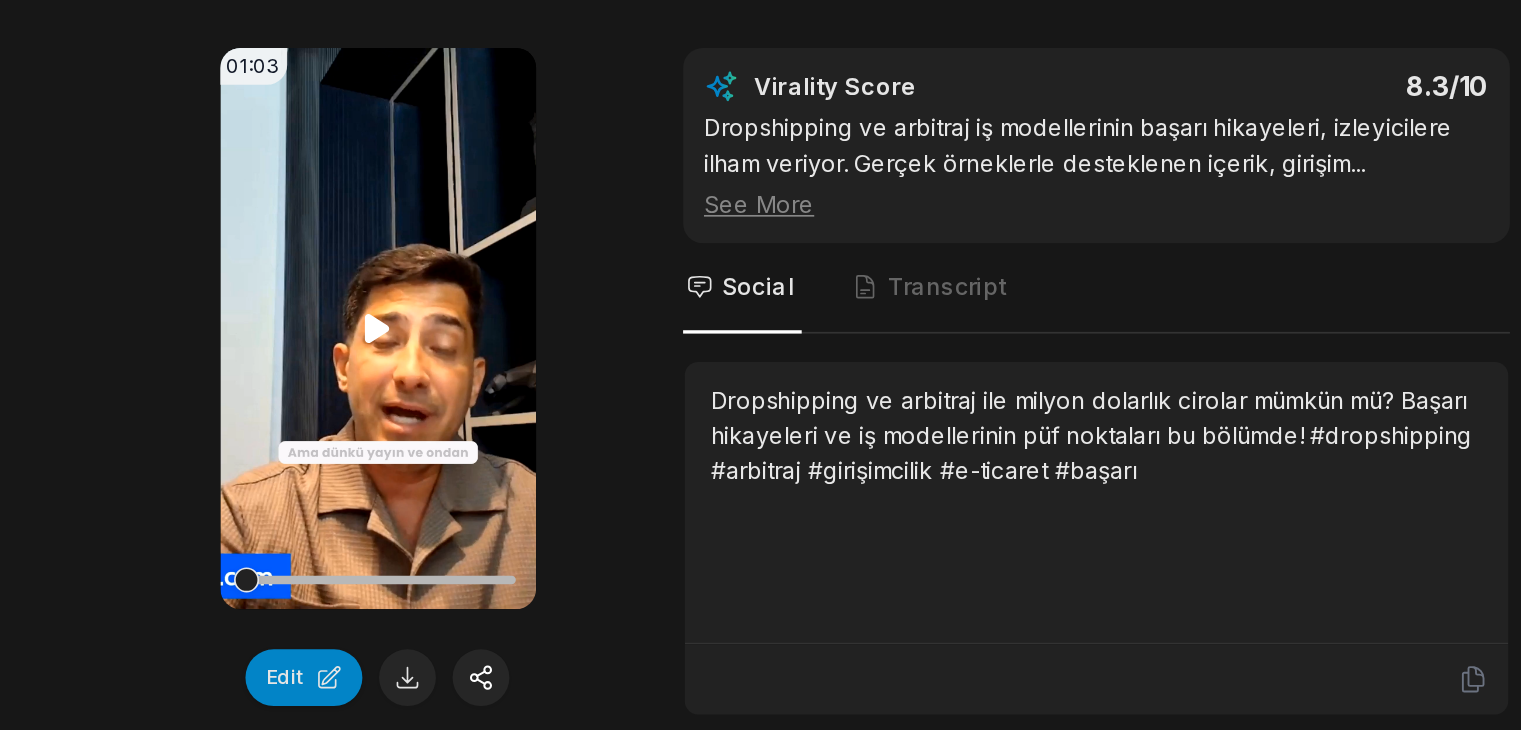 click on "Your browser does not support mp4 format." at bounding box center [469, 358] 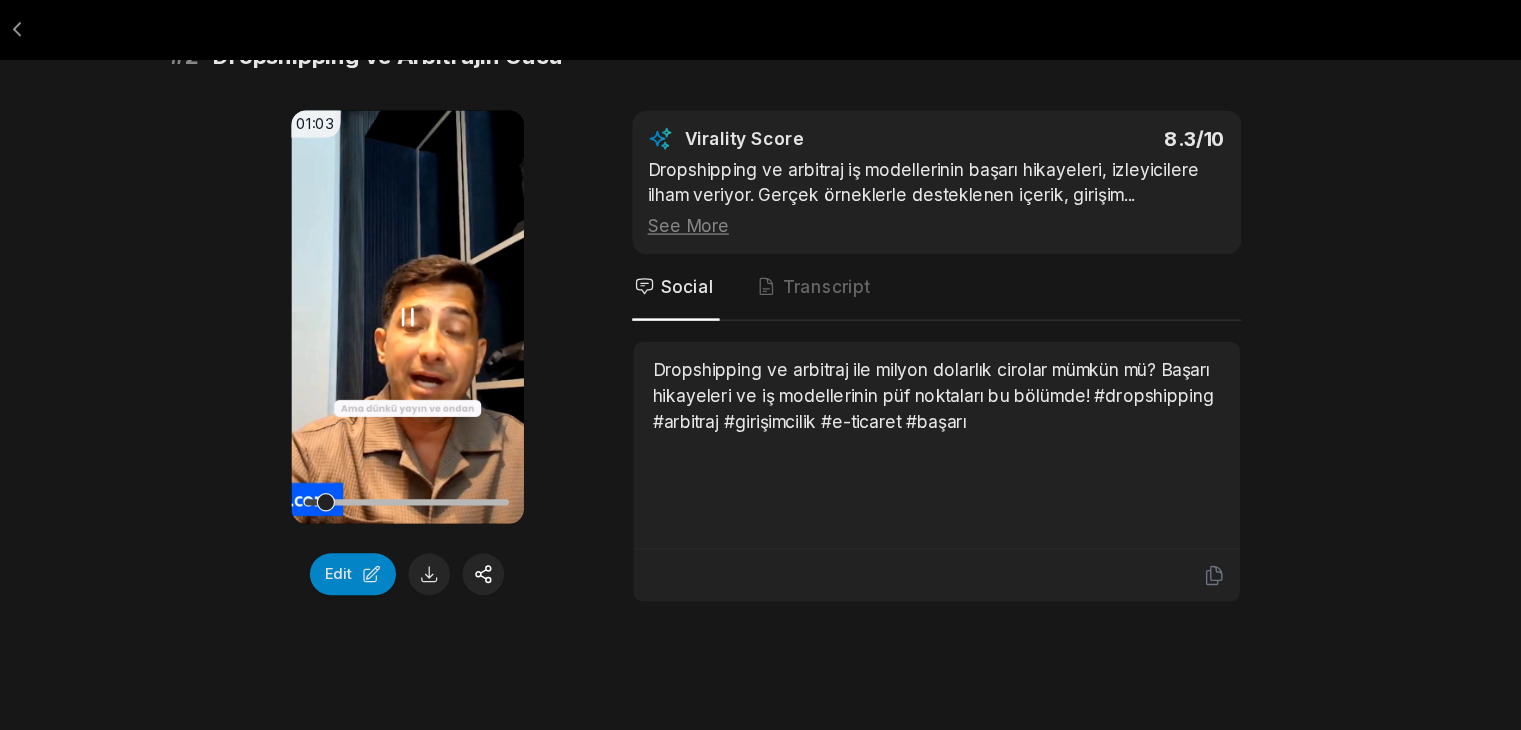 scroll, scrollTop: 780, scrollLeft: 0, axis: vertical 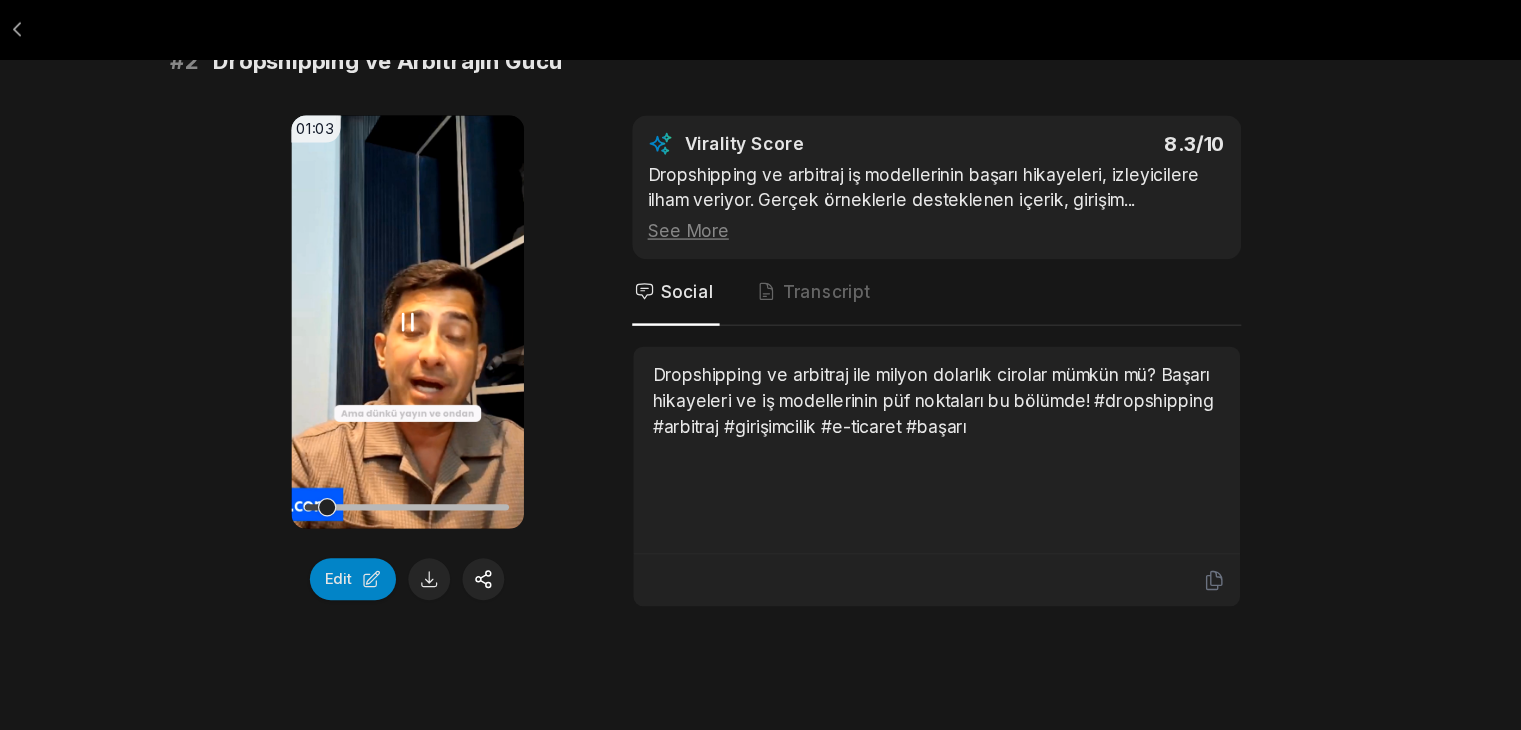 click on "Your browser does not support mp4 format." at bounding box center [469, 262] 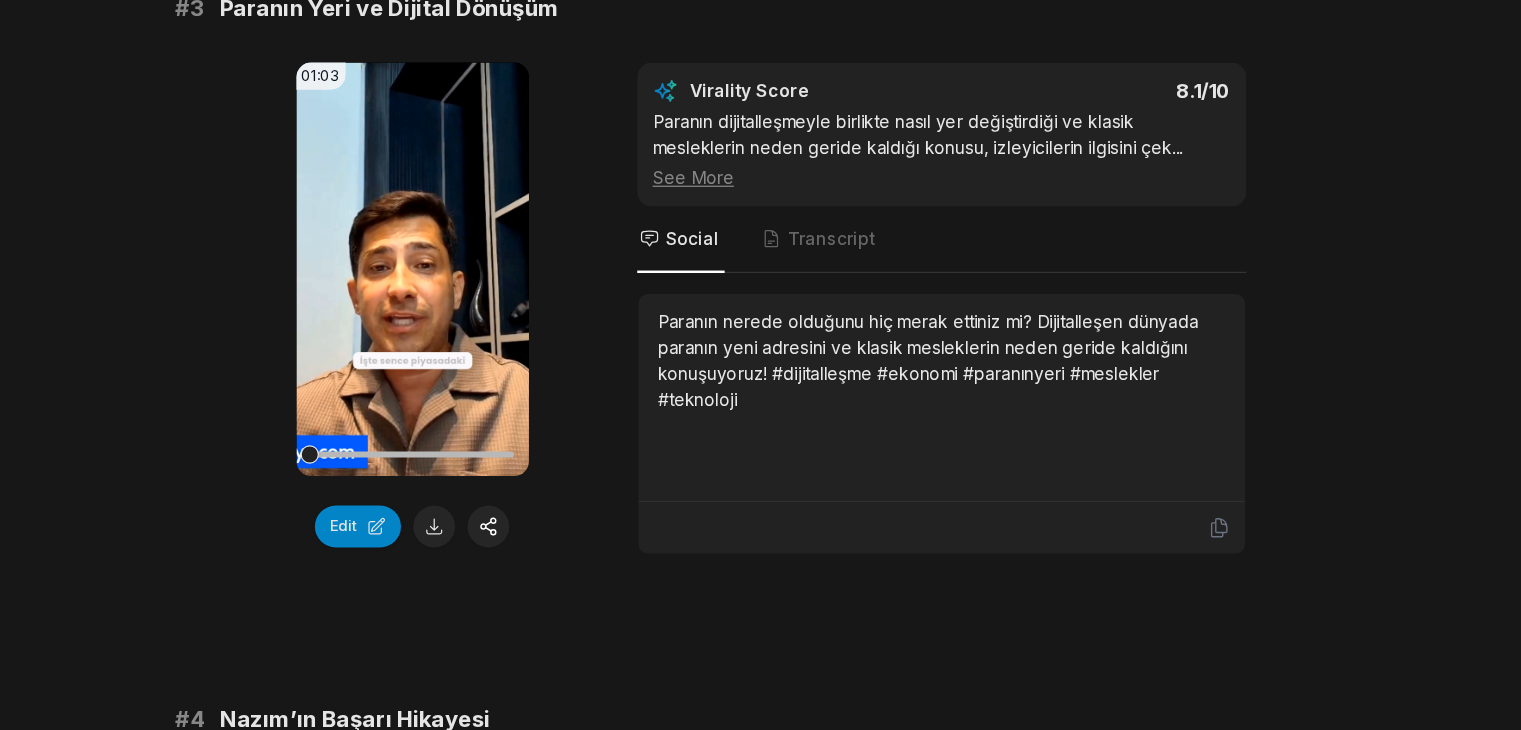 scroll, scrollTop: 1282, scrollLeft: 0, axis: vertical 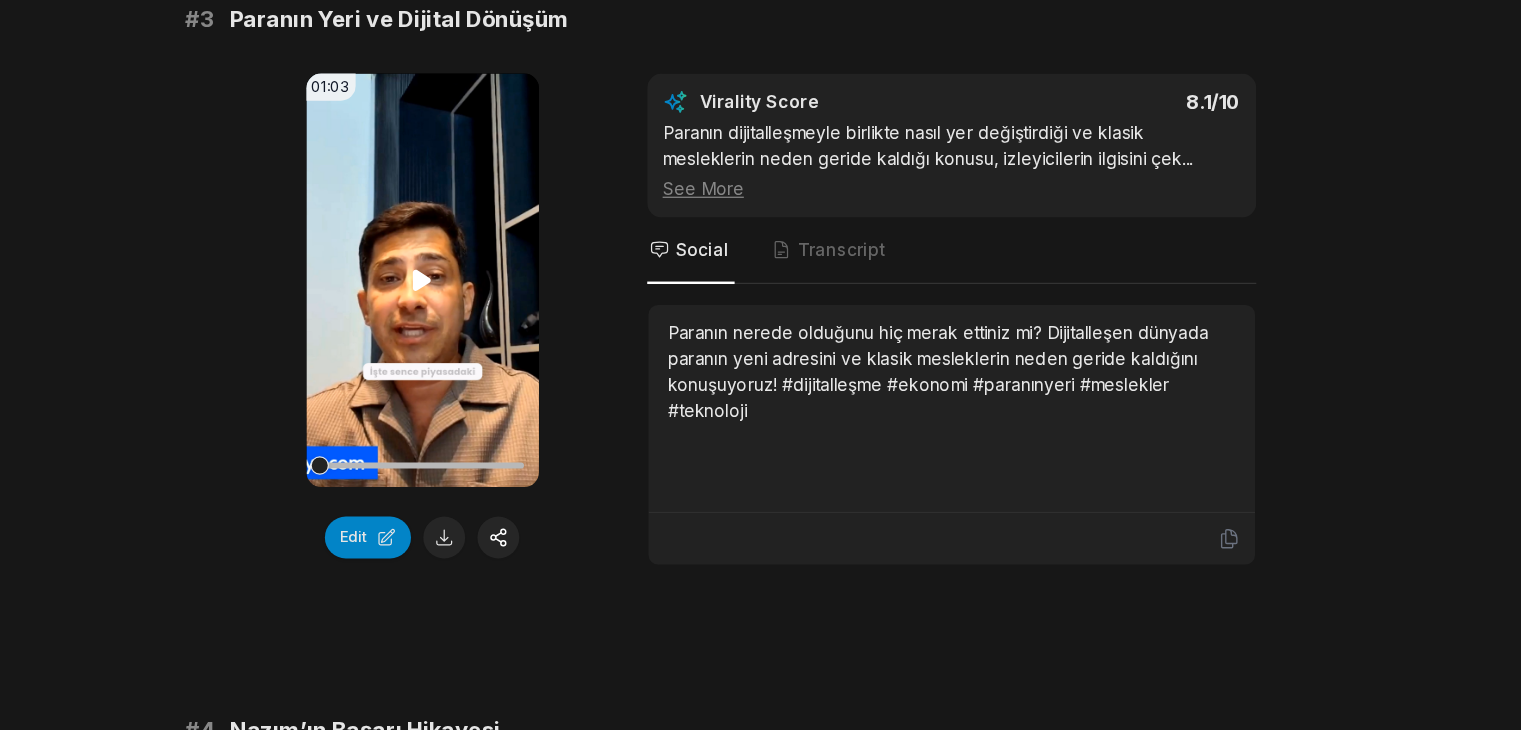 click on "Your browser does not support mp4 format." at bounding box center [469, 338] 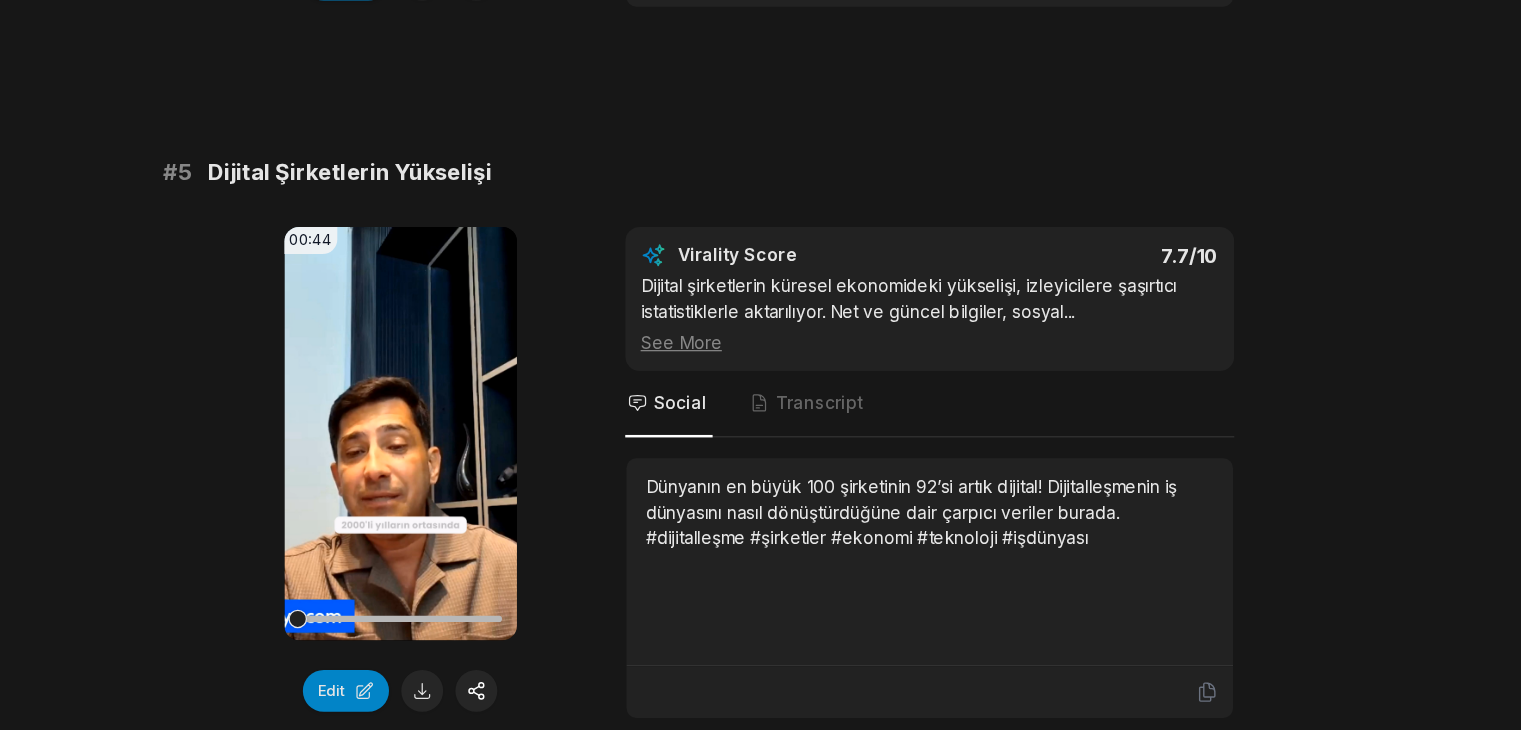scroll, scrollTop: 2288, scrollLeft: 0, axis: vertical 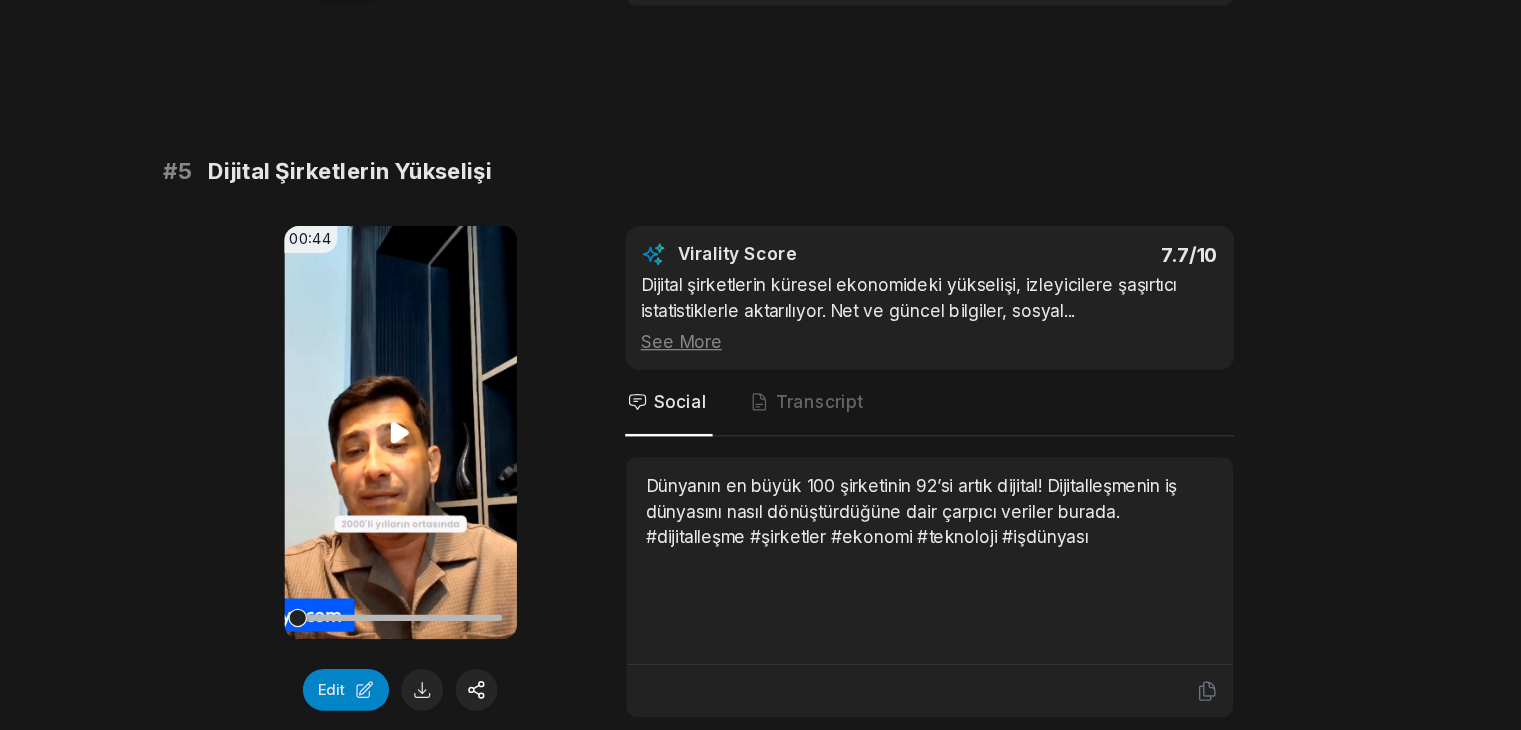 click 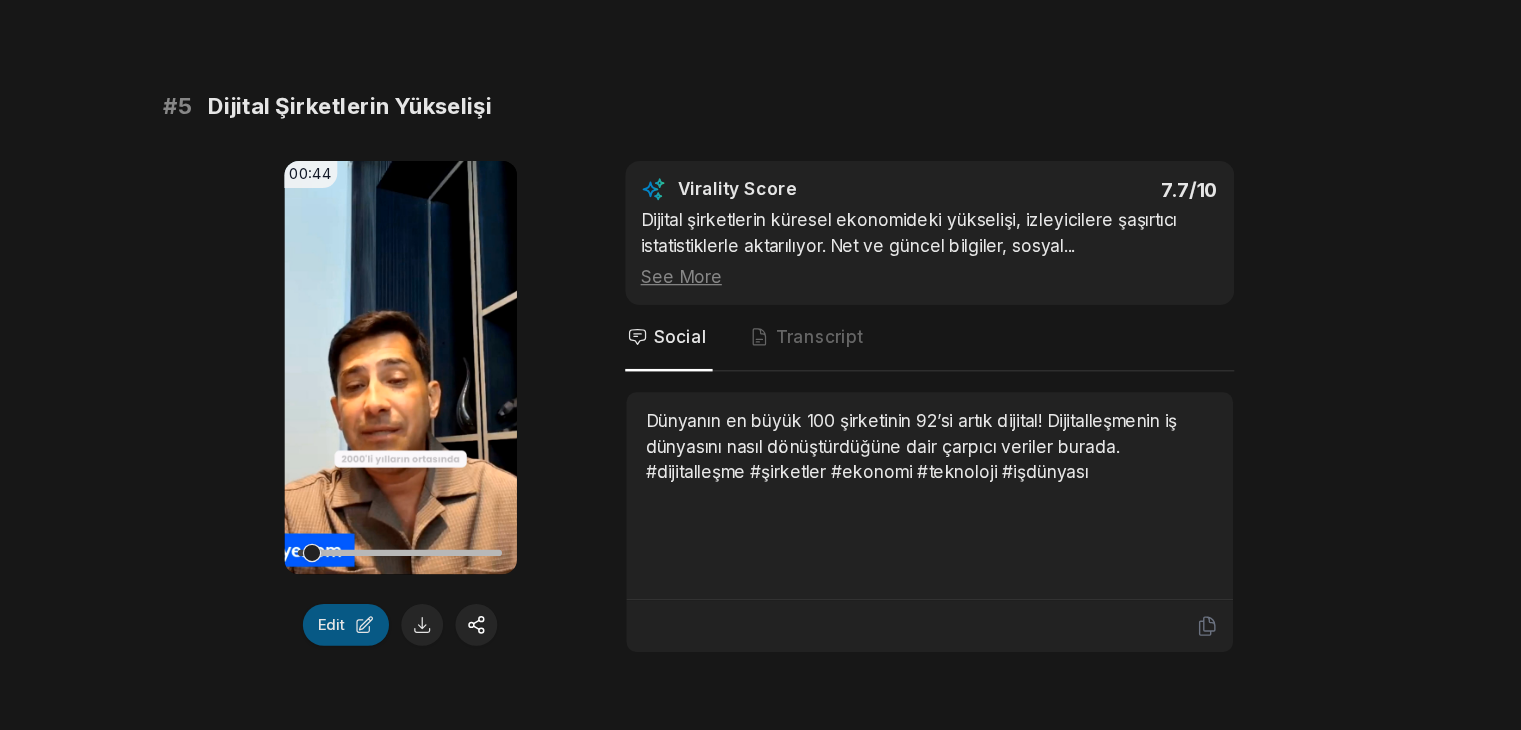 scroll, scrollTop: 2353, scrollLeft: 0, axis: vertical 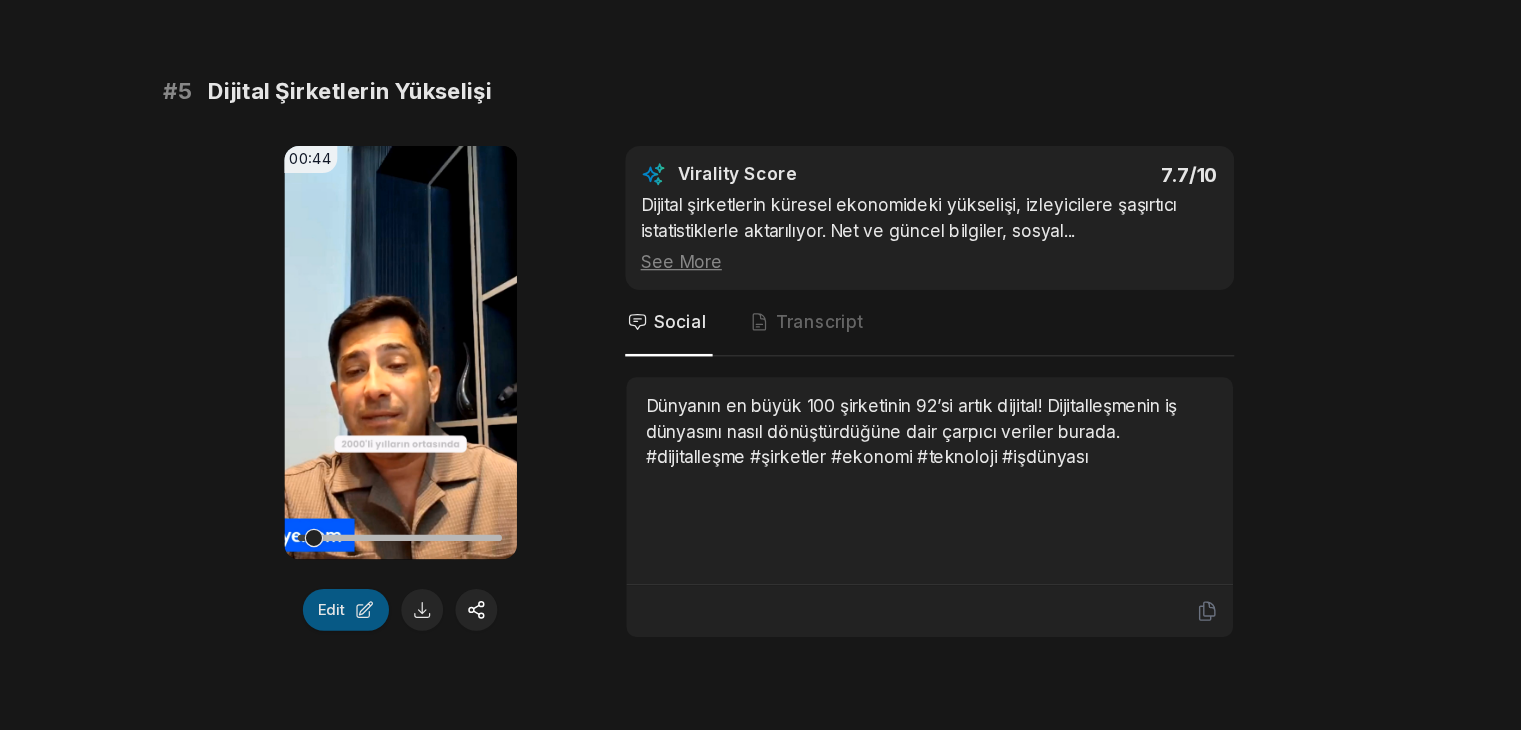 click on "Edit" at bounding box center (425, 632) 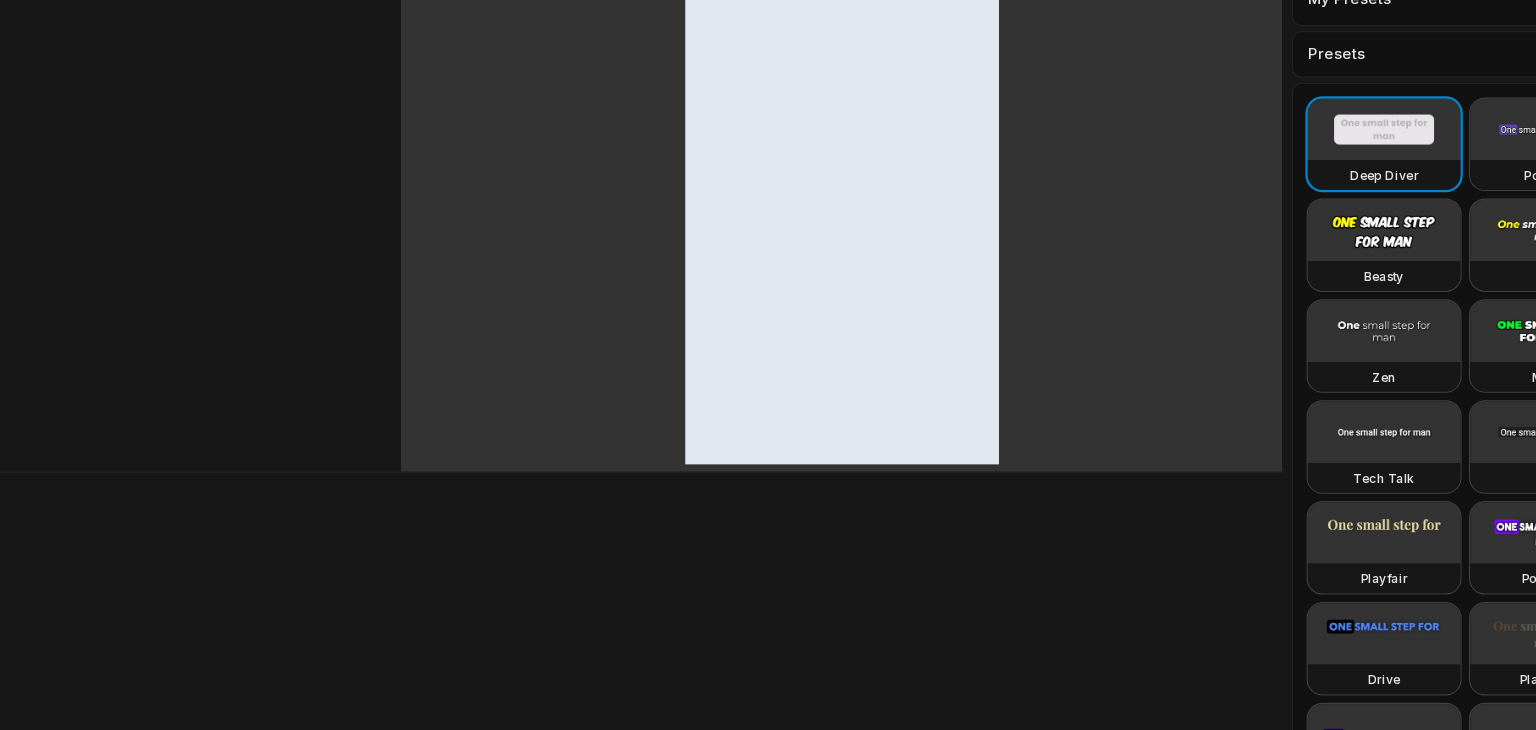 scroll, scrollTop: 0, scrollLeft: 0, axis: both 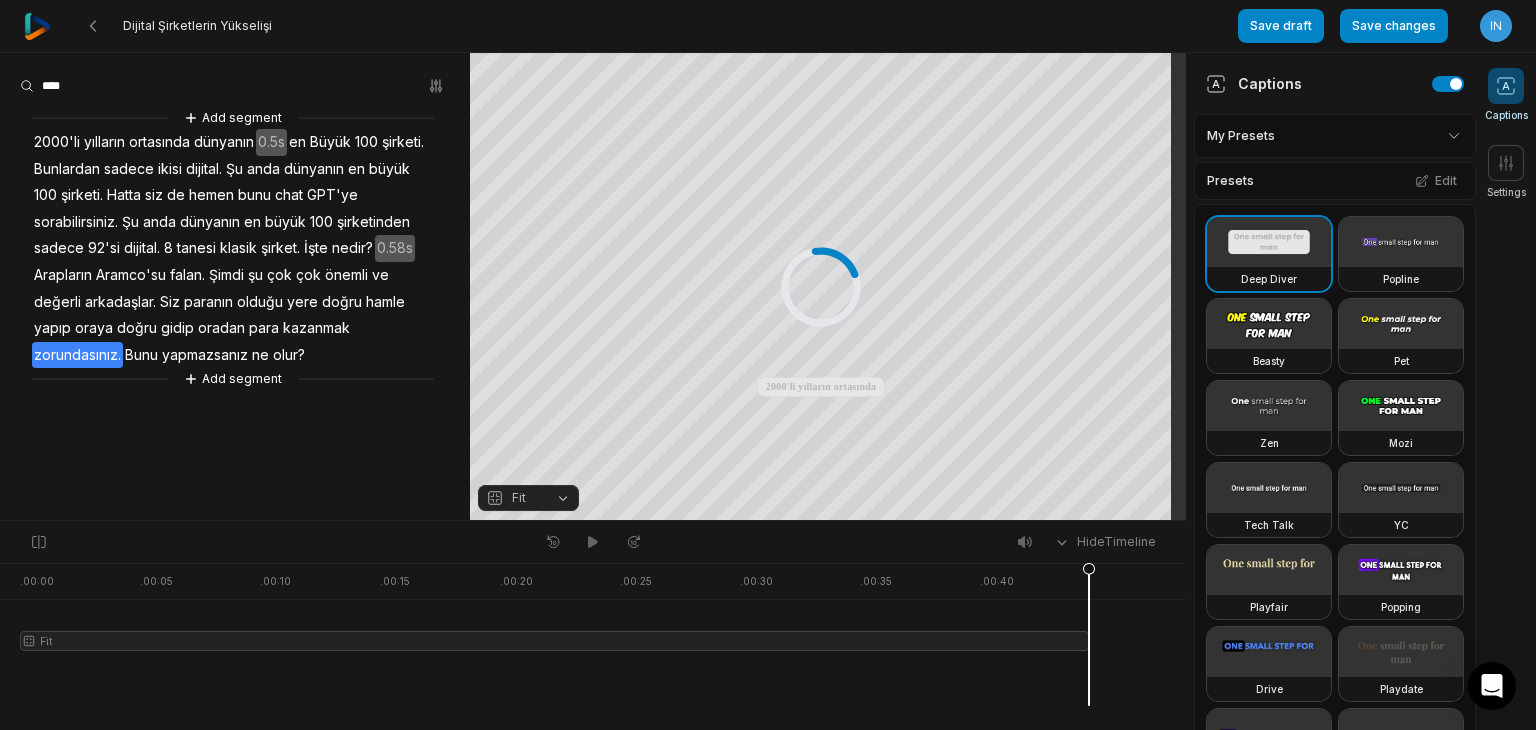 click on "zorundasınız." at bounding box center [77, 355] 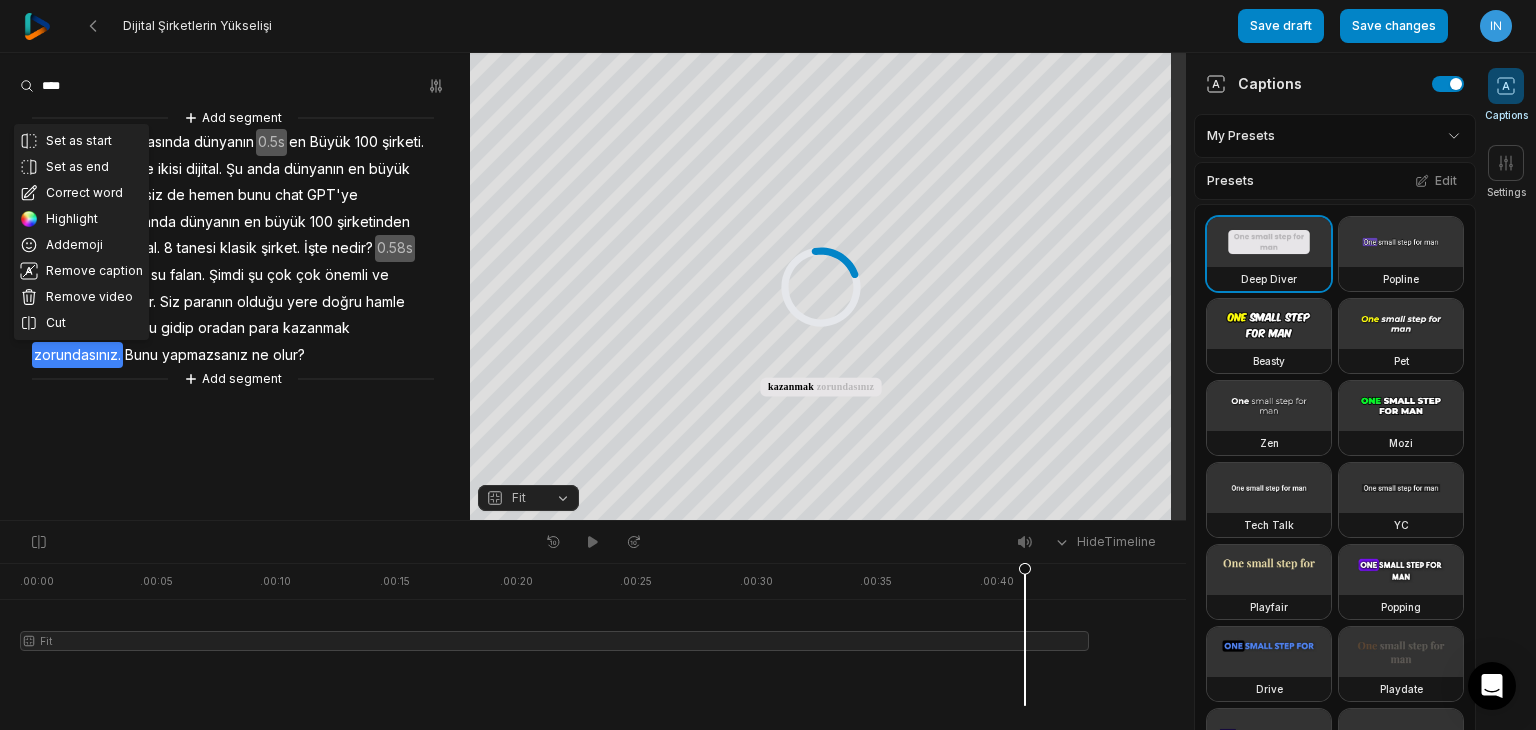 click on "yapmazsanız" at bounding box center (205, 355) 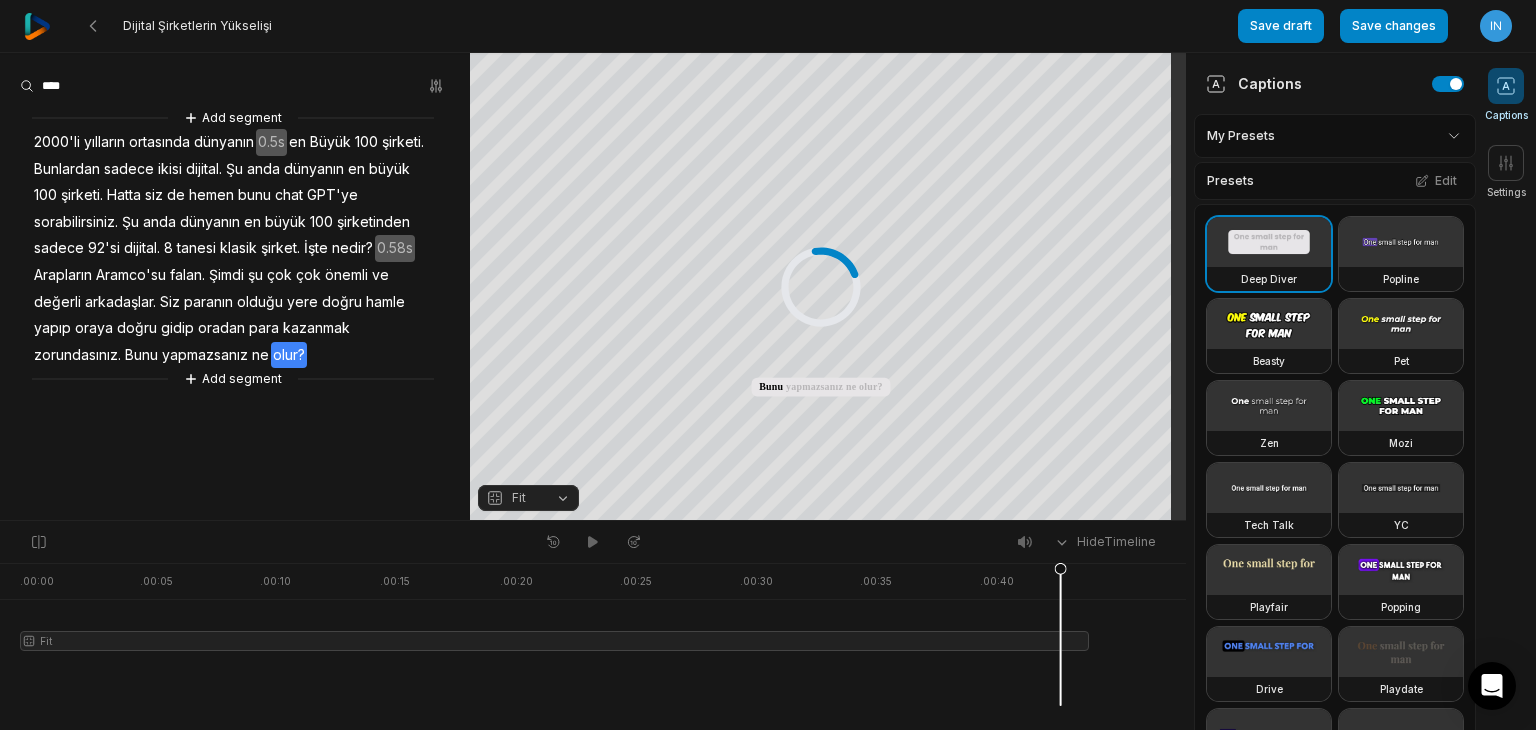 click on "Add segment 2000'li yılların ortasında dünyanın 0.5s en Büyük 100 şirketi. Bunlardan sadece ikisi dijital. Şu anda dünyanın en büyük 100 şirketi. Hatta siz de hemen bunu chat GPT'ye sorabilirsiniz. Şu anda dünyanın en büyük 100 şirketinden sadece 92'si dijital. 8 tanesi klasik şirket. İşte nedir? 0.58s Arapların Aramco'su falan. Şimdi şu çok çok önemli ve değerli arkadaşlar. Siz paranın olduğu yere doğru hamle yapıp oraya doğru gidip oradan para kazanmak zorundasınız. Bunu yapmazsanız ne olur?   Add segment" at bounding box center [235, 248] 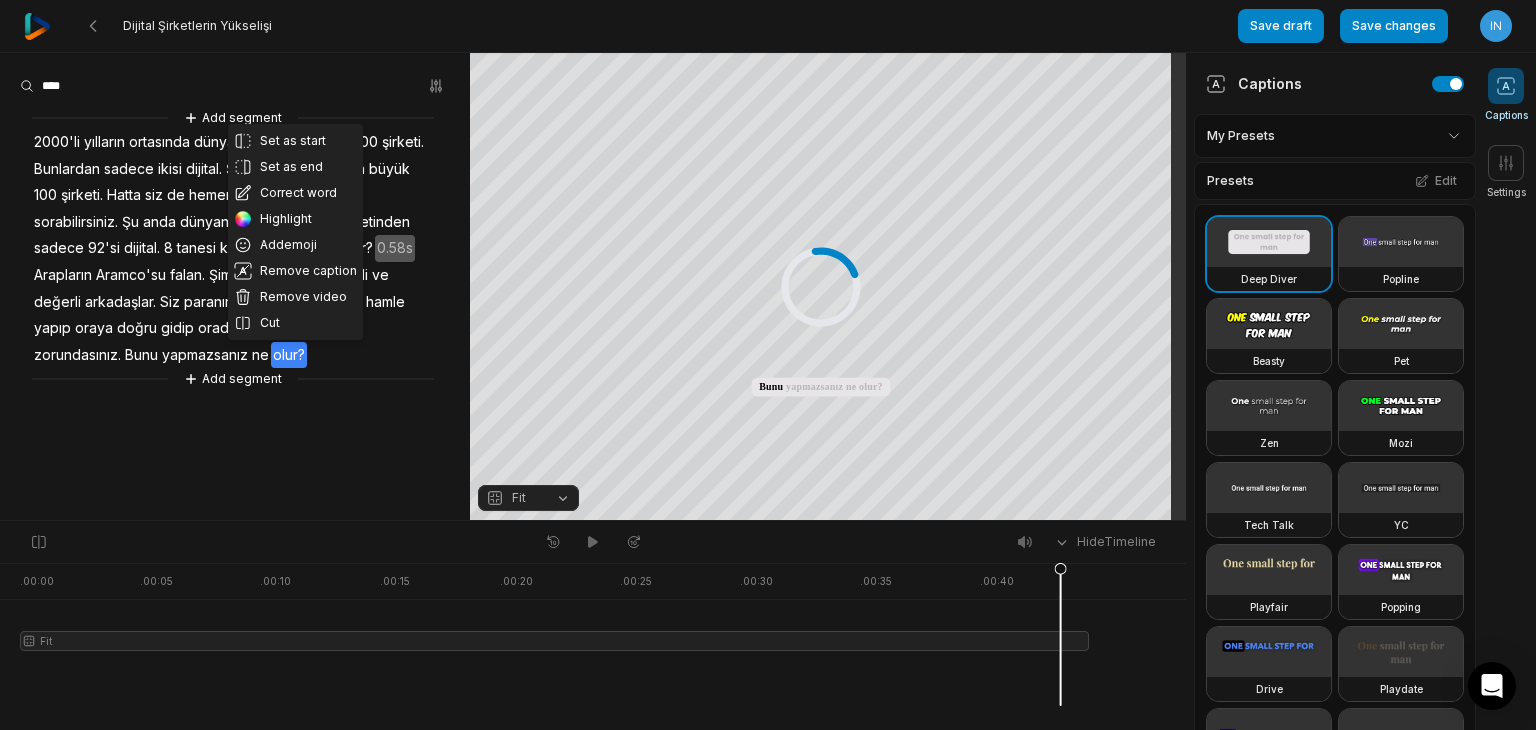 click on "Set as start Set as end Correct word Highlight Add  emoji Remove caption Remove video Cut   Add segment 2000'li yılların ortasında dünyanın 0.5s en Büyük 100 şirketi. Bunlardan sadece ikisi dijital. Şu anda dünyanın en büyük 100 şirketi. Hatta siz de hemen bunu chat GPT'ye sorabilirsiniz. Şu anda dünyanın en büyük 100 şirketinden sadece 92'si dijital. 8 tanesi klasik şirket. İşte nedir? 0.58s Arapların Aramco'su falan. Şimdi şu çok çok önemli ve değerli arkadaşlar. Siz paranın olduğu yere doğru hamle yapıp oraya doğru gidip oradan para kazanmak zorundasınız. Bunu yapmazsanız ne olur?   Add segment" at bounding box center (235, 248) 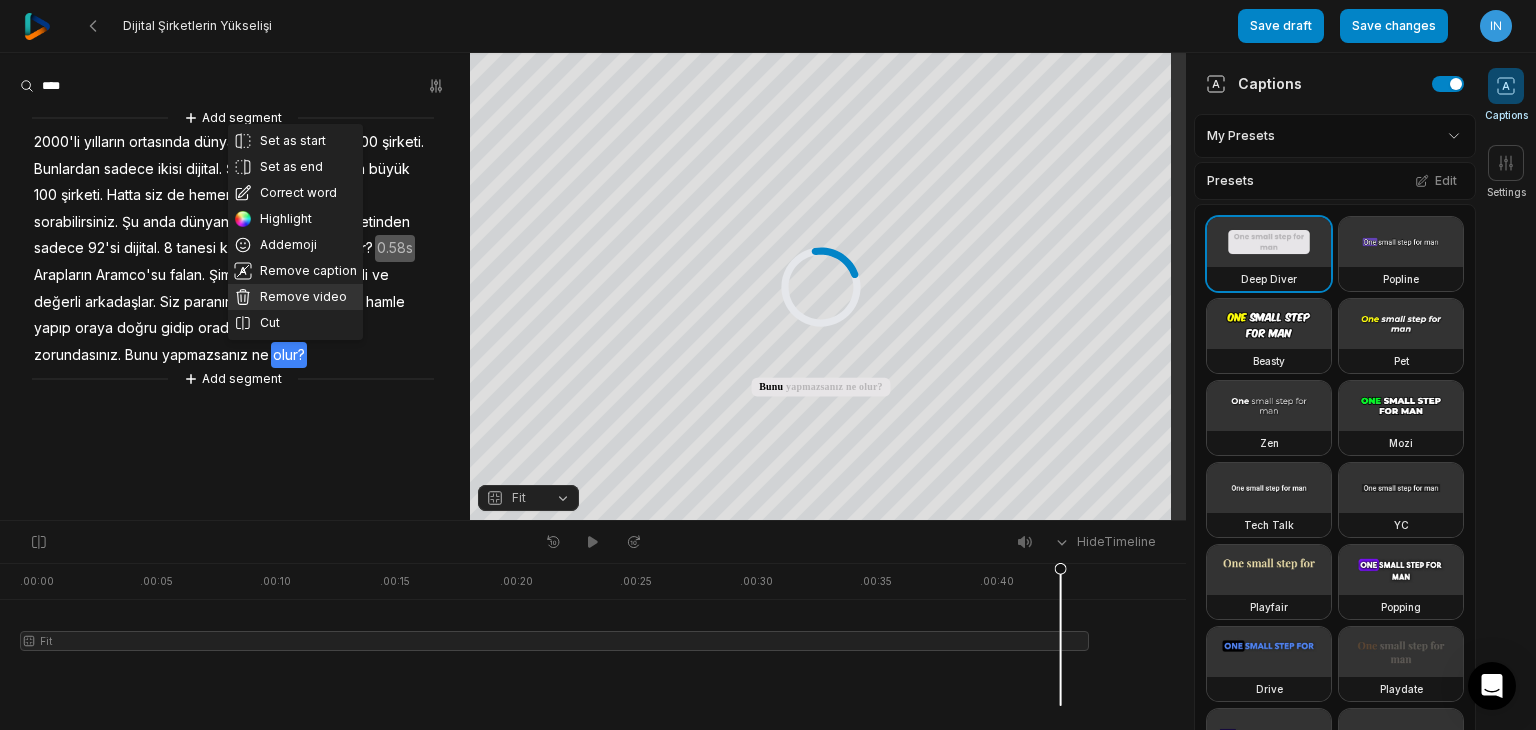 click on "Remove video" at bounding box center (295, 297) 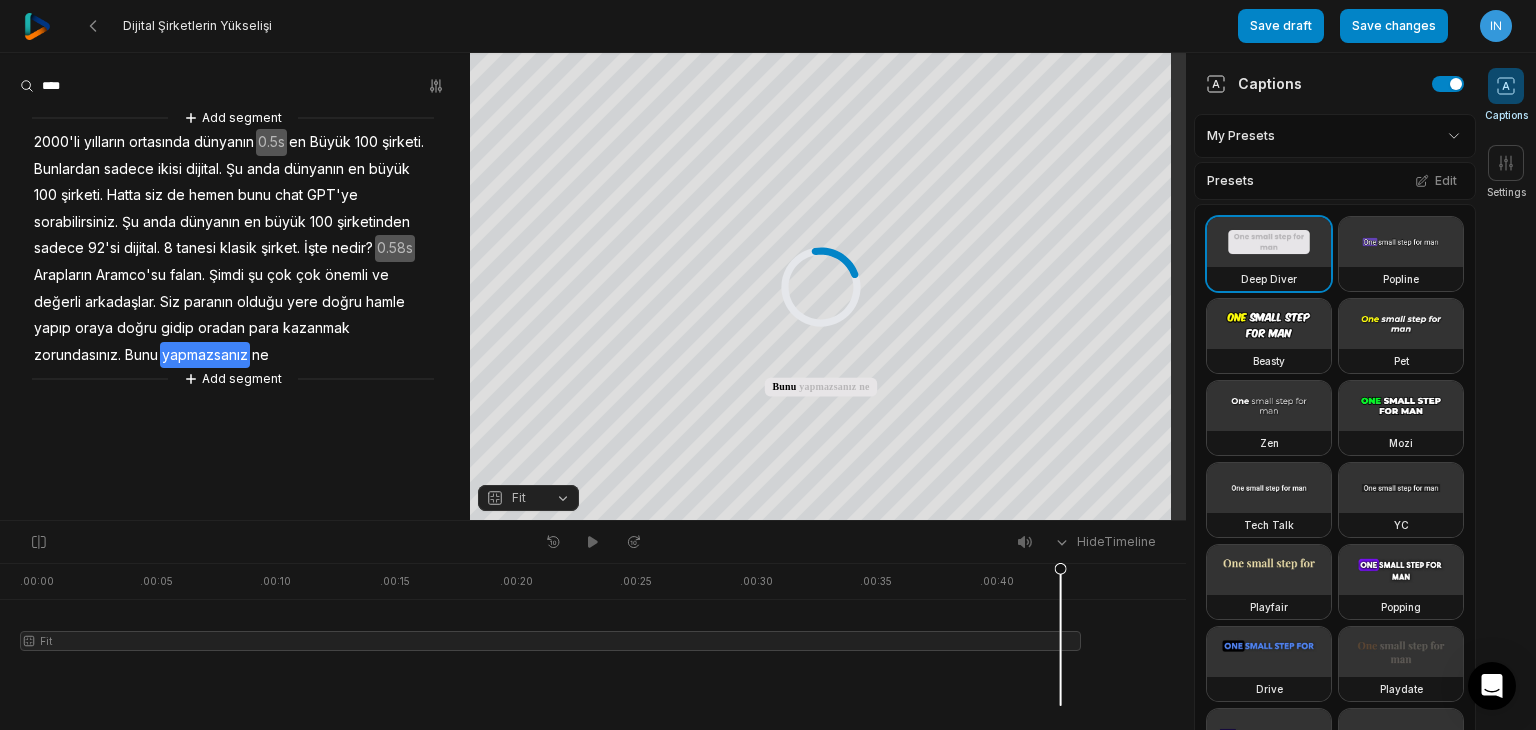 click on "ne" at bounding box center (260, 355) 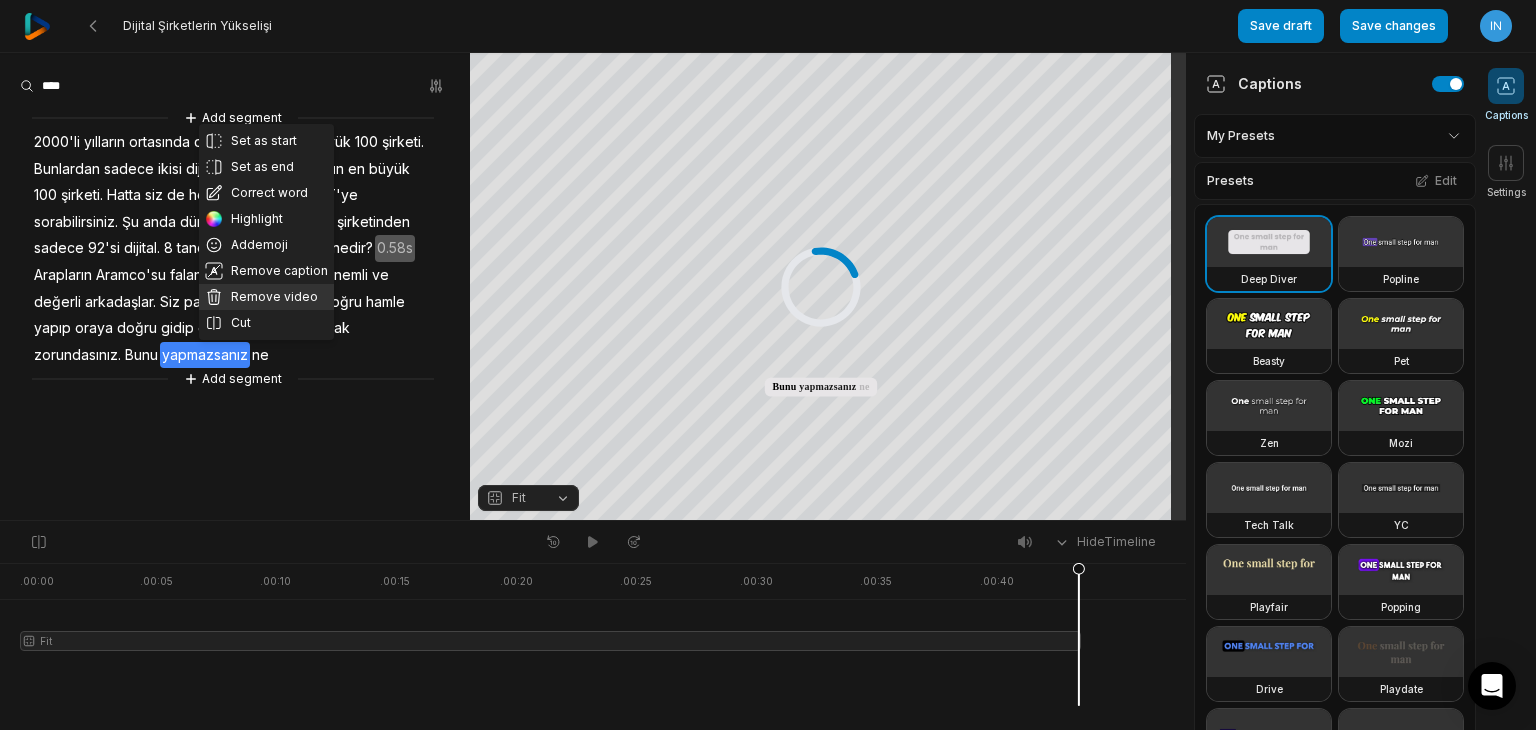click on "Remove video" at bounding box center (266, 297) 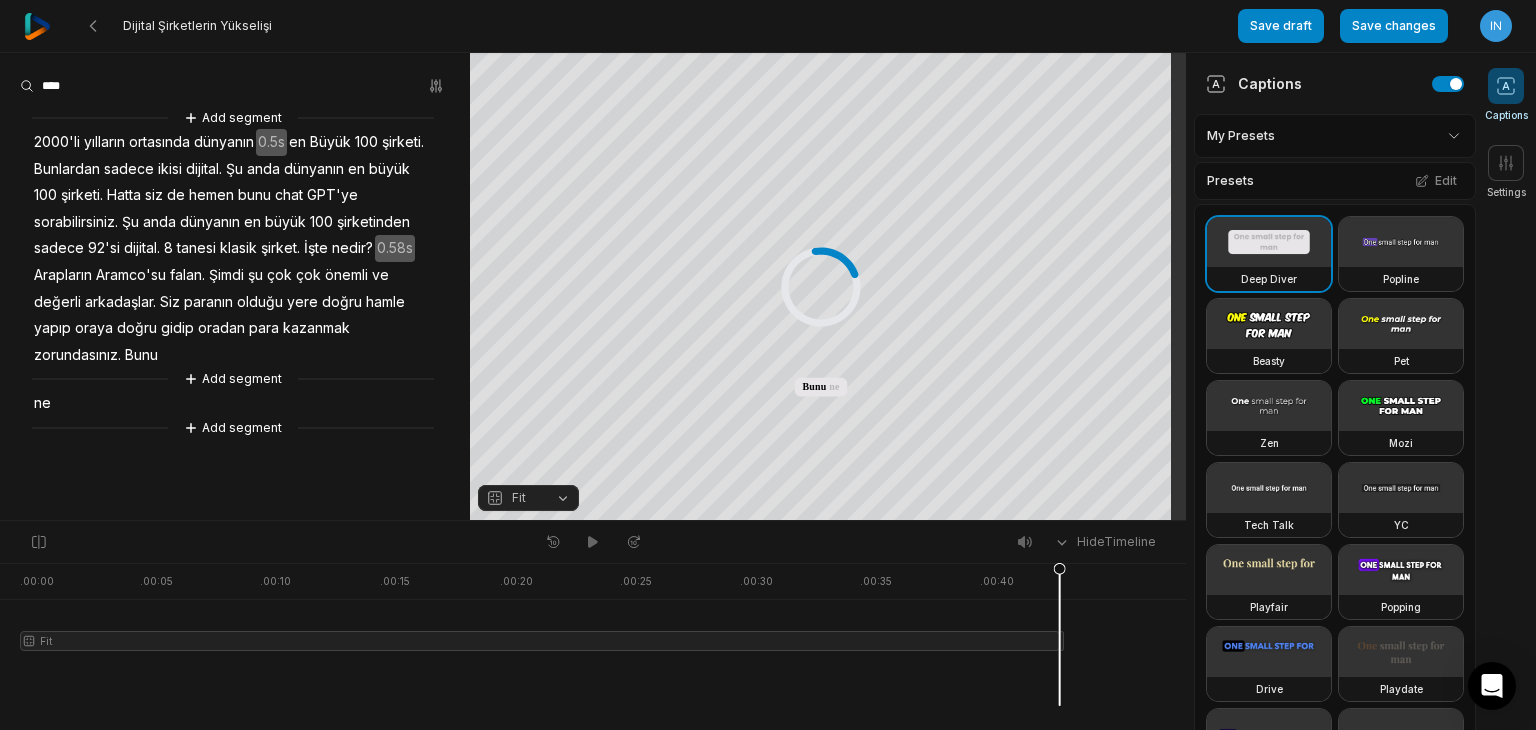 click on "Bunu" at bounding box center (141, 355) 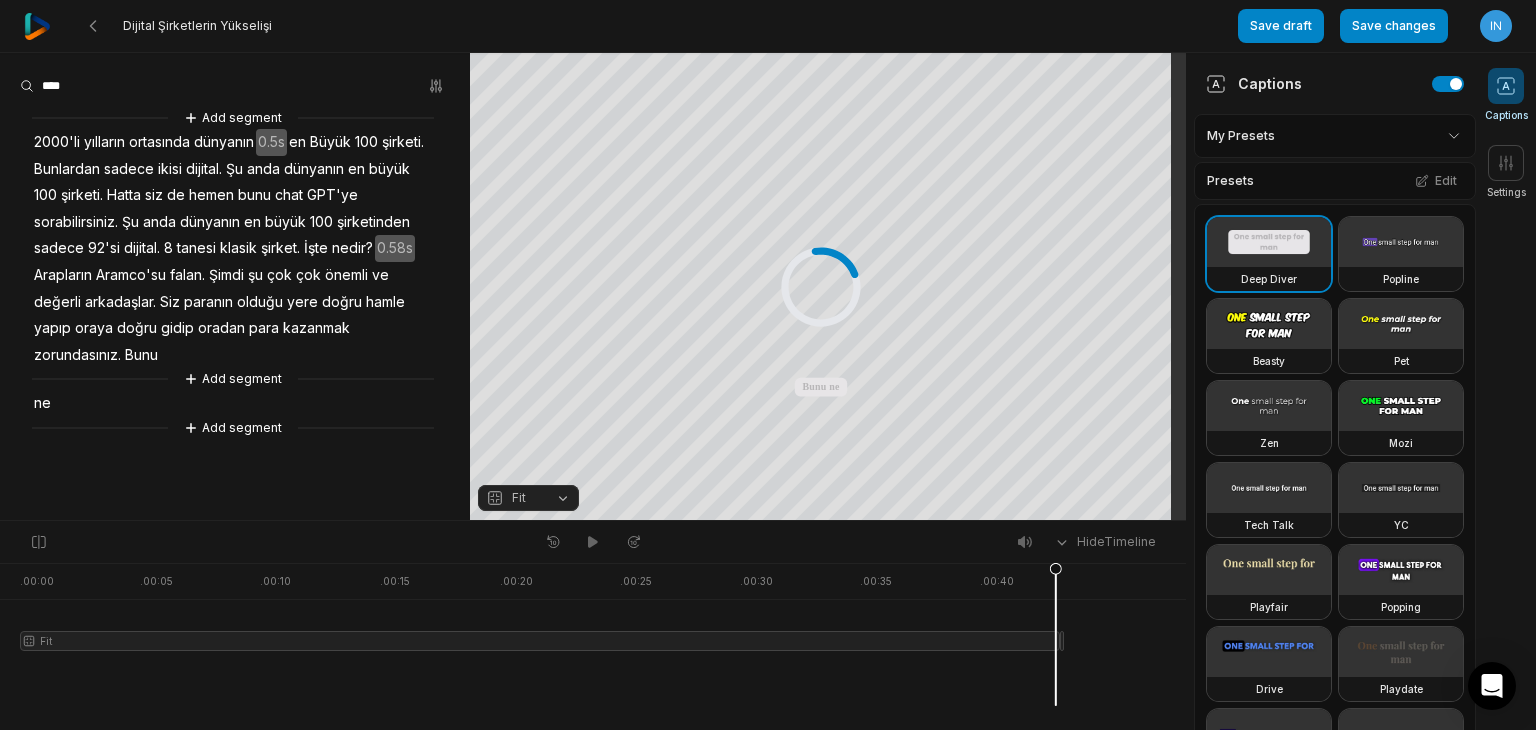 click on "Bunu" at bounding box center (141, 355) 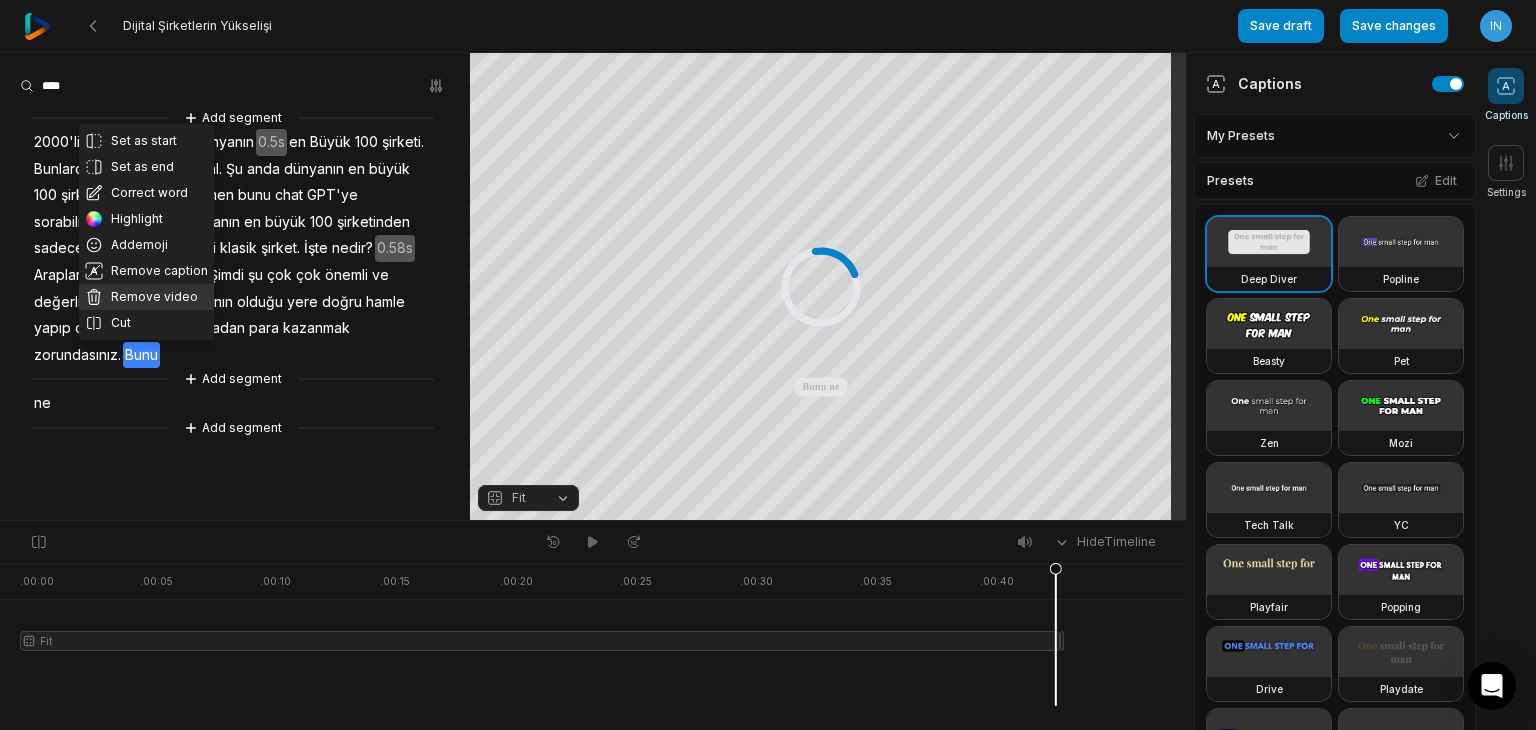 click on "Remove video" at bounding box center [146, 297] 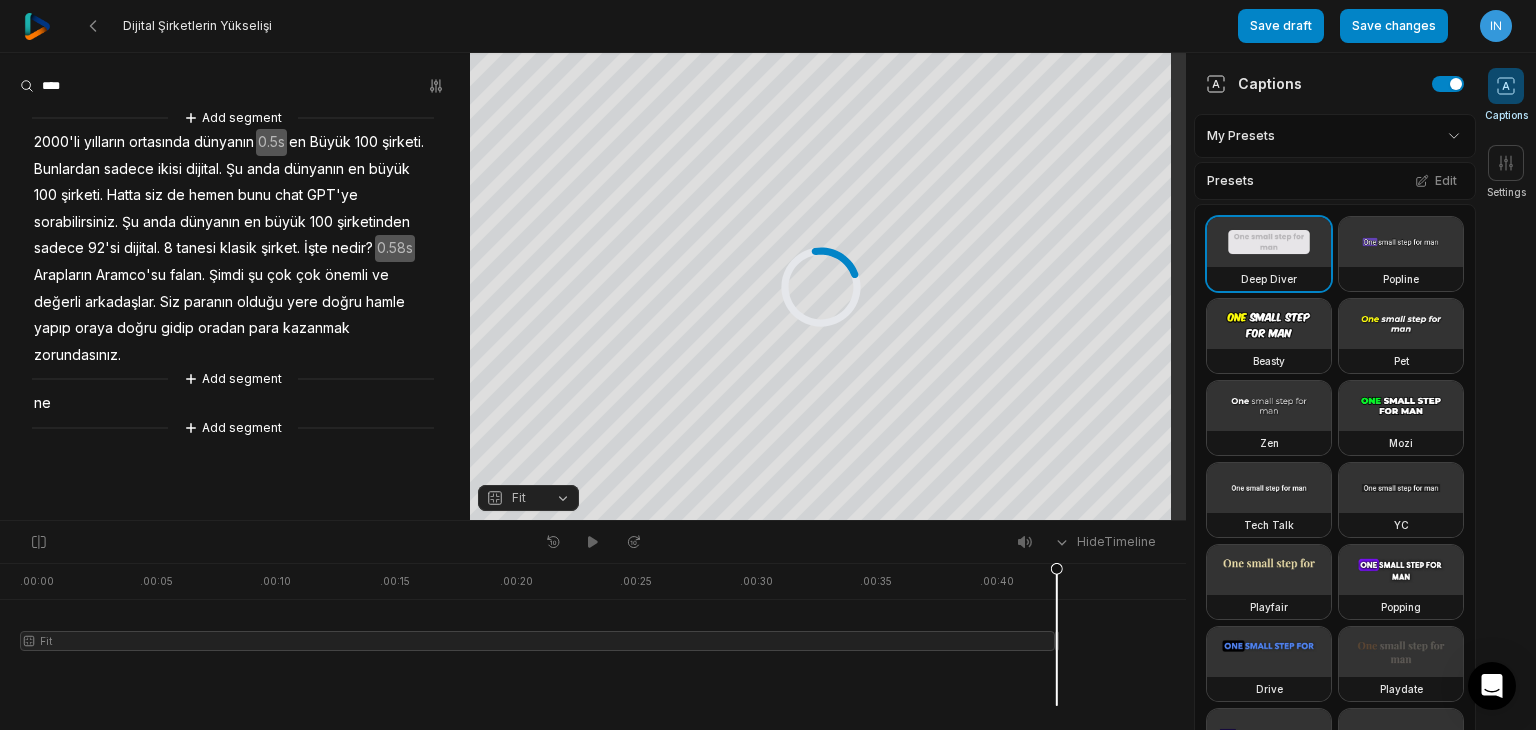 click on "Fit" at bounding box center [528, 498] 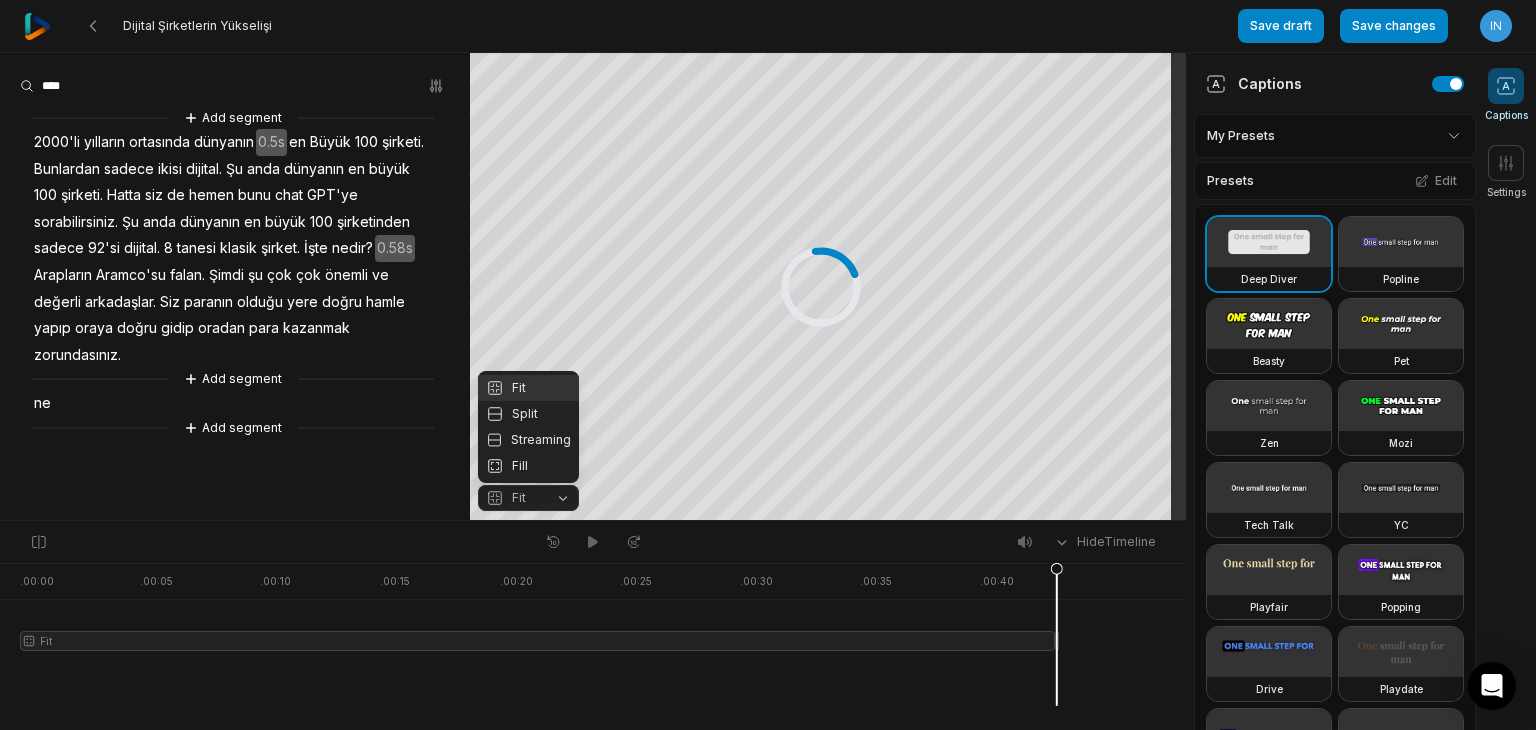 click on "Your browser does not support mp4 format. Your browser does not support mp4 format. 2000'li   yılların   ortasında dünyanın   en   Büyük   100 şirketi Bunlardan   sadece ikisi   dijital Şu   anda   dünyanın   en   büyük 100   şirketi Hatta   siz   de   hemen   bunu chat   GPT'ye   sorabilirsiniz Şu   anda   dünyanın   en   büyük 100   şirketinden   sadece 92'si   dijital 8   tanesi   klasik   şirket İşte   nedir? Arapların   Aramco'su   falan Şimdi   şu   çok   çok   önemli ve   değerli   arkadaşlar Siz   paranın   olduğu   yere doğru   hamle   yapıp   oraya doğru   gidip   oradan   para kazanmak   zorundasınız ne Crop Hex ********* * % Fit Fit Split Streaming Fill" at bounding box center (593, 287) 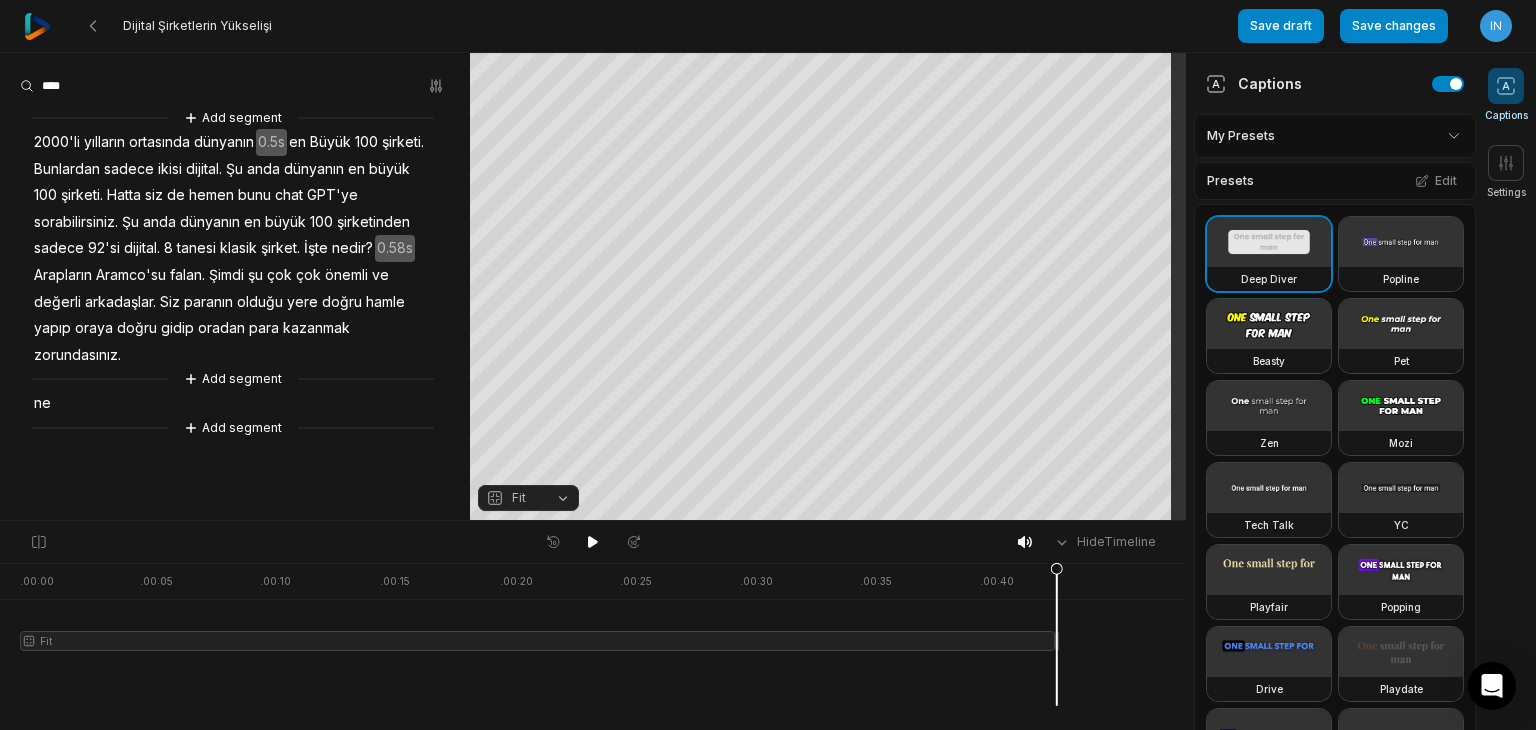 click at bounding box center (1269, 242) 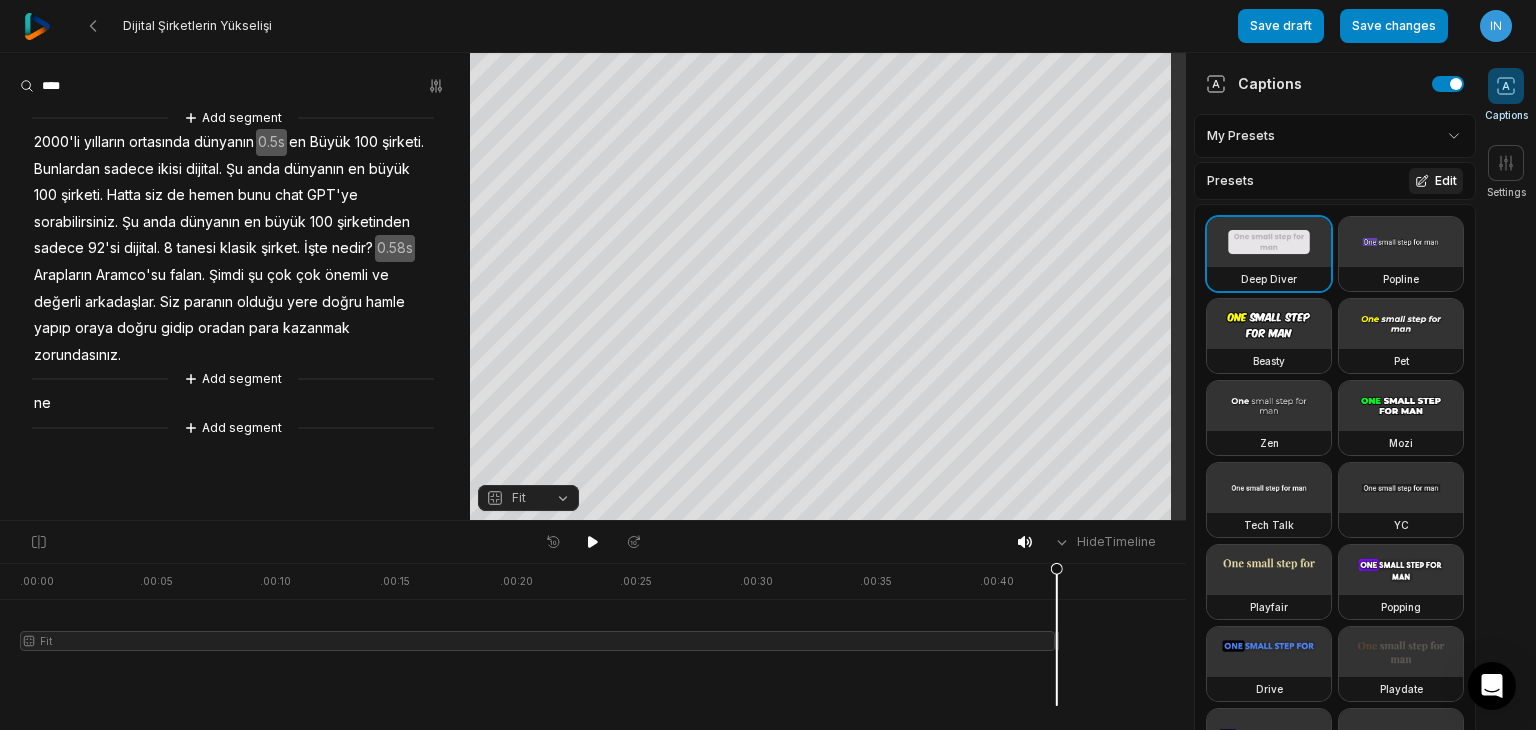 click on "Edit" at bounding box center (1436, 181) 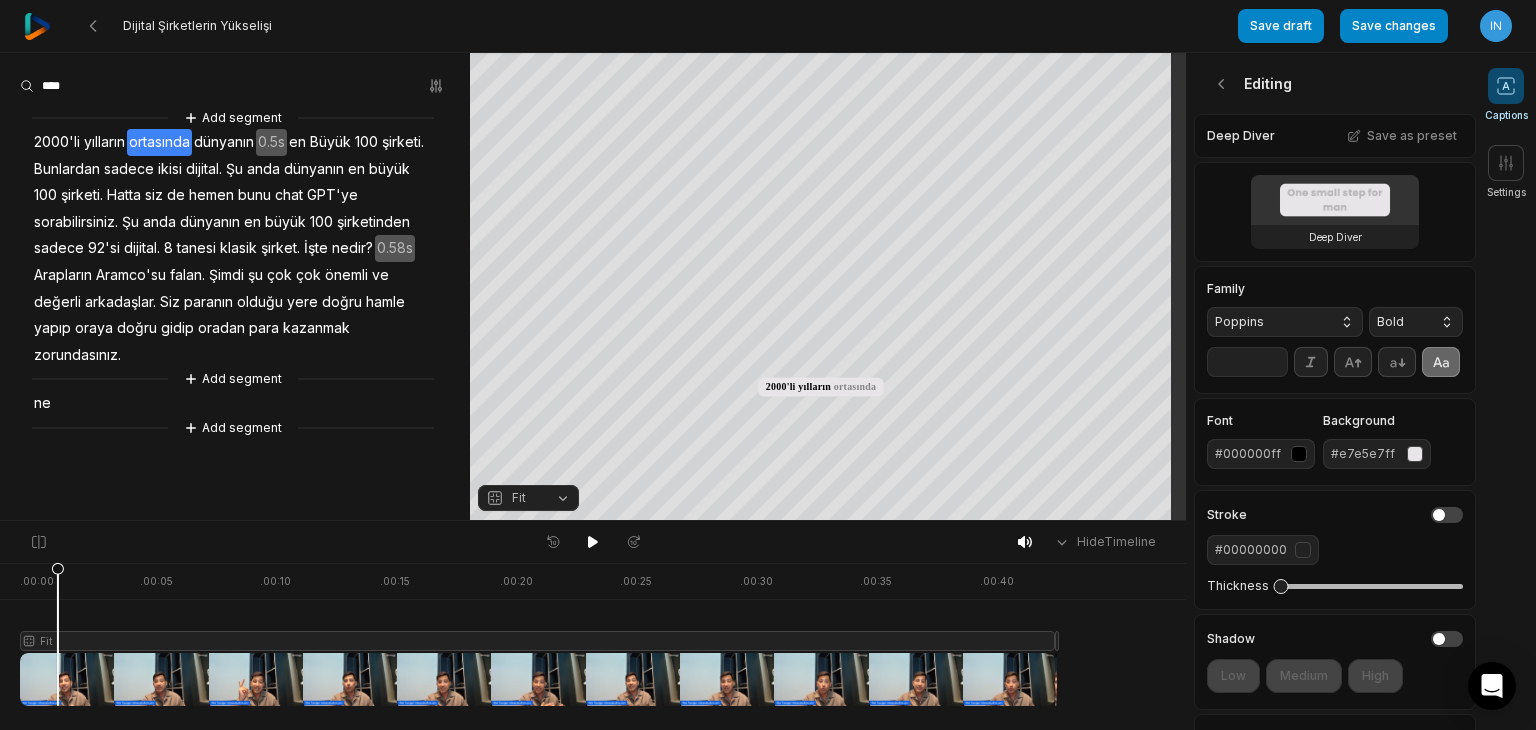 scroll, scrollTop: 0, scrollLeft: 0, axis: both 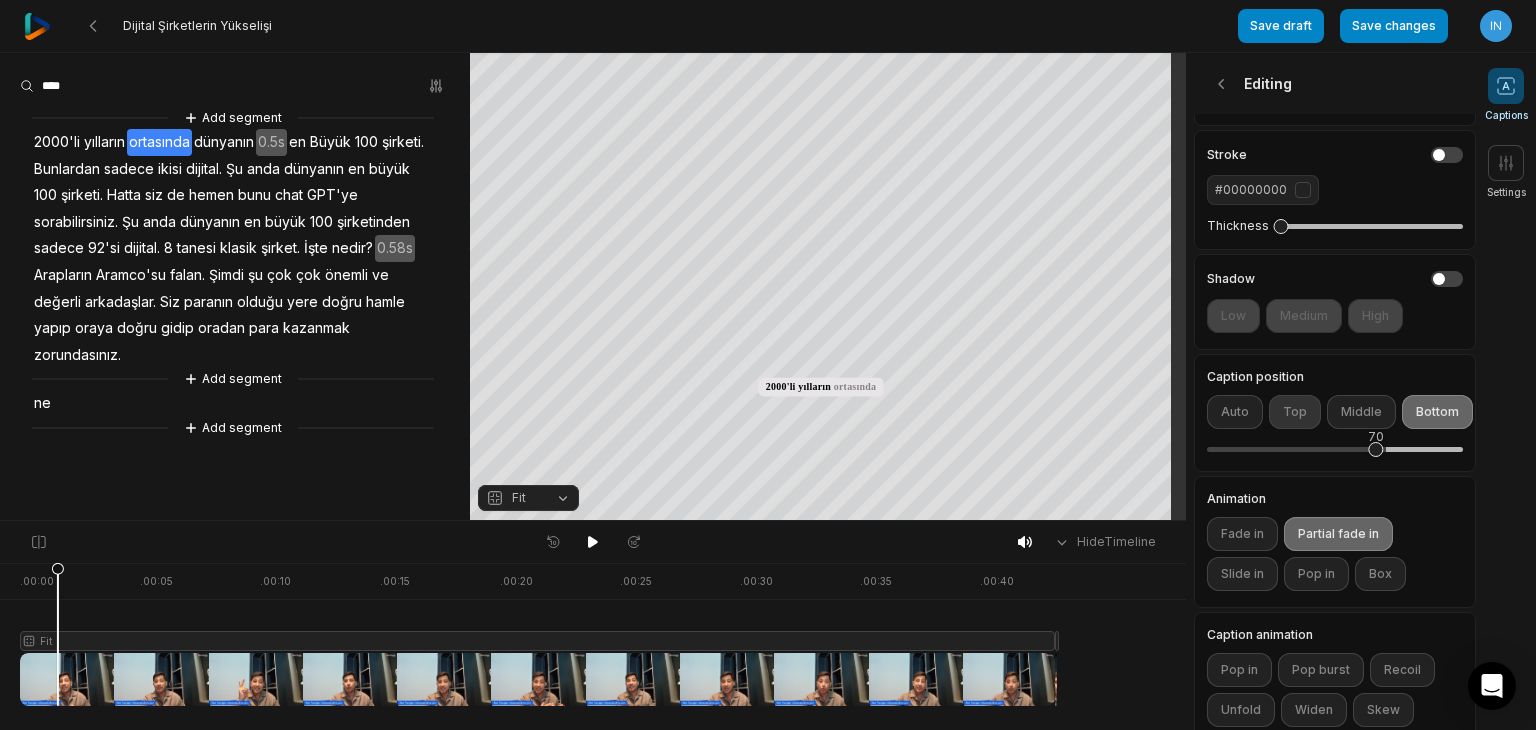 click on "Top" at bounding box center [1295, 412] 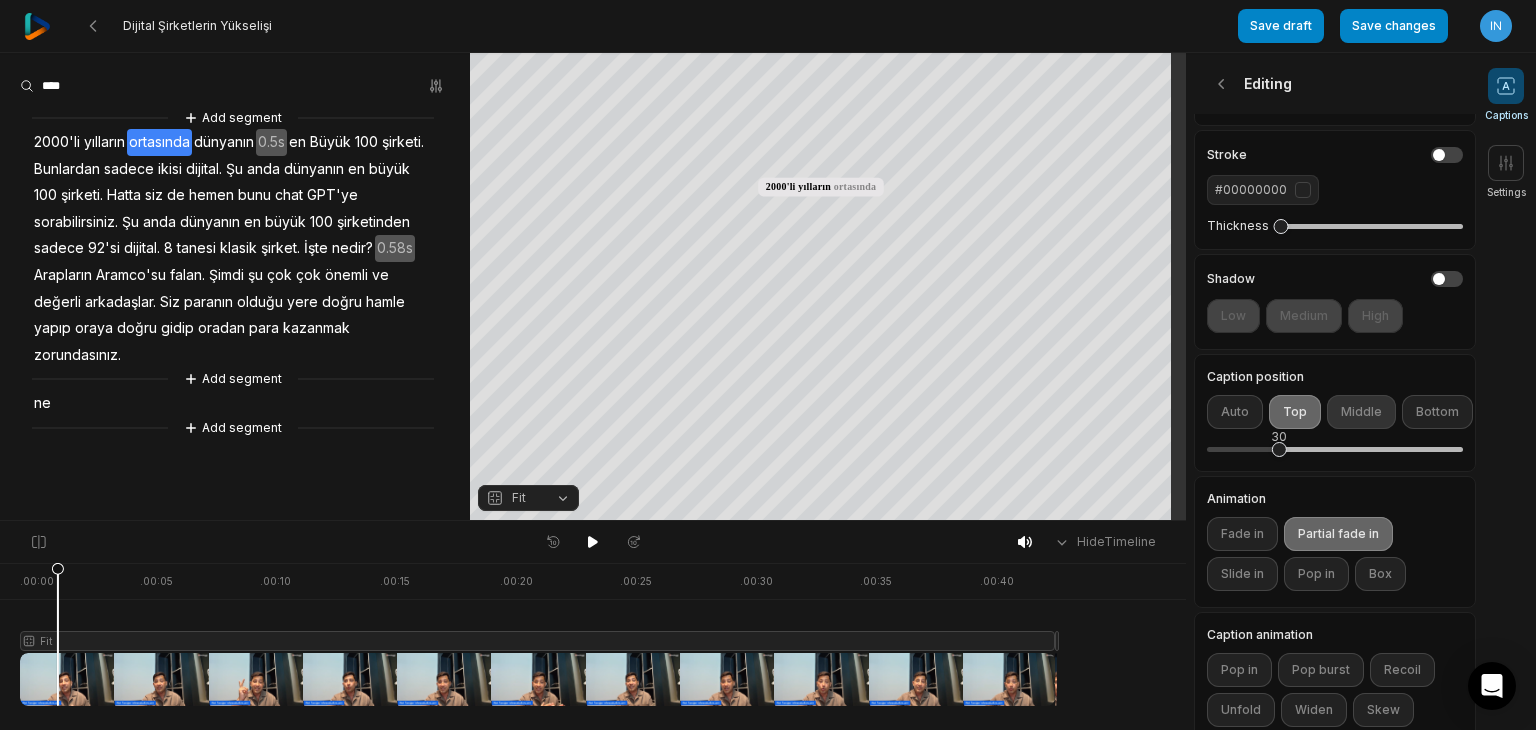 click on "Middle" at bounding box center [1361, 412] 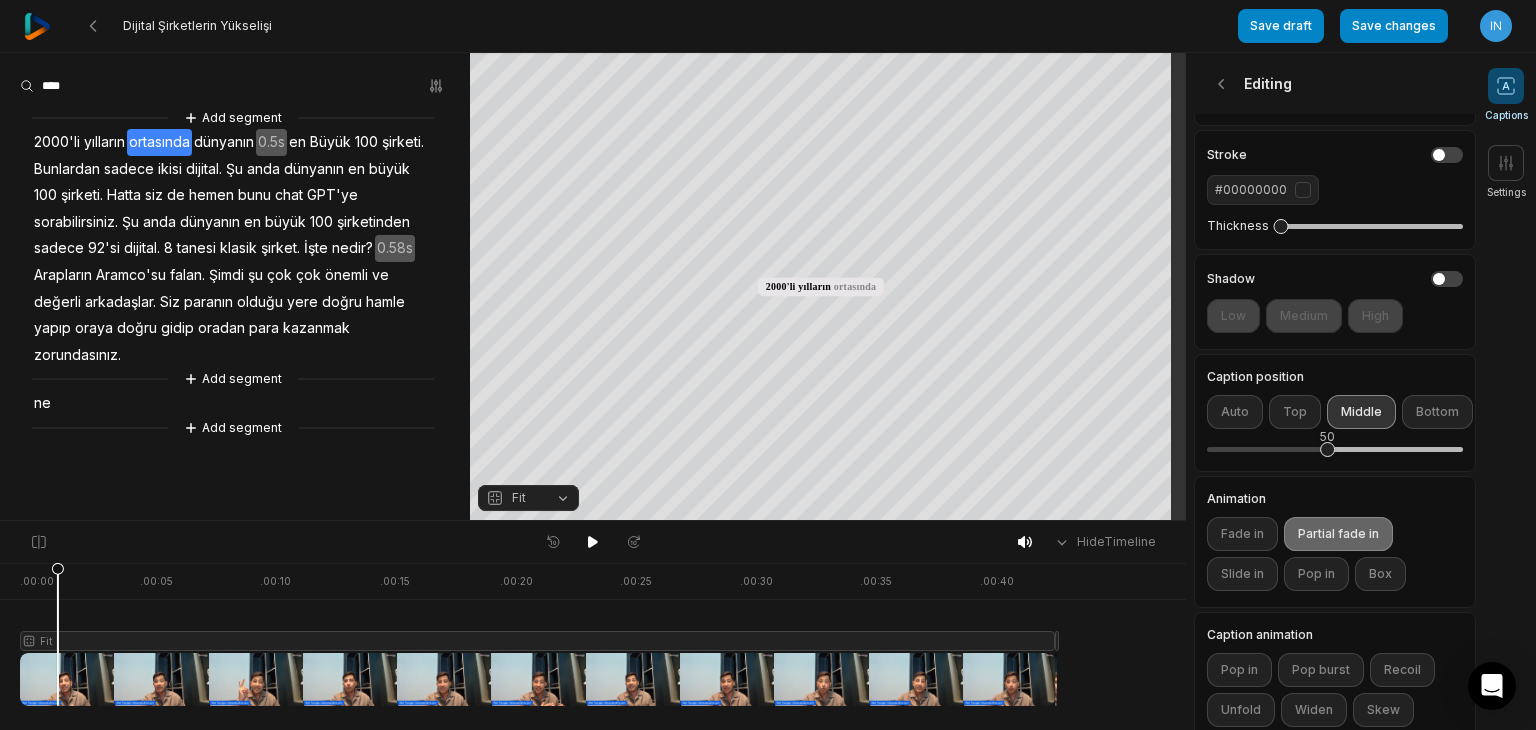 scroll, scrollTop: 360, scrollLeft: 4, axis: both 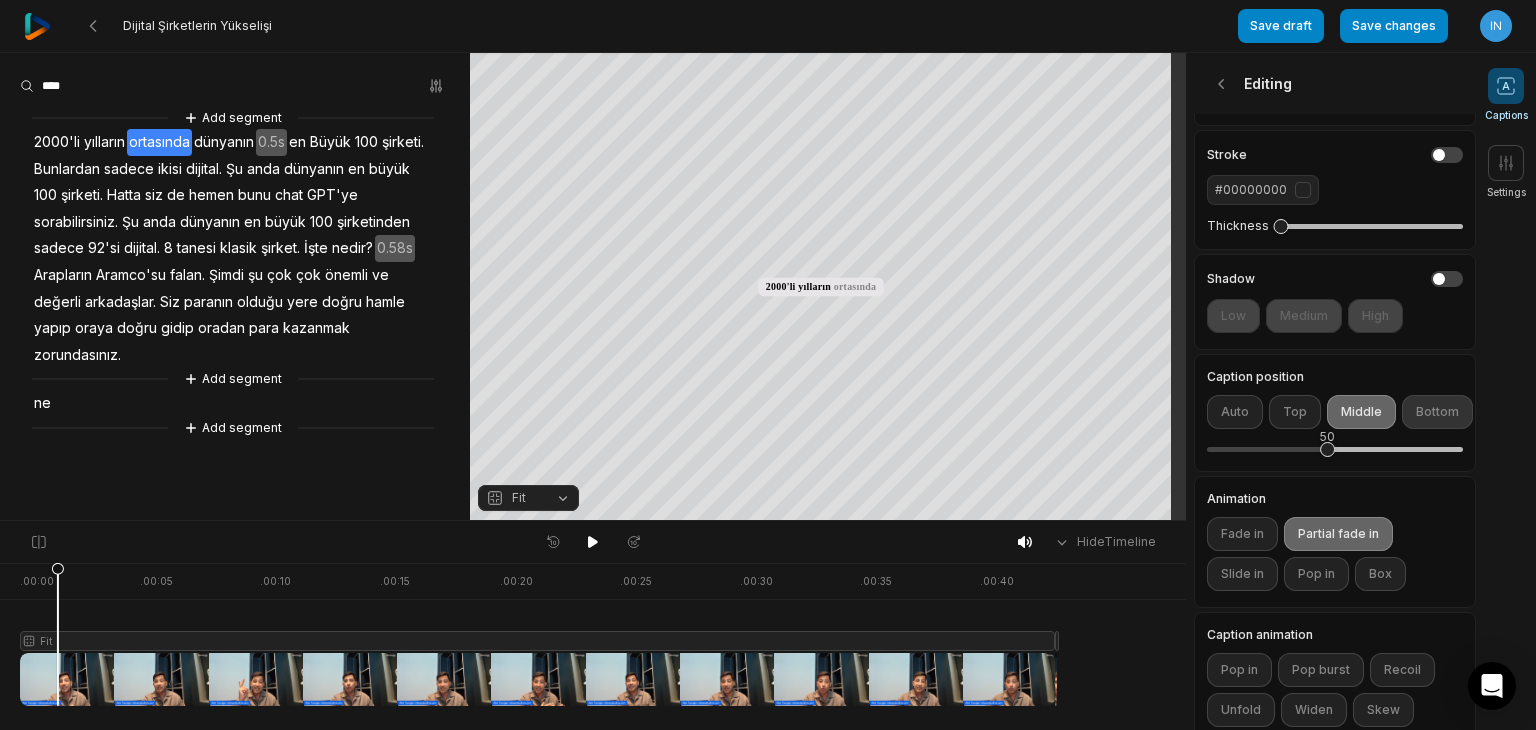 click on "Bottom" at bounding box center [1437, 412] 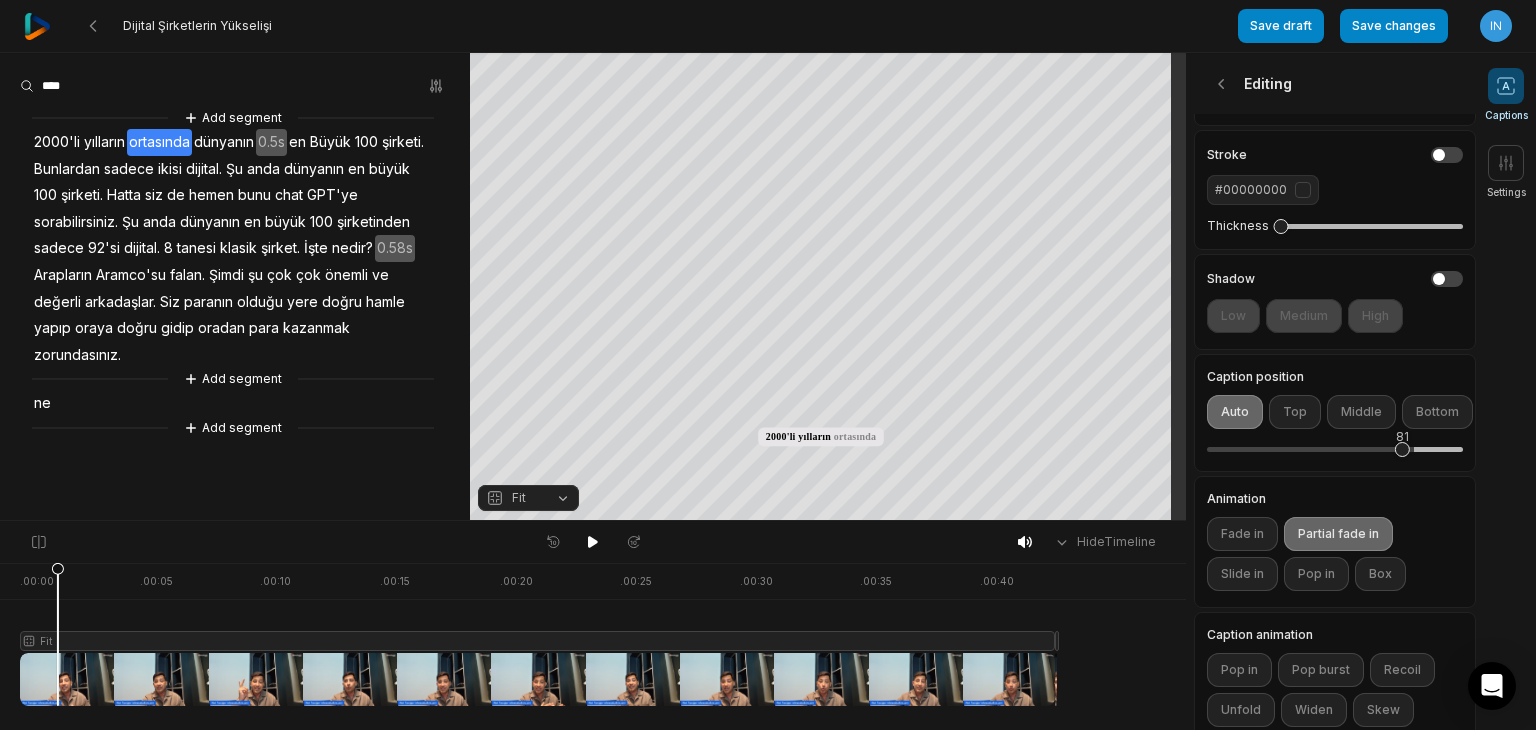 drag, startPoint x: 1381, startPoint y: 482, endPoint x: 1397, endPoint y: 502, distance: 25.612497 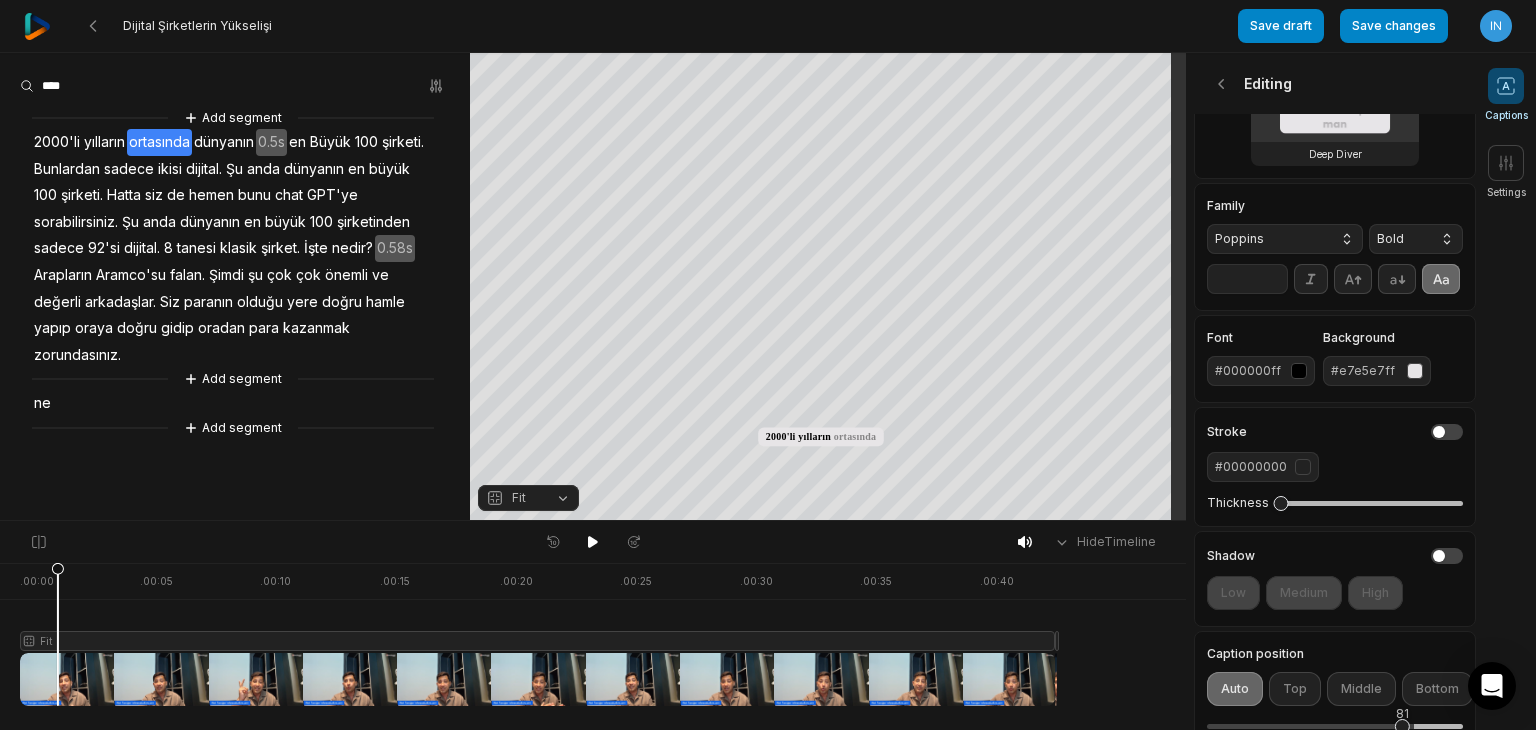 scroll, scrollTop: 0, scrollLeft: 0, axis: both 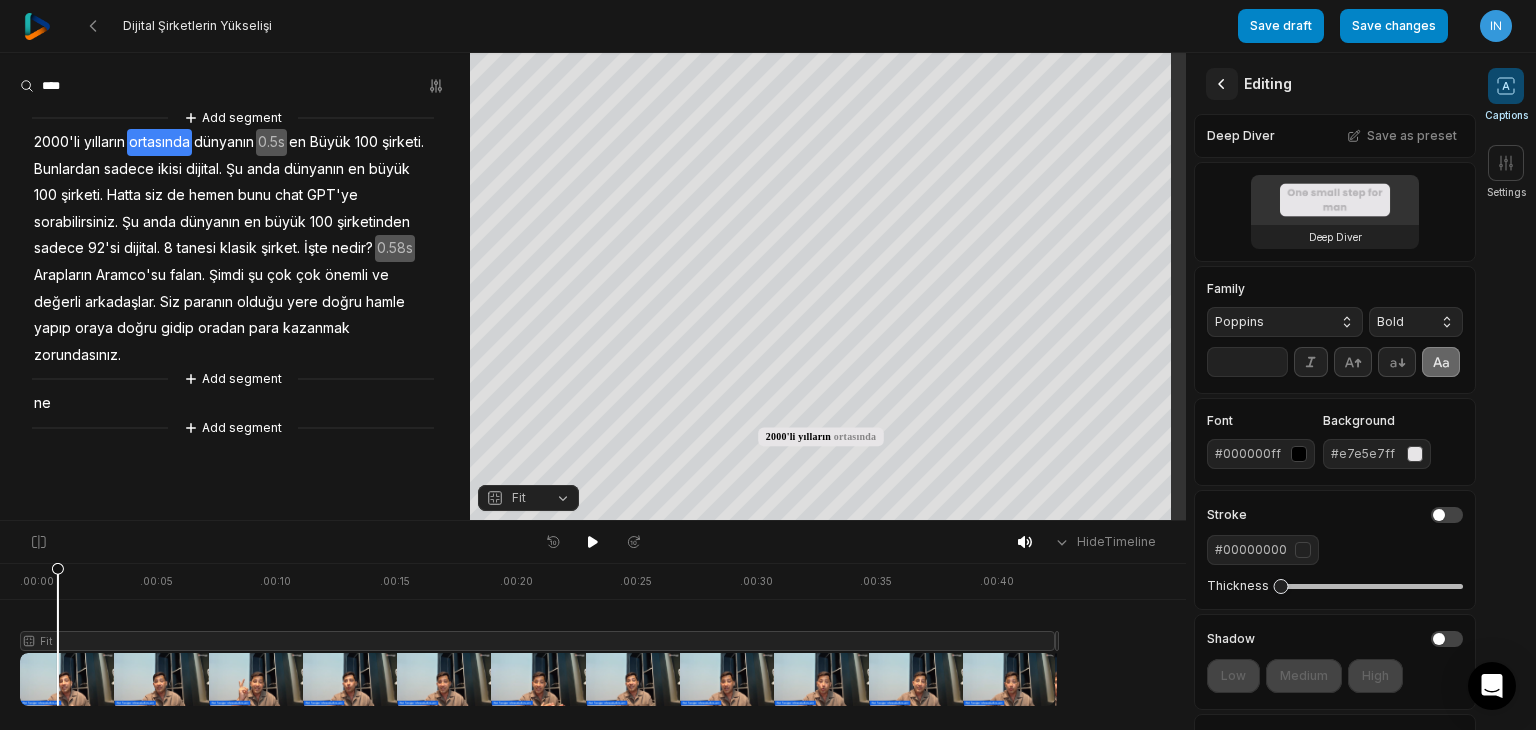 click at bounding box center (1222, 84) 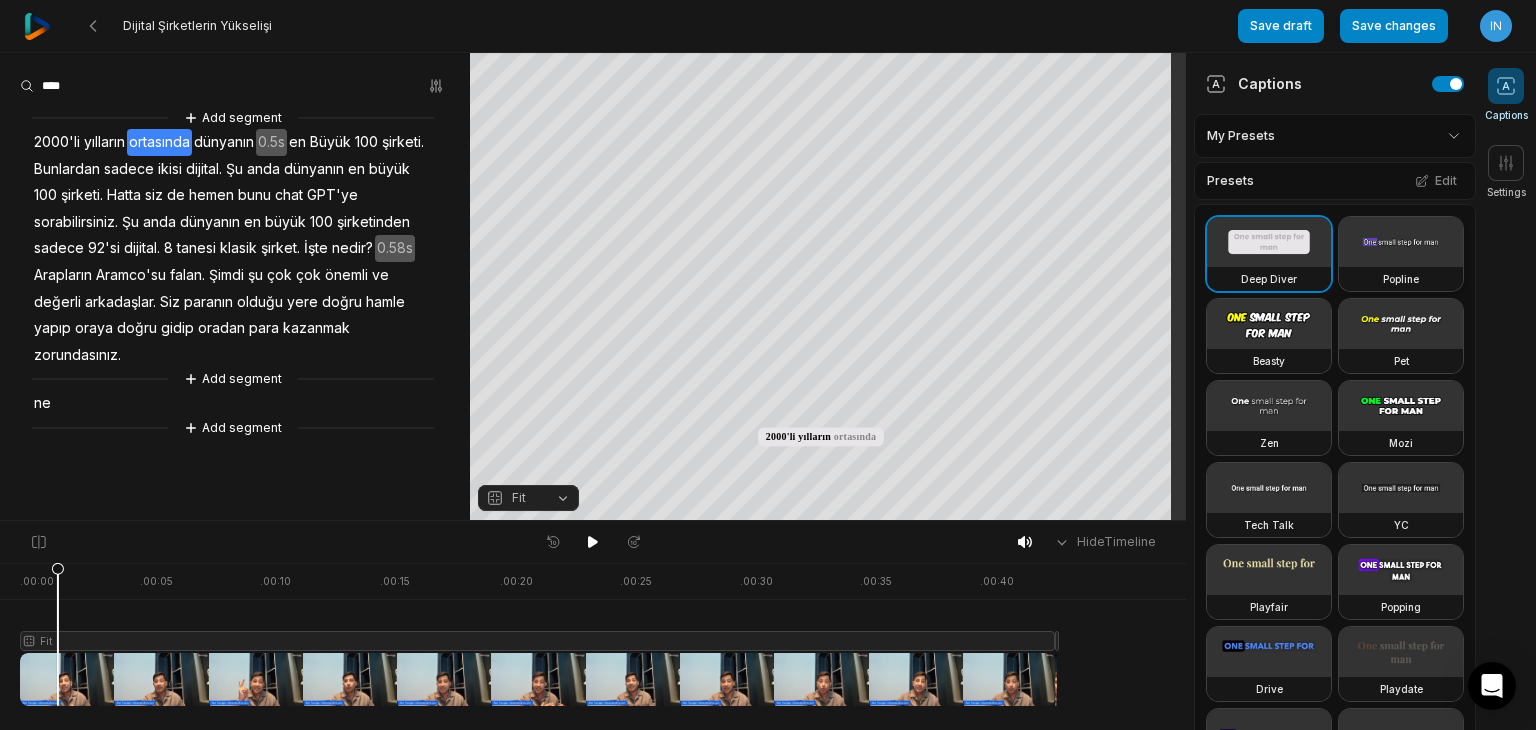 click at bounding box center [1401, 242] 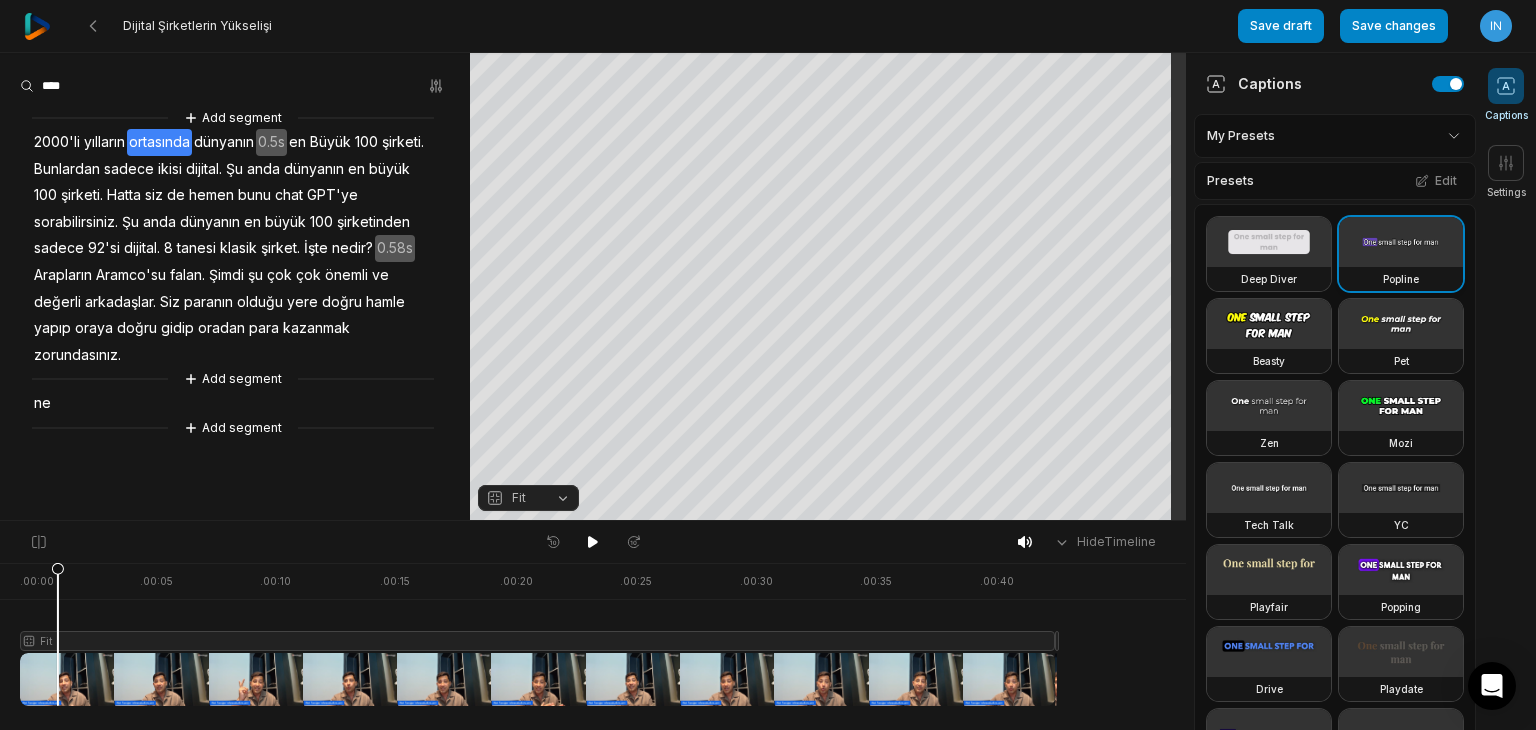 click at bounding box center [1401, 242] 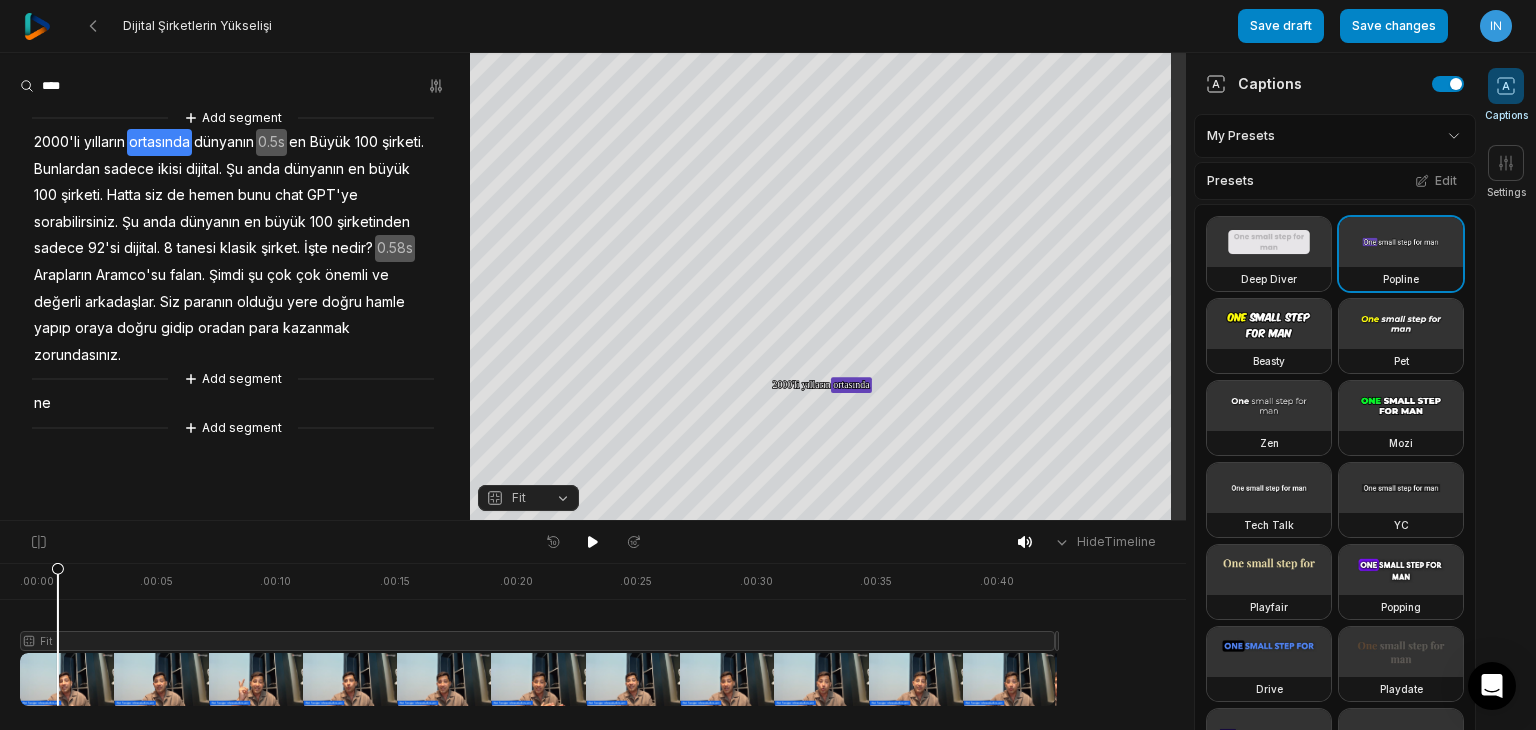 click on "Deep Diver Popline Beasty Pet Zen Mozi Tech Talk YC Playfair Popping Drive Playdate Galaxy Turban Flipper Spell Youshaei Pod P Noah Phantom" at bounding box center [1335, 623] 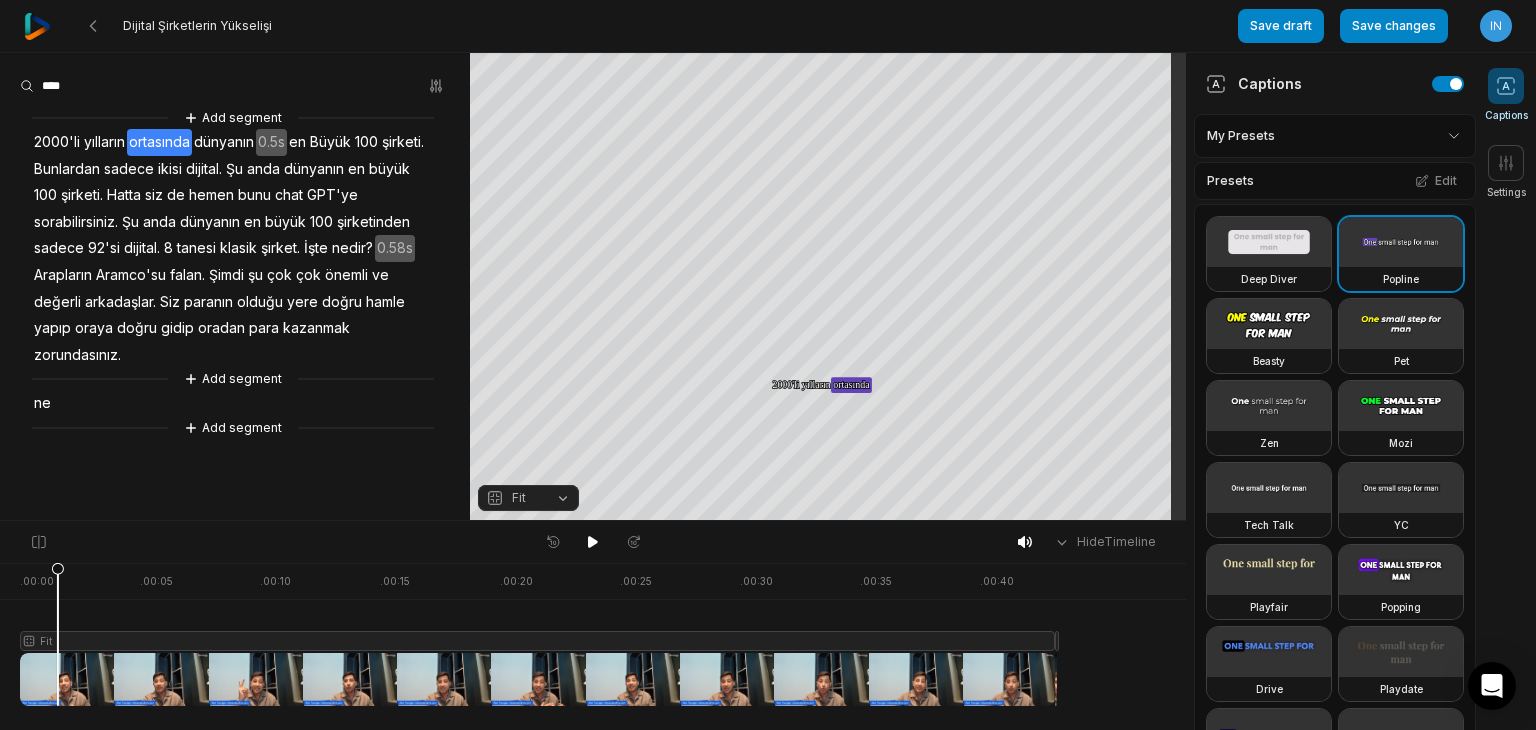 click on "Presets Edit" at bounding box center (1335, 181) 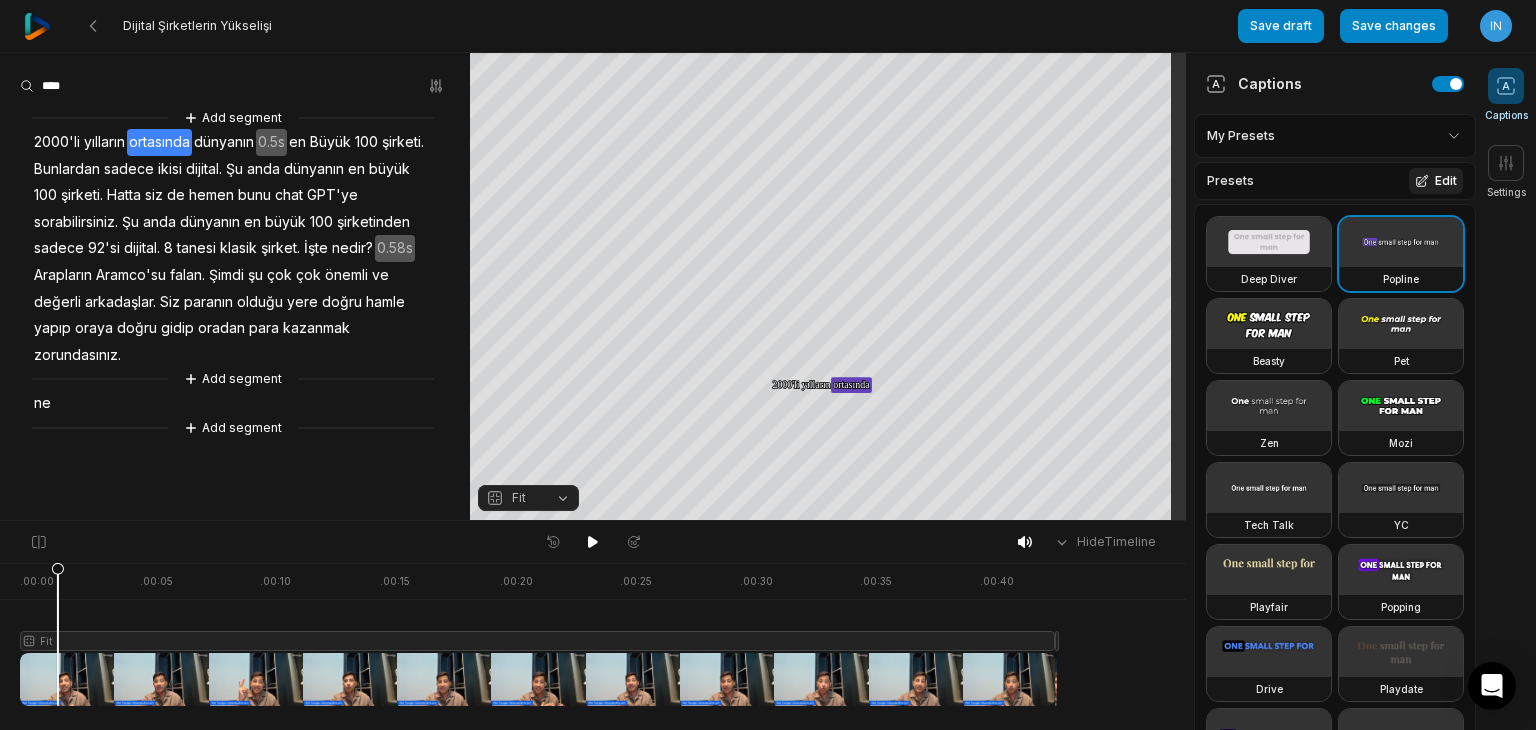 click on "Edit" at bounding box center [1436, 181] 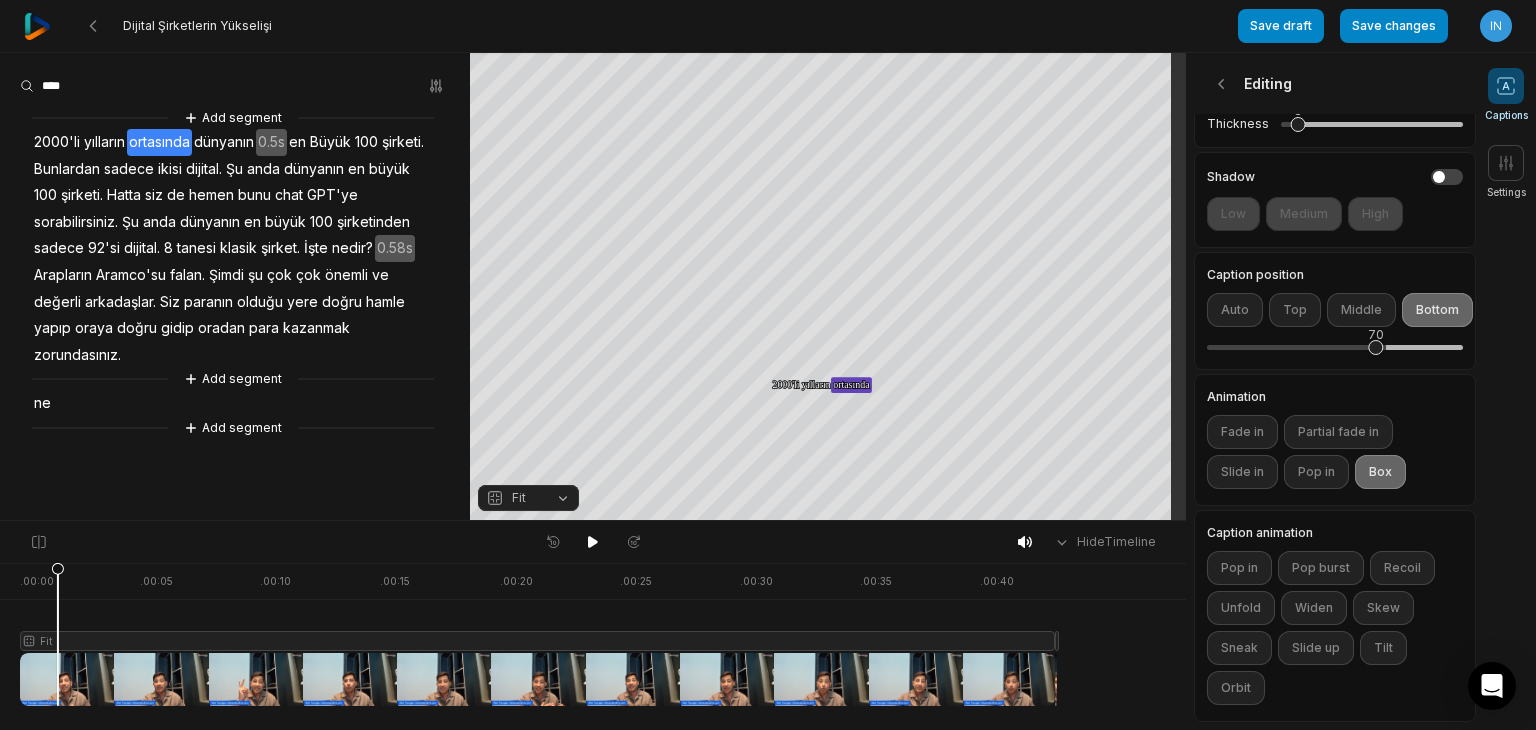 scroll, scrollTop: 478, scrollLeft: 4, axis: both 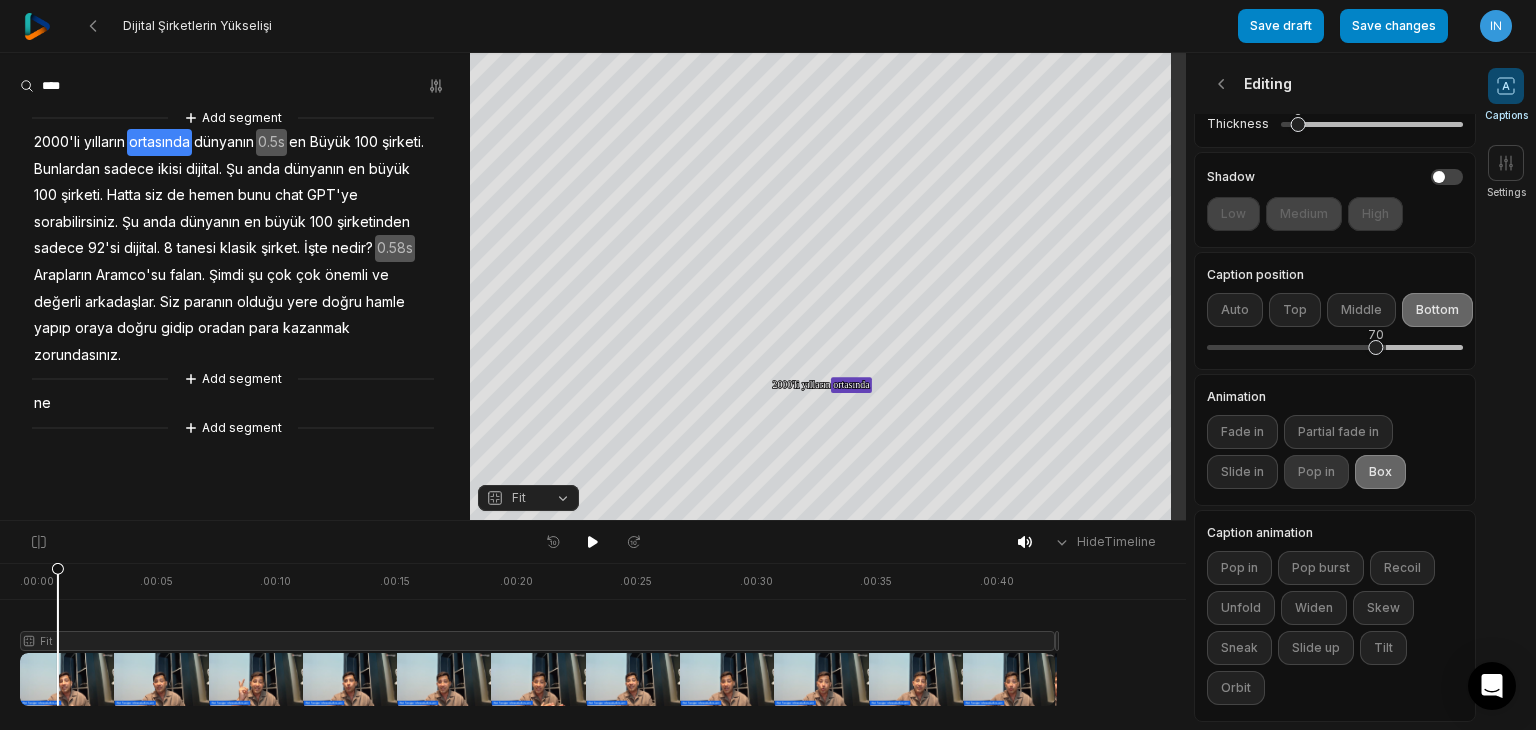 click on "Pop in" at bounding box center [1316, 472] 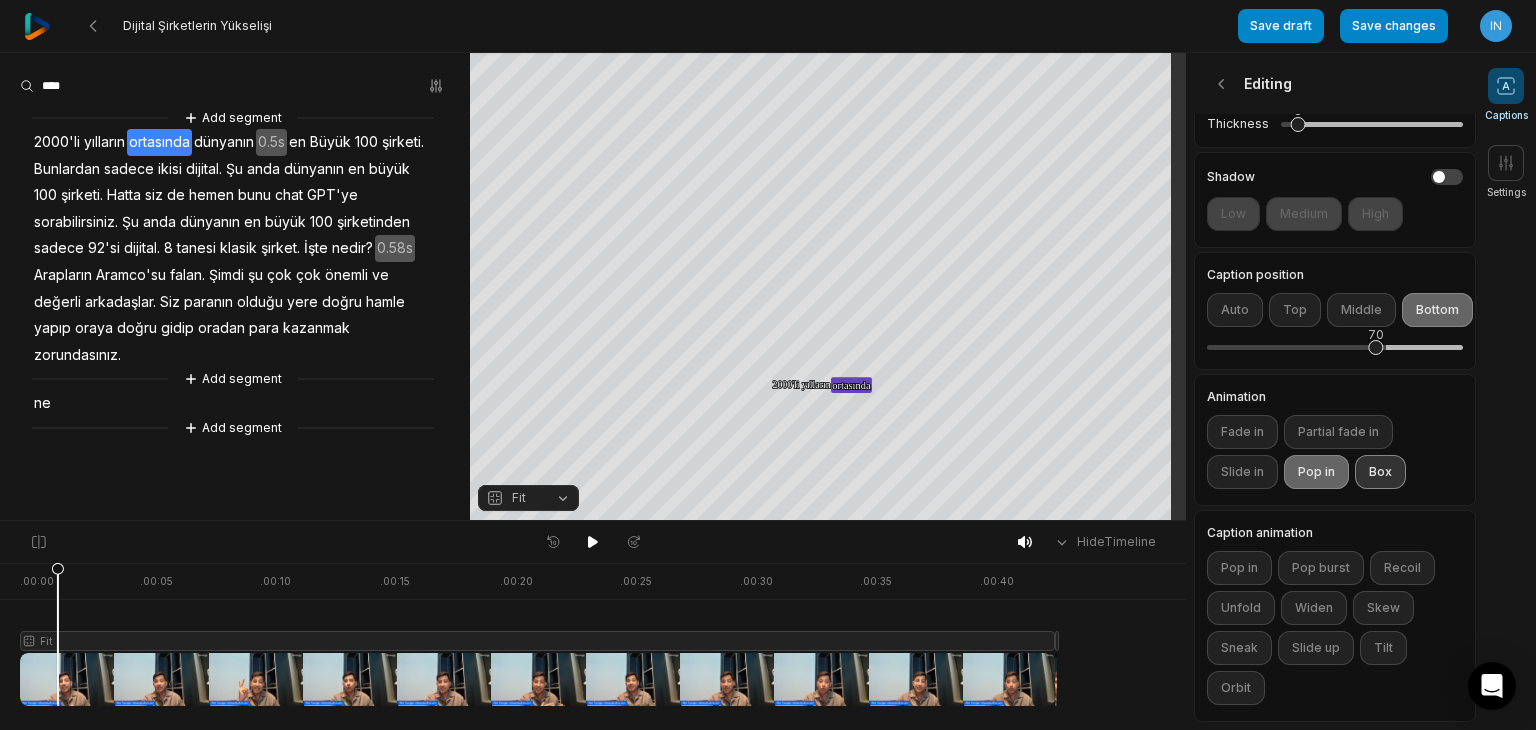 click on "Box" at bounding box center (1380, 472) 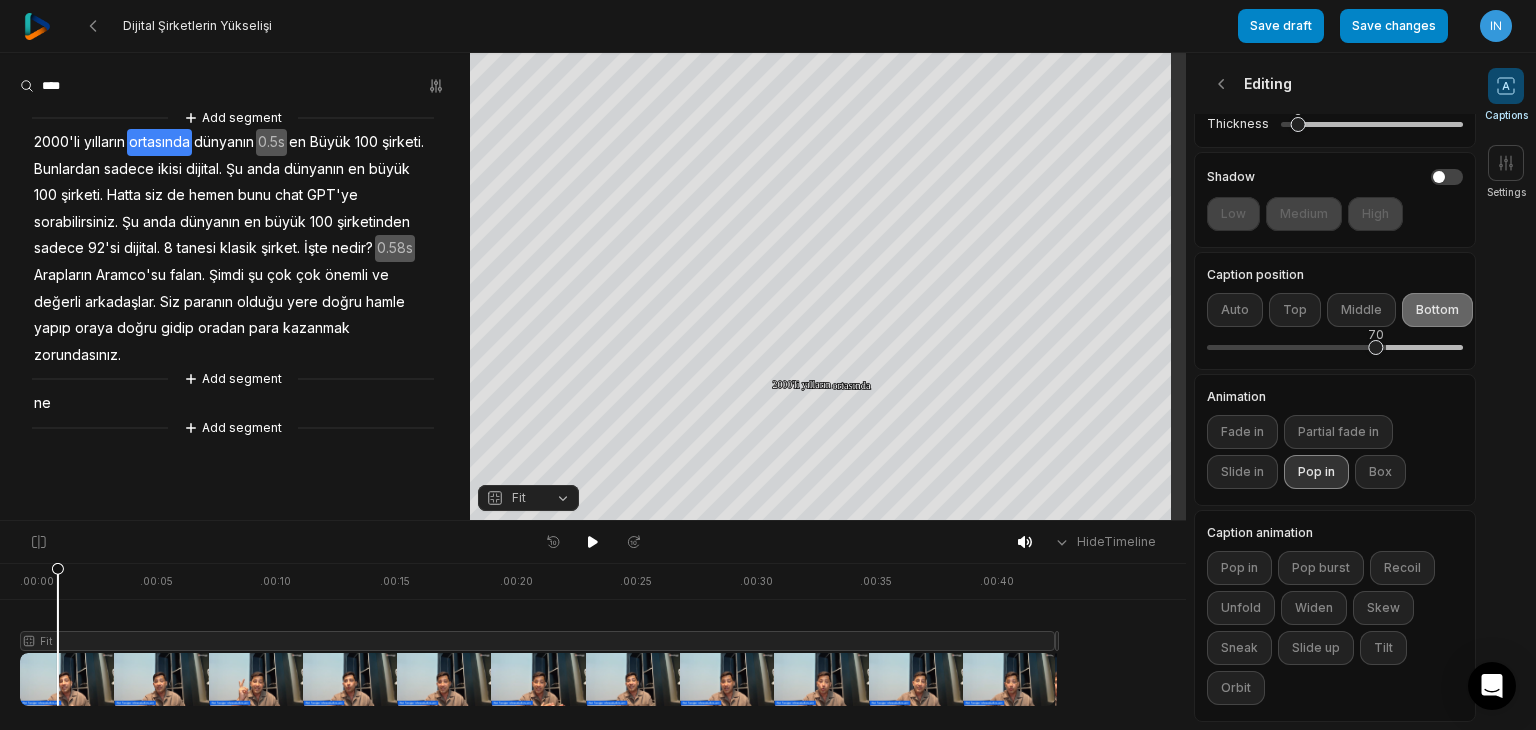 click on "Pop in" at bounding box center (1316, 472) 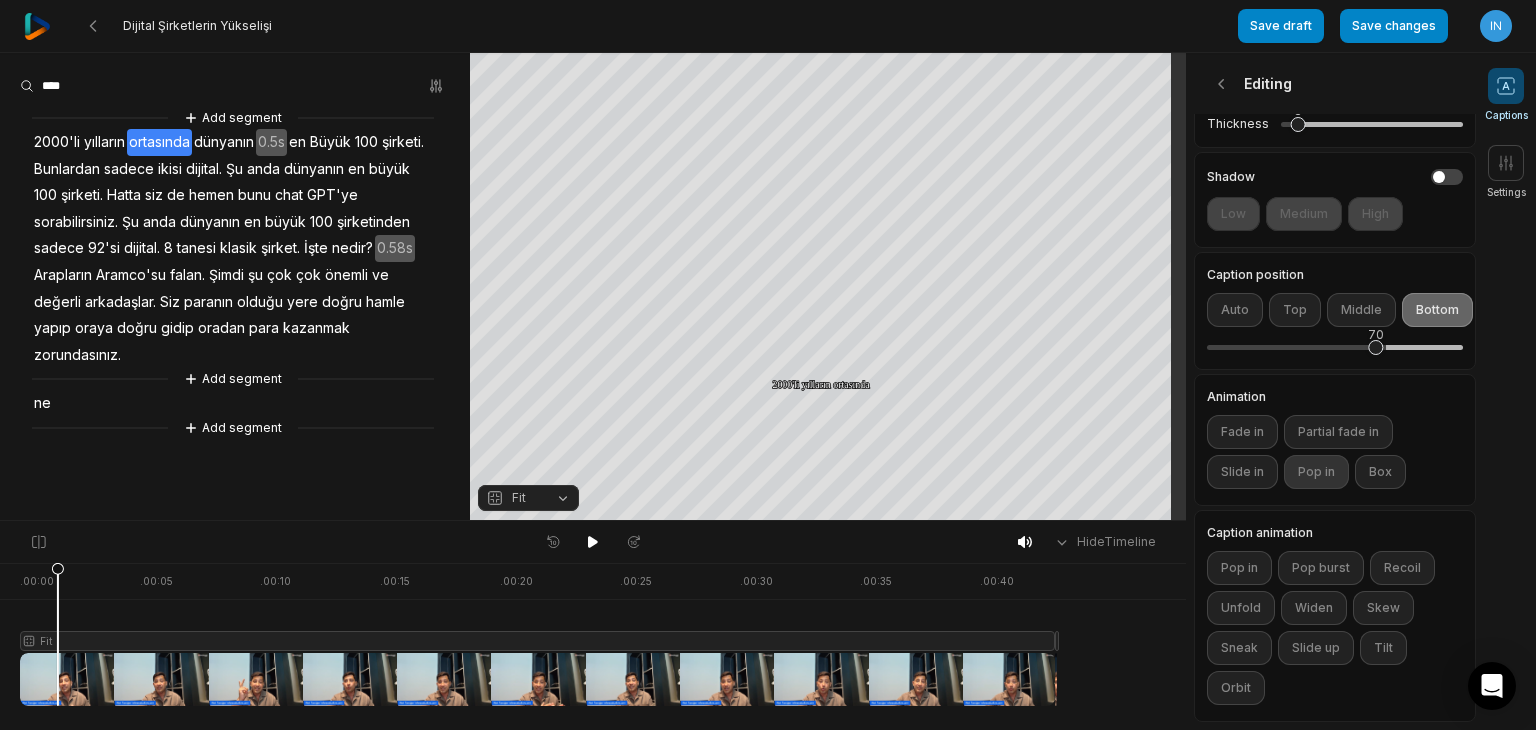 click on "Pop in" at bounding box center [1316, 472] 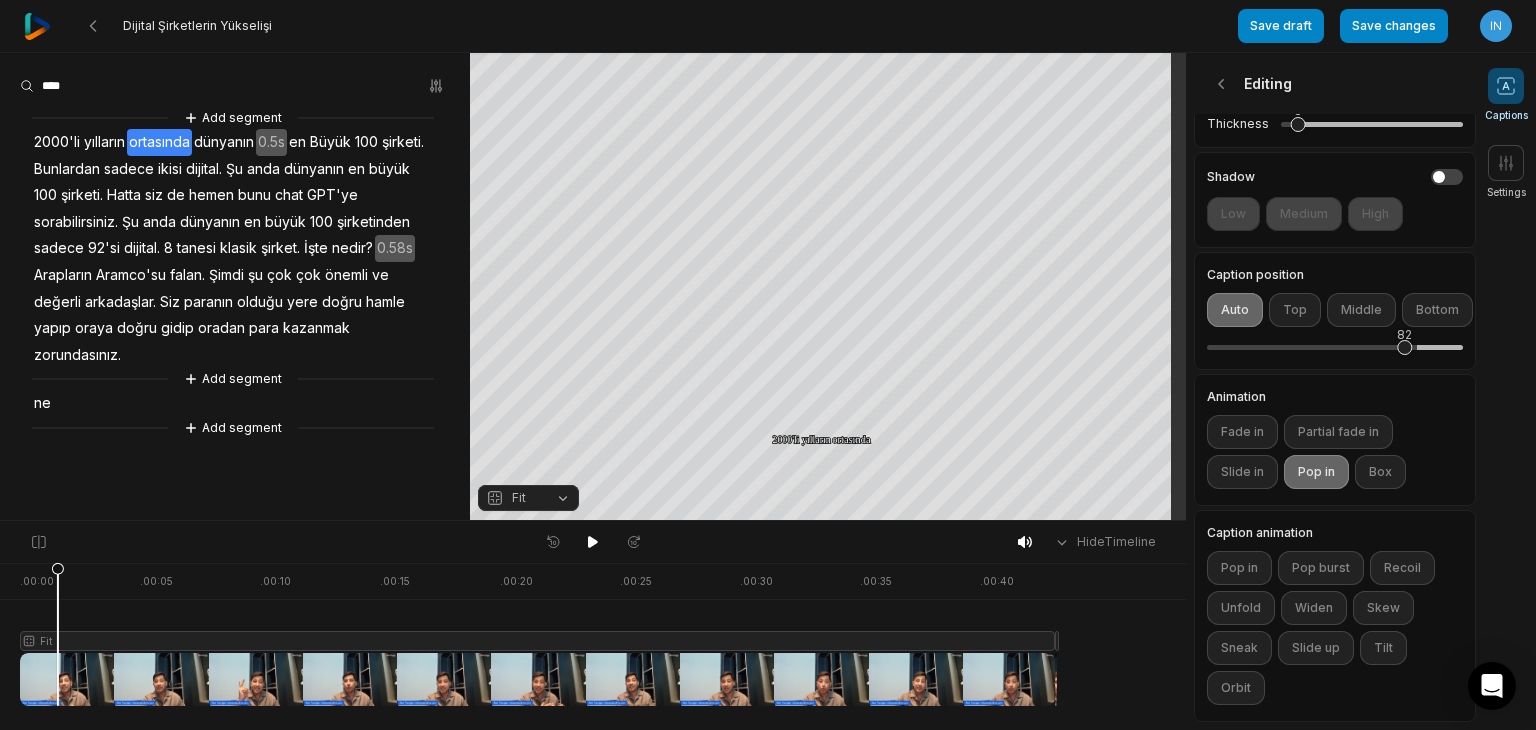 drag, startPoint x: 1376, startPoint y: 357, endPoint x: 1400, endPoint y: 373, distance: 28.84441 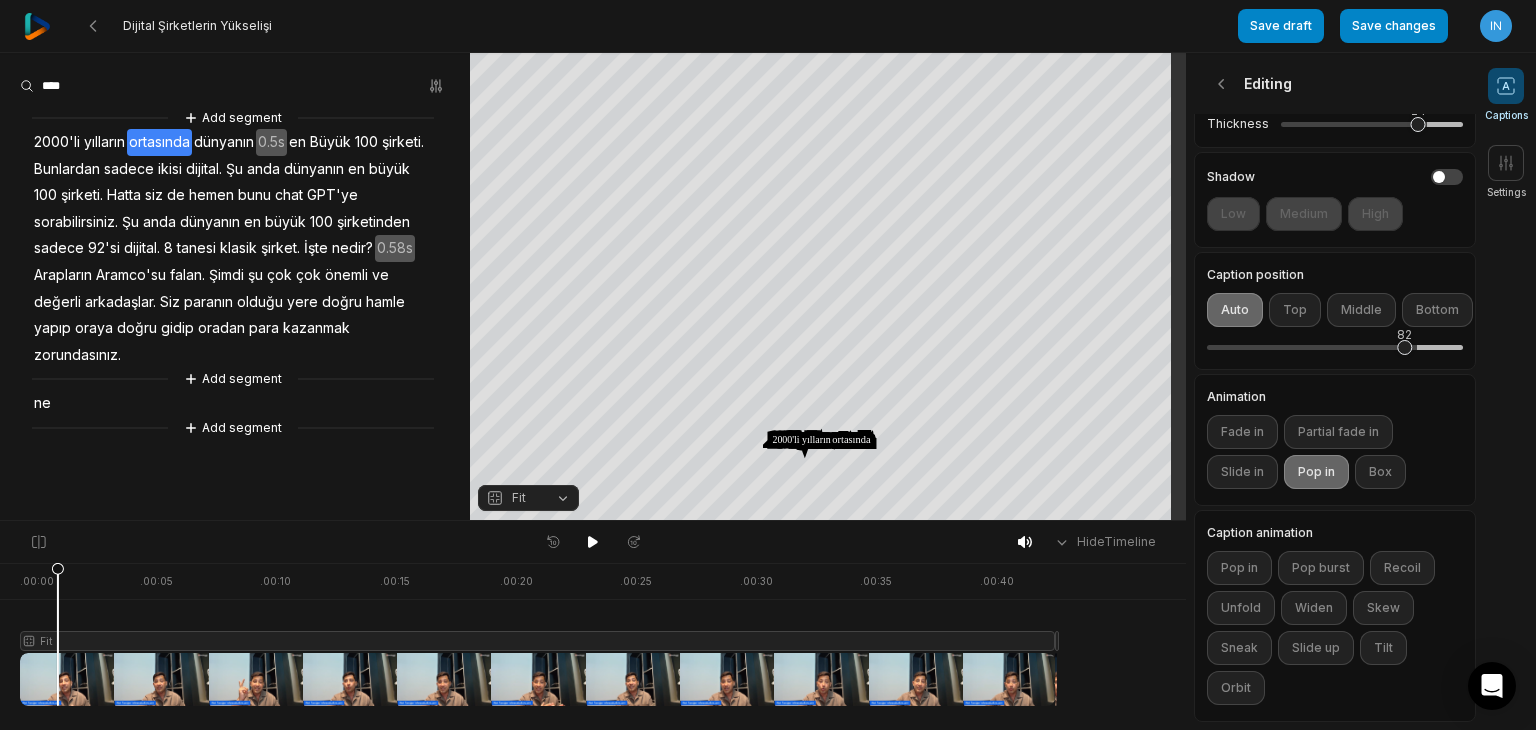 drag, startPoint x: 1295, startPoint y: 135, endPoint x: 1410, endPoint y: 139, distance: 115.06954 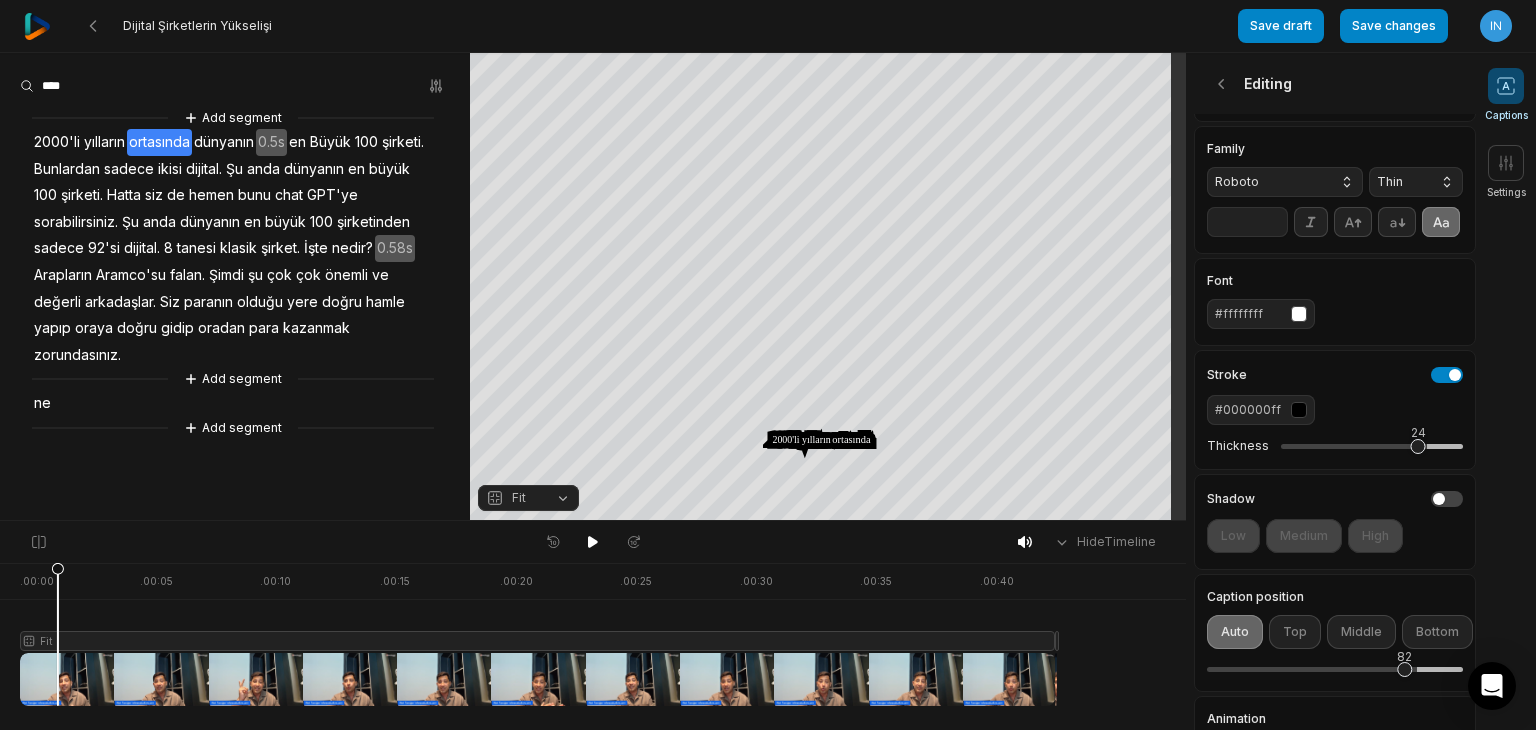 scroll, scrollTop: 90, scrollLeft: 4, axis: both 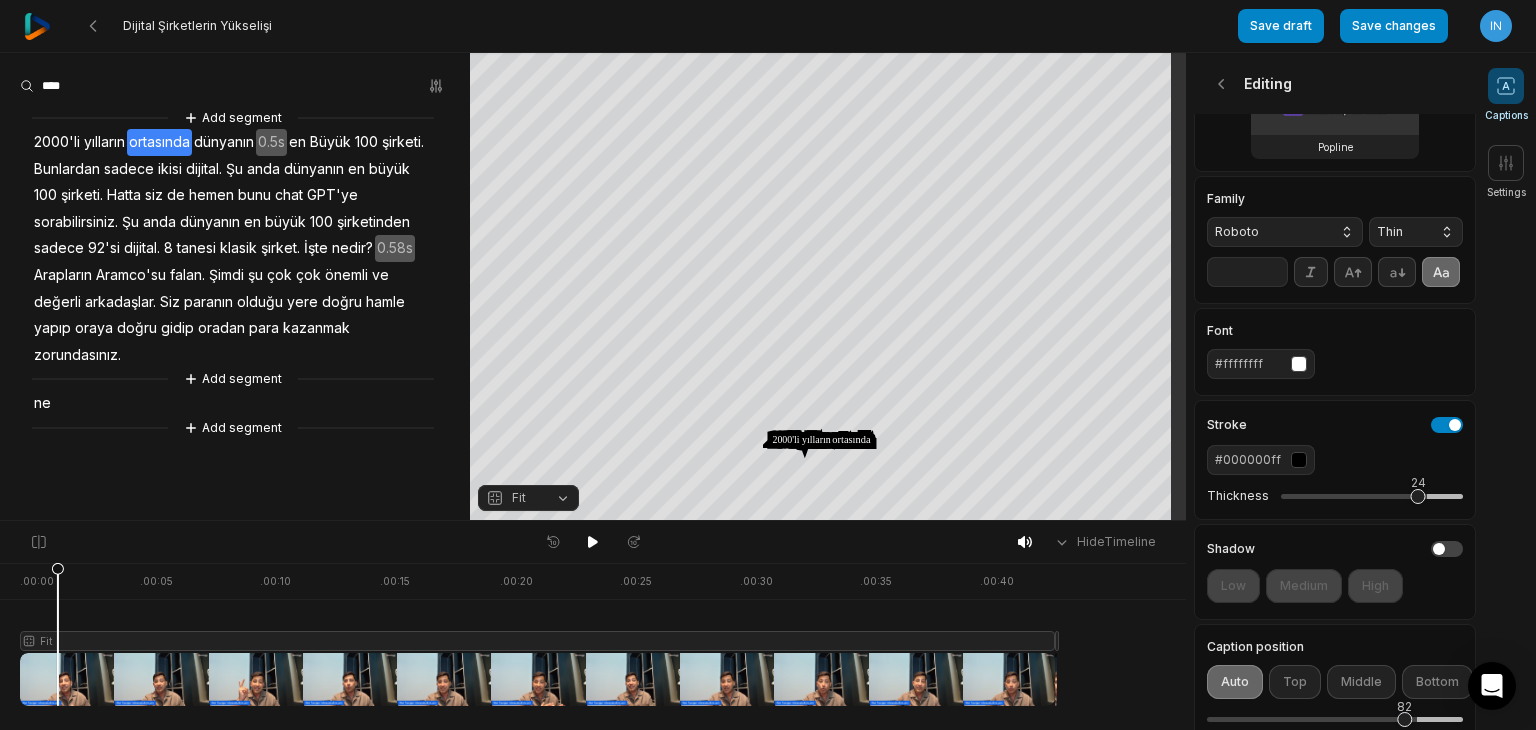 click on "**" at bounding box center (1247, 272) 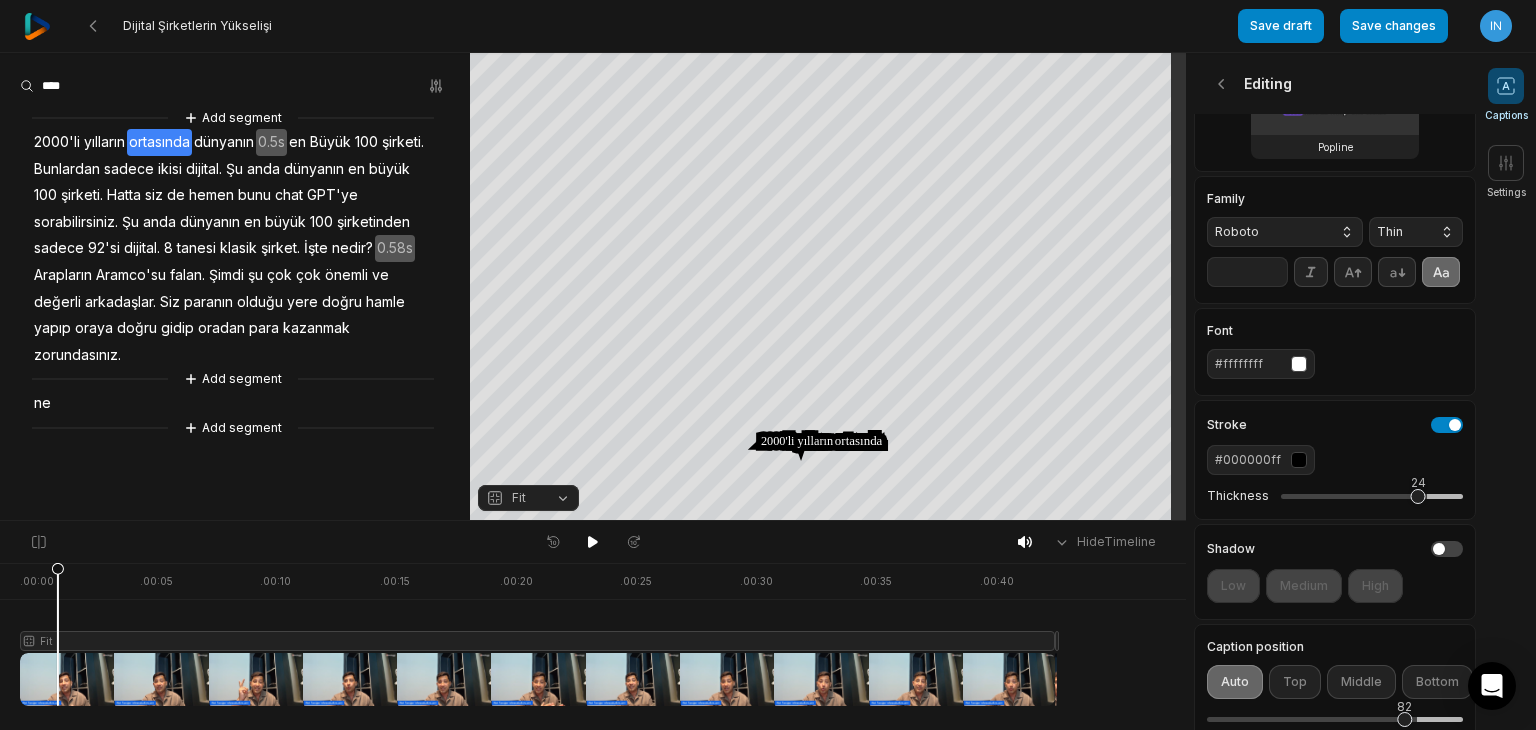 type on "**" 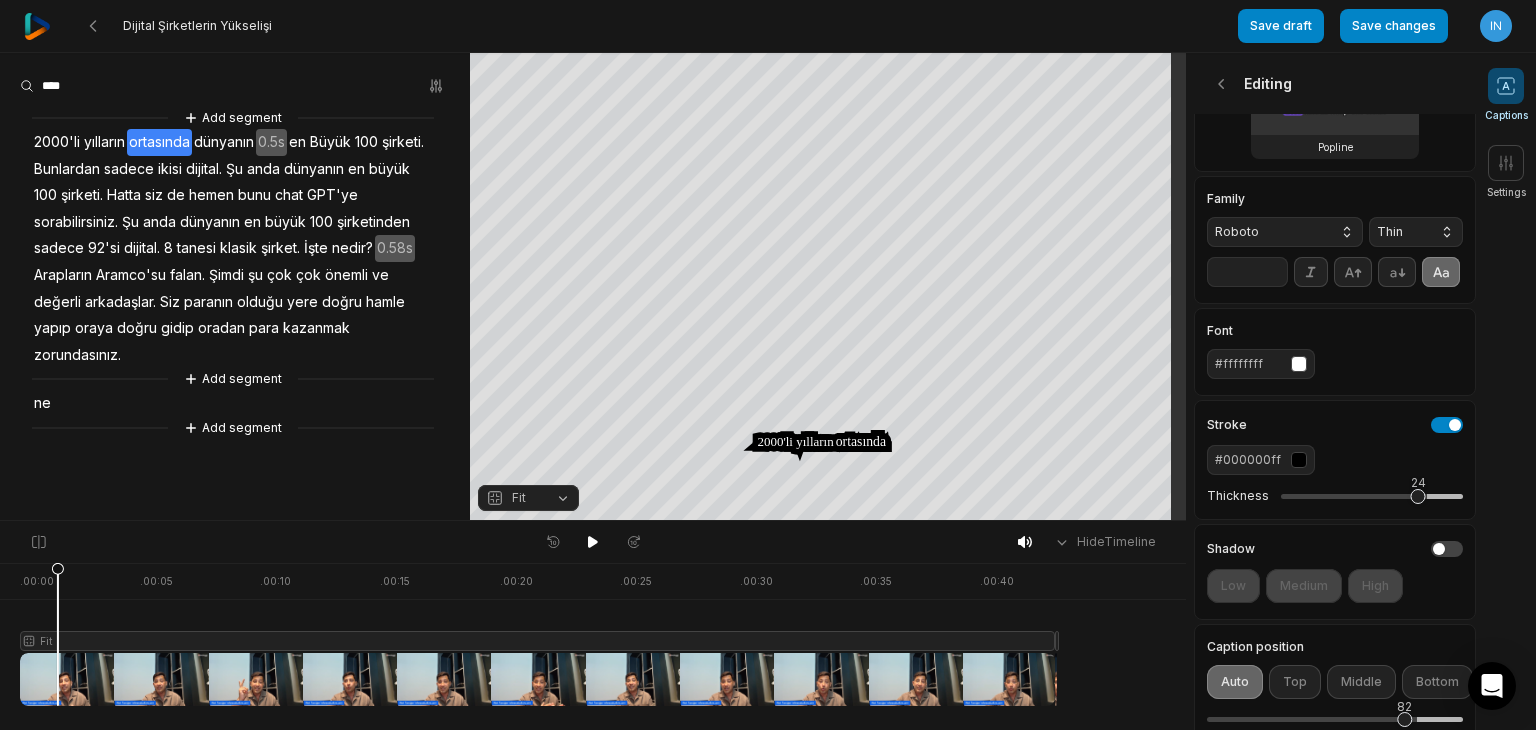 click on "Fit" at bounding box center [519, 498] 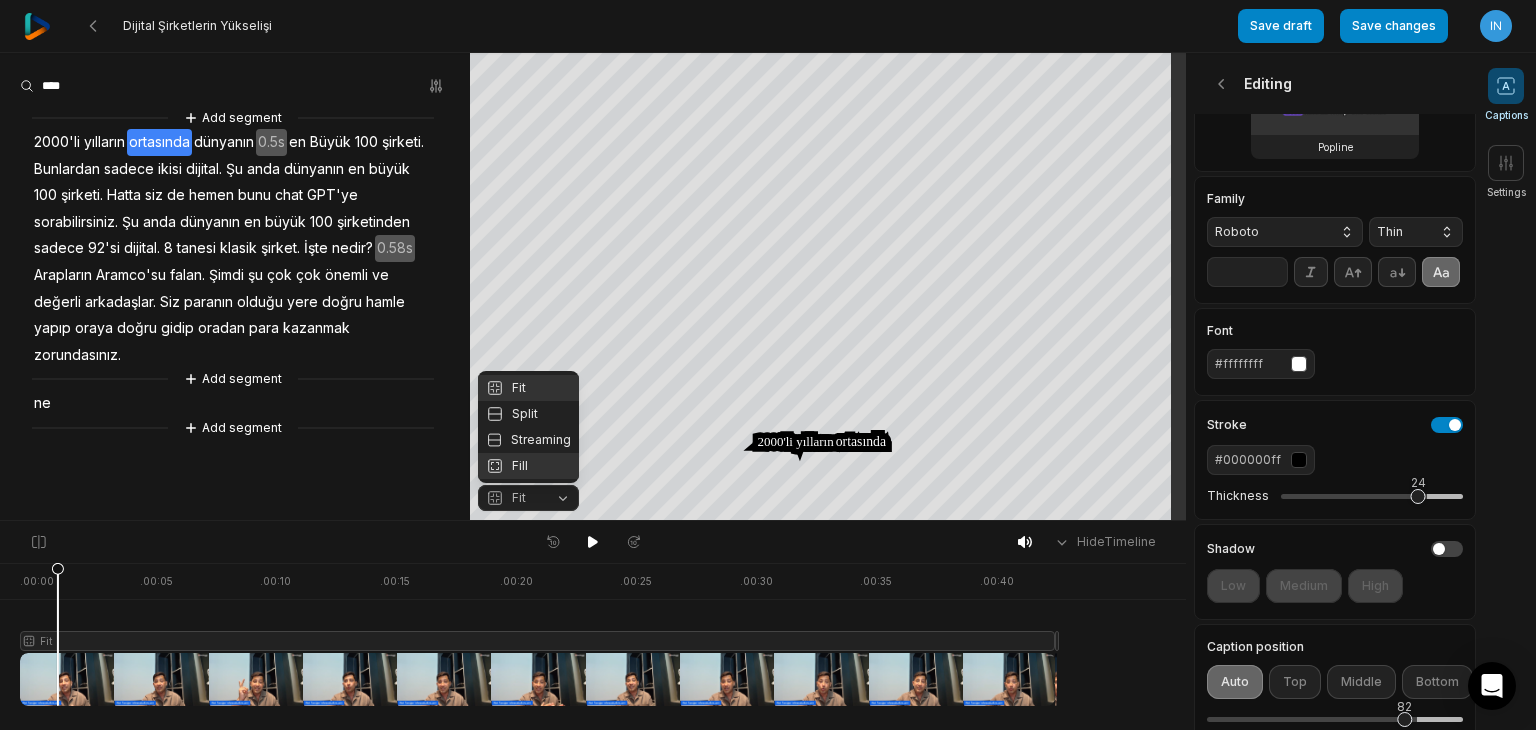 click on "Fill" at bounding box center [528, 466] 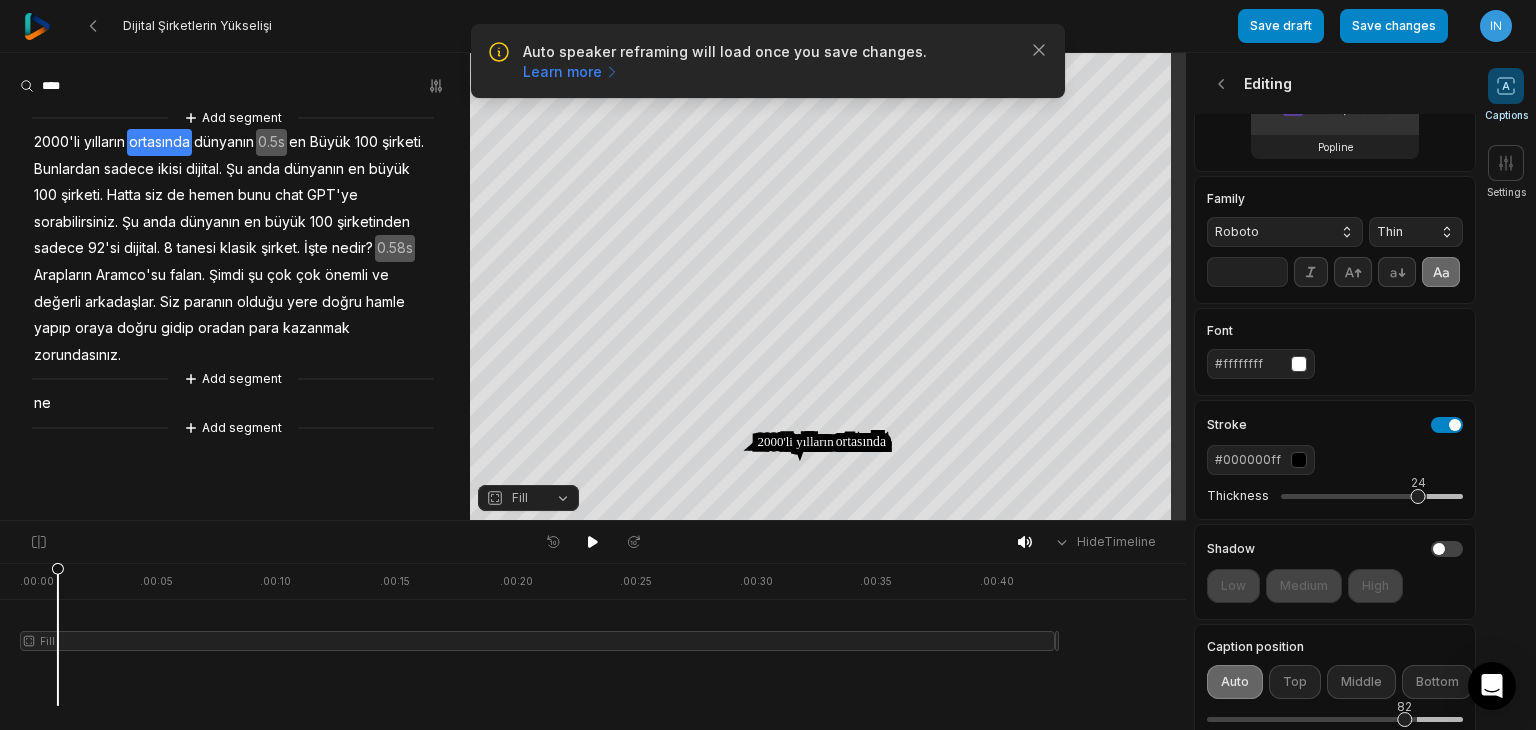 click on "Fill" at bounding box center [512, 498] 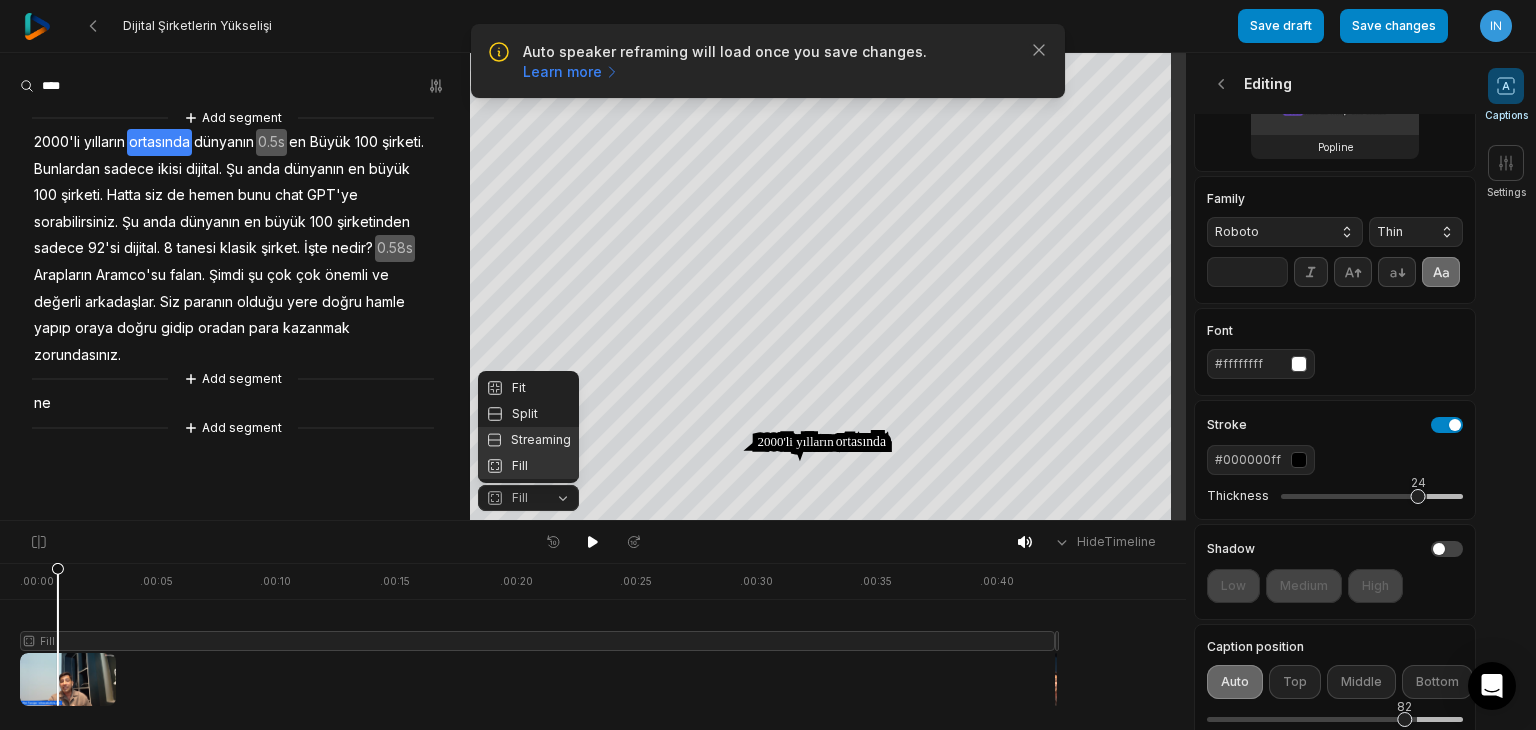 click on "Streaming" at bounding box center (528, 440) 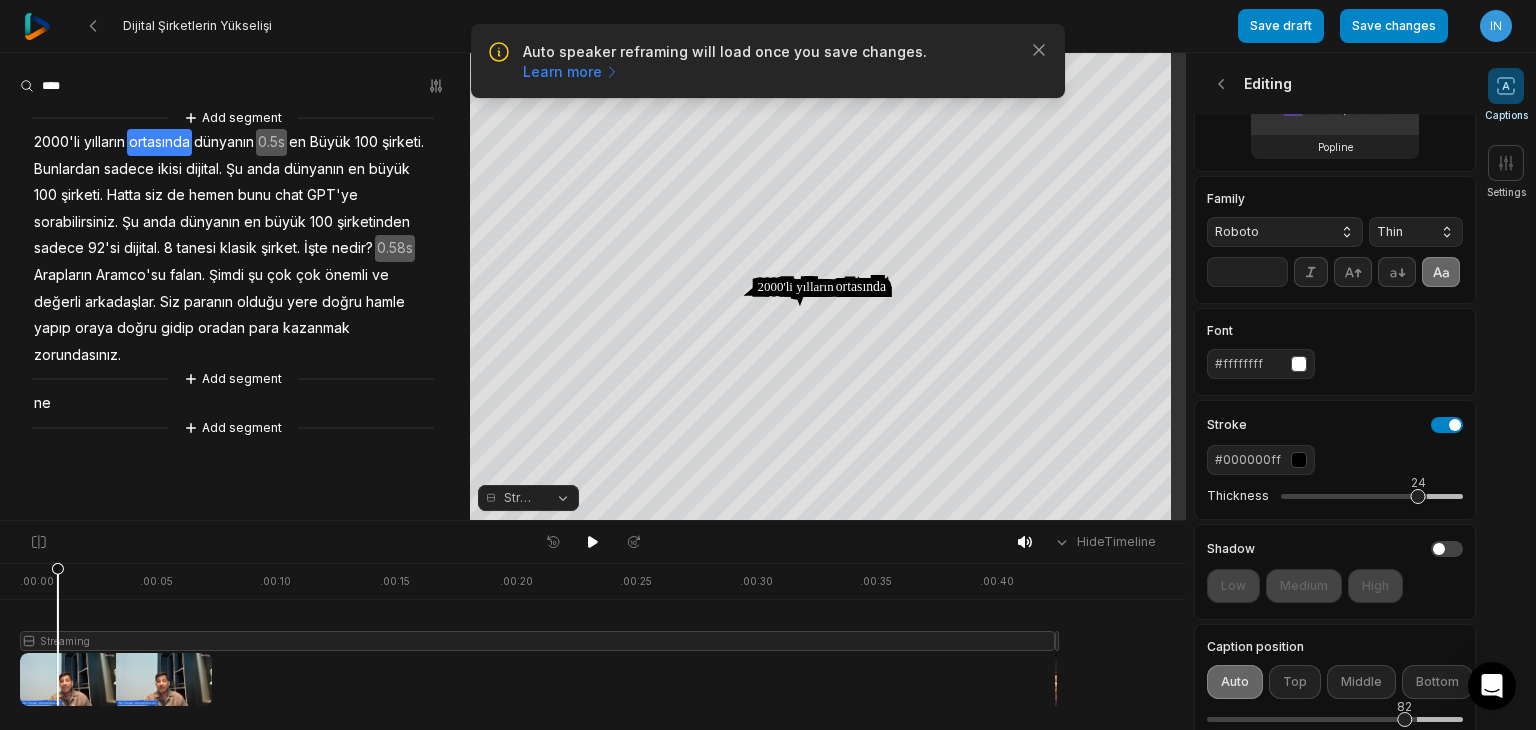 click on "Streaming" at bounding box center (528, 498) 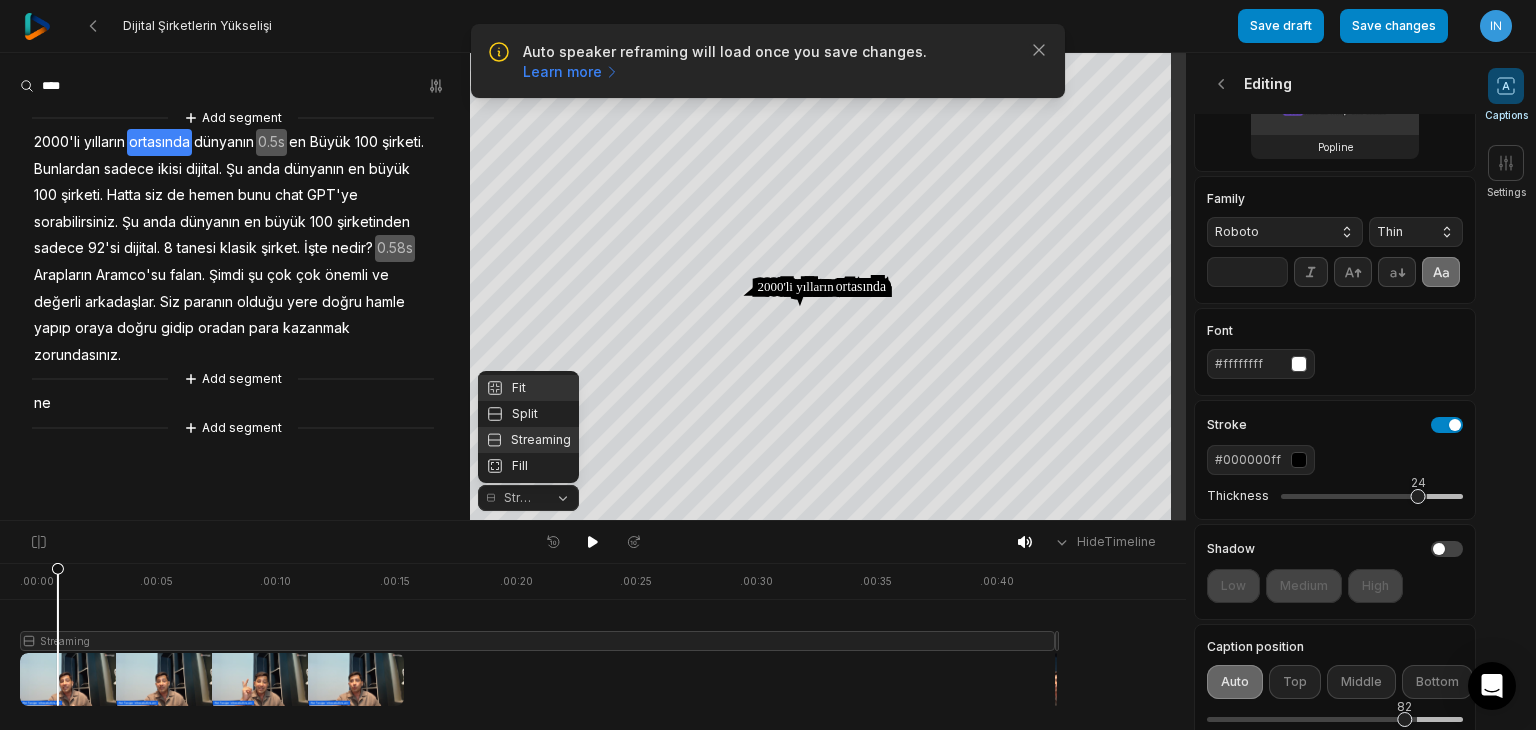 click on "Fit" at bounding box center [528, 388] 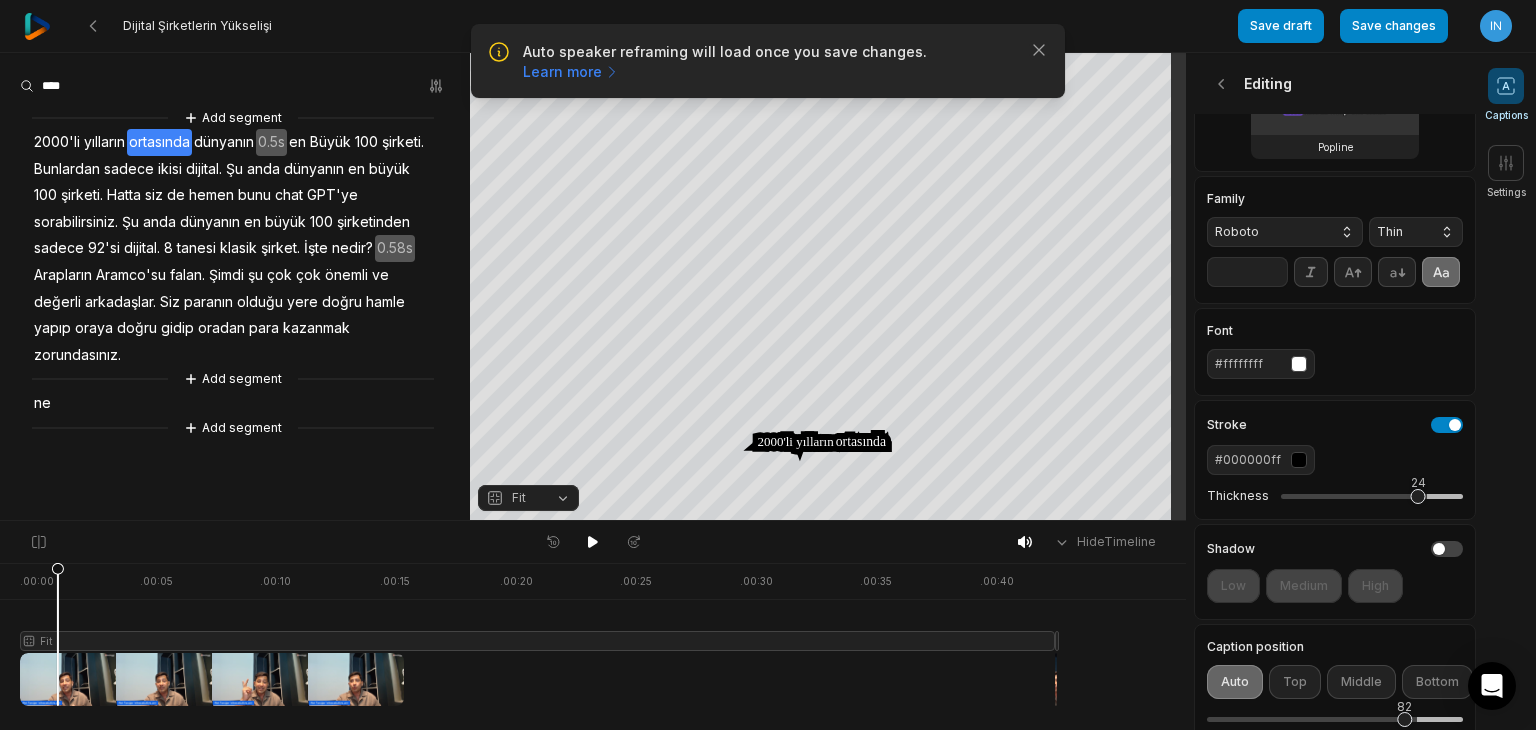 type 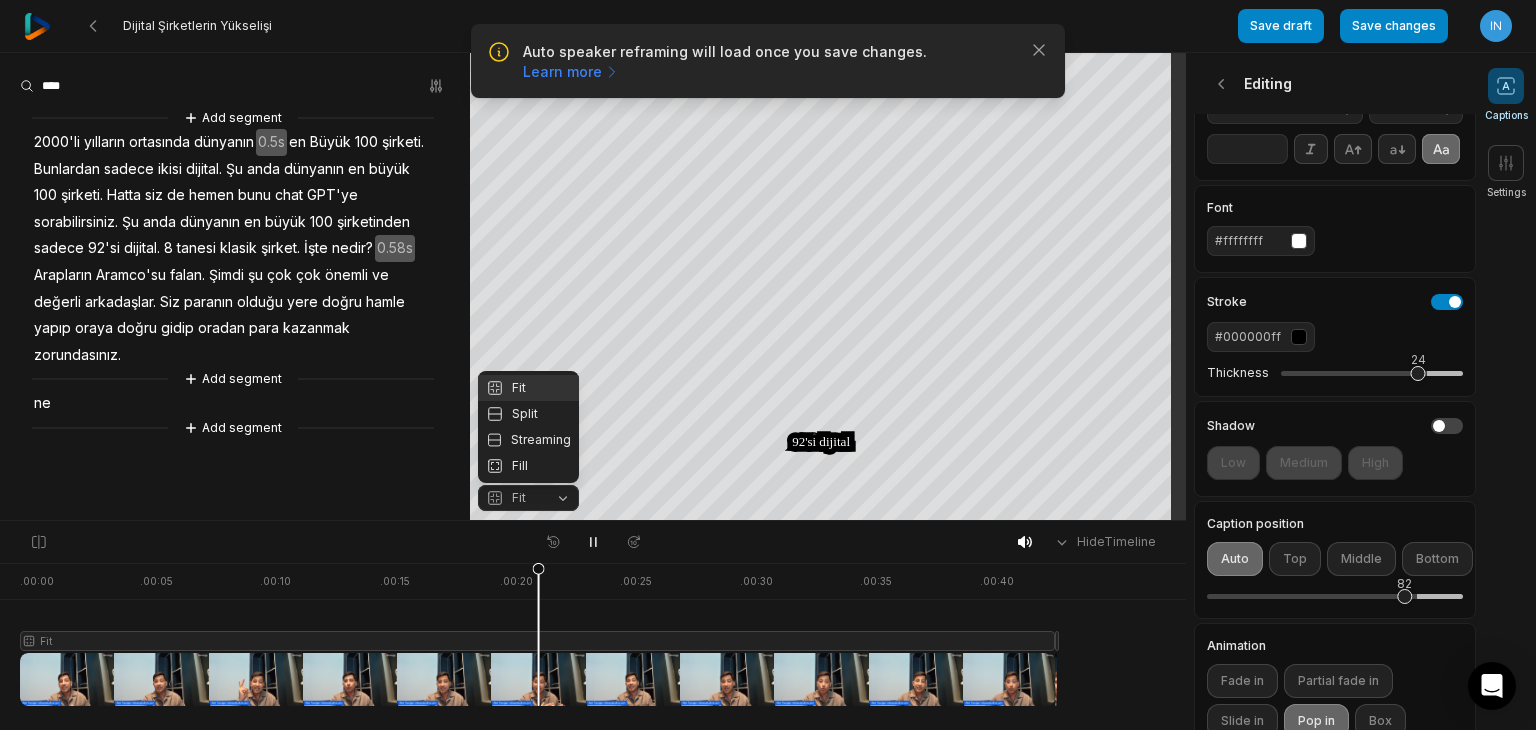 scroll, scrollTop: 60, scrollLeft: 4, axis: both 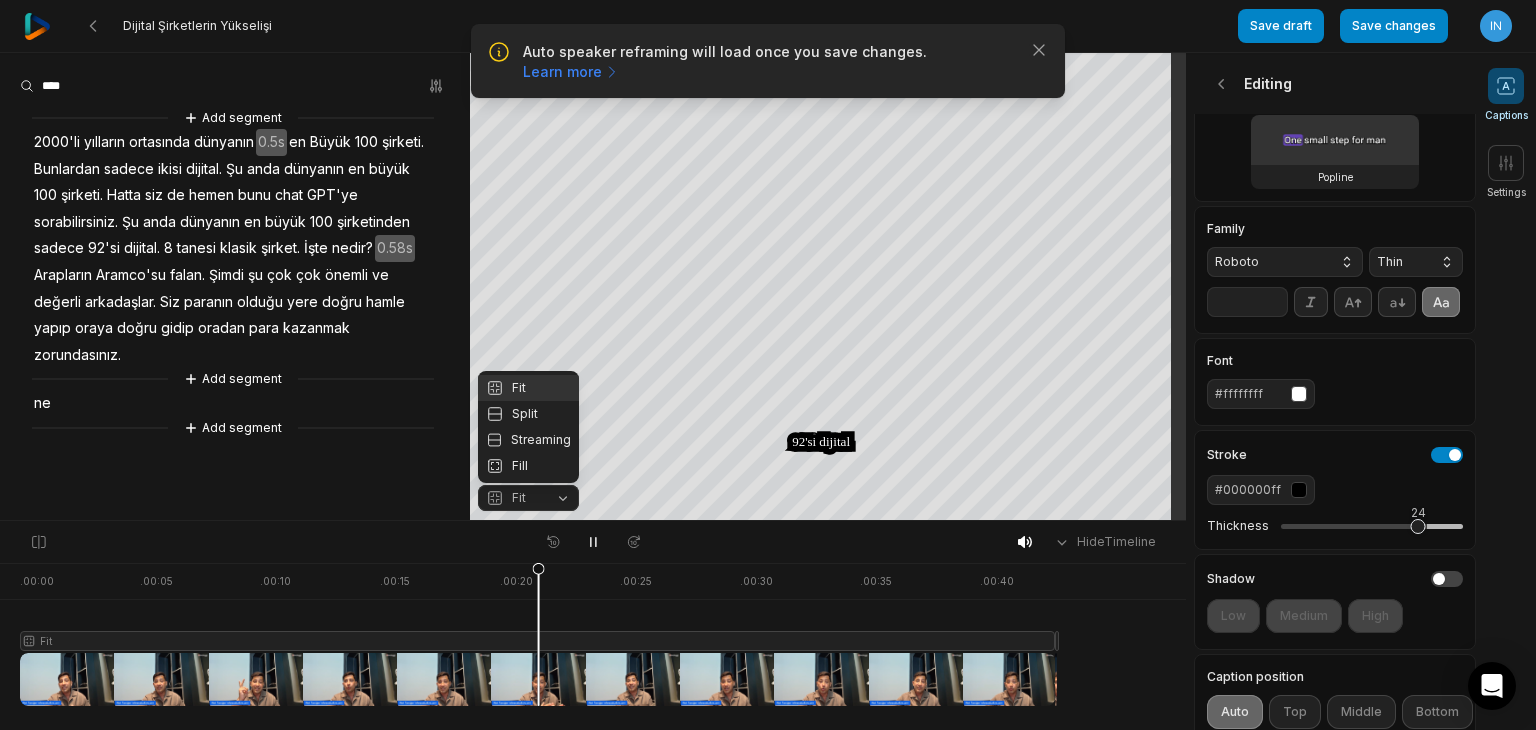 drag, startPoint x: 1466, startPoint y: 395, endPoint x: 1471, endPoint y: 379, distance: 16.763054 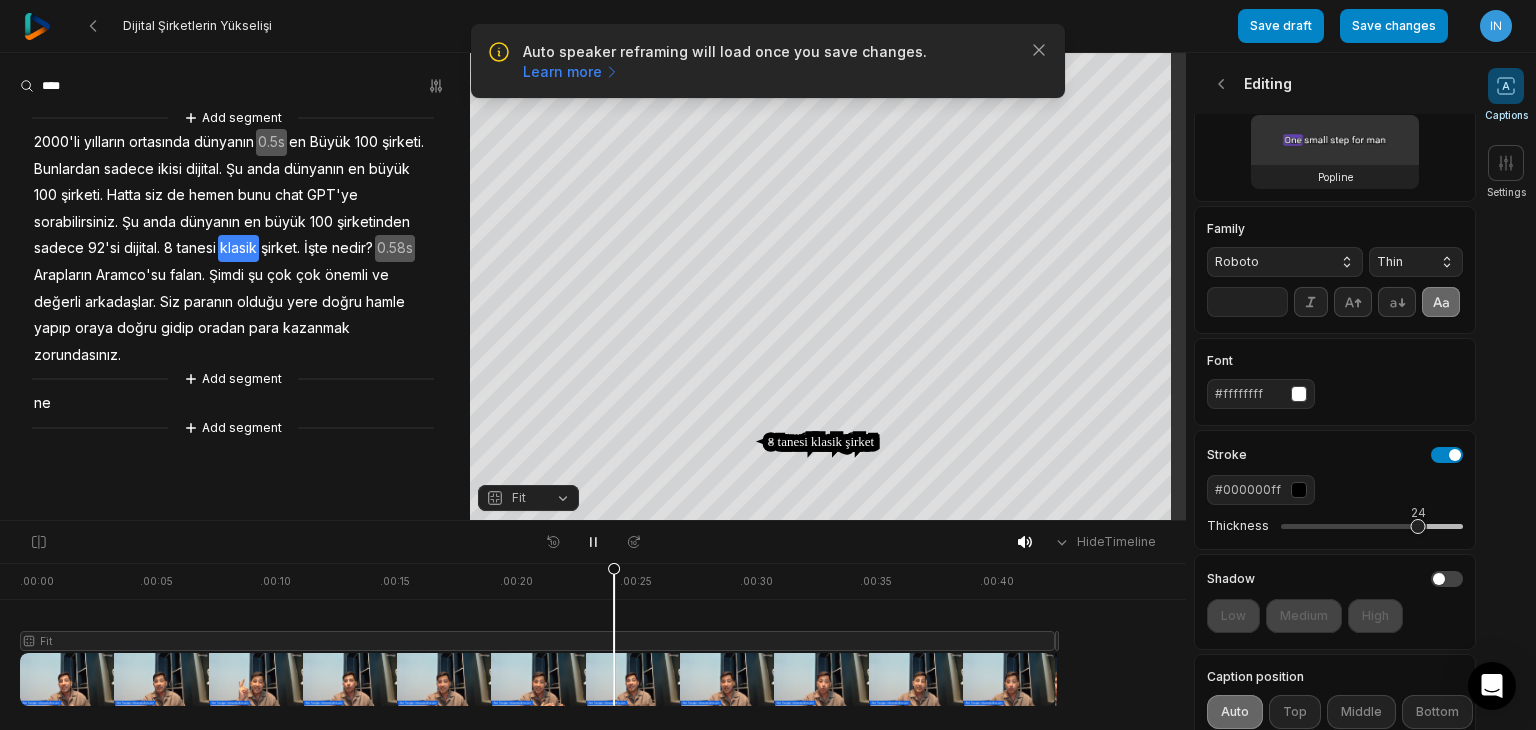 scroll, scrollTop: 0, scrollLeft: 4, axis: horizontal 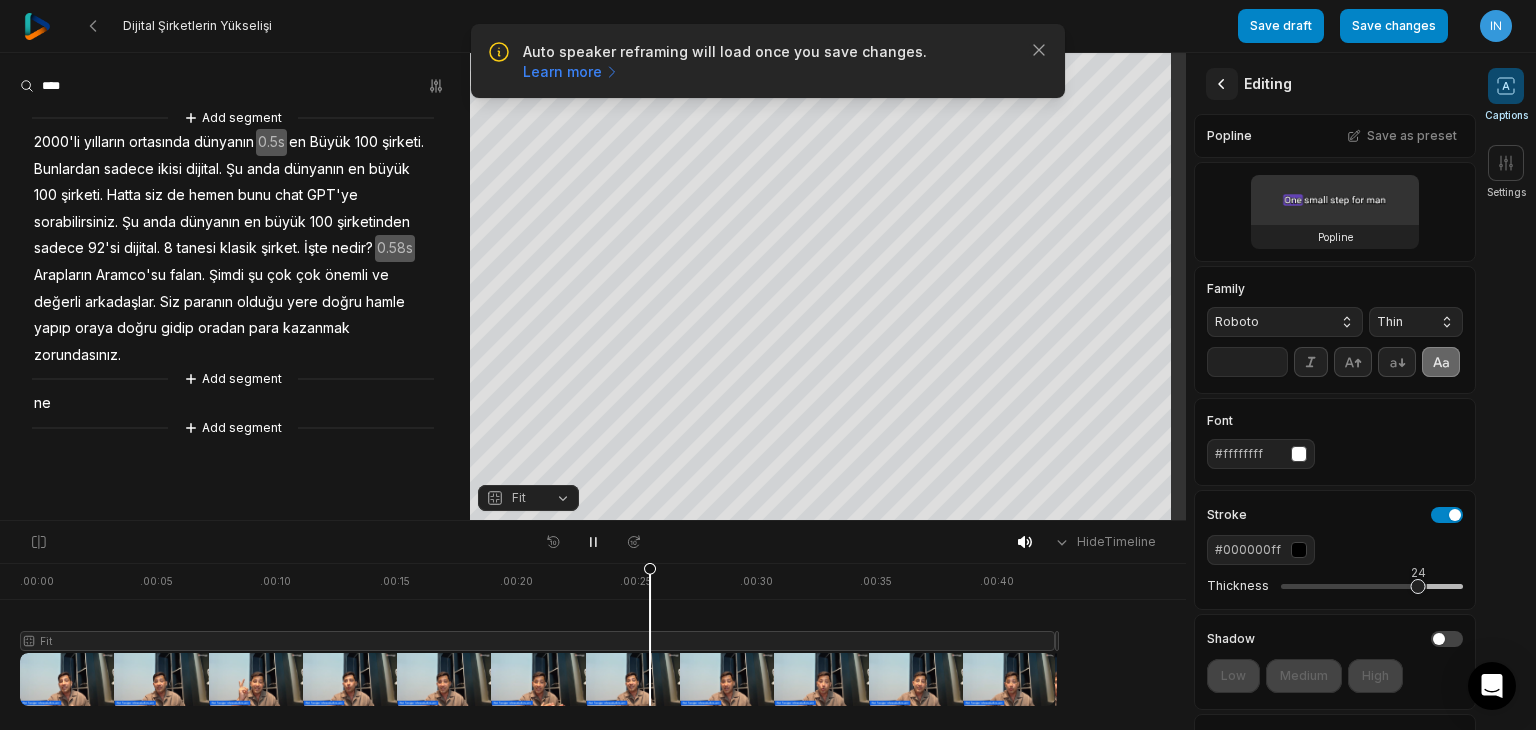 click at bounding box center (1222, 84) 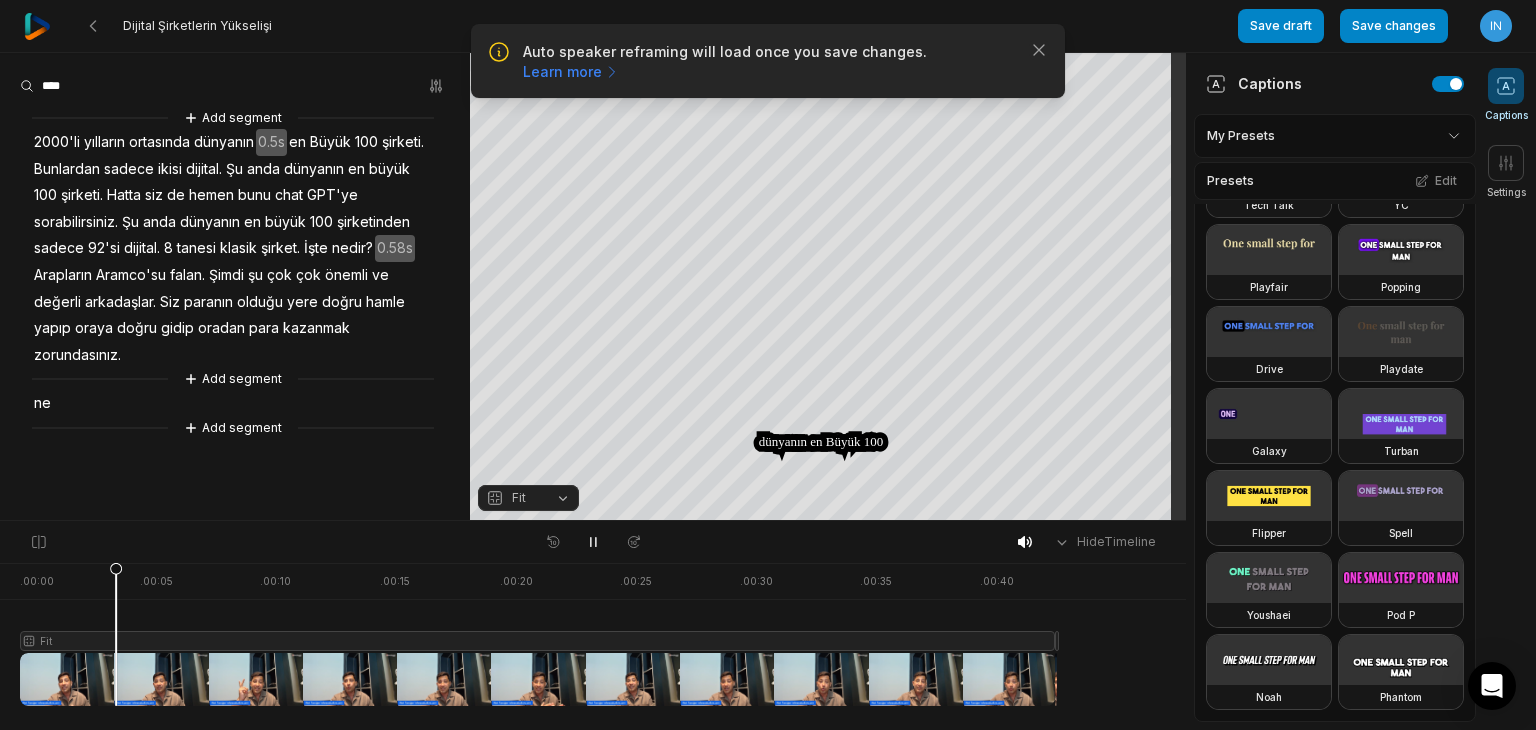 scroll, scrollTop: 0, scrollLeft: 0, axis: both 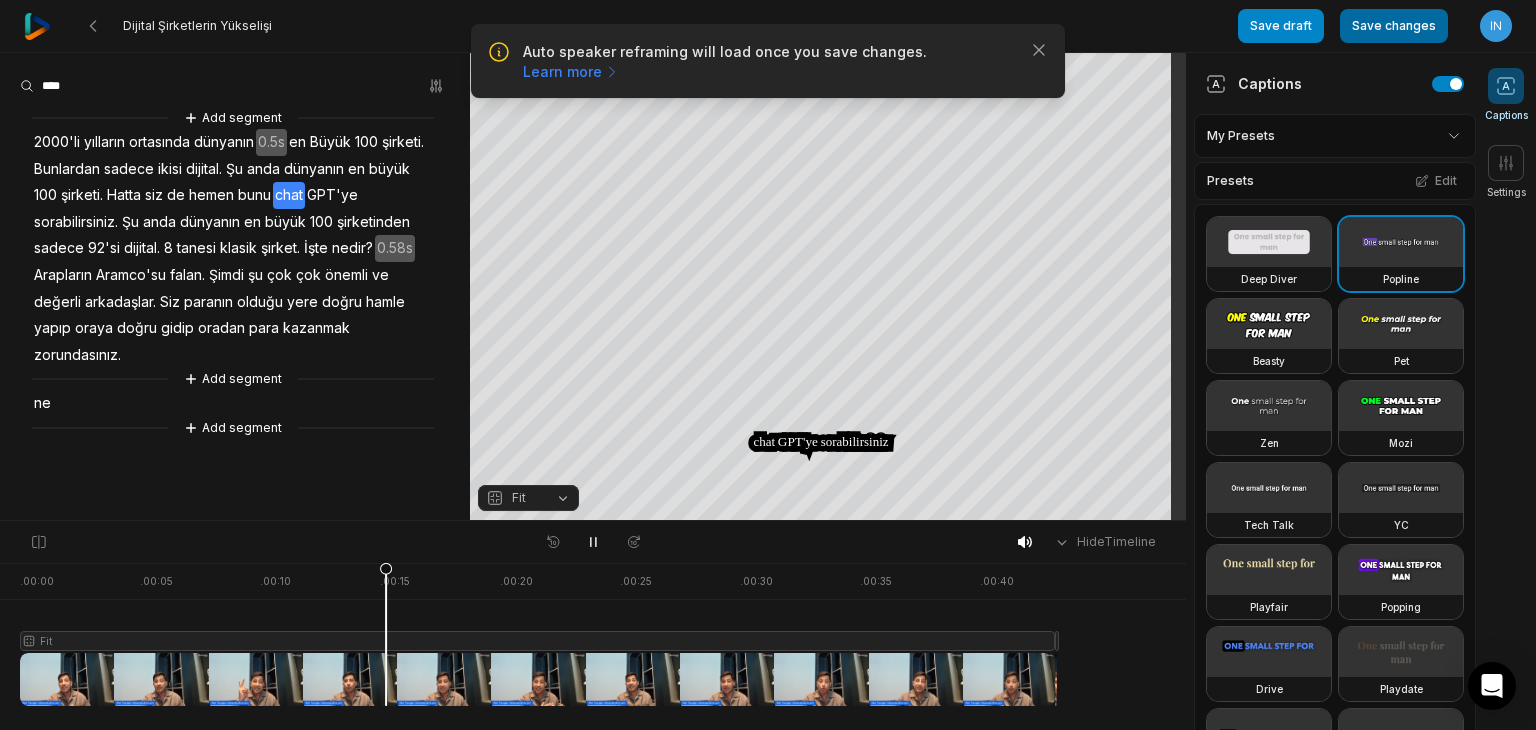 click on "Save changes" at bounding box center [1394, 26] 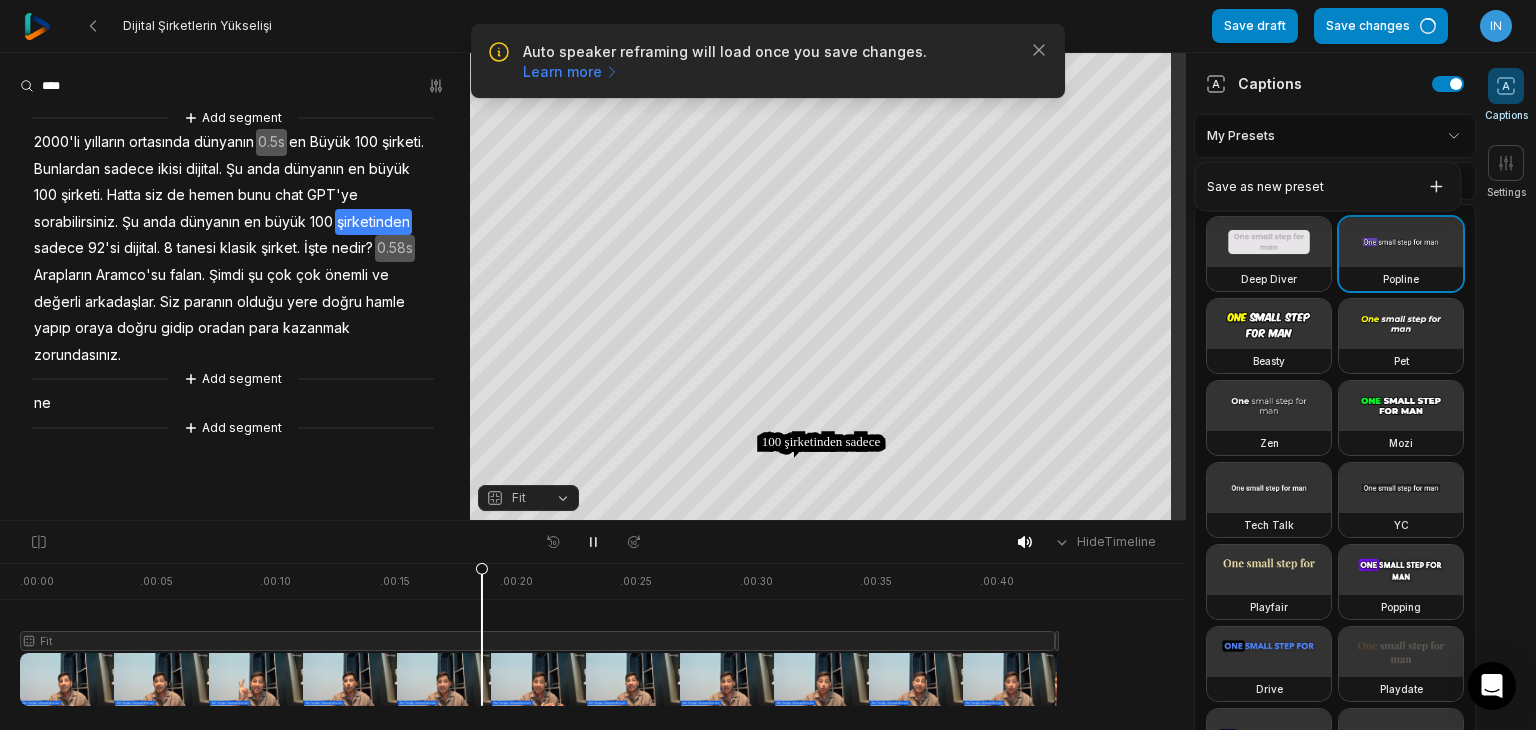 click on "Auto speaker reframing will load once you save changes.  Learn more  Close Dijital Şirketlerin Yükselişi Save draft Save changes Open user menu Captions Settings Your browser does not support mp4 format. Your browser does not support mp4 format. 2000'li 2000'li   yılların yılların   ortasında ortasında dünyanın dünyanın   en en   Büyük Büyük   100 100 şirketi şirketi Bunlardan Bunlardan   sadece sadece ikisi ikisi   dijital dijital Şu Şu   anda anda   dünyanın dünyanın   en en   büyük büyük 100 100   şirketi şirketi Hatta Hatta   siz siz   de de   hemen hemen   bunu bunu chat chat   GPT'ye GPT'ye   sorabilirsiniz sorabilirsiniz Şu Şu   anda anda   dünyanın dünyanın   en en   büyük büyük 100 100   şirketinden şirketinden   sadece sadece 92'si 92'si   dijital dijital 8 8   tanesi tanesi   klasik klasik   şirket şirket İşte İşte   nedir? nedir? Arapların Arapların   Aramco'su Aramco'su   falan falan Şimdi Şimdi   şu şu   çok" at bounding box center (768, 365) 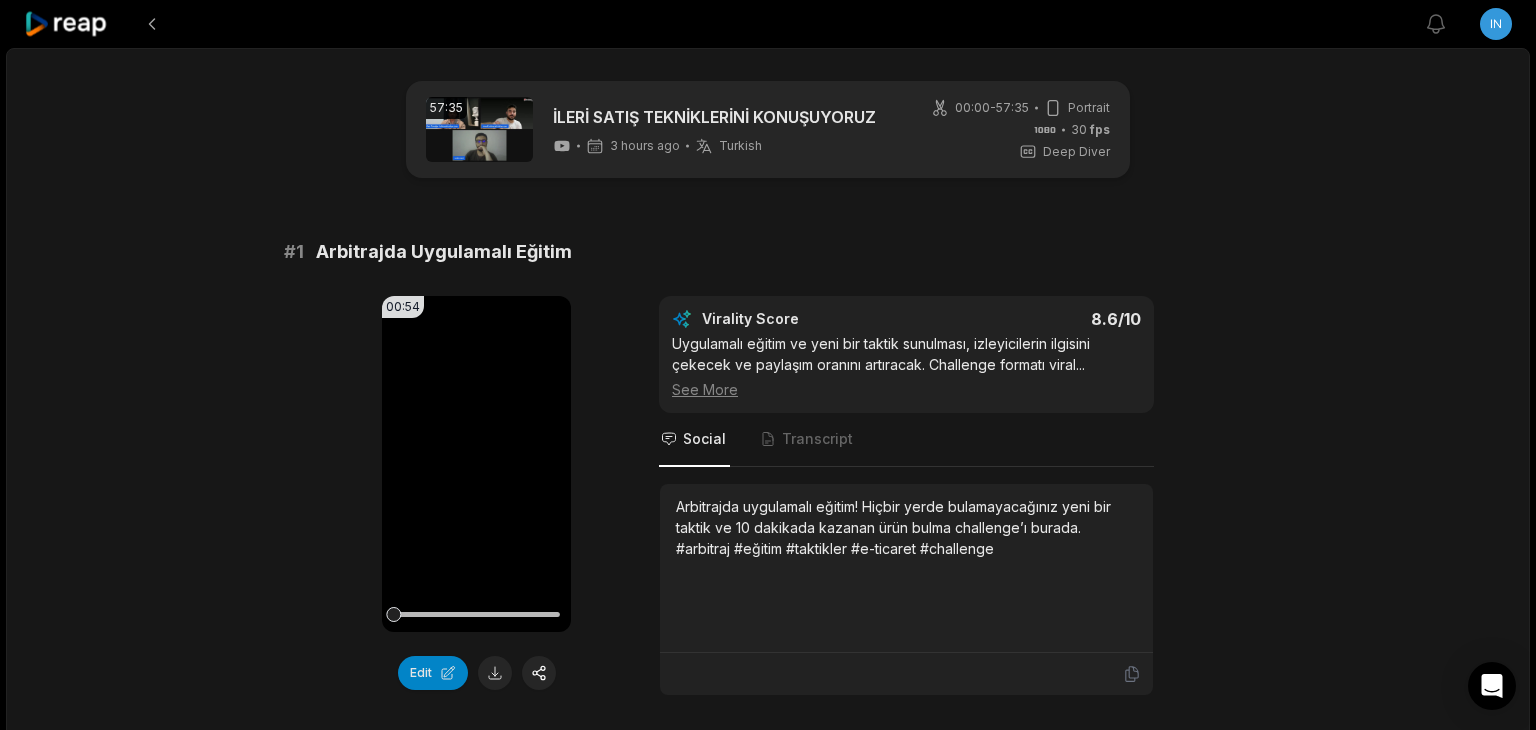 click on "57:35 İLERİ SATIŞ TEKNİKLERİNİ KONUŞUYORUZ 3 hours ago Turkish tr 00:00  -  57:35 Portrait 30   fps Deep Diver # 1 Arbitrajda Uygulamalı Eğitim 00:54 Your browser does not support mp4 format. Edit Virality Score 8.6 /10 Uygulamalı eğitim ve yeni bir taktik sunulması, izleyicilerin ilgisini çekecek ve paylaşım oranını artıracak. Challenge formatı viral ...   See More Social Transcript Arbitrajda uygulamalı eğitim! Hiçbir yerde bulamayacağınız yeni bir taktik ve 10 dakikada kazanan ürün bulma challenge’ı burada. #arbitraj #eğitim #taktikler #e-ticaret #challenge # 2 Dropshipping ve Arbitrajın Gücü 01:03 Your browser does not support mp4 format. Edit Virality Score 8.3 /10 Dropshipping ve arbitraj iş modellerinin başarı hikayeleri, izleyicilere ilham veriyor. Gerçek örneklerle desteklenen içerik, girişim ...   See More Social Transcript # 3 Paranın Yeri ve Dijital Dönüşüm 01:03 Your browser does not support mp4 format. Edit Virality Score 8.1 /10 ...   See More # 4" at bounding box center (768, 3069) 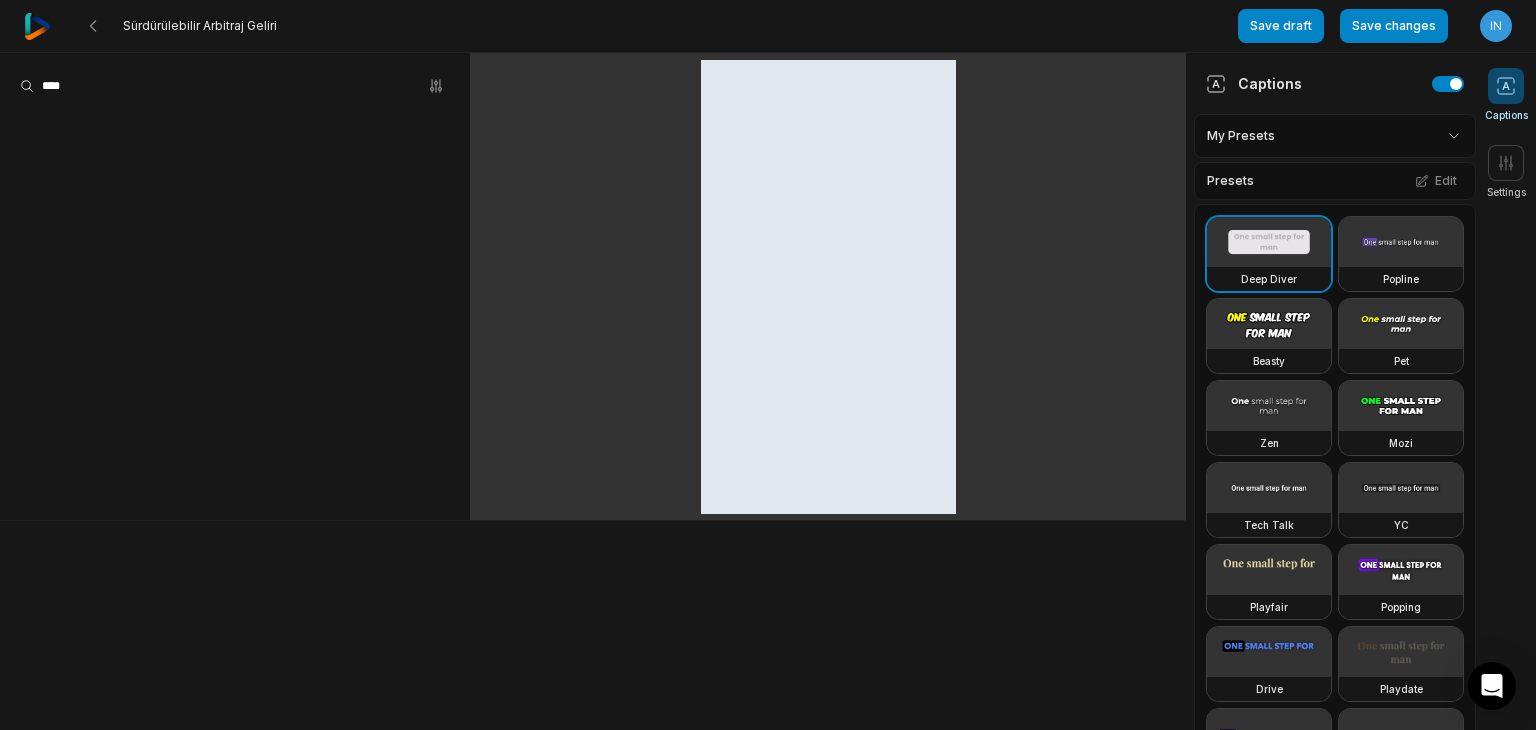 scroll, scrollTop: 0, scrollLeft: 0, axis: both 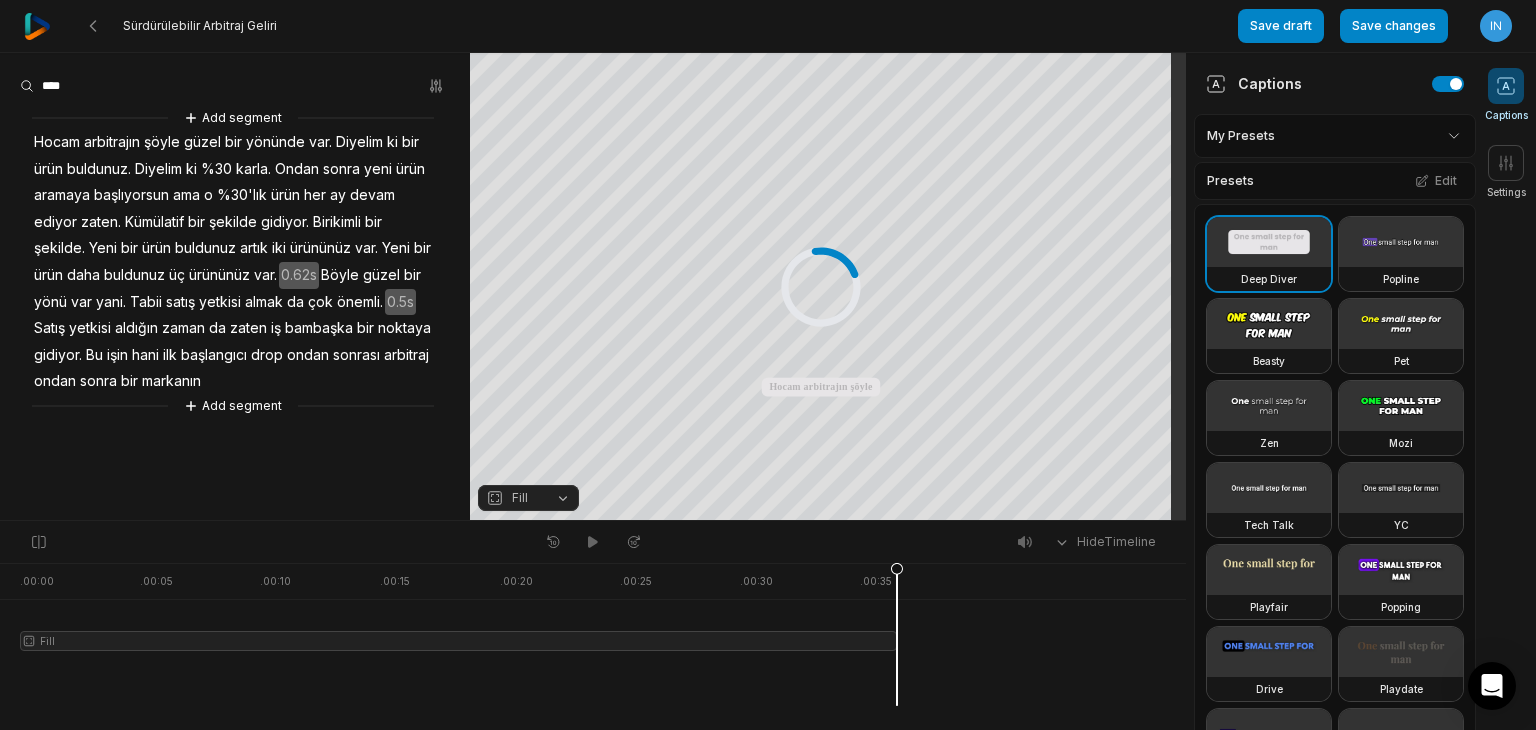 click on "Fill" at bounding box center (528, 498) 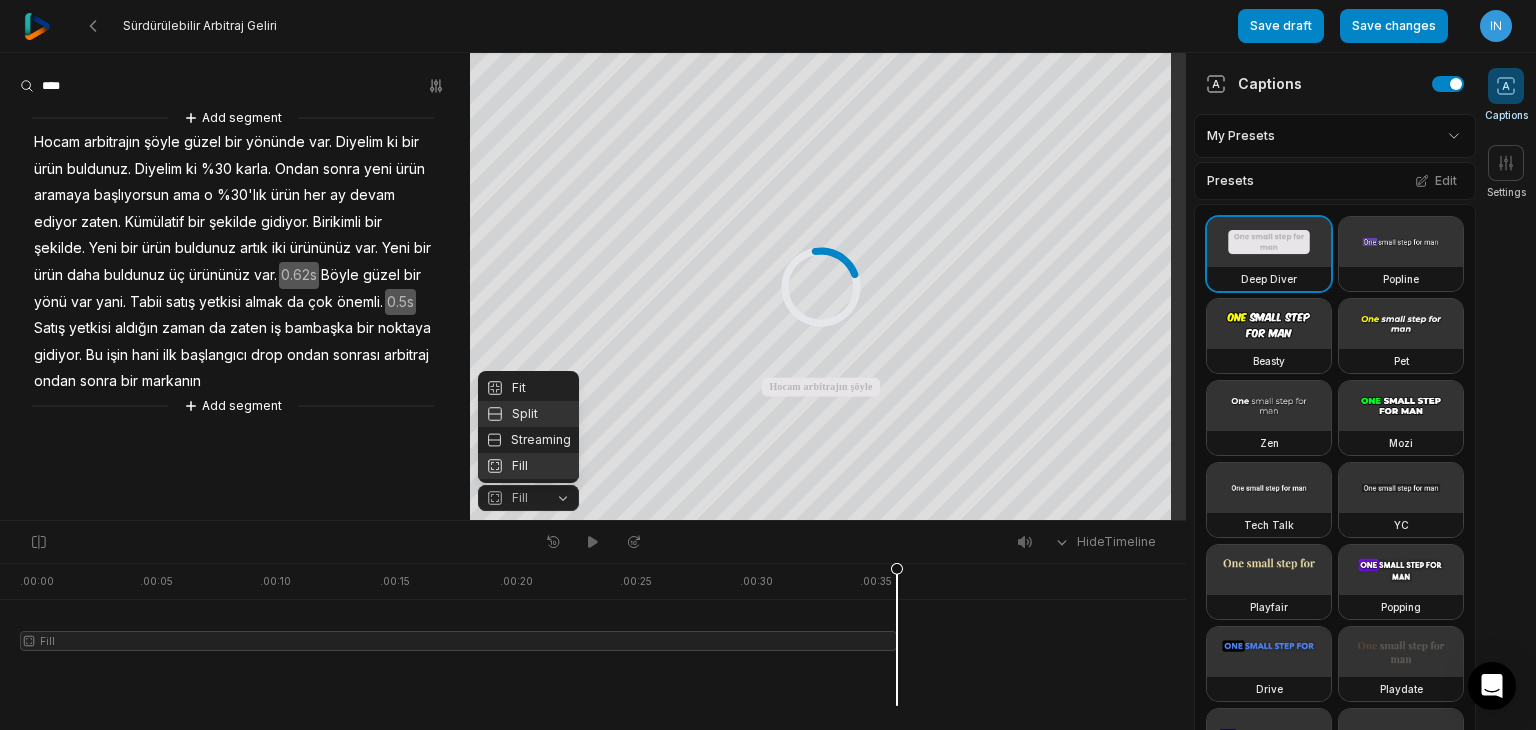 click on "Split" at bounding box center (528, 414) 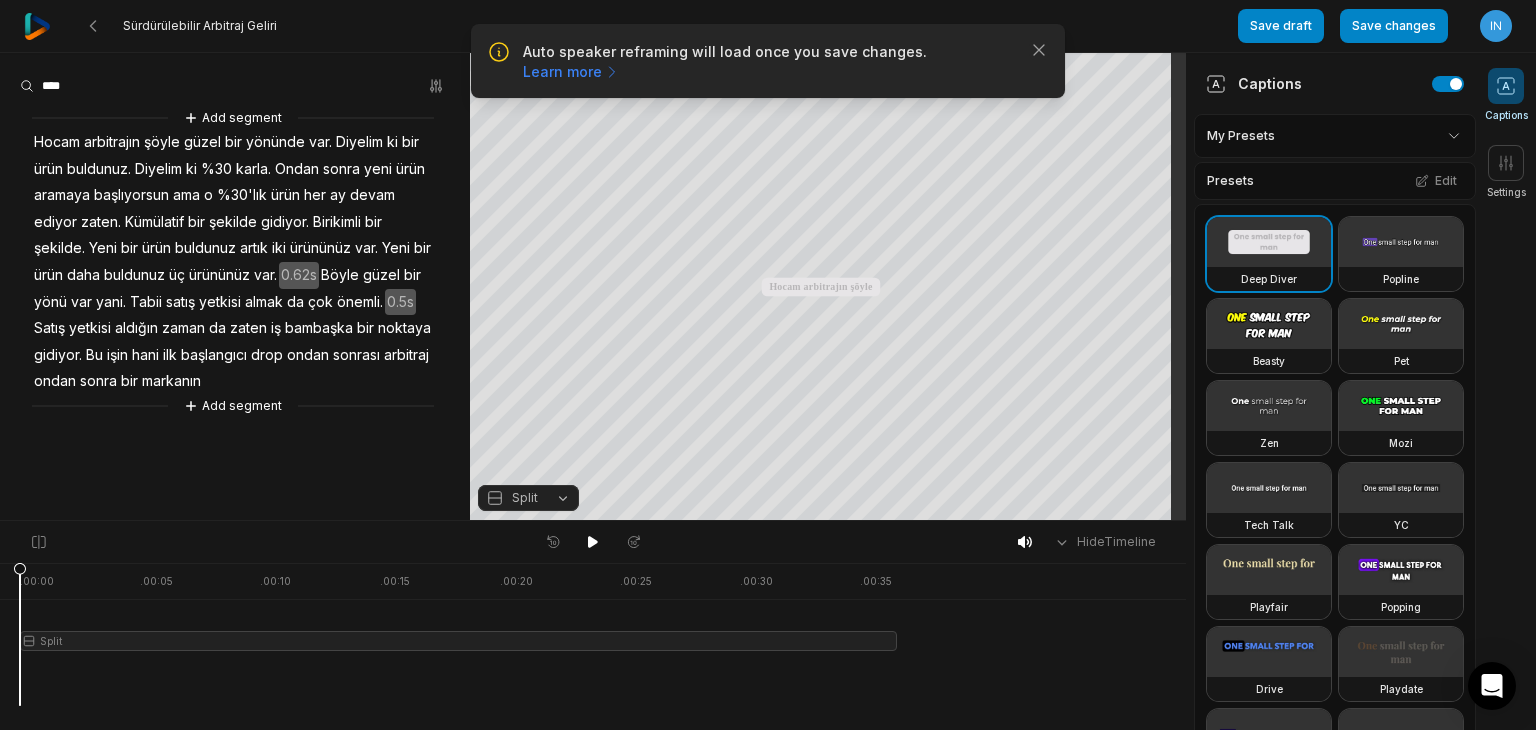 type 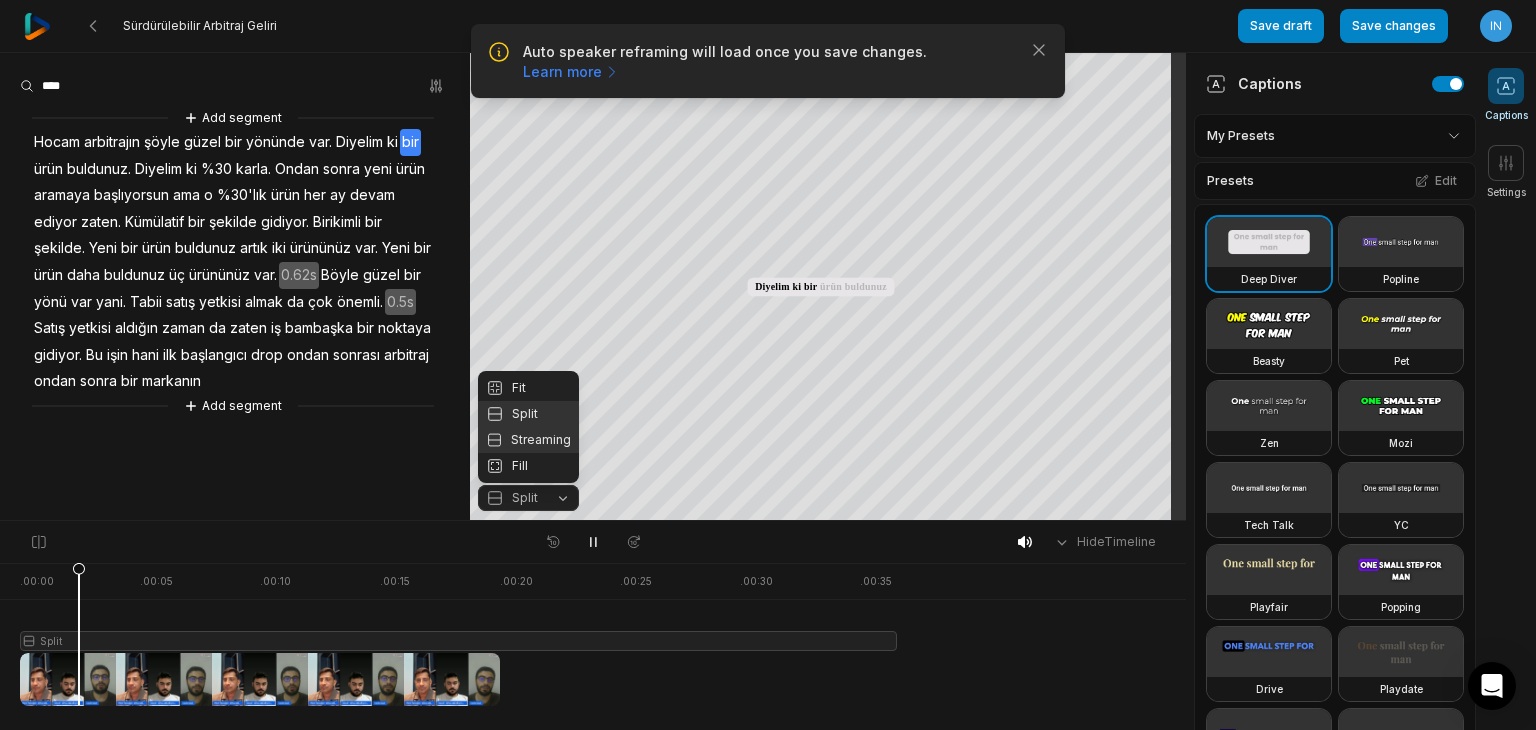 click on "Streaming" at bounding box center [528, 440] 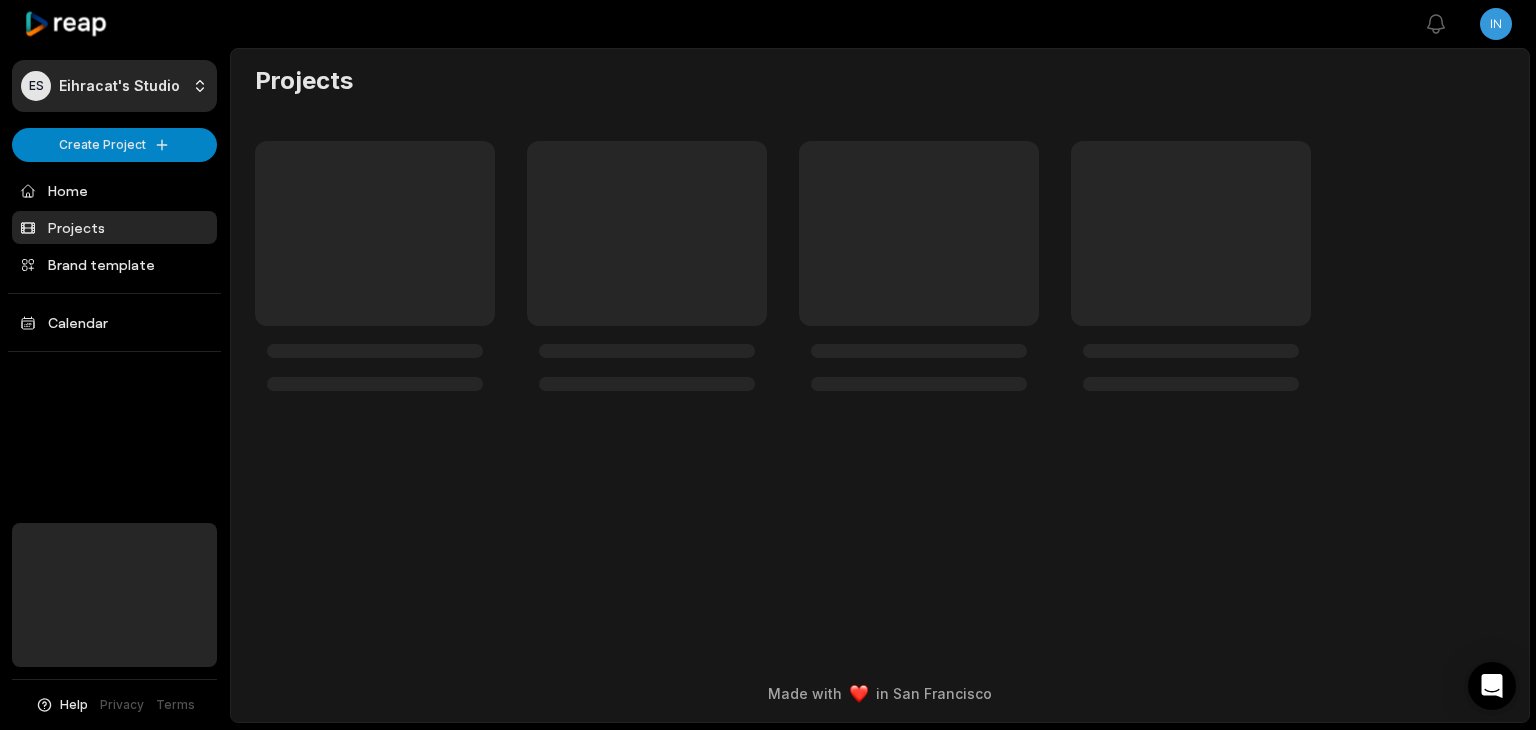 scroll, scrollTop: 0, scrollLeft: 0, axis: both 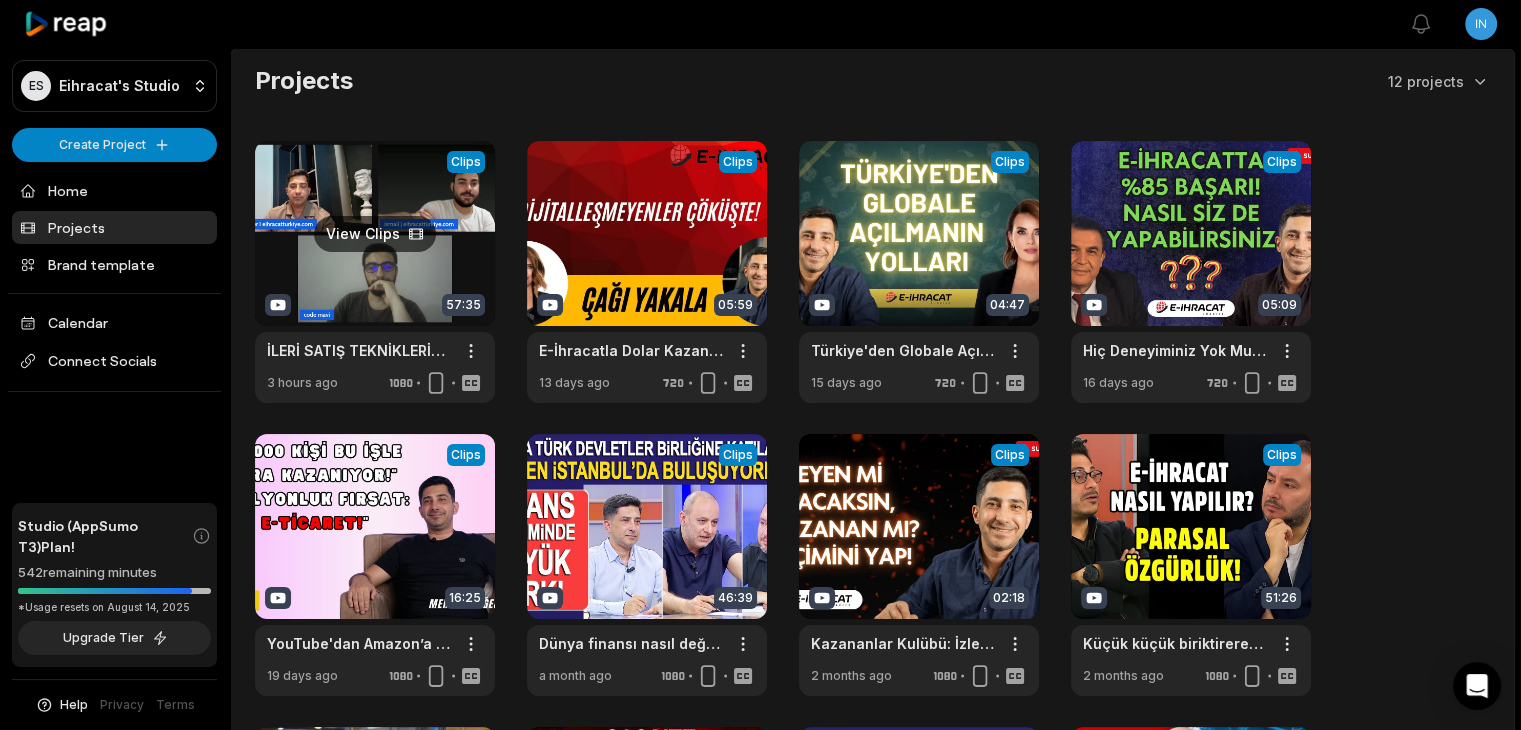 click at bounding box center (375, 272) 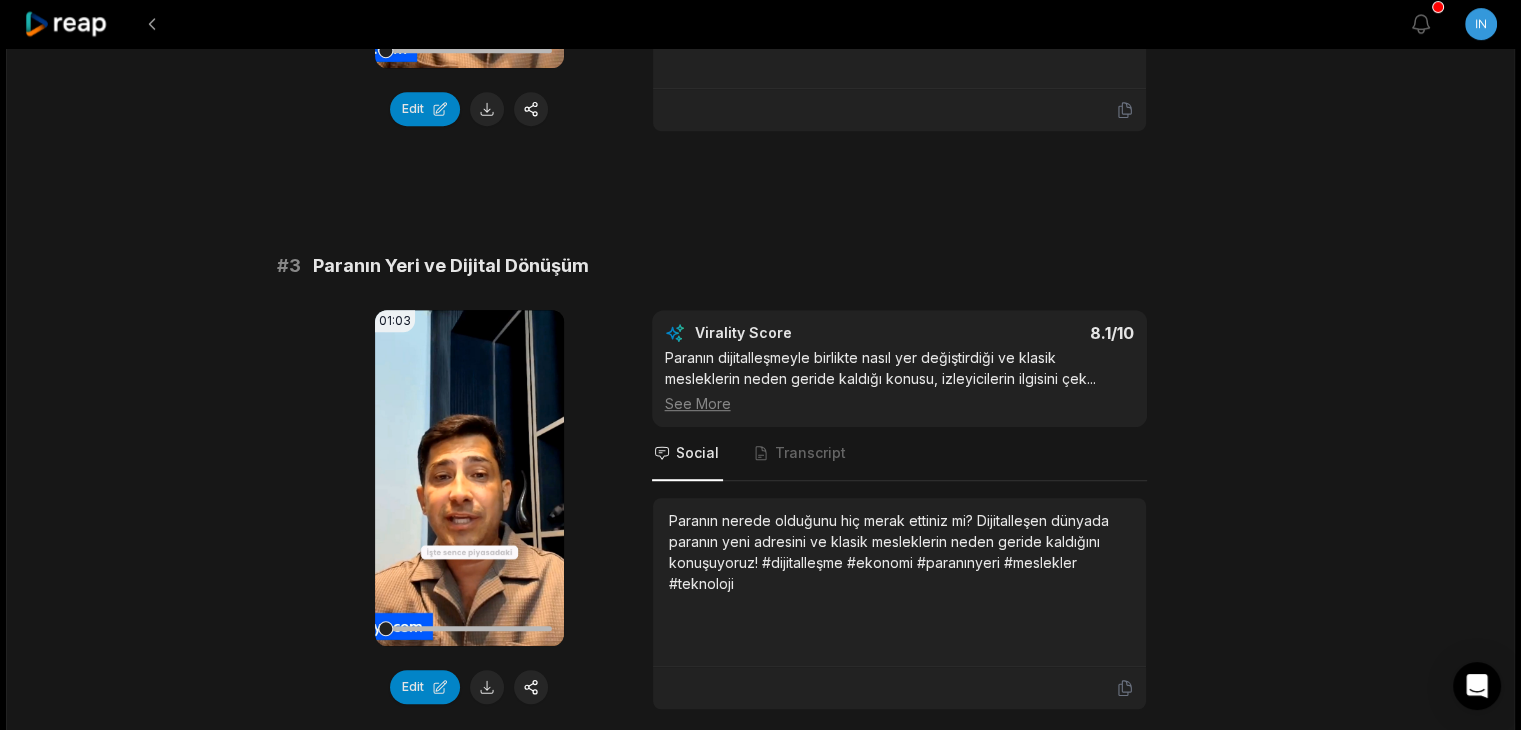 scroll, scrollTop: 735, scrollLeft: 0, axis: vertical 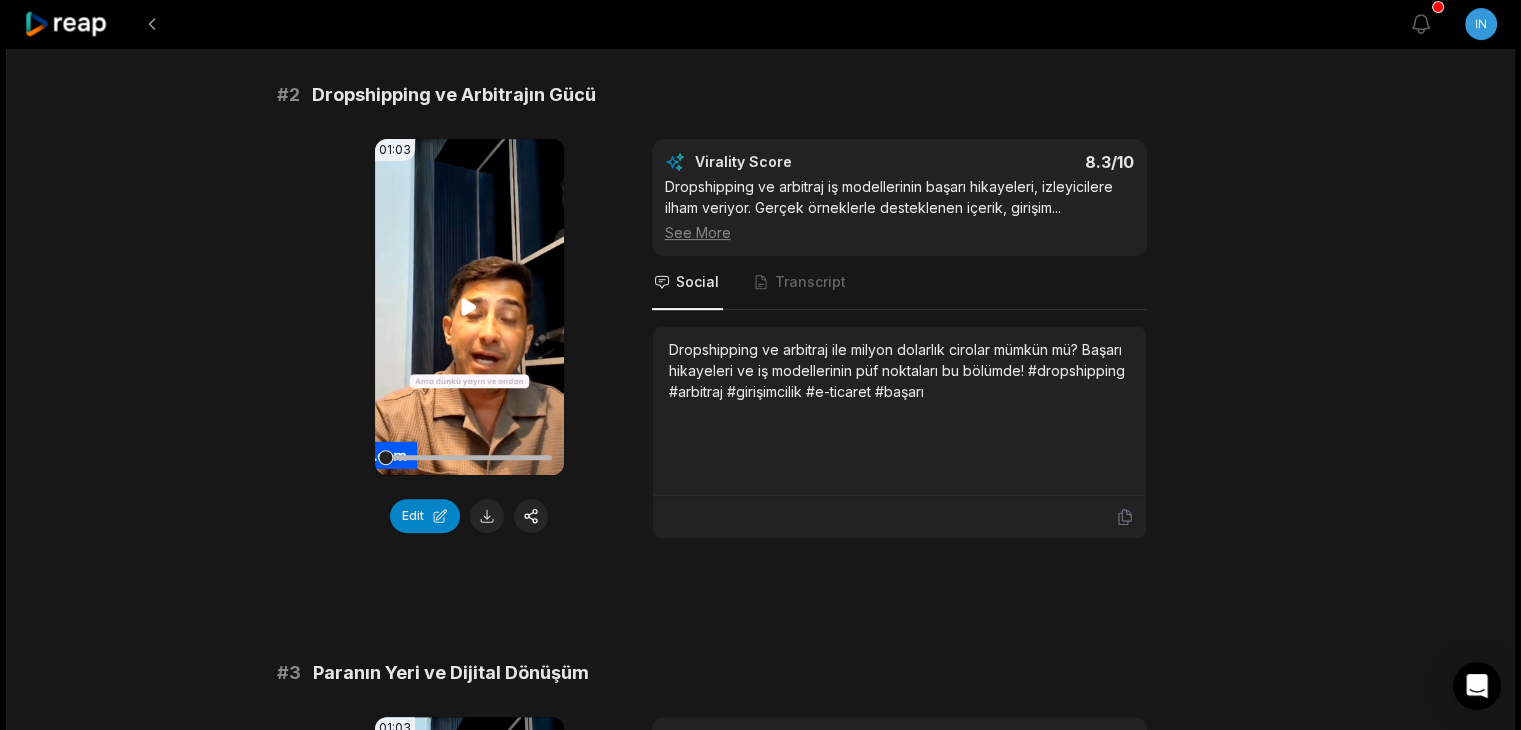 click on "Your browser does not support mp4 format." at bounding box center [469, 307] 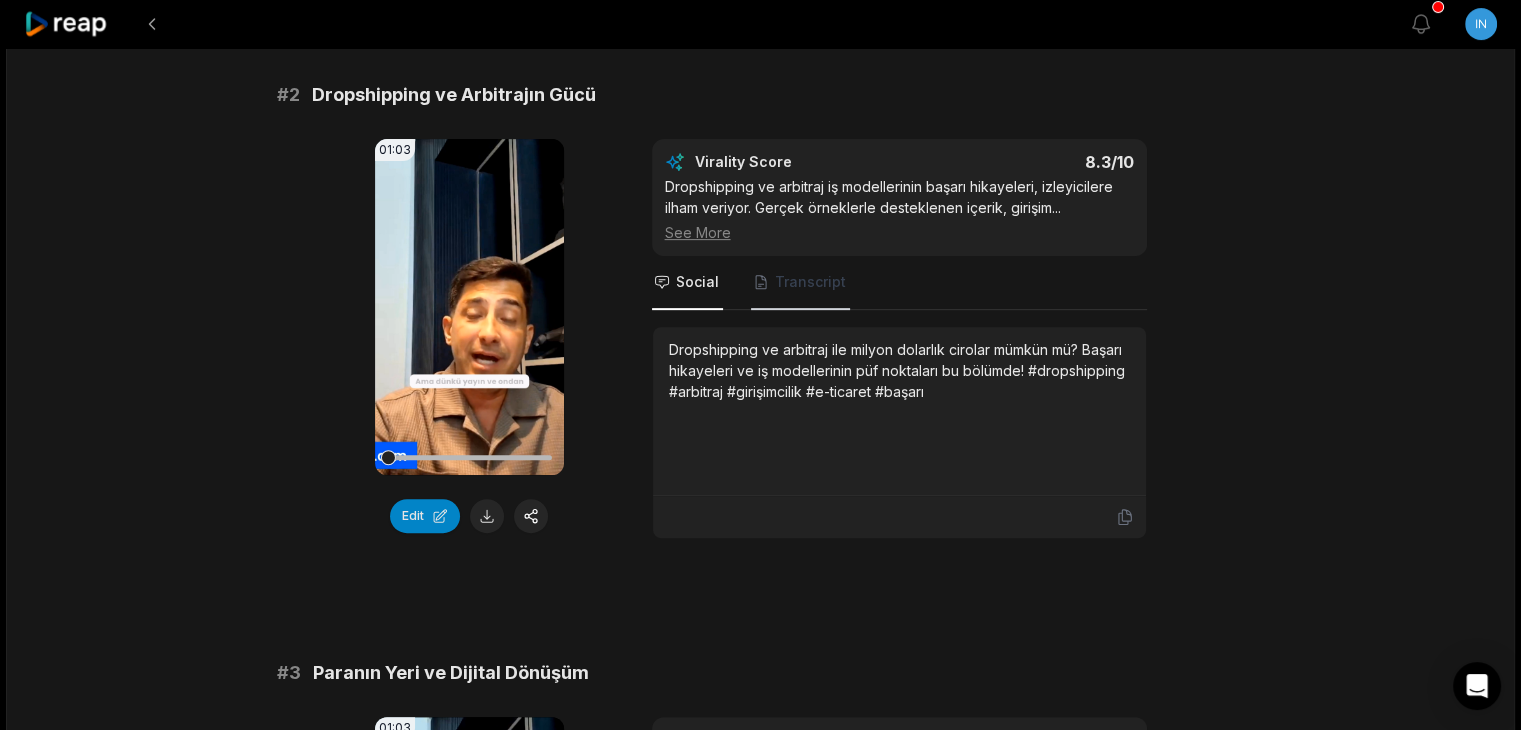 click on "Transcript" at bounding box center (810, 282) 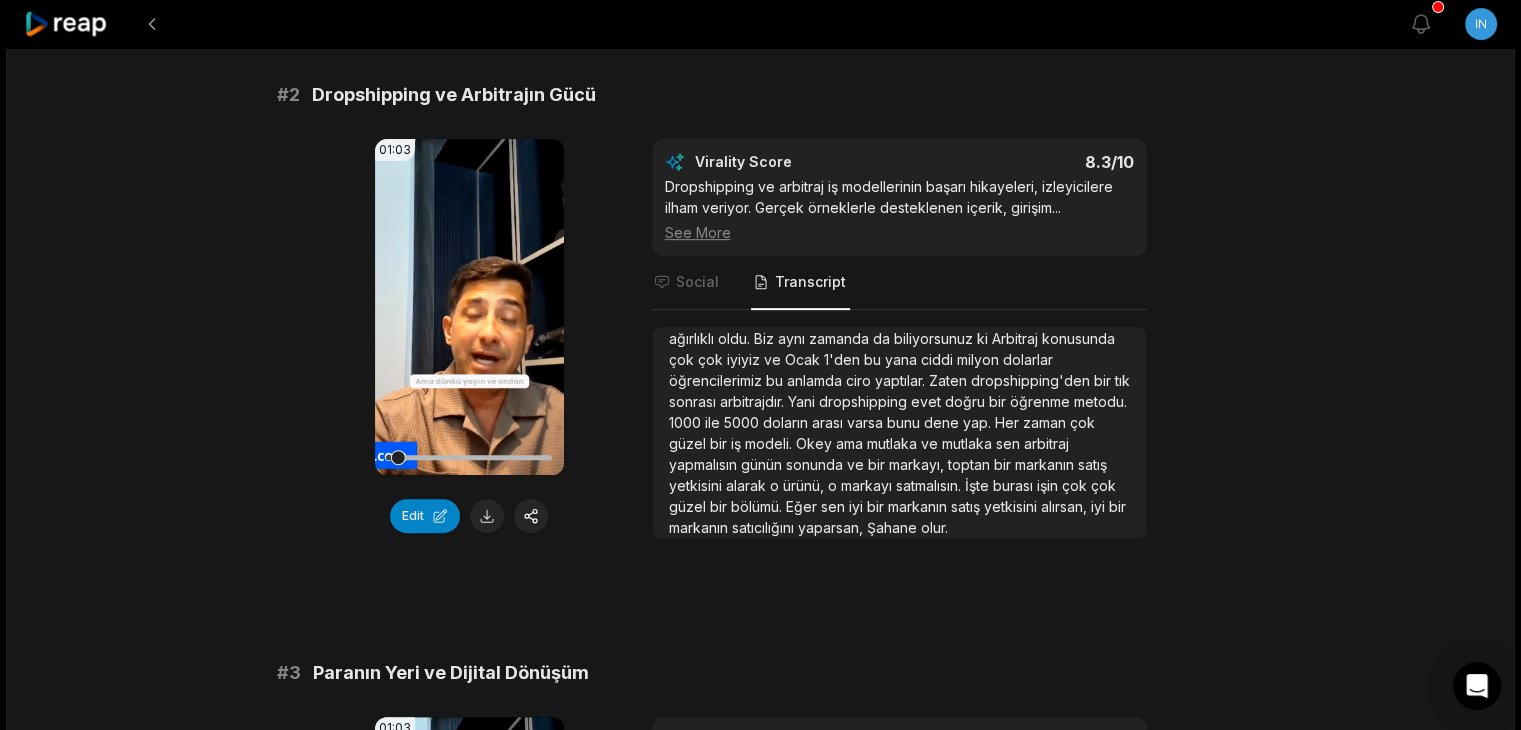 scroll, scrollTop: 52, scrollLeft: 0, axis: vertical 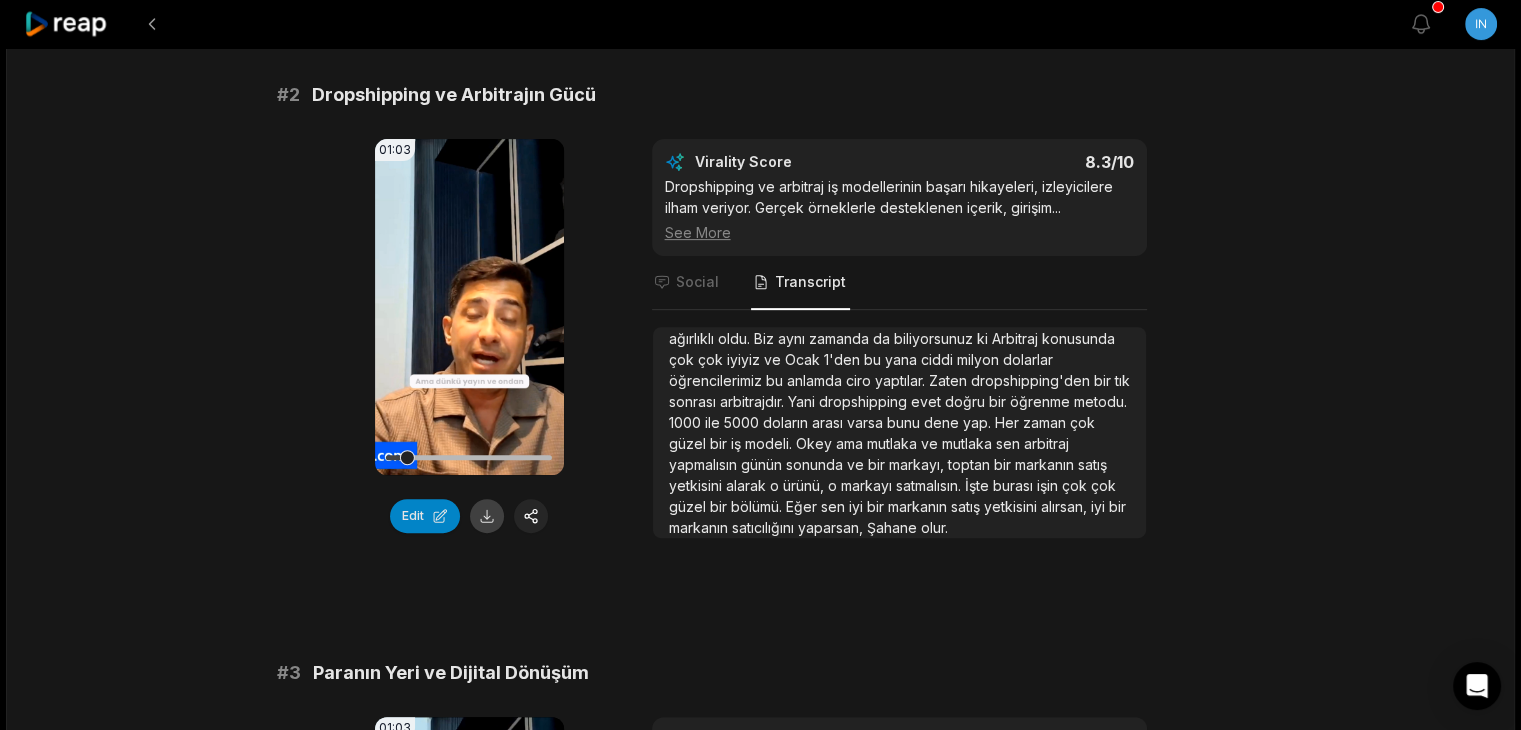 click at bounding box center (487, 516) 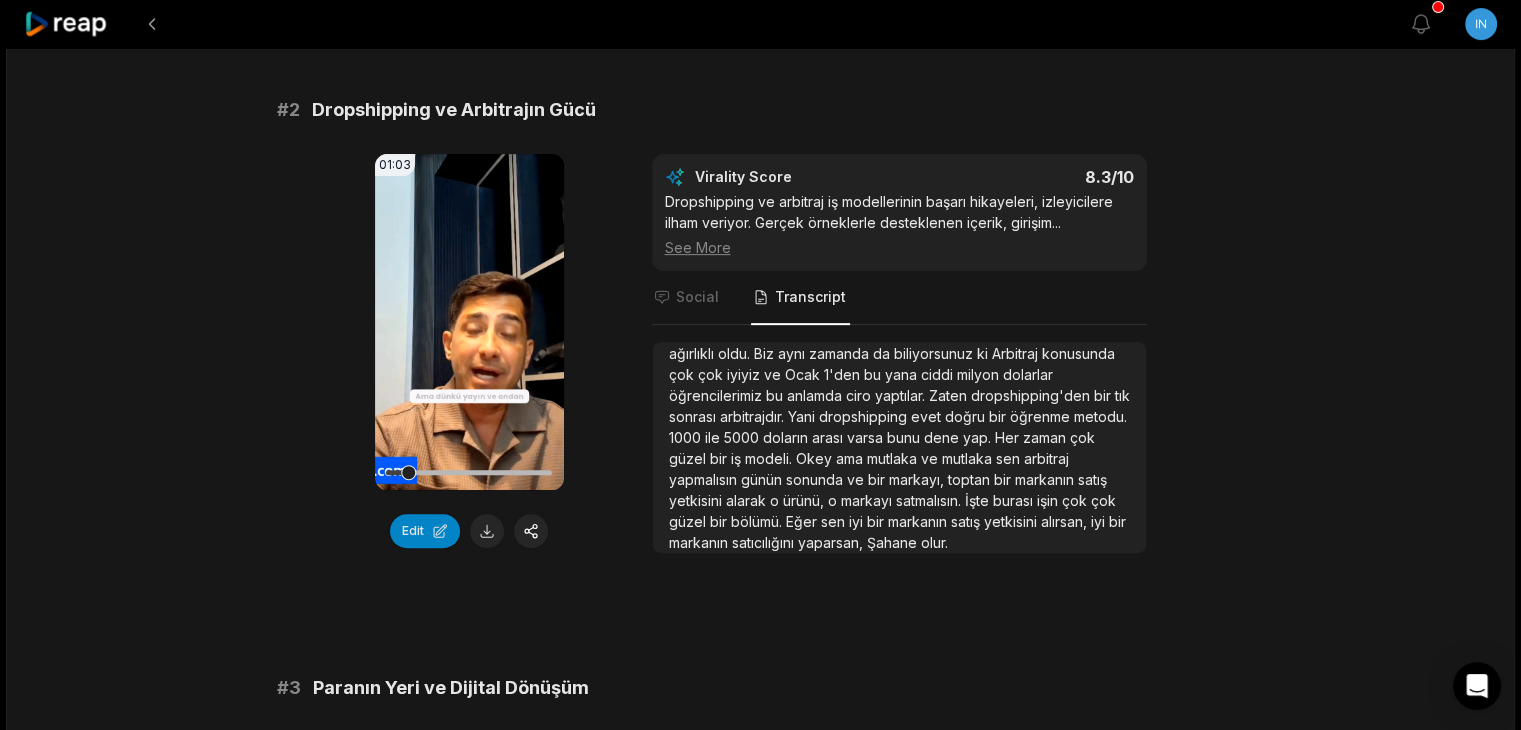 scroll, scrollTop: 690, scrollLeft: 0, axis: vertical 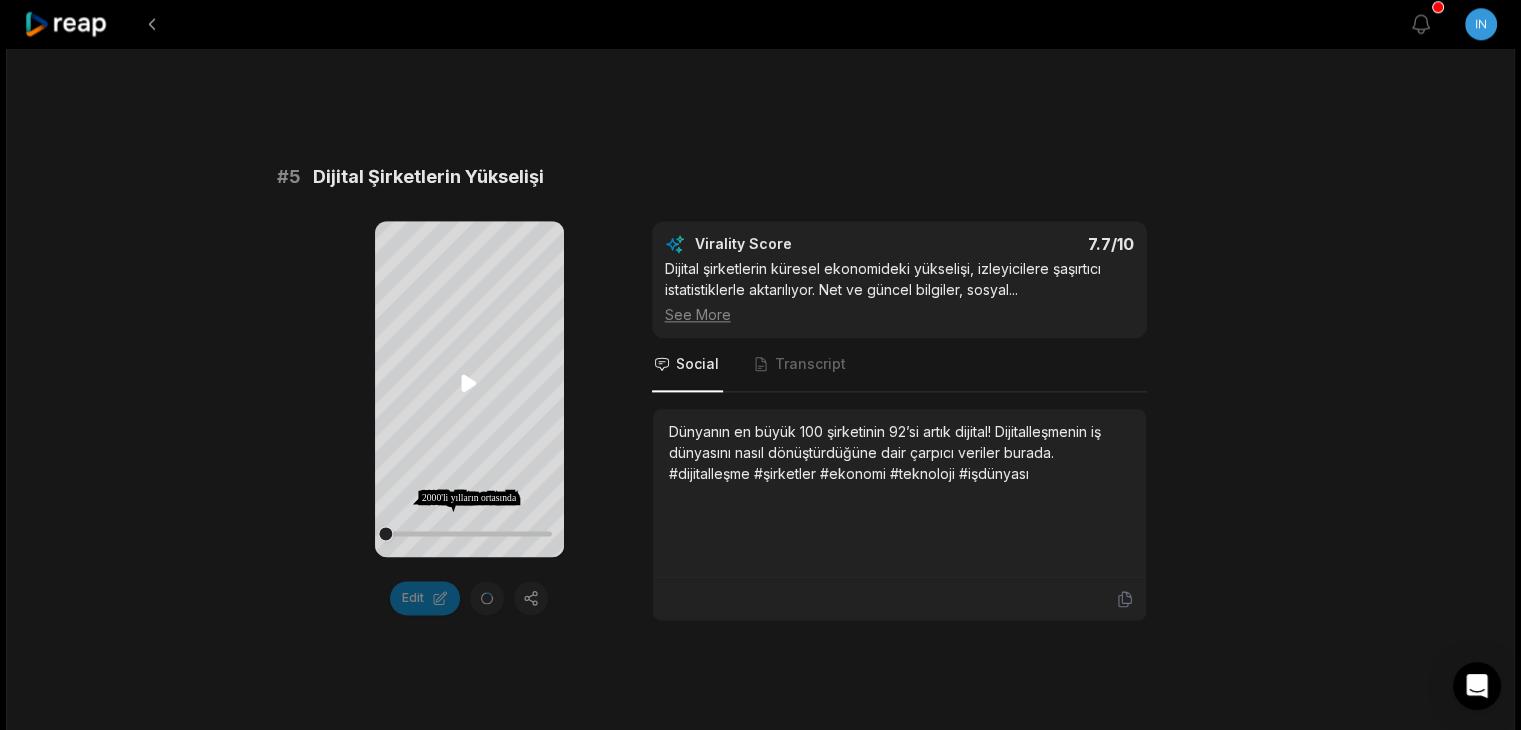 click 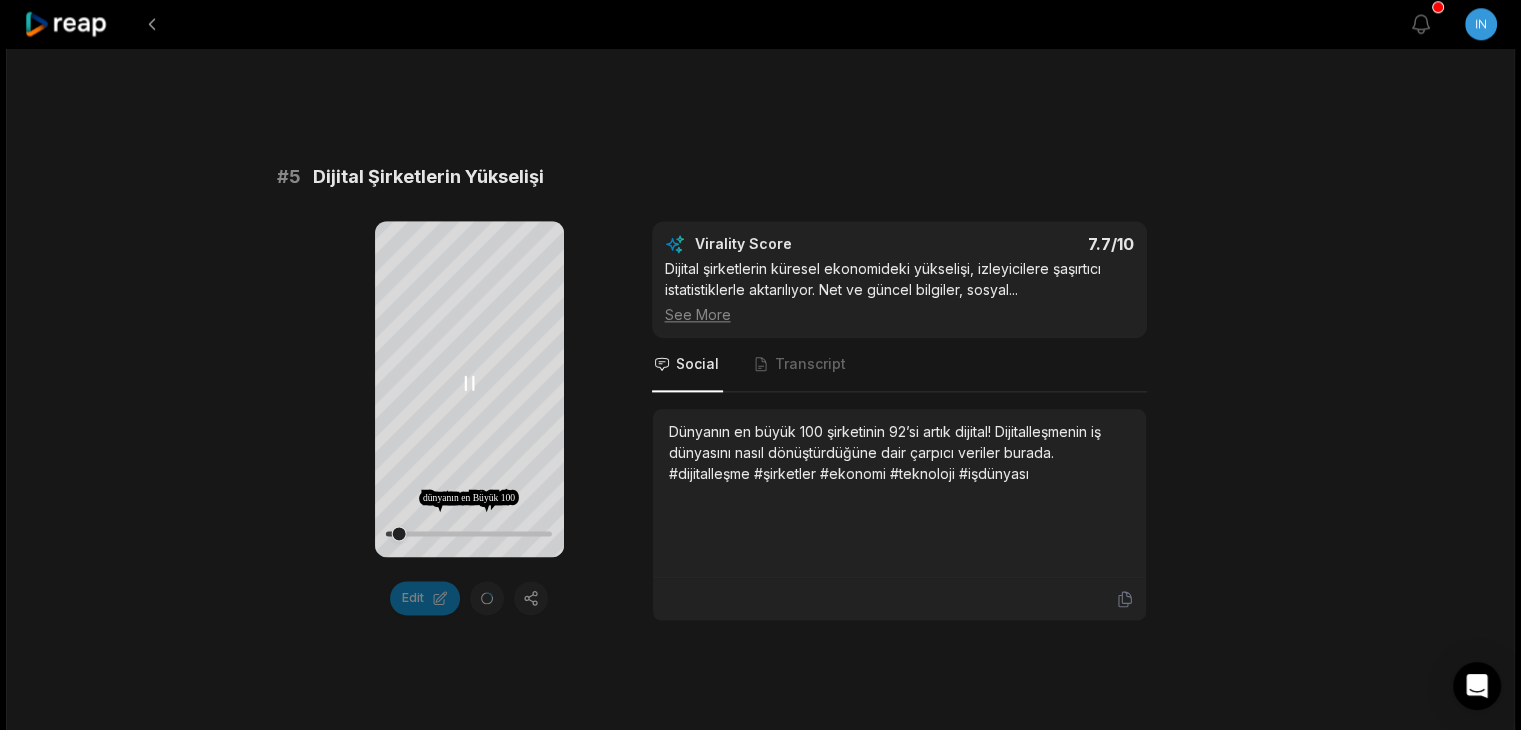 click 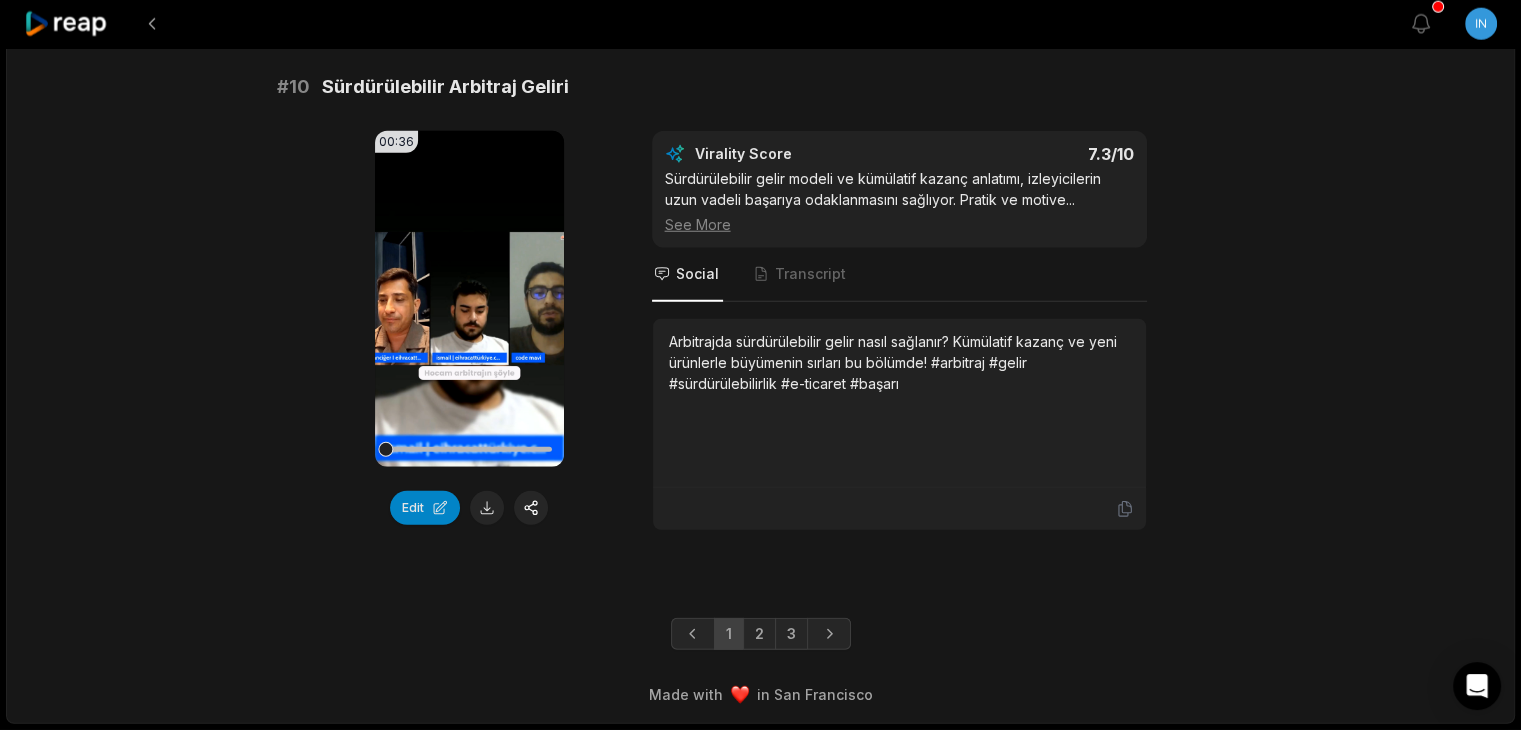 scroll, scrollTop: 5373, scrollLeft: 0, axis: vertical 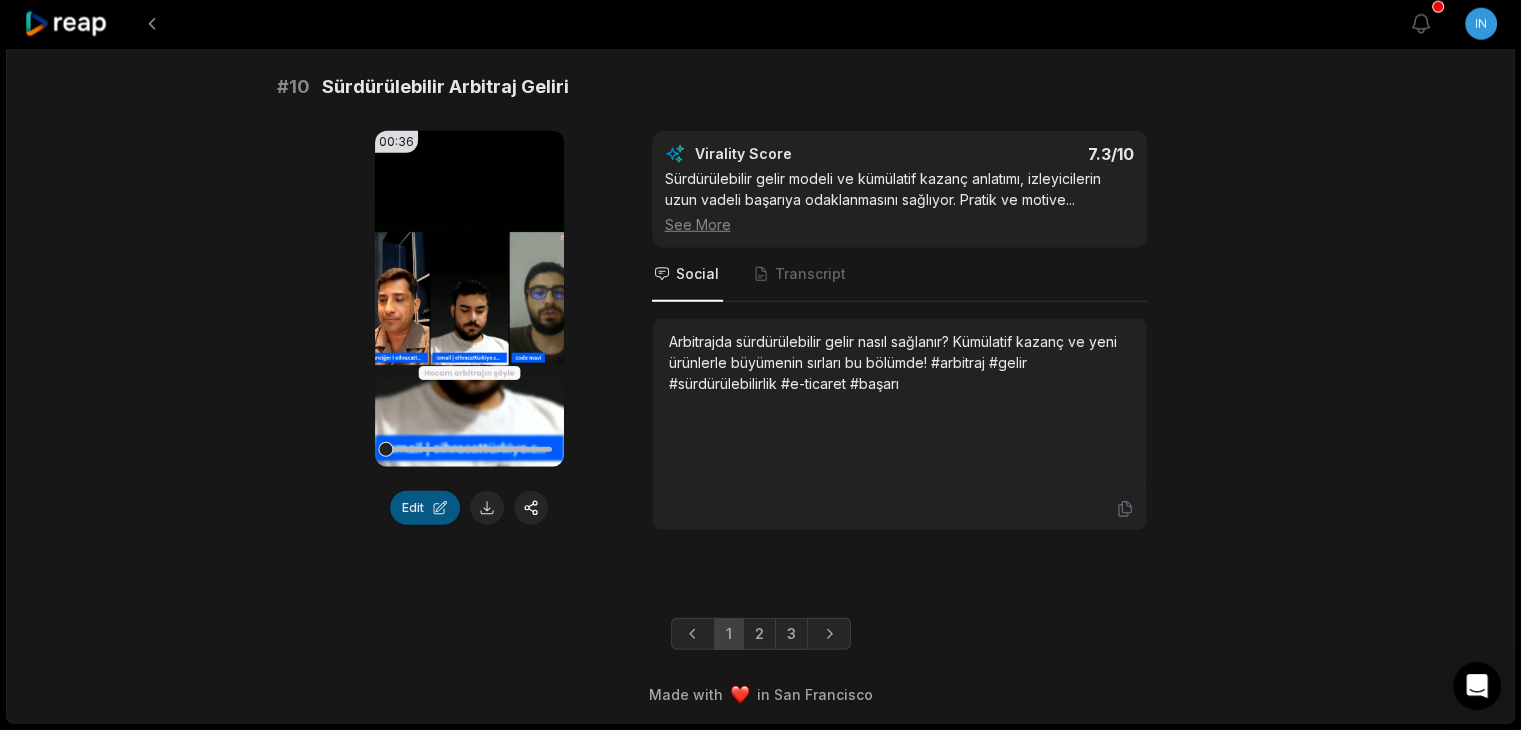 click on "Edit" at bounding box center (425, 508) 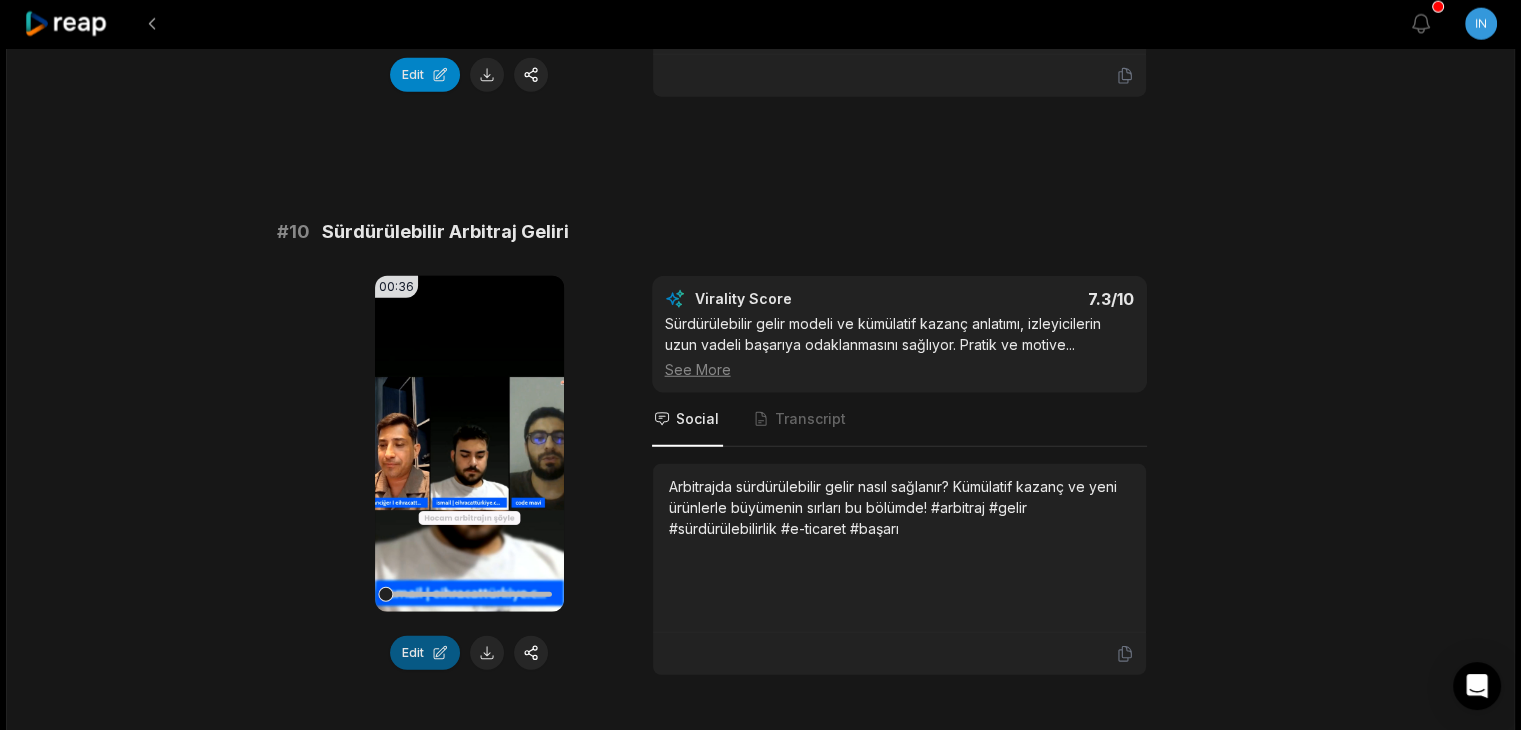 scroll, scrollTop: 5374, scrollLeft: 0, axis: vertical 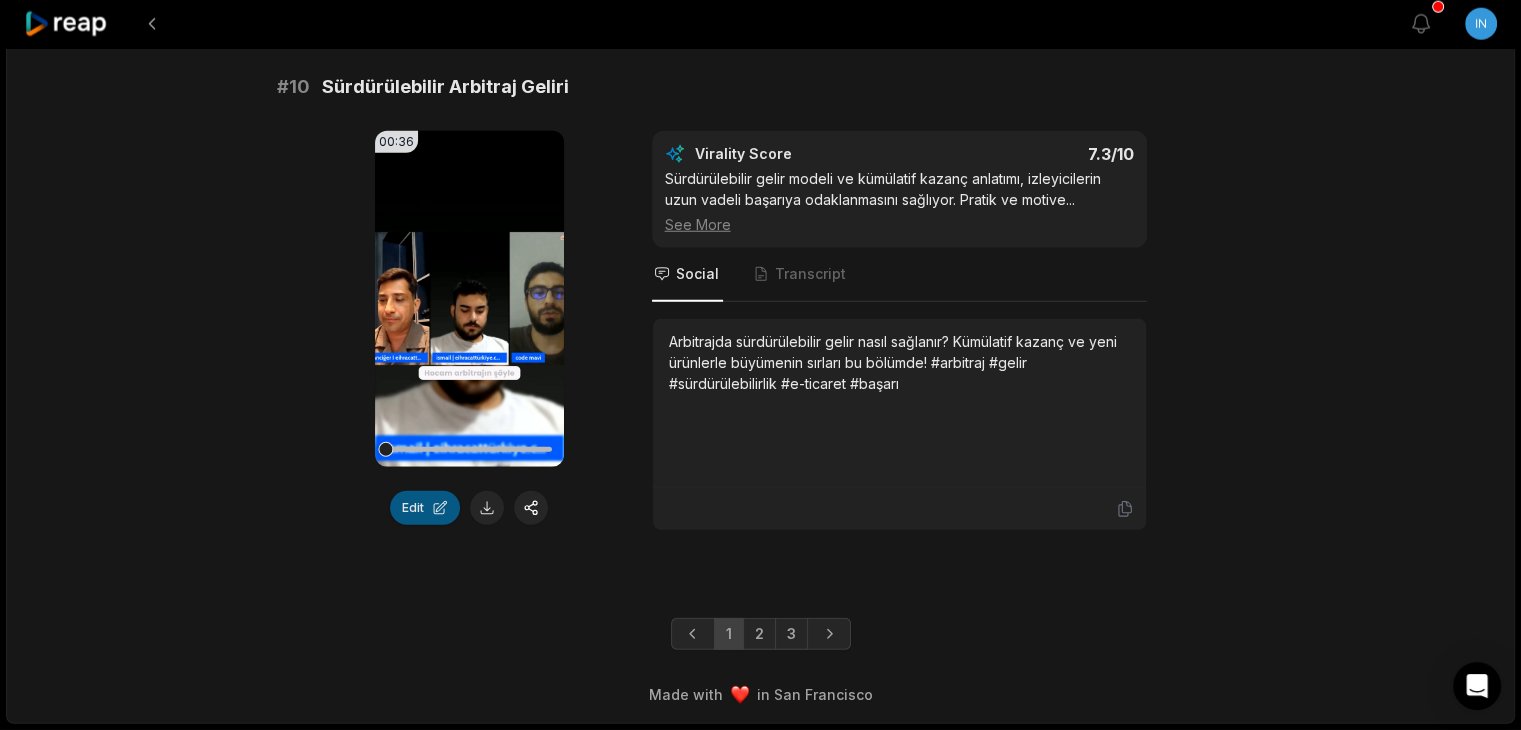 click on "Edit" at bounding box center (425, 508) 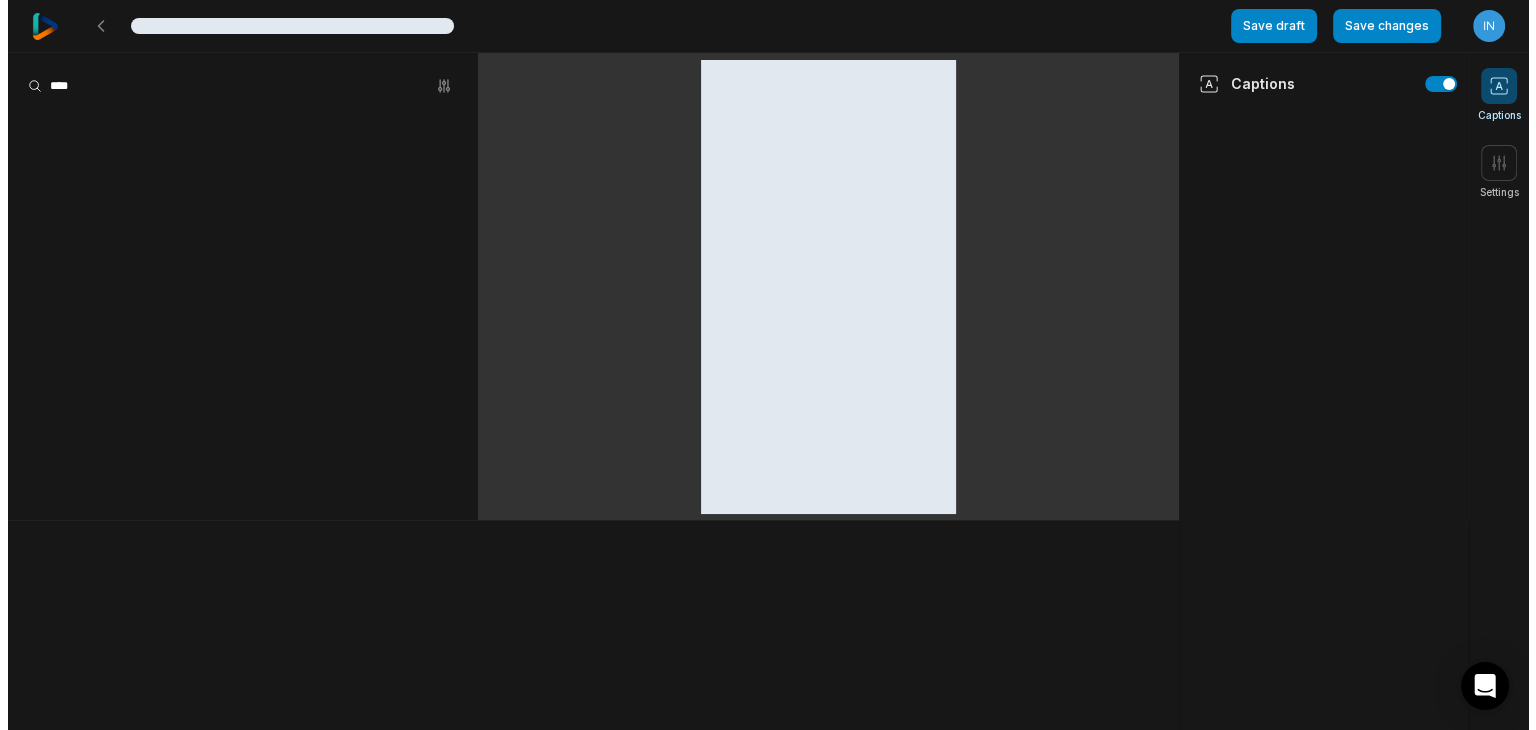 scroll, scrollTop: 0, scrollLeft: 0, axis: both 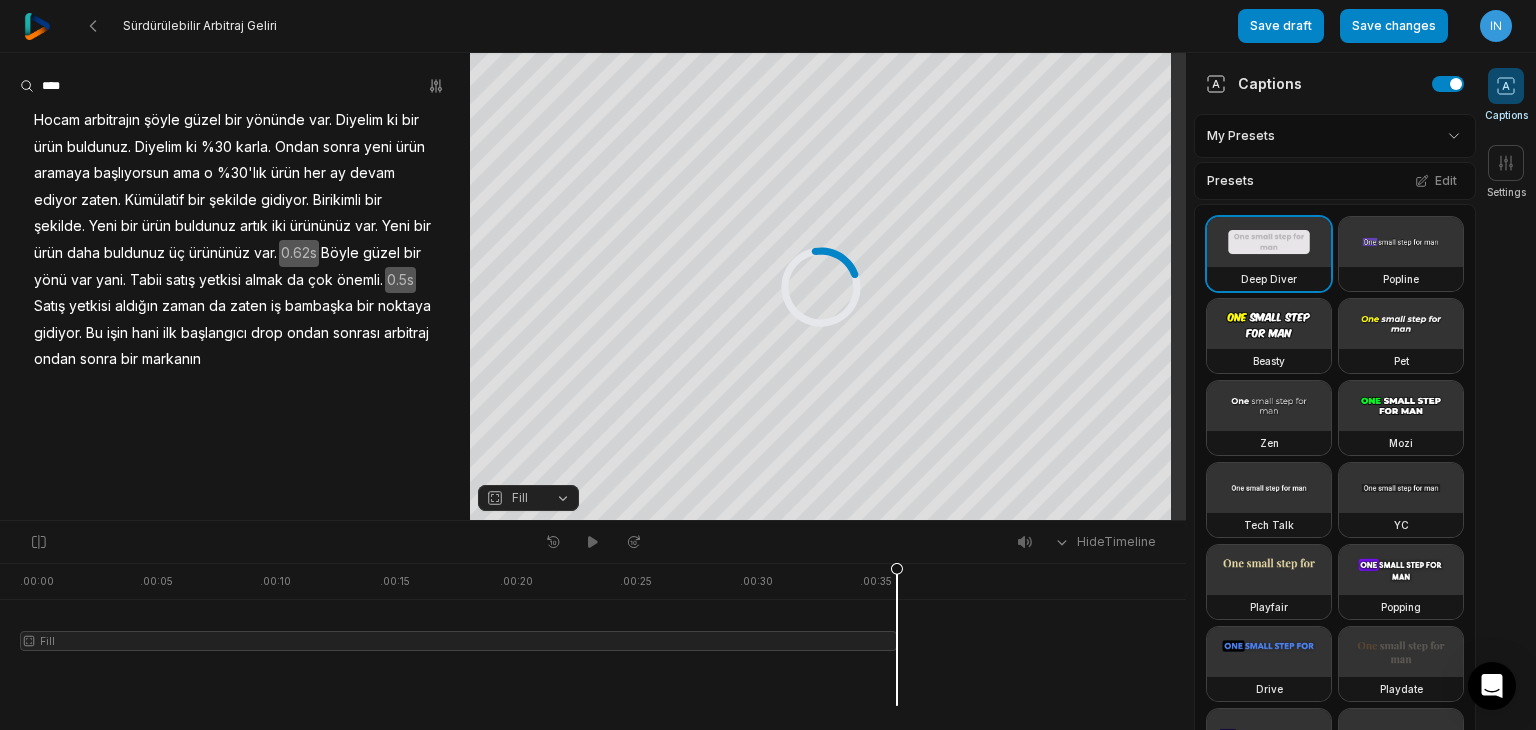 click on "Fill" at bounding box center (520, 498) 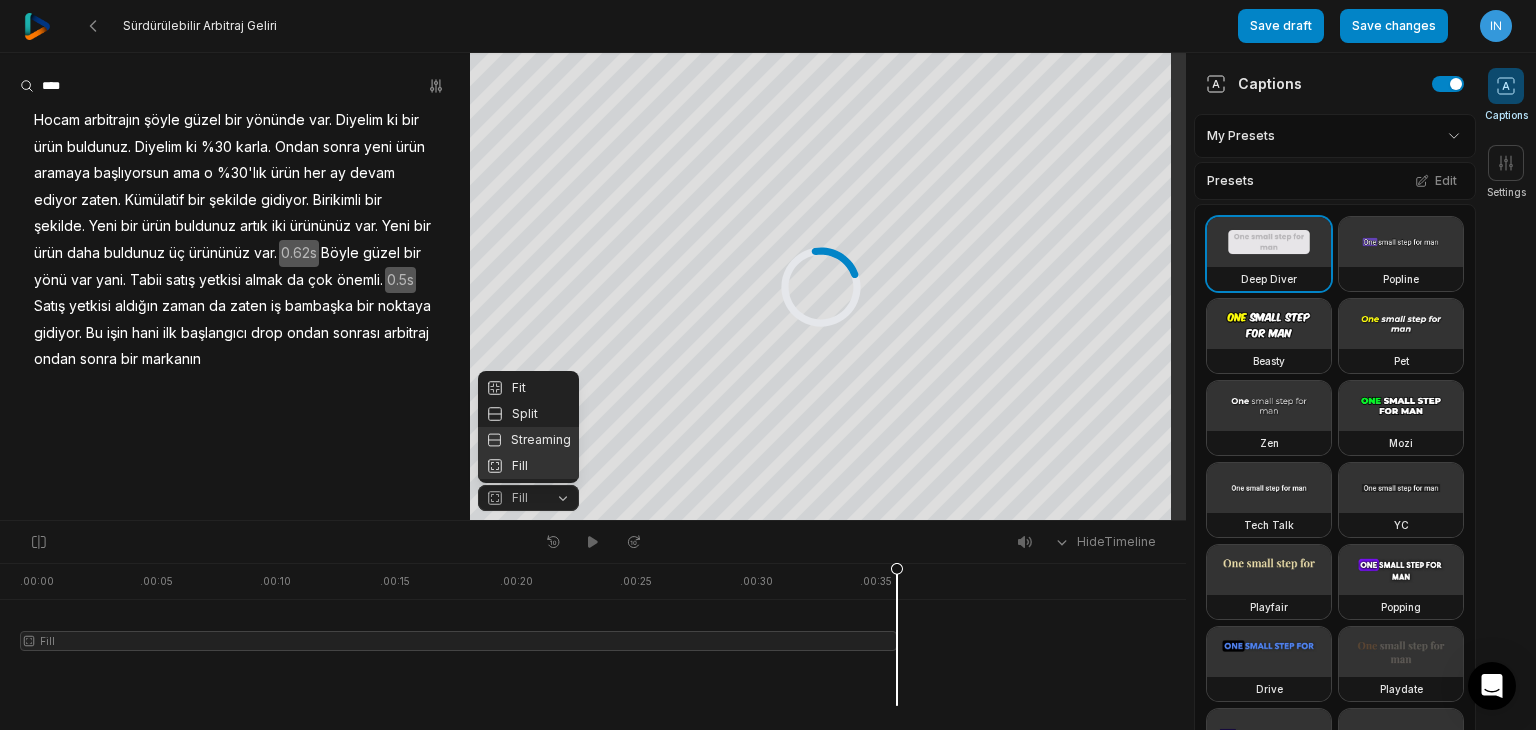 click on "Streaming" at bounding box center [528, 440] 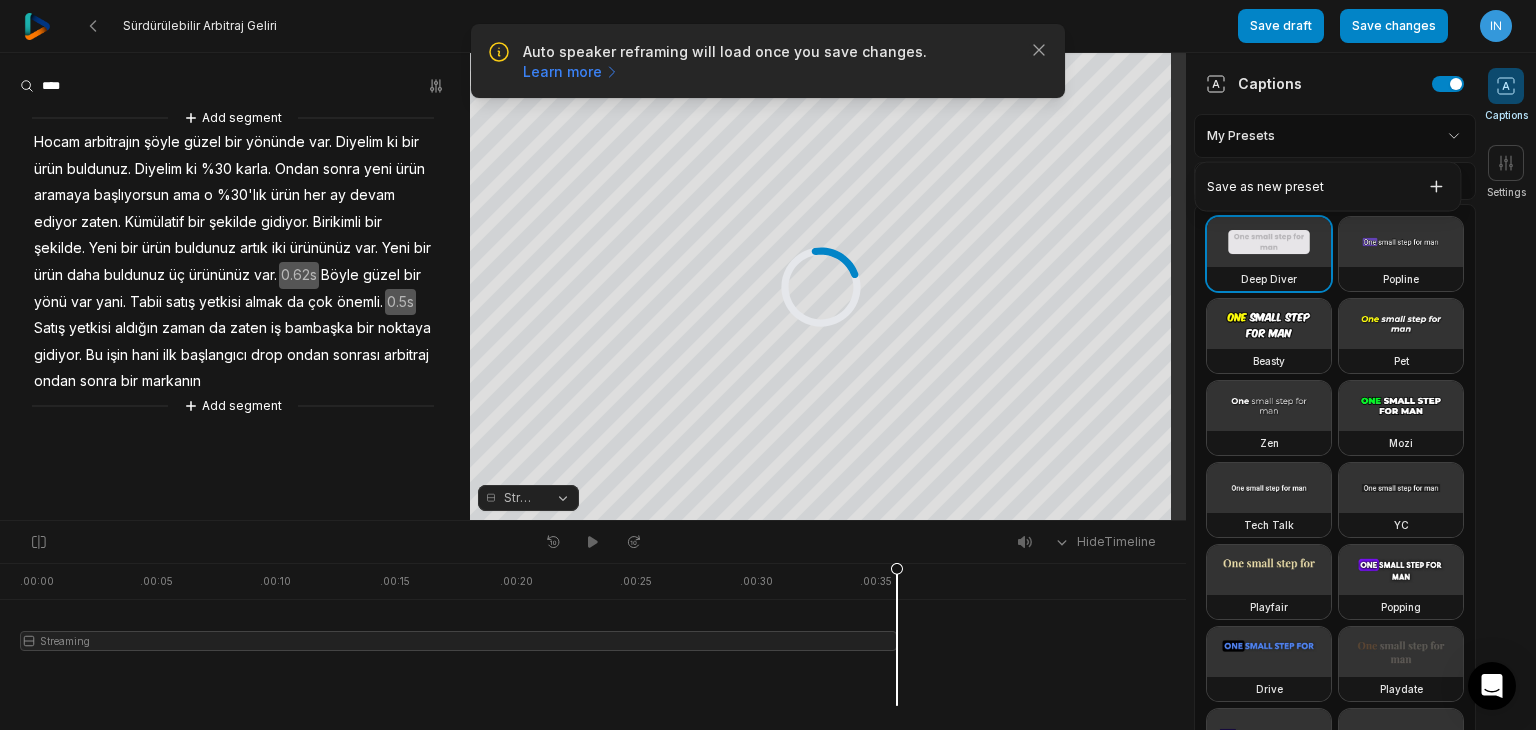 click on "Auto speaker reframing will load once you save changes.  Learn more  Close Sürdürülebilir Arbitraj Geliri Save draft Save changes Open user menu Captions Settings Your browser does not support mp4 format. Your browser does not support mp4 format. Crop Hex ********* * % Streaming Hide  Timeline .  00:00 .  00:05 .  00:10 .  00:15 .  00:20 .  00:25 .  00:30 .  00:35 Streaming   Add segment Hocam arbitrajın şöyle güzel bir yönünde var. Diyelim ki bir ürün buldunuz. Diyelim ki %30 karla. Ondan sonra yeni ürün aramaya başlıyorsun ama o %30'lık ürün her ay devam ediyor zaten. Kümülatif bir şekilde gidiyor. Birikimli bir şekilde. Yeni bir ürün buldunuz artık iki ürününüz var. Yeni bir ürün daha buldunuz üç ürününüz var. 0.62s Böyle güzel bir yönü var yani. Tabii satış yetkisi almak da çok önemli. 0.5s Satış yetkisi aldığın zaman da zaten iş bambaşka bir noktaya gidiyor. Bu işin hani ilk başlangıcı drop ondan sonrası arbitraj ondan sonra bir markanın   Presets" at bounding box center [768, 365] 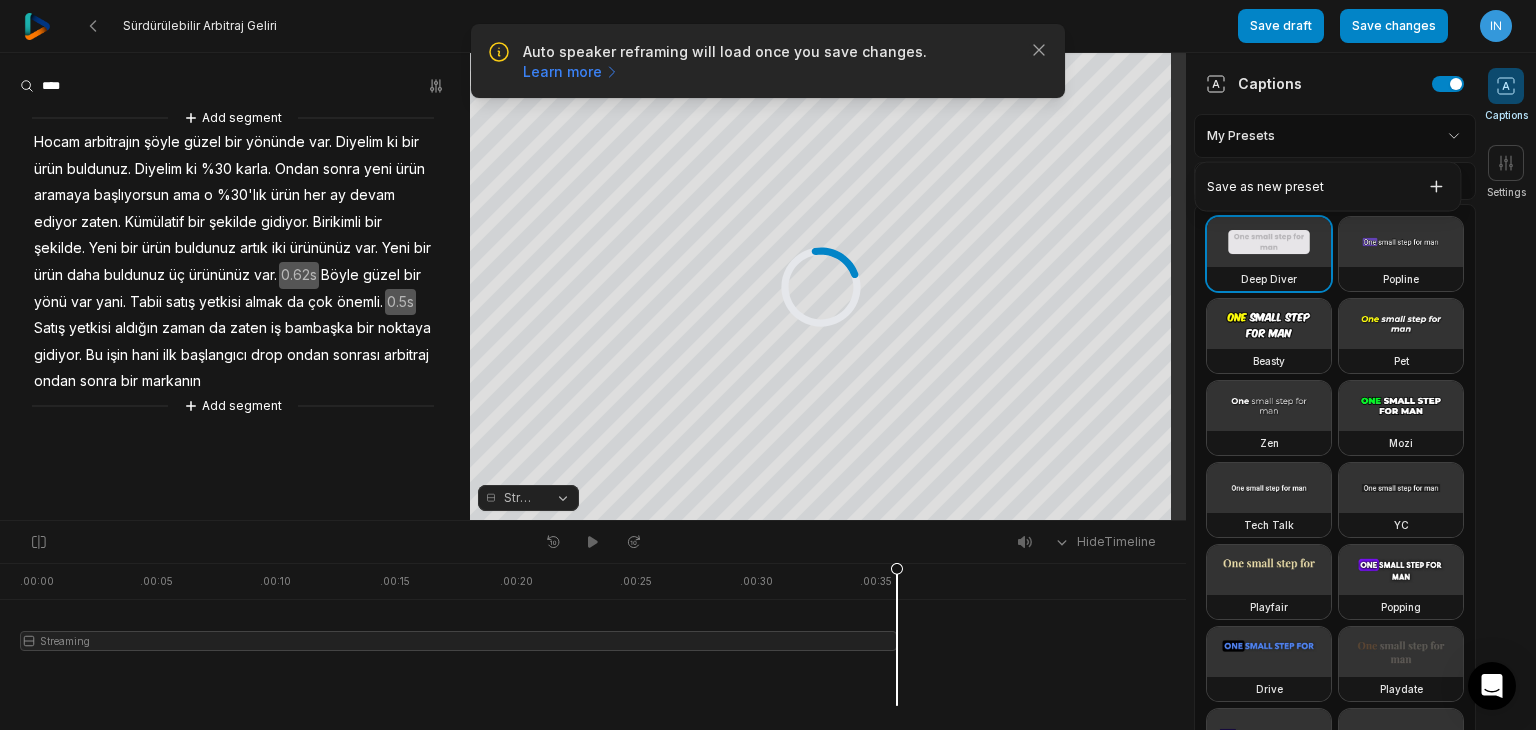 click on "Auto speaker reframing will load once you save changes.  Learn more  Close Sürdürülebilir Arbitraj Geliri Save draft Save changes Open user menu Captions Settings Your browser does not support mp4 format. Your browser does not support mp4 format. Crop Hex ********* * % Streaming Hide  Timeline .  00:00 .  00:05 .  00:10 .  00:15 .  00:20 .  00:25 .  00:30 .  00:35 Streaming   Add segment Hocam arbitrajın şöyle güzel bir yönünde var. Diyelim ki bir ürün buldunuz. Diyelim ki %30 karla. Ondan sonra yeni ürün aramaya başlıyorsun ama o %30'lık ürün her ay devam ediyor zaten. Kümülatif bir şekilde gidiyor. Birikimli bir şekilde. Yeni bir ürün buldunuz artık iki ürününüz var. Yeni bir ürün daha buldunuz üç ürününüz var. 0.62s Böyle güzel bir yönü var yani. Tabii satış yetkisi almak da çok önemli. 0.5s Satış yetkisi aldığın zaman da zaten iş bambaşka bir noktaya gidiyor. Bu işin hani ilk başlangıcı drop ondan sonrası arbitraj ondan sonra bir markanın   Presets" at bounding box center [768, 365] 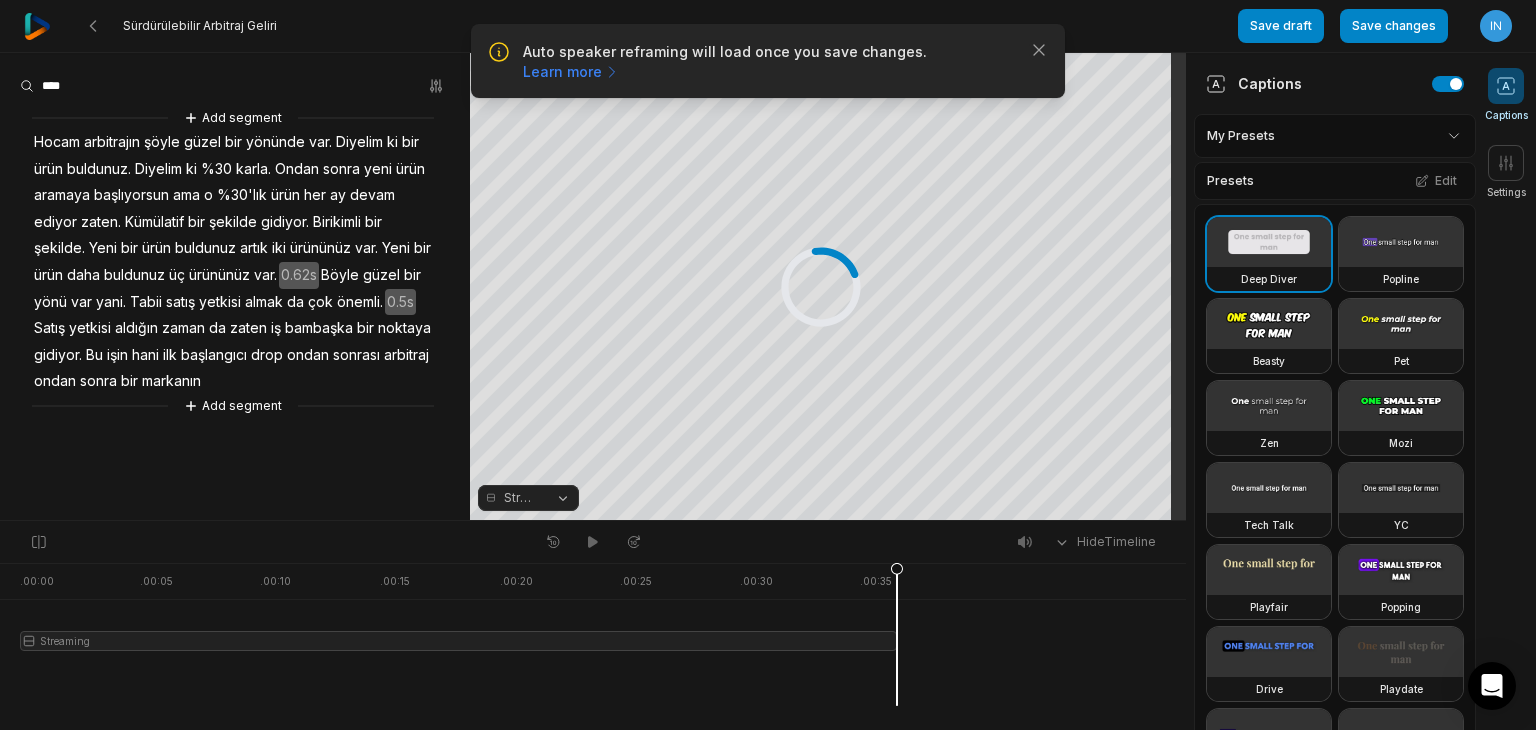 click 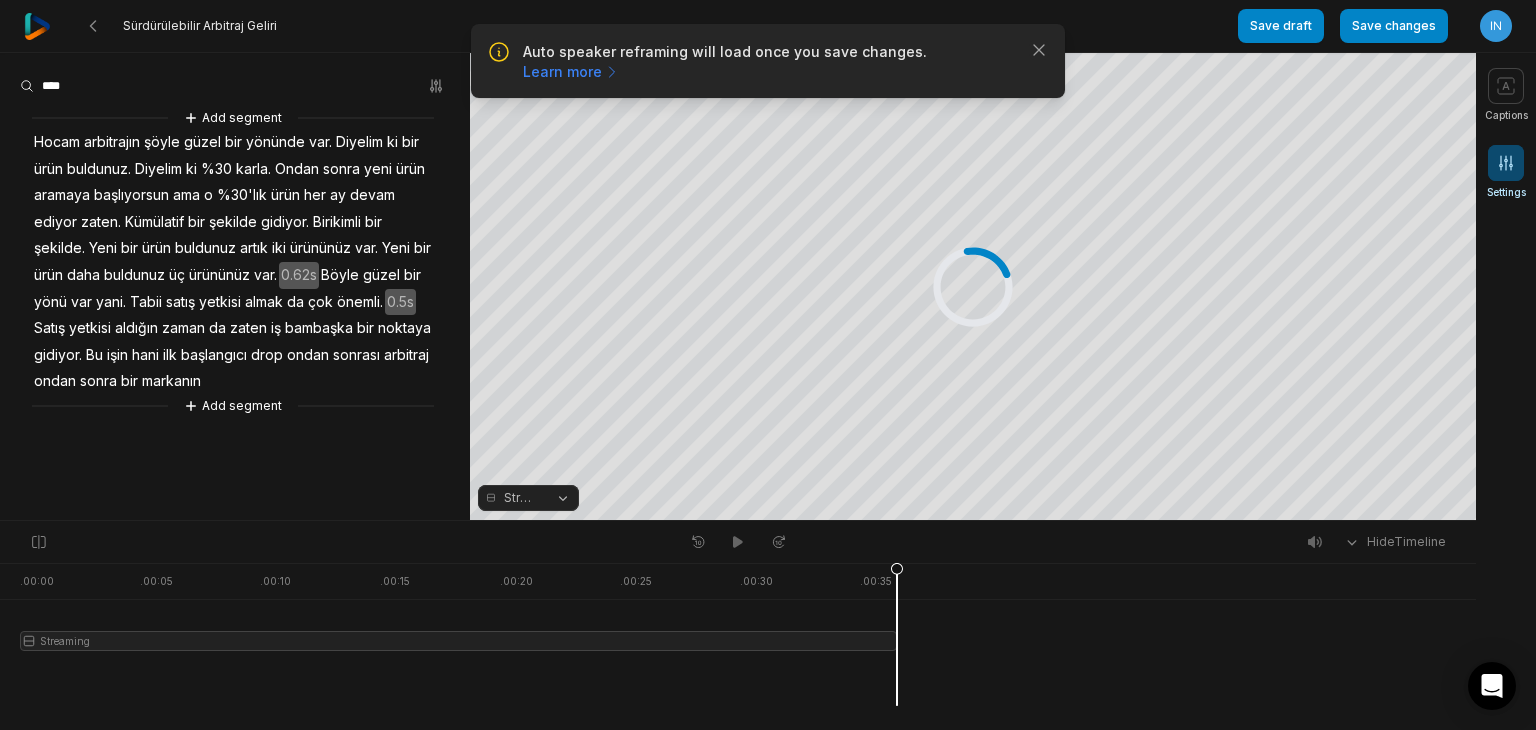 click at bounding box center (1506, 163) 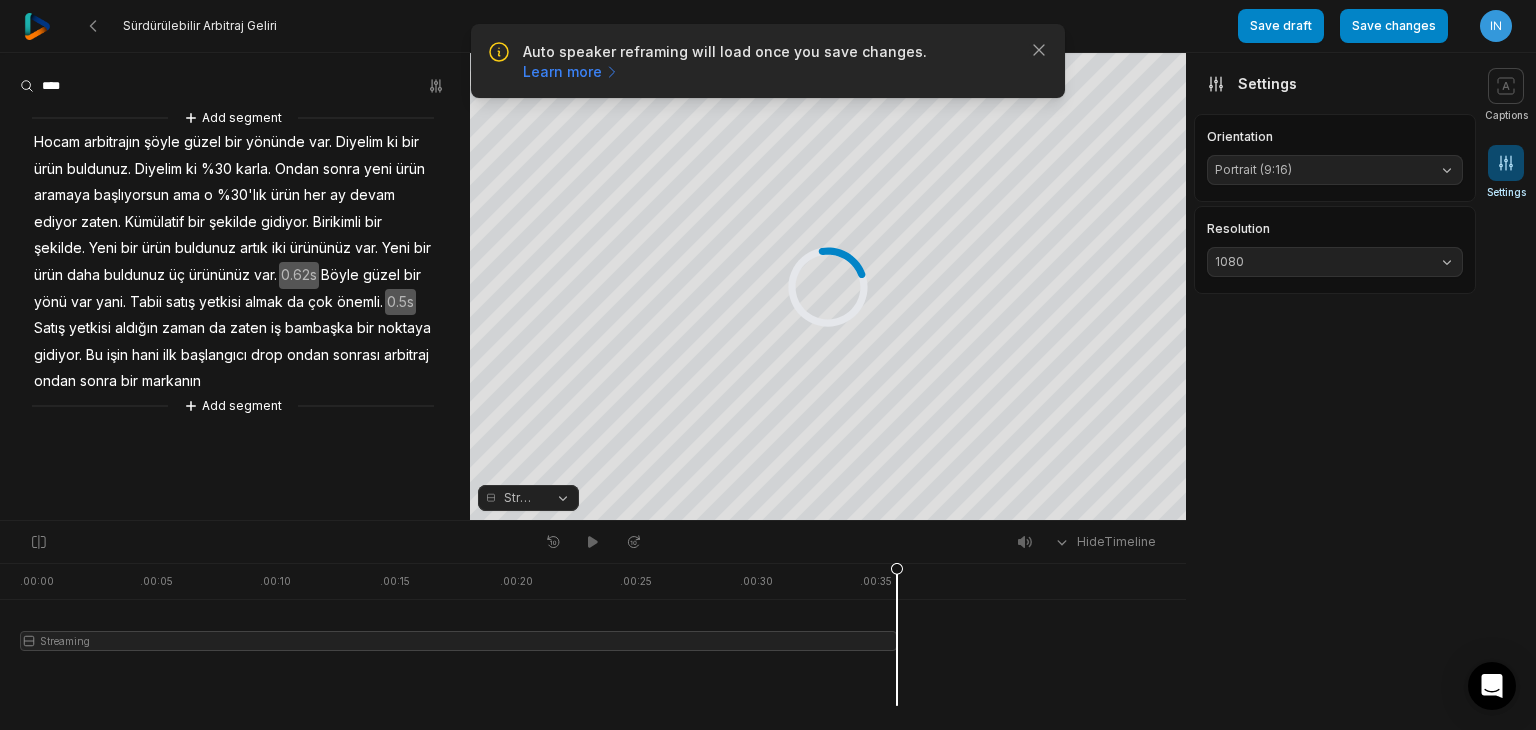 click on "Orientation Portrait (9:16)" at bounding box center [1335, 158] 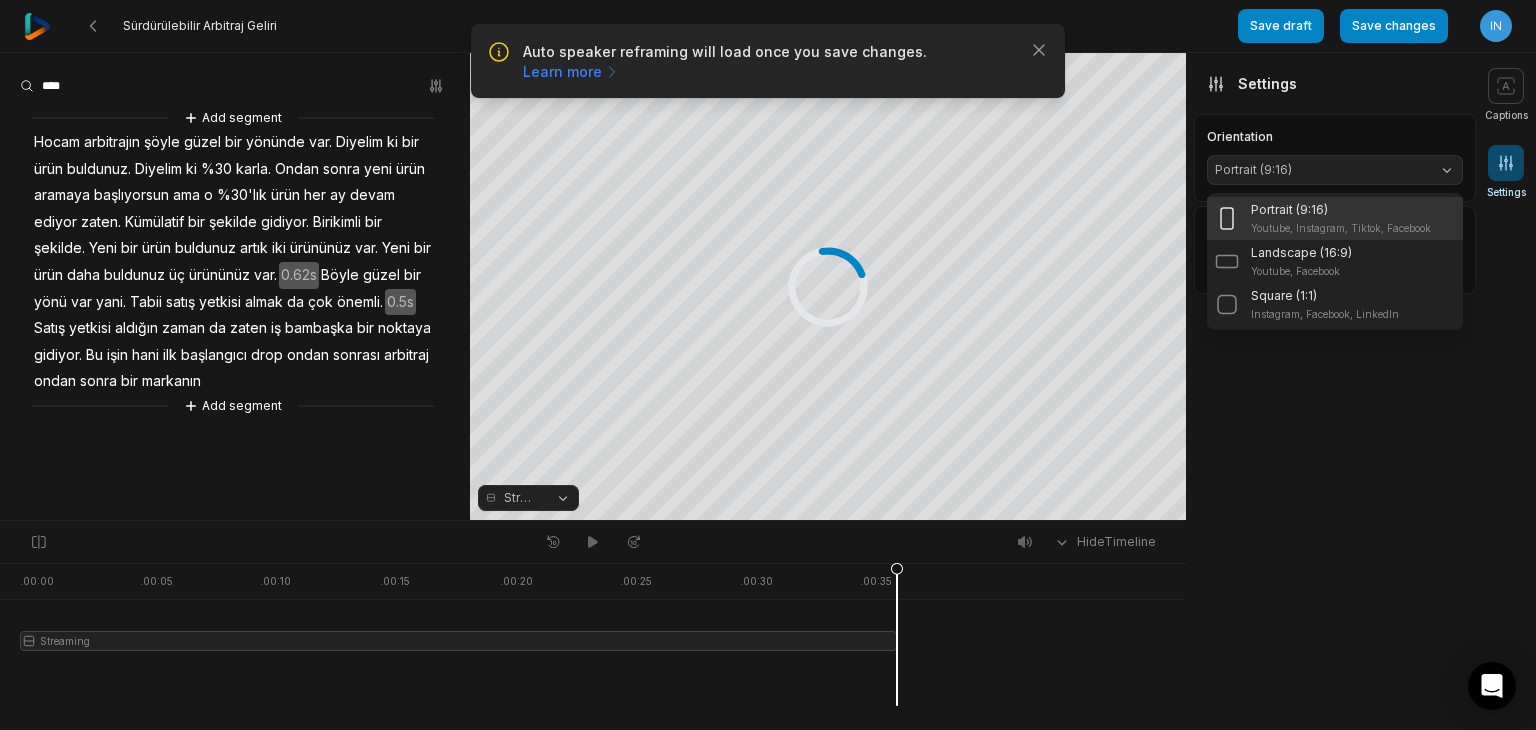 click on "Portrait (9:16)" at bounding box center (1319, 170) 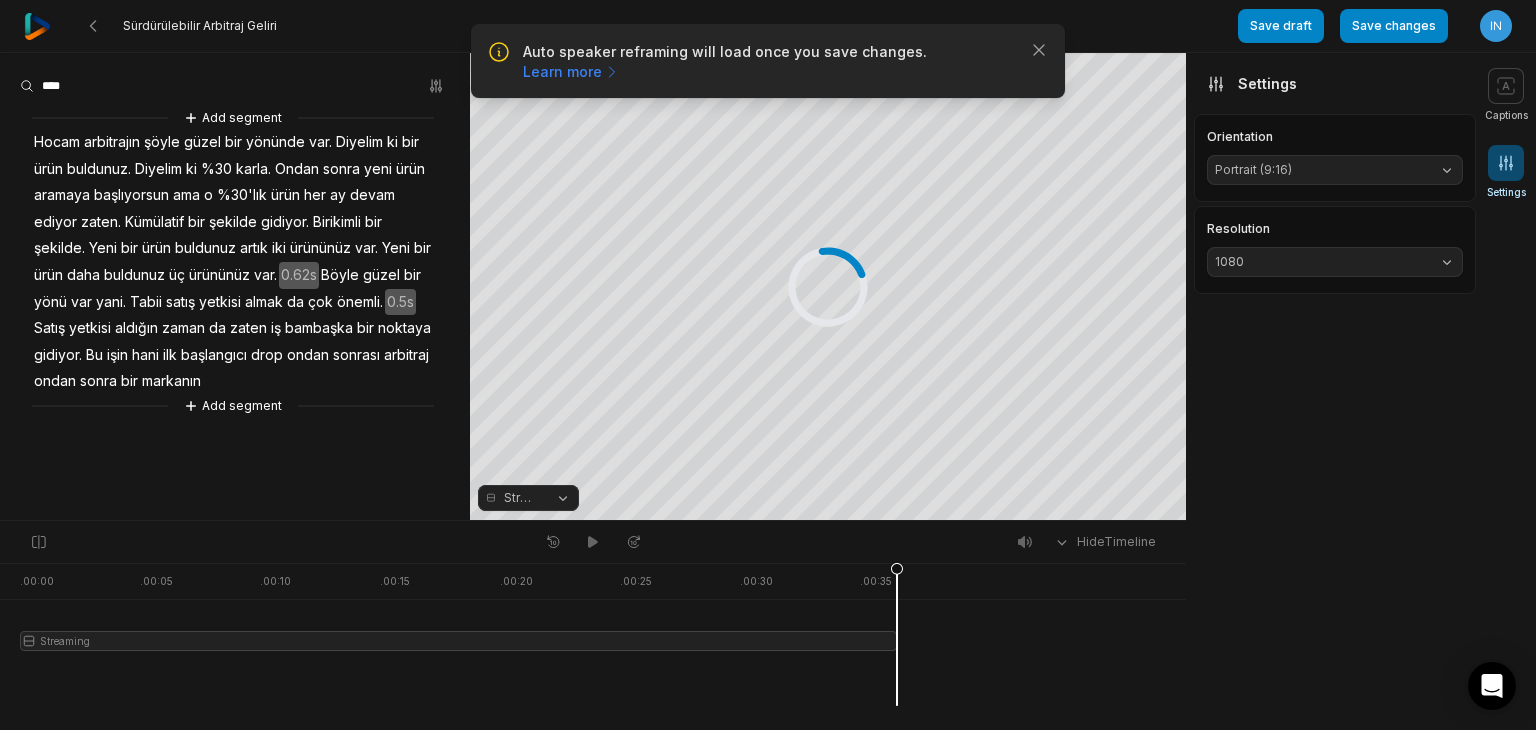 click on "Portrait (9:16)" at bounding box center [1319, 170] 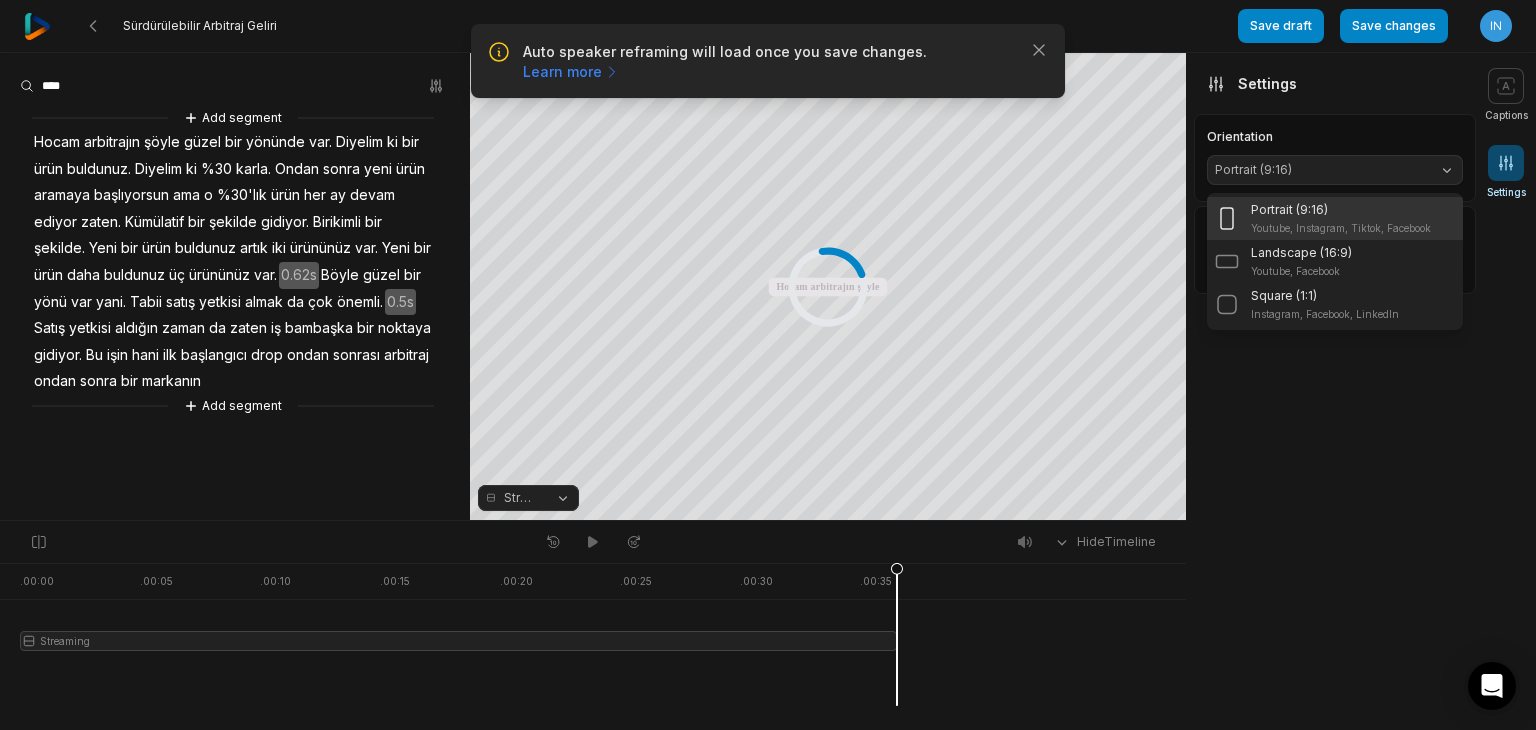 click on "Portrait (9:16)" at bounding box center [1335, 170] 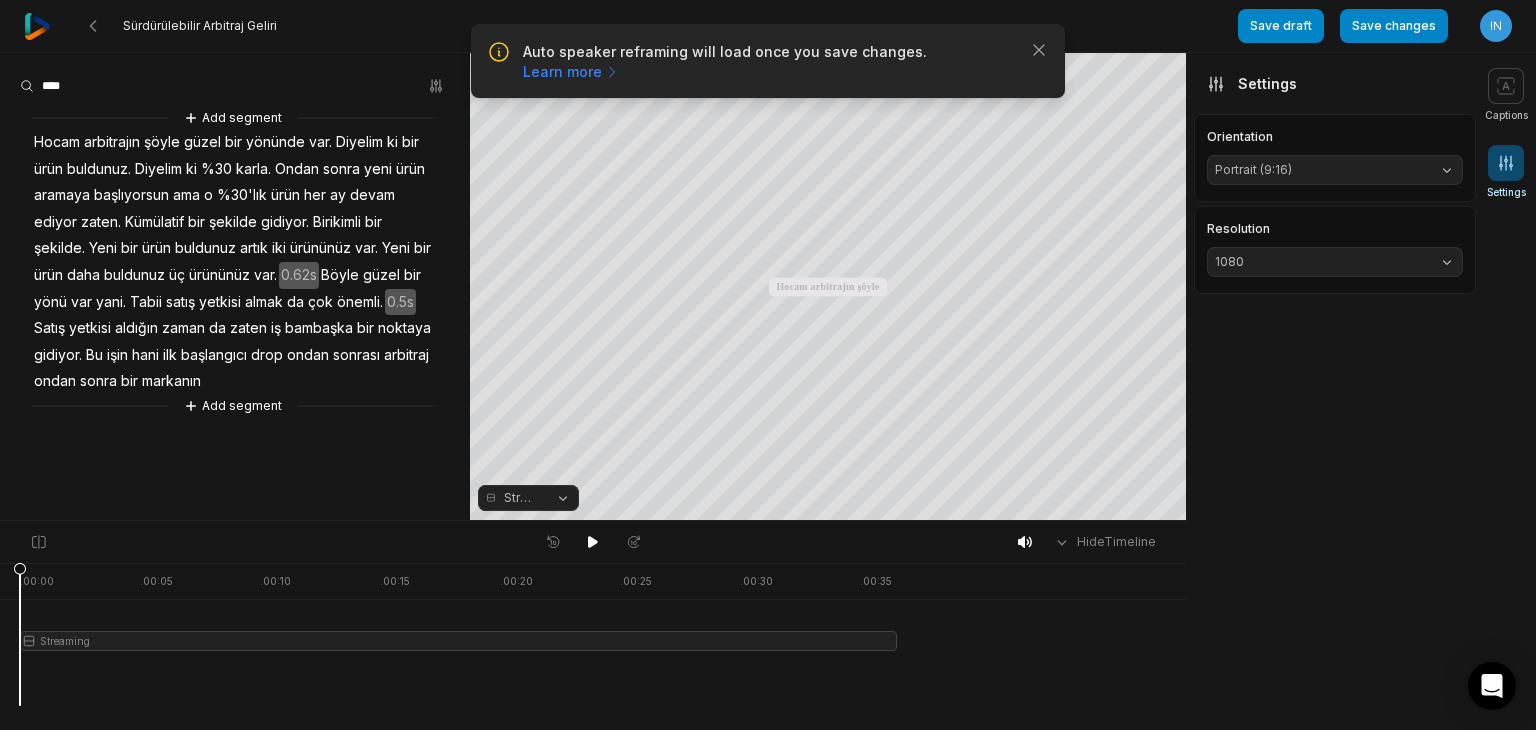 drag, startPoint x: 899, startPoint y: 565, endPoint x: 0, endPoint y: 612, distance: 900.2277 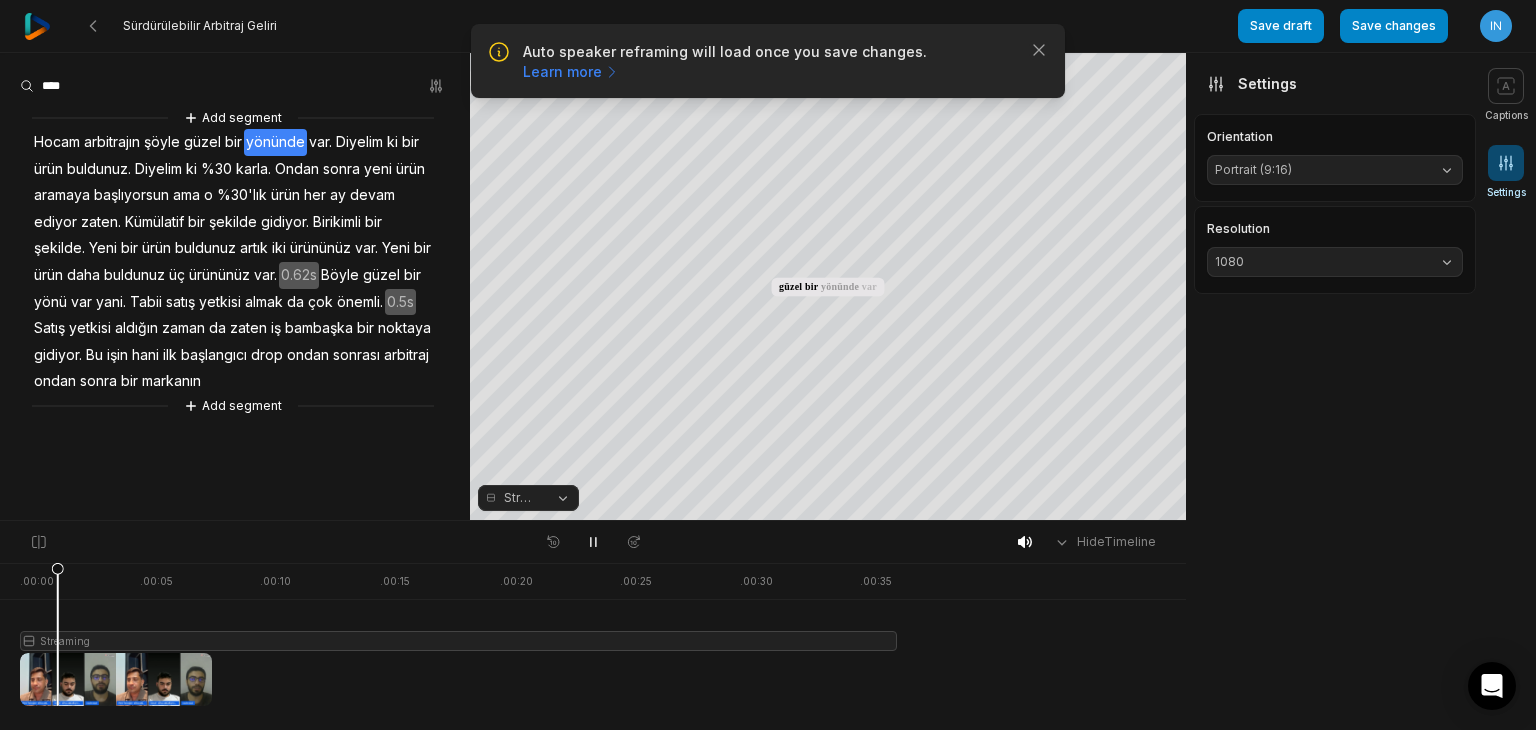 click on "Streaming" at bounding box center [528, 498] 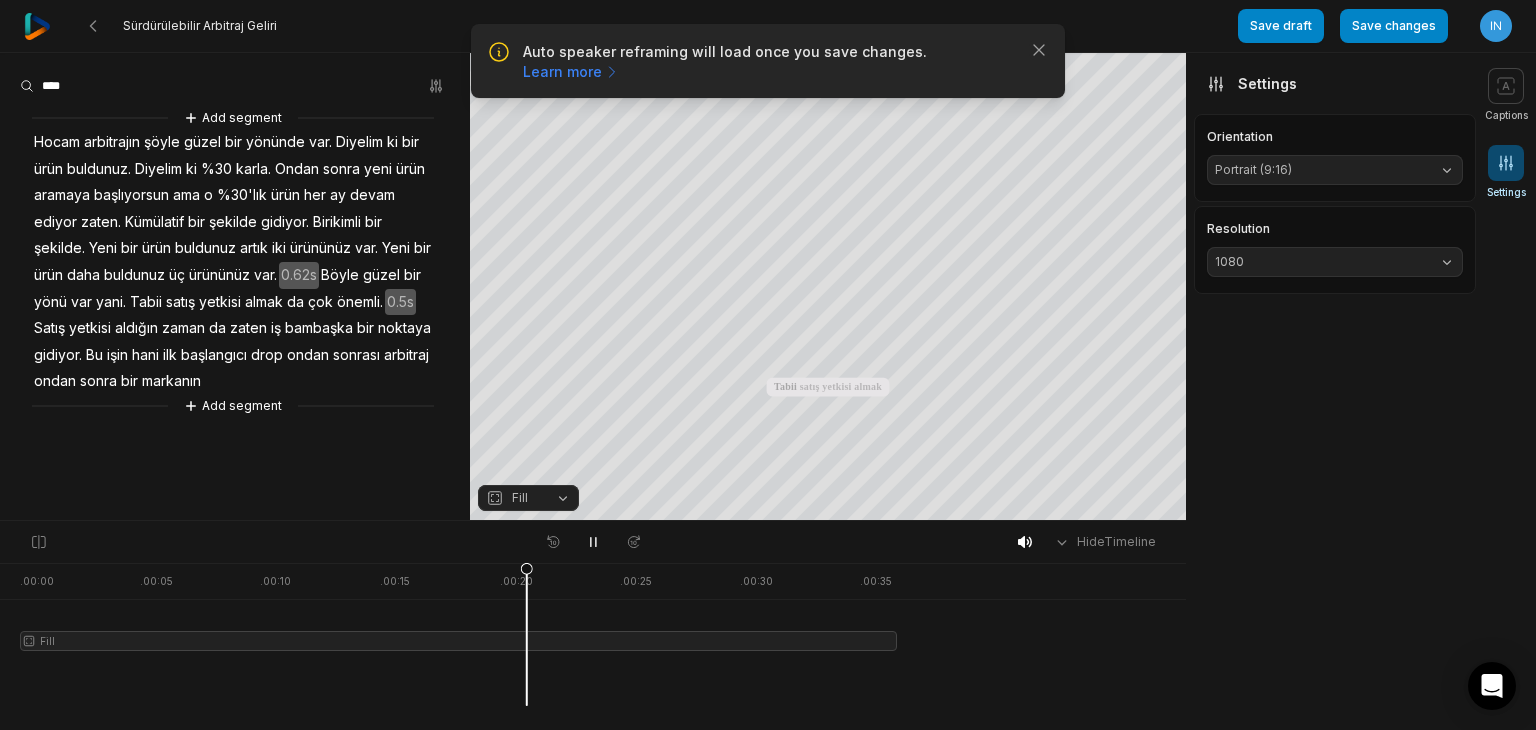 scroll, scrollTop: 0, scrollLeft: 0, axis: both 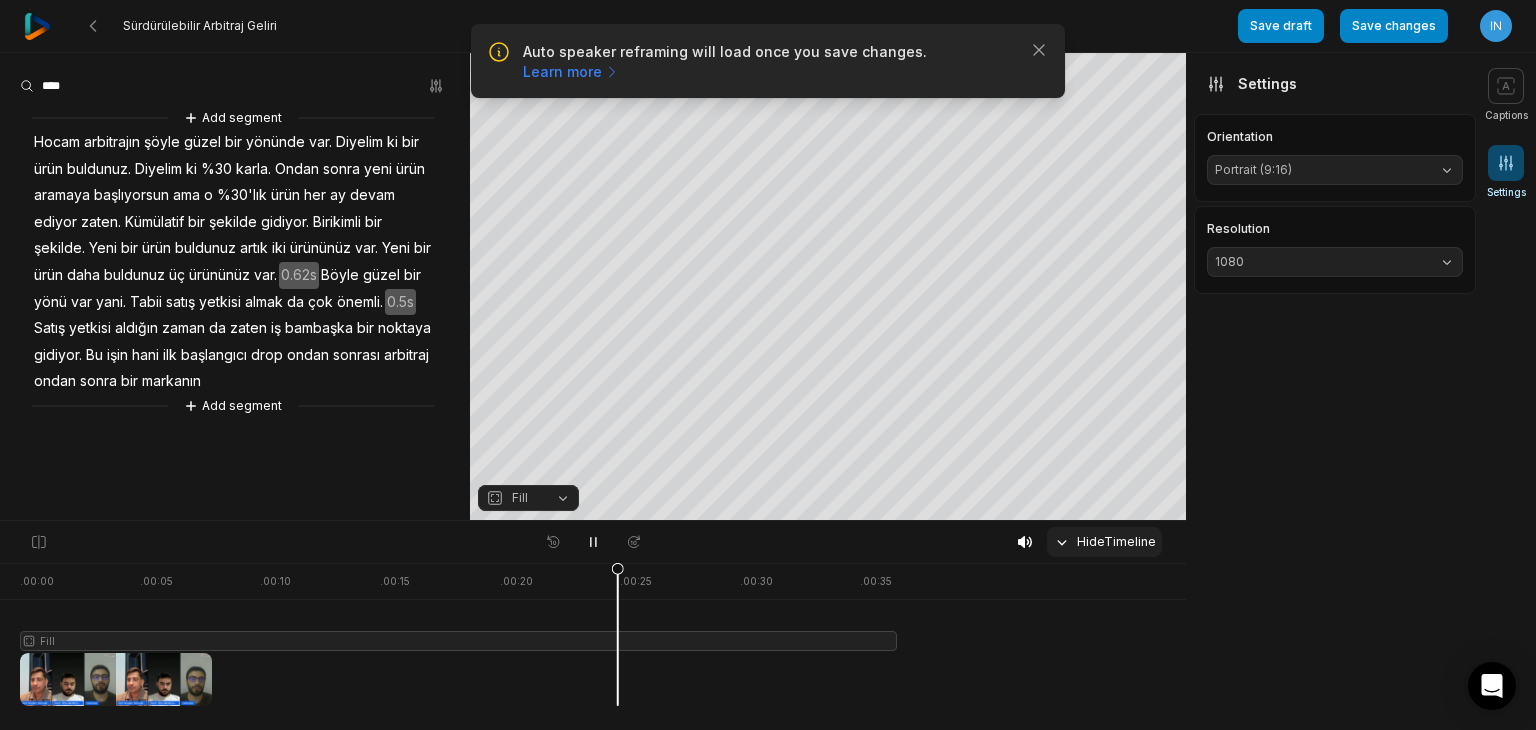 click on "Hide  Timeline" at bounding box center (1104, 542) 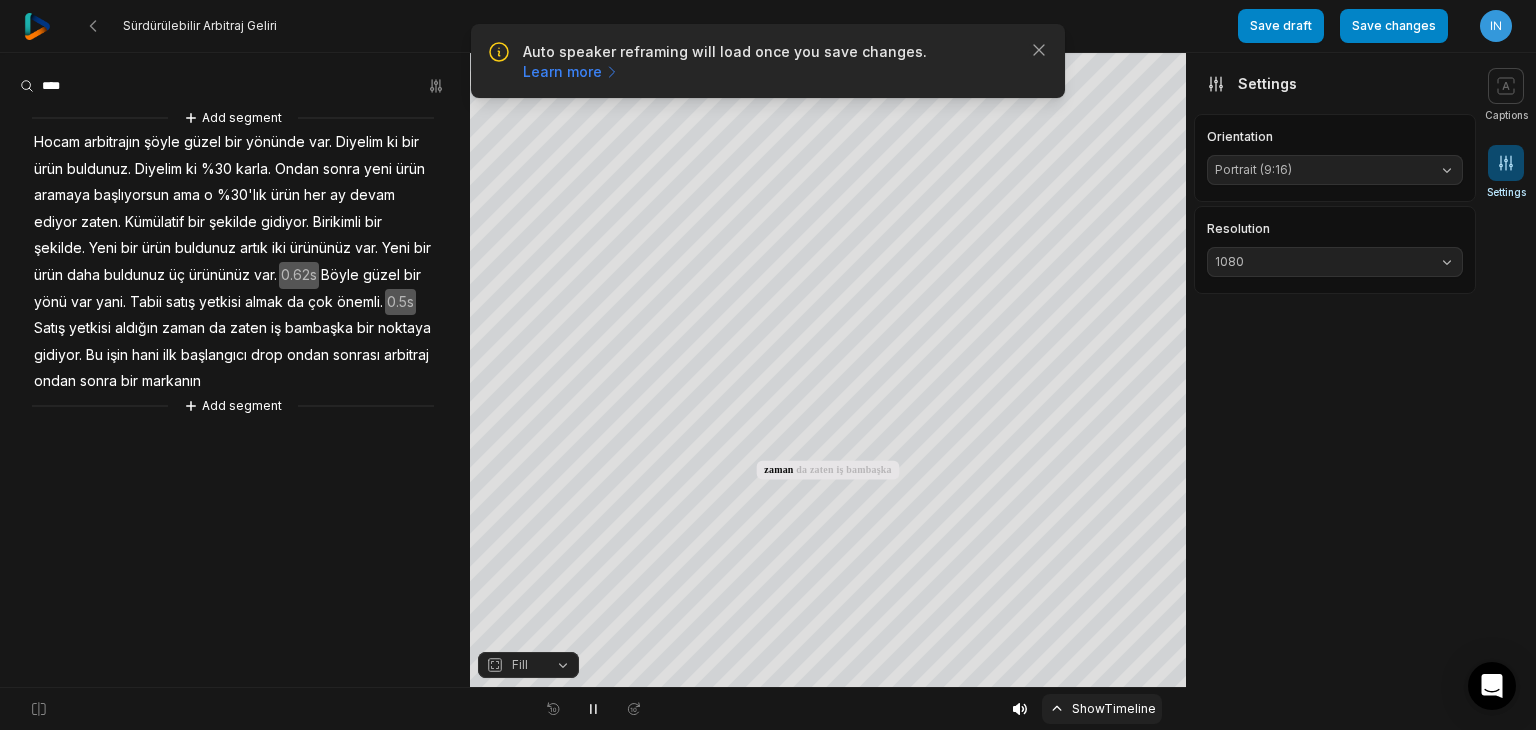 click on "Show  Timeline" at bounding box center [1102, 709] 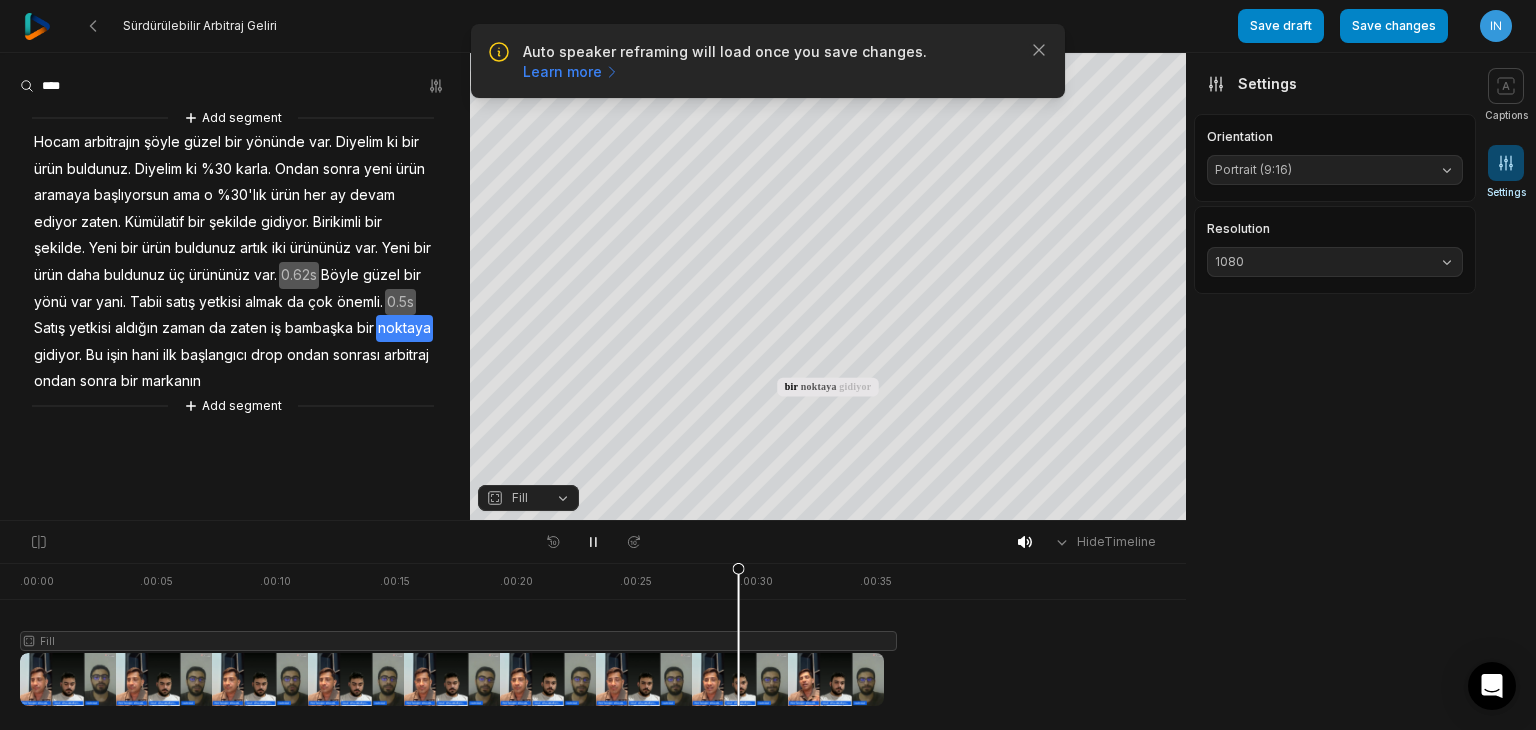 click on "Captions My Presets Presets Edit Deep Diver Popline Beasty Pet Zen Mozi Tech Talk YC Playfair Popping Drive Playdate Galaxy Turban Flipper Spell Youshaei Pod P Noah Phantom Settings Orientation Portrait (9:16) Resolution 1080" at bounding box center [1331, 391] 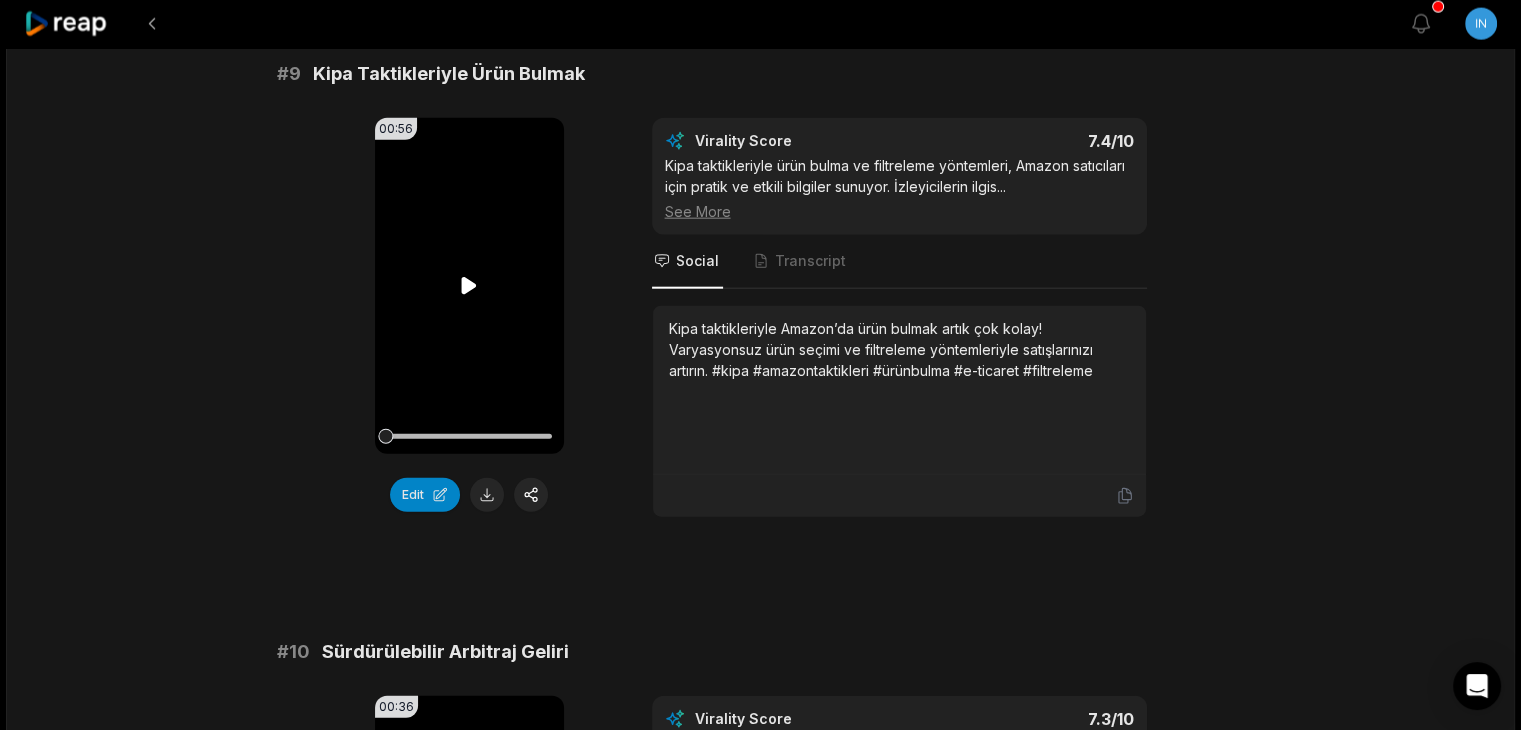 scroll, scrollTop: 4807, scrollLeft: 0, axis: vertical 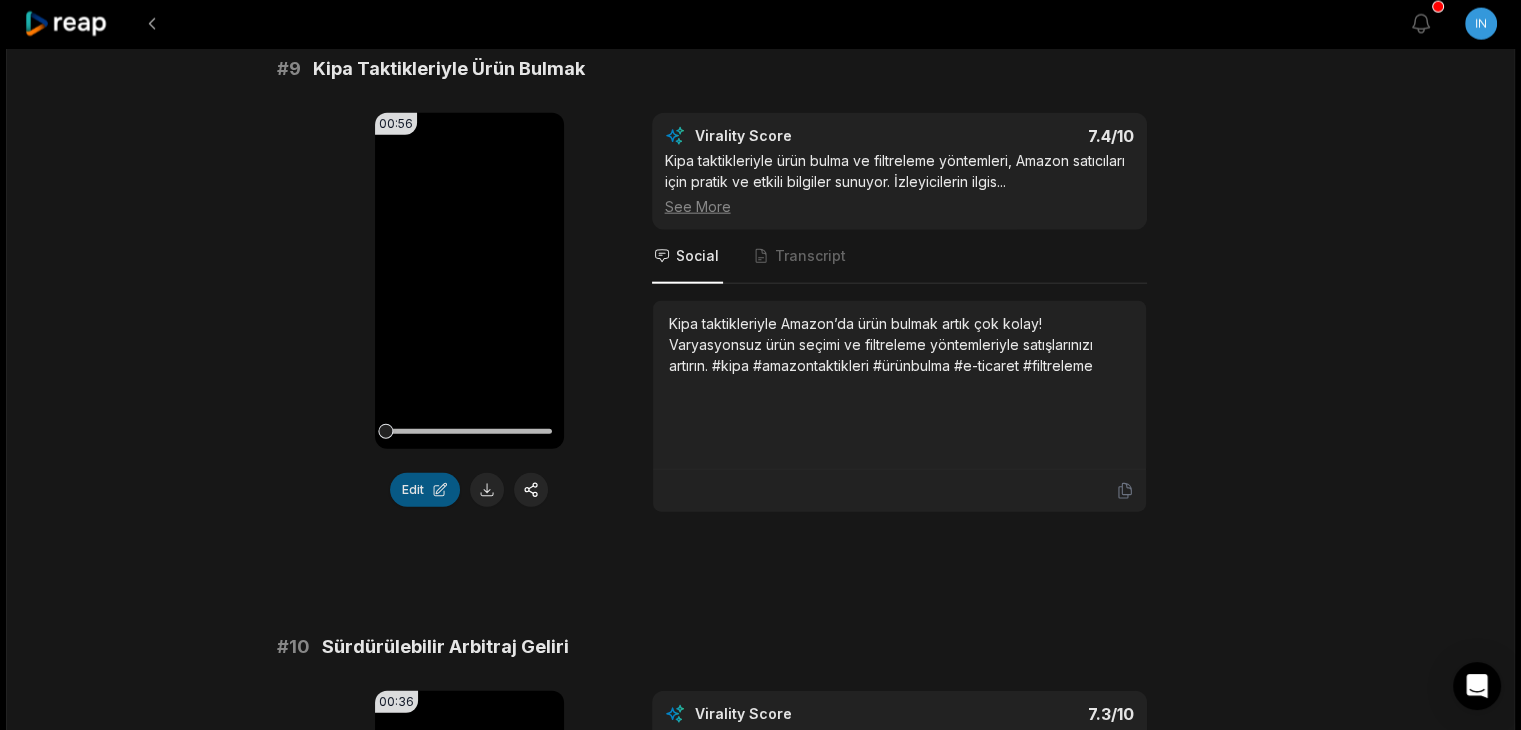 click on "Edit" at bounding box center (425, 490) 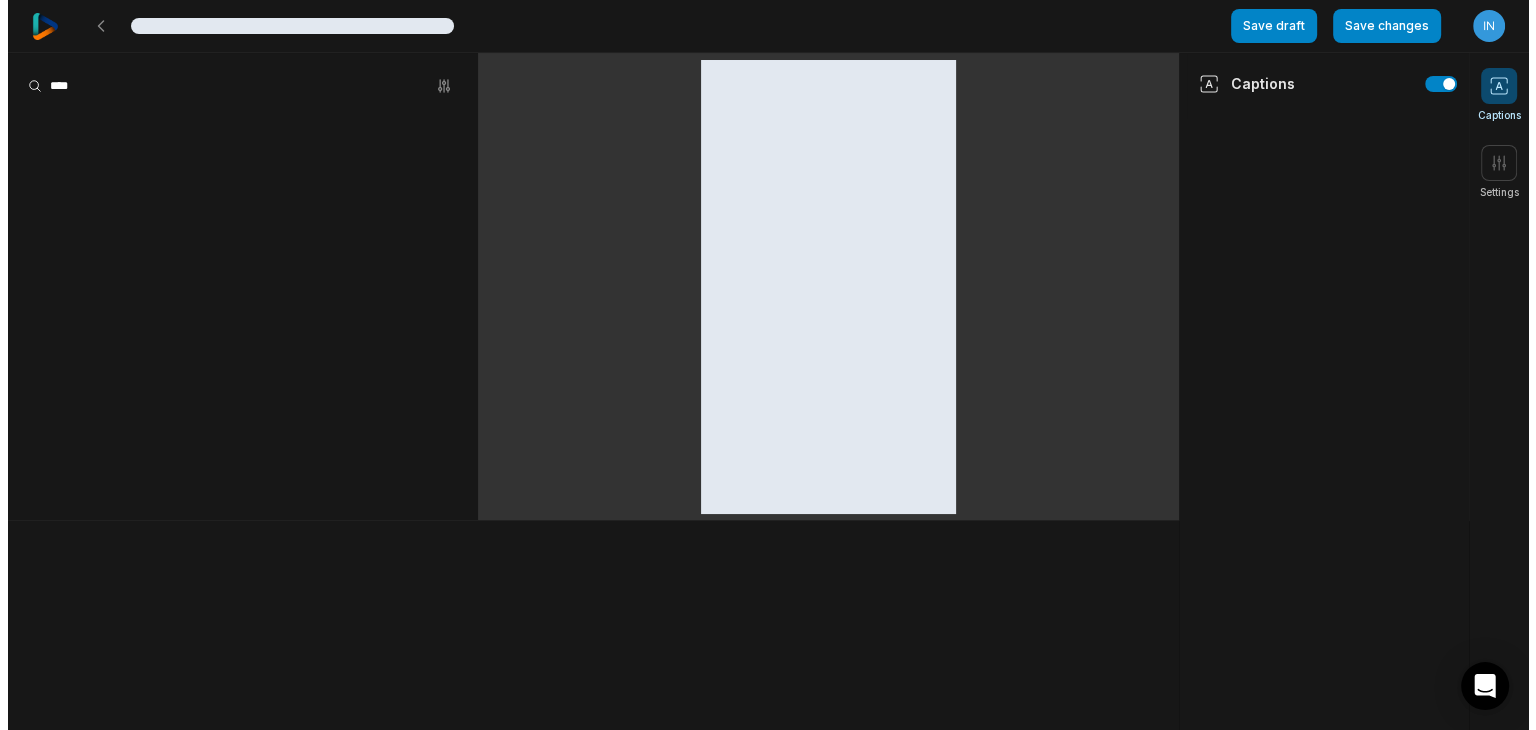 scroll, scrollTop: 0, scrollLeft: 0, axis: both 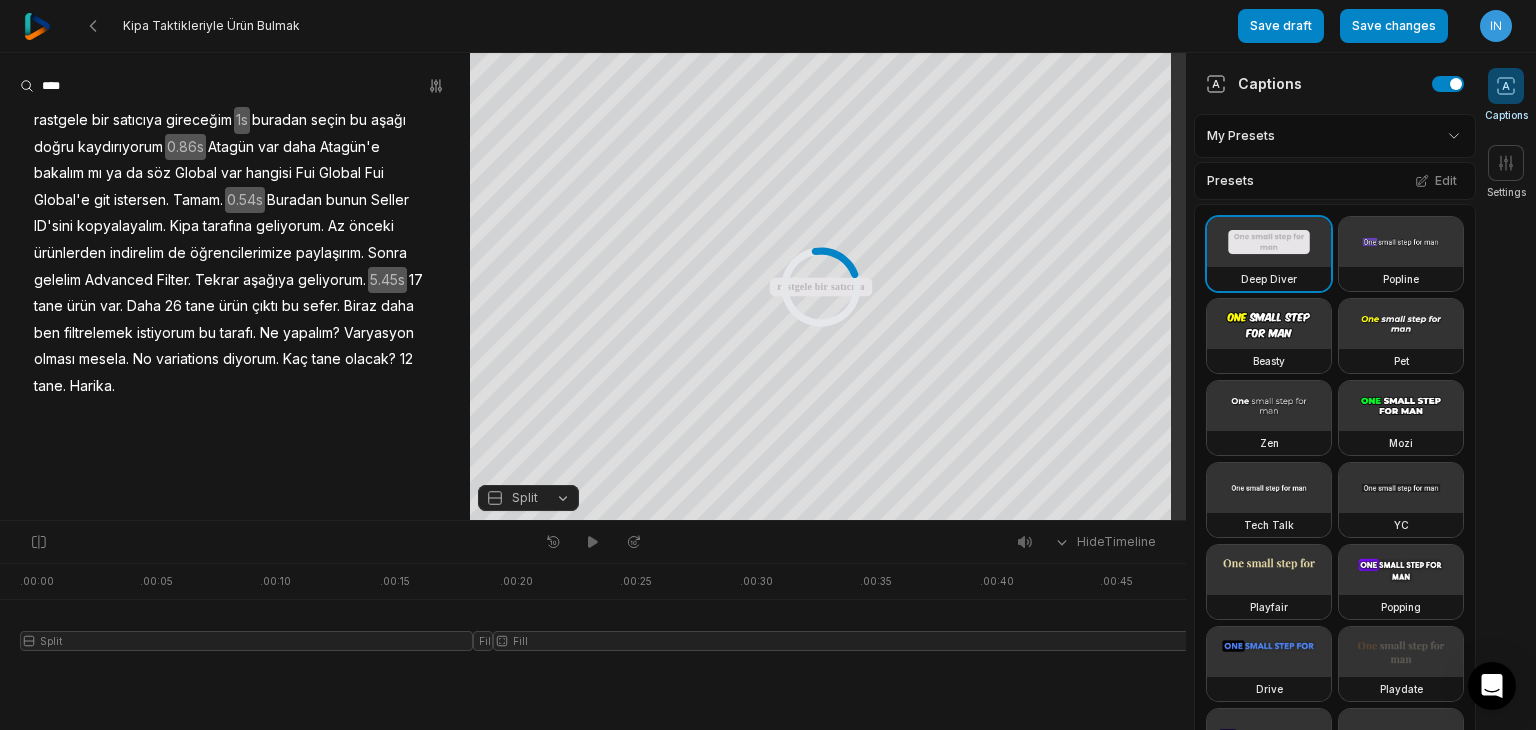 click on "Split" at bounding box center [528, 498] 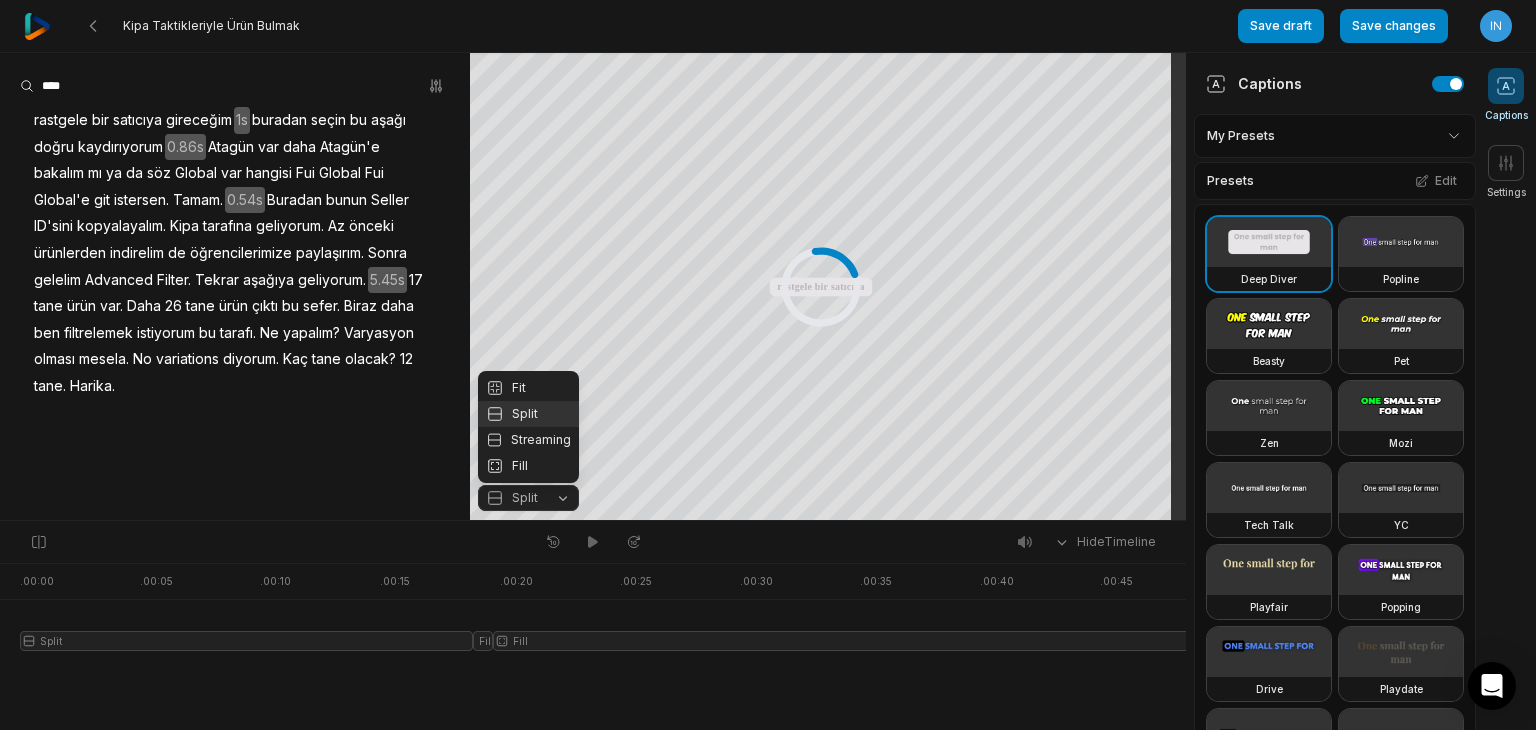 click on "Kipa Taktikleriyle Ürün Bulmak Save draft Save changes Open user menu Captions Settings Your browser does not support mp4 format. Your browser does not support mp4 format. rastgele   bir   satıcıya gireceğim   buradan seçin bu   aşağı   doğru   kaydırıyorum [PERSON]   var   daha [PERSON]'e bakalım   mı   ya   da   söz   Global var   hangisi   Fui Global   Fui   Global'e git   istersen Tamam Buradan   bunun   Seller   ID'sini kopyalayalım Kipa   tarafına   geliyorum Az   önceki   ürünlerden   indirelim de   öğrencilerimize   paylaşırım Sonra   gelelim   Advanced Filter Tekrar   aşağıya   geliyorum 17 tane   ürün   var Daha   26   tane   ürün   çıktı bu   sefer Biraz   daha   ben   filtrelemek istiyorum   bu   tarafı Ne   yapalım? Varyasyon   olması   mesela No   variations   diyorum Kaç   tane   olacak? 12   tane Harika Crop Hex ********* * % Split Fit Split Streaming Fill Hide  Timeline .  00:00 .  00:05 .  00:10 .  ." at bounding box center (768, 365) 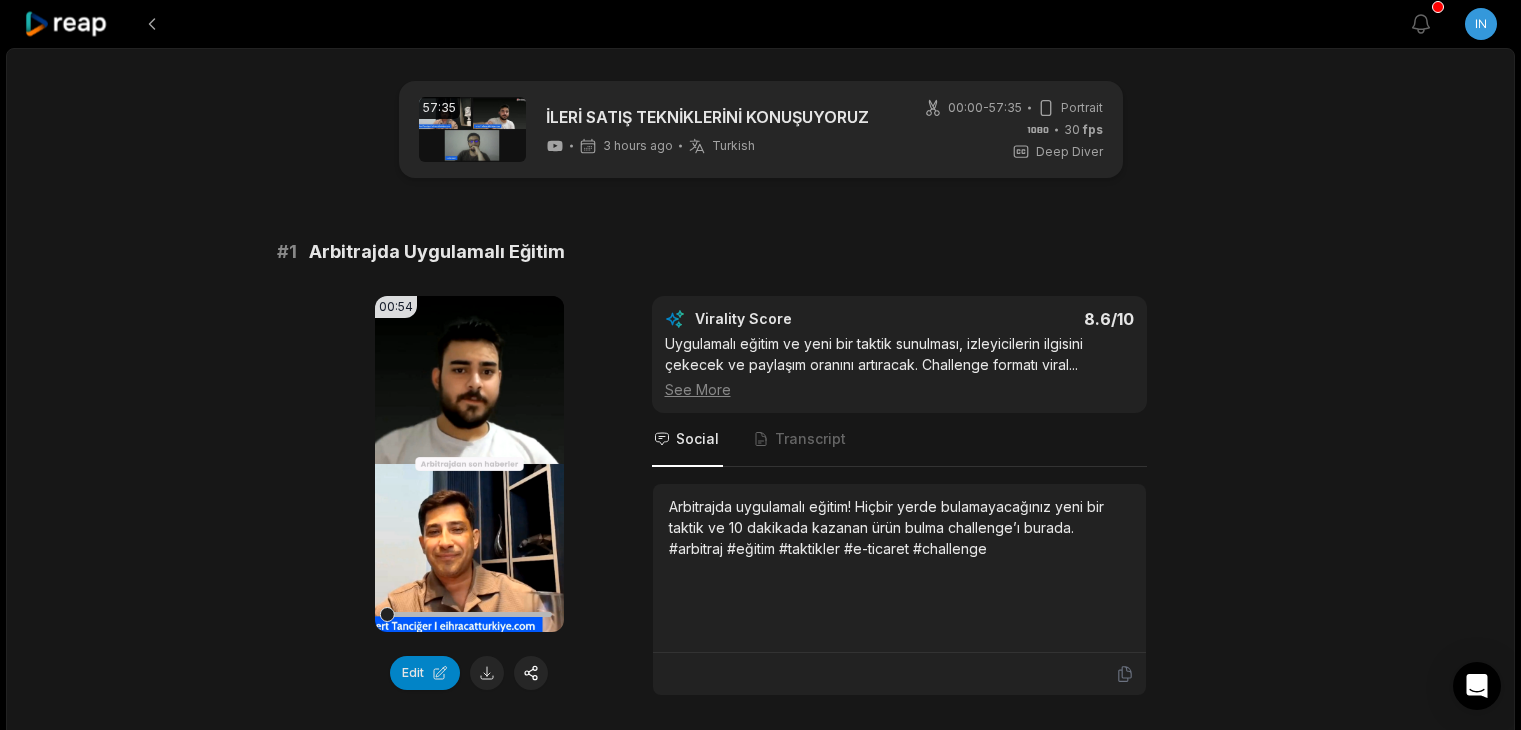 scroll, scrollTop: 0, scrollLeft: 0, axis: both 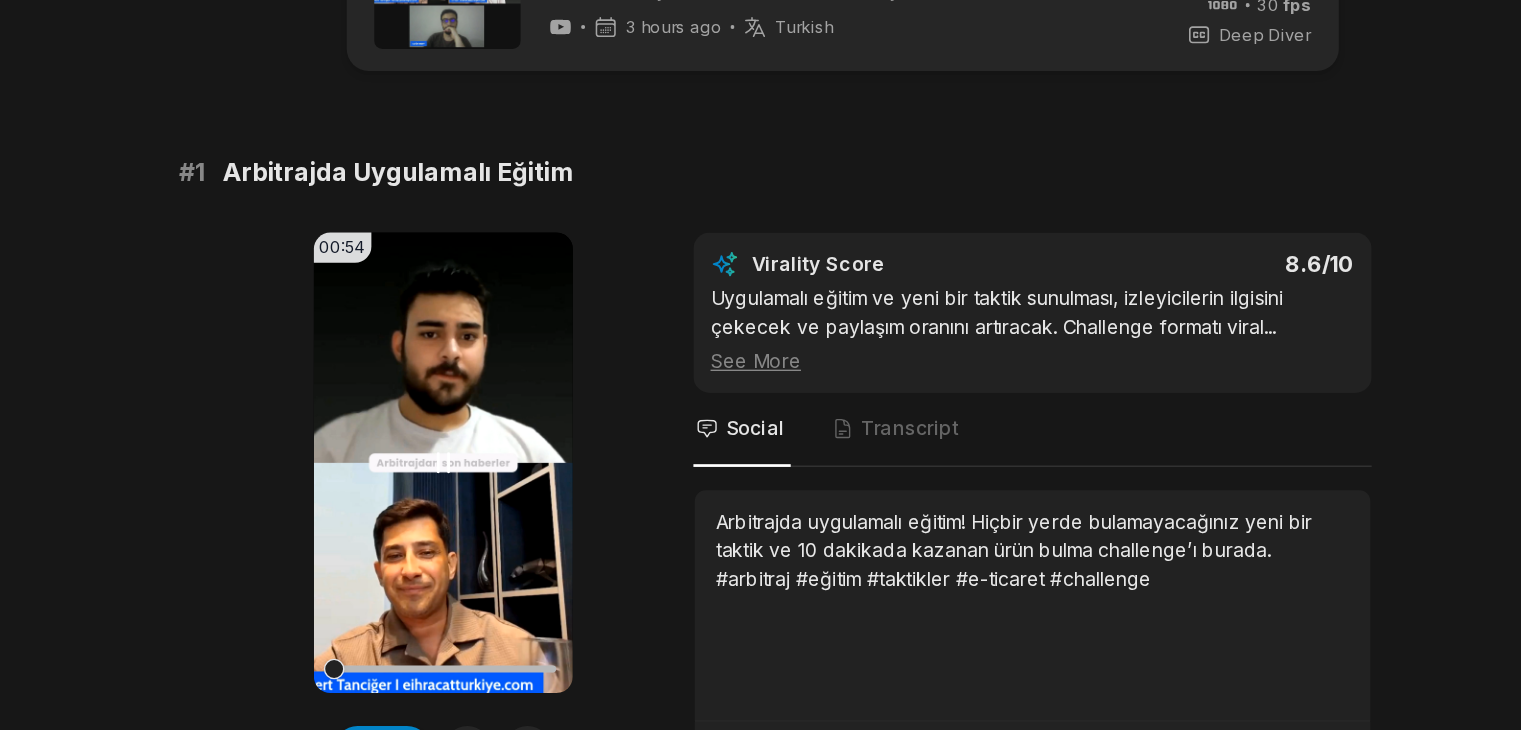 click on "Your browser does not support mp4 format." at bounding box center (469, 464) 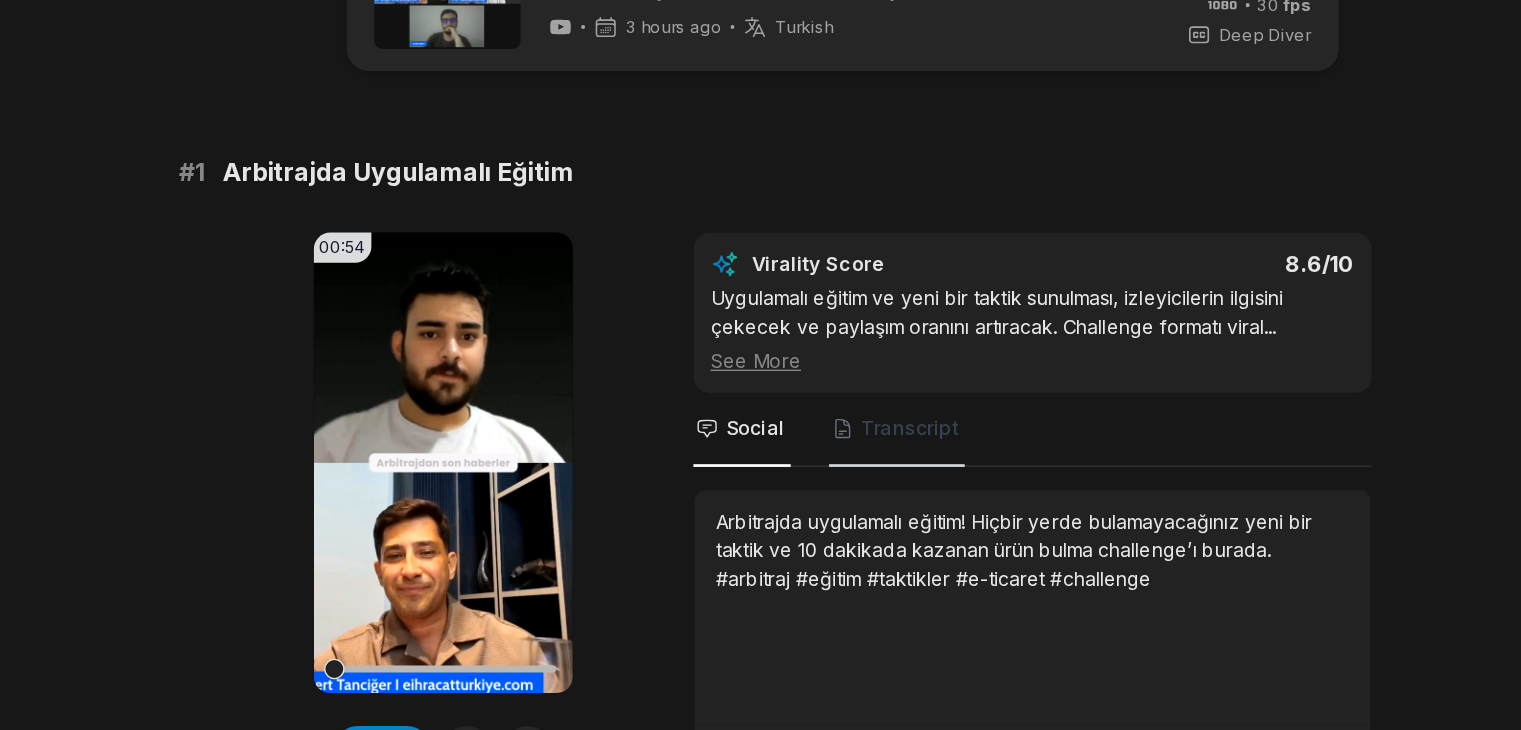click on "Transcript" at bounding box center [800, 440] 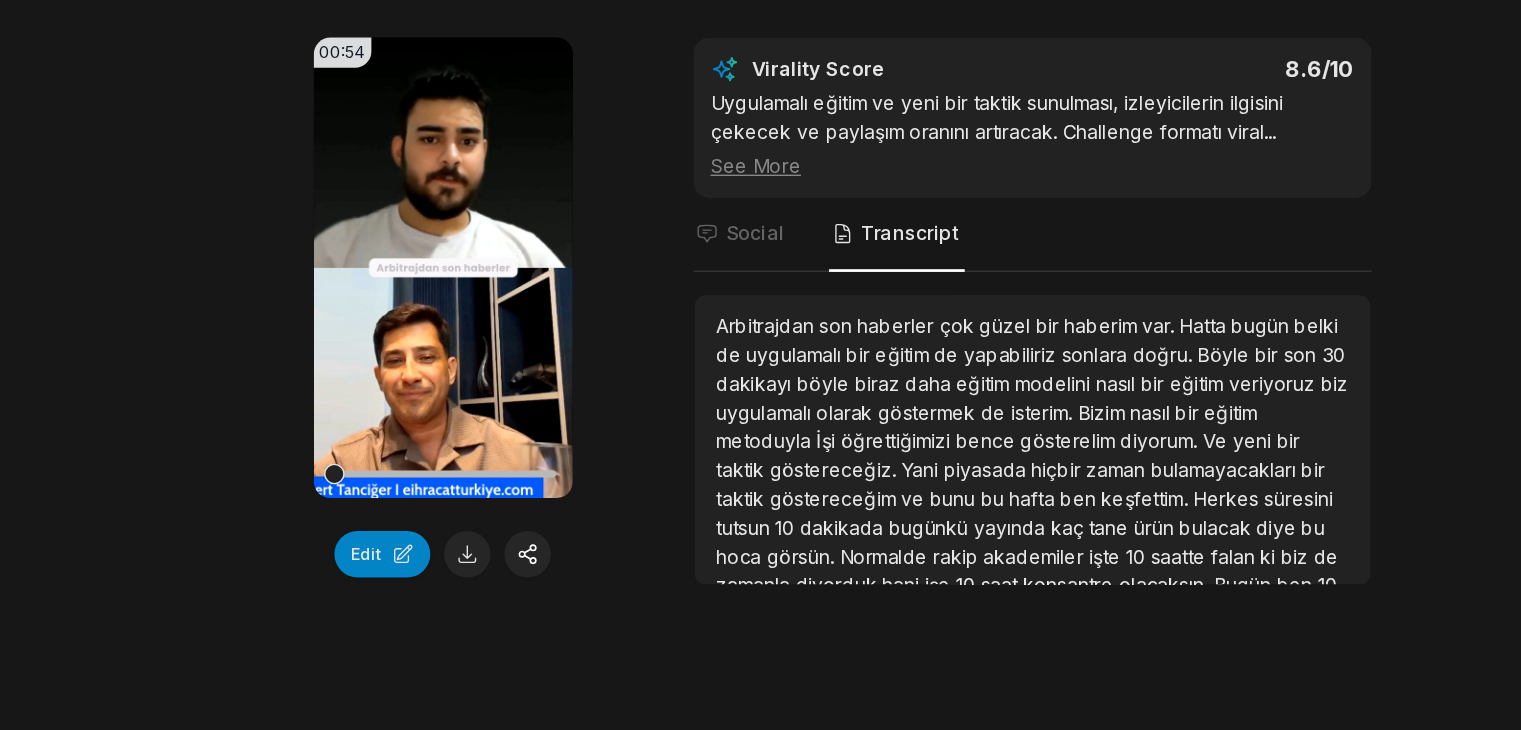 scroll, scrollTop: 92, scrollLeft: 0, axis: vertical 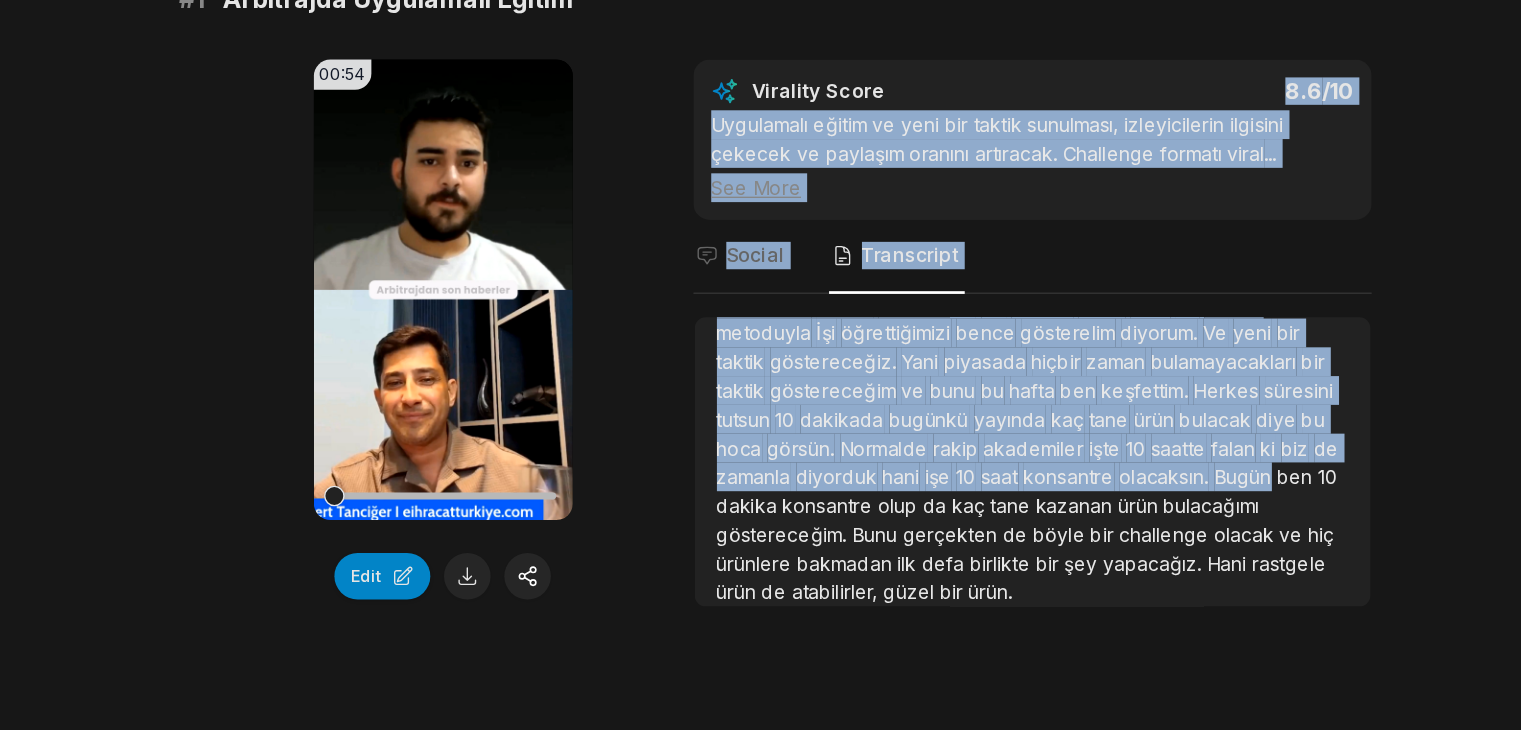 drag, startPoint x: 847, startPoint y: 511, endPoint x: 811, endPoint y: 130, distance: 382.69702 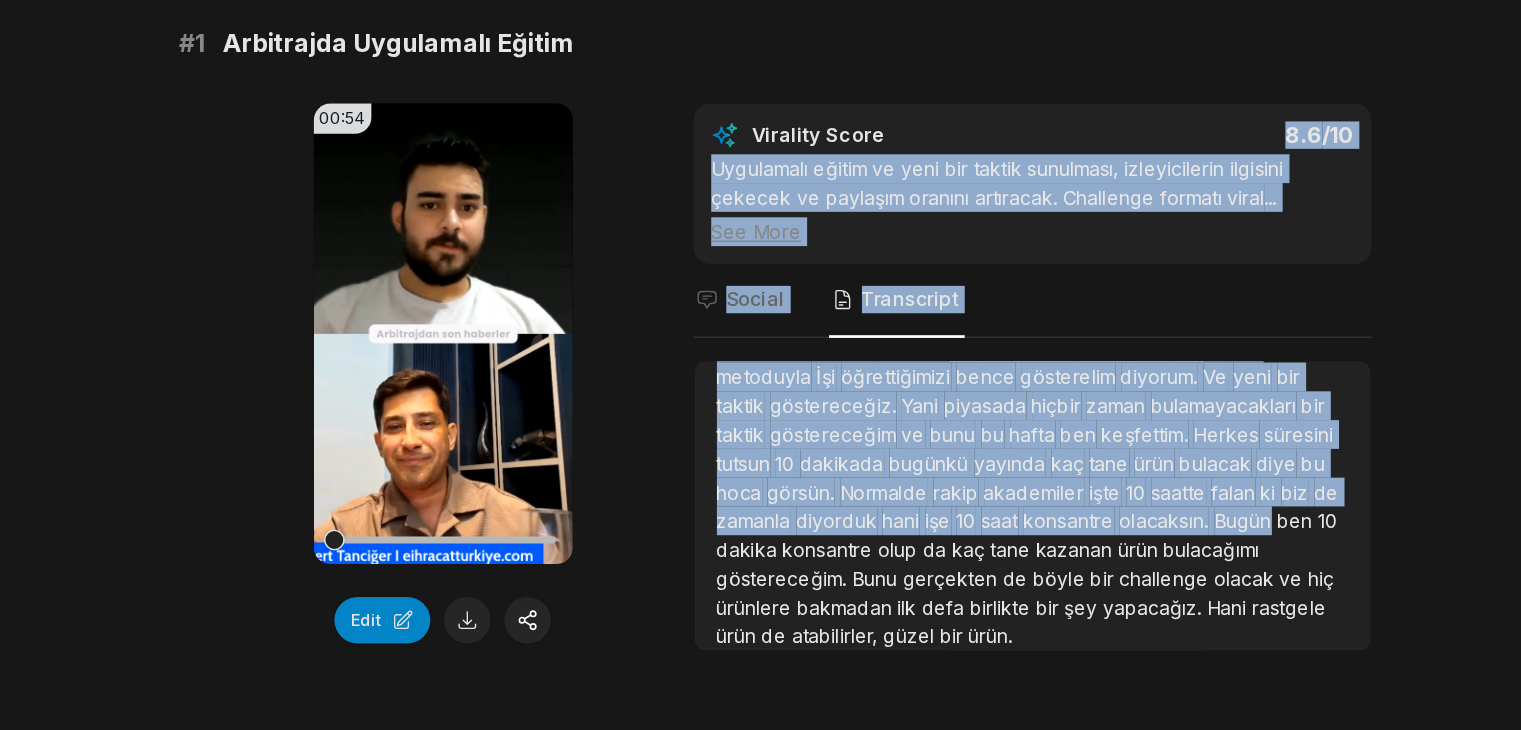 scroll, scrollTop: 0, scrollLeft: 0, axis: both 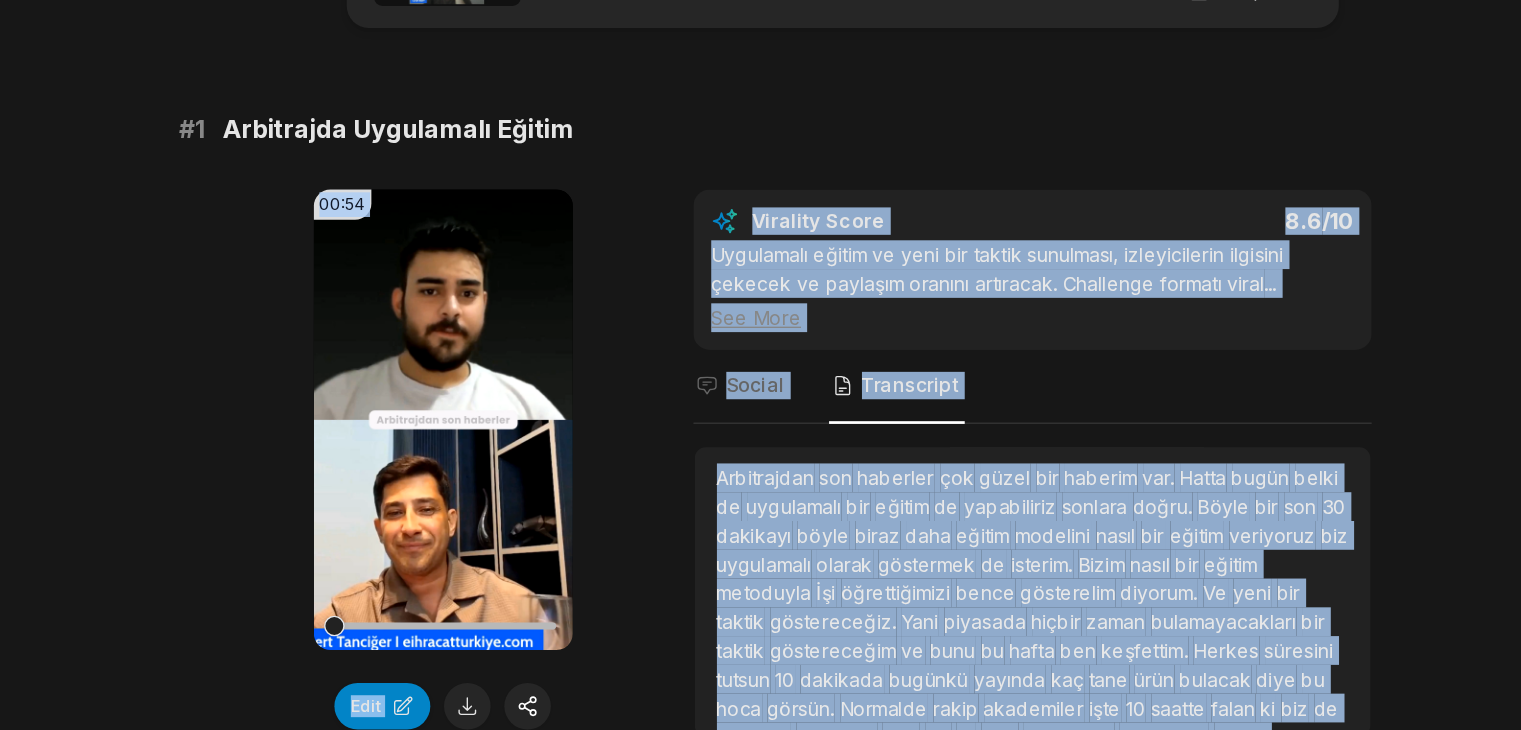 click on "# 1 Arbitrajda Uygulamalı Eğitim 00:54 Your browser does not support mp4 format. Edit Virality Score 8.6 /10 Uygulamalı eğitim ve yeni bir taktik sunulması, izleyicilerin ilgisini çekecek ve paylaşım oranını artıracak. Challenge formatı viral ...   See More Social Transcript Arbitrajdan     son     haberler     çok     güzel     bir     haberim     var.     Hatta     bugün     belki     de     uygulamalı     bir     eğitim     de     yapabiliriz     sonlara     doğru.     Böyle     bir     son     30     dakikayı     böyle     biraz     daha     eğitim     modelini     nasıl     bir     eğitim     veriyoruz     biz     uygulamalı     olarak     göstermek     de     isterim.     Bizim     nasıl     bir     eğitim     metoduyla     İşi     öğrettiğimizi     bence     gösterelim     diyorum.     Ve     yeni     bir     taktik     göstereceğiz.     Yani     piyasada     hiçbir     zaman     bulamayacakları     bir     taktik     göstereceğim     ve     bunu     bu     hafta" at bounding box center (761, 375) 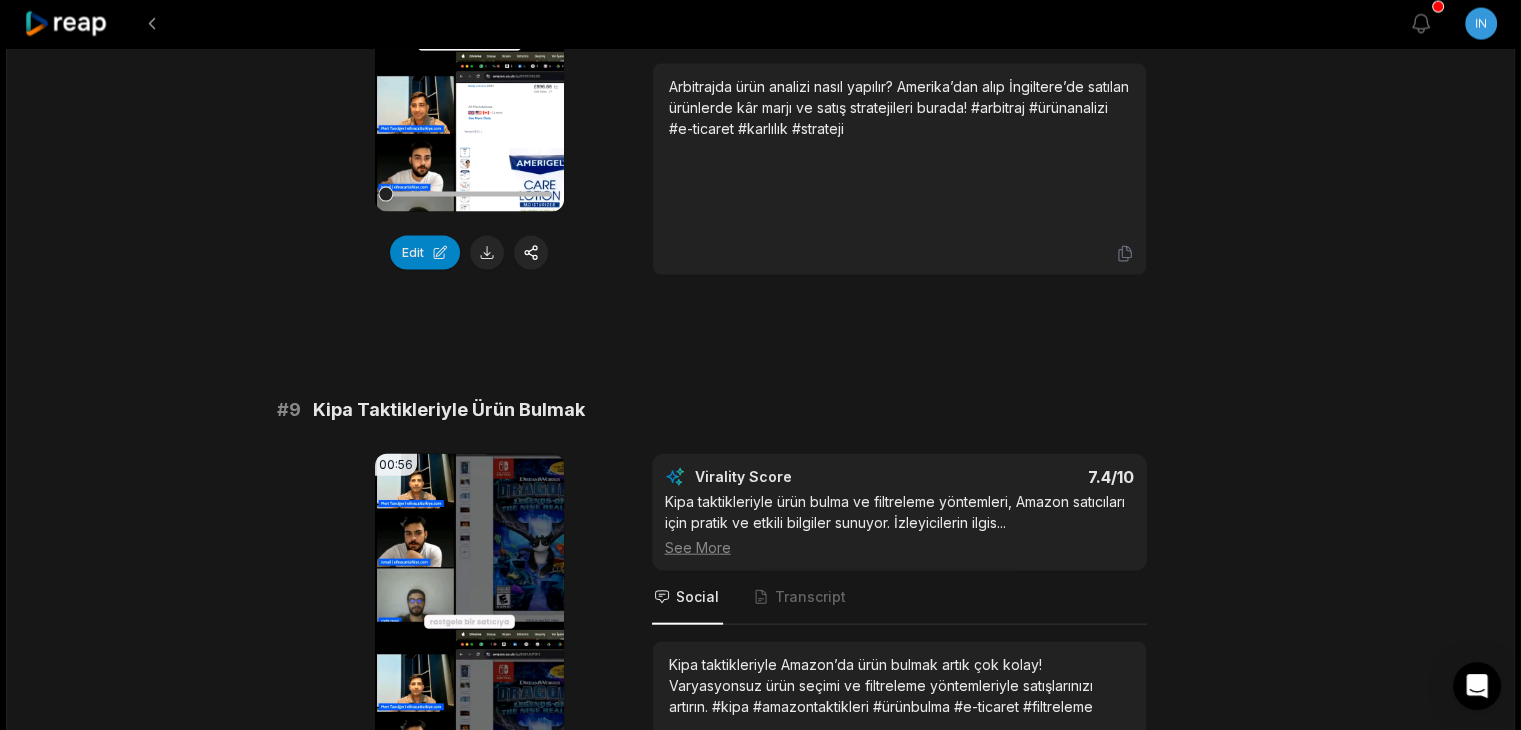 scroll, scrollTop: 5374, scrollLeft: 0, axis: vertical 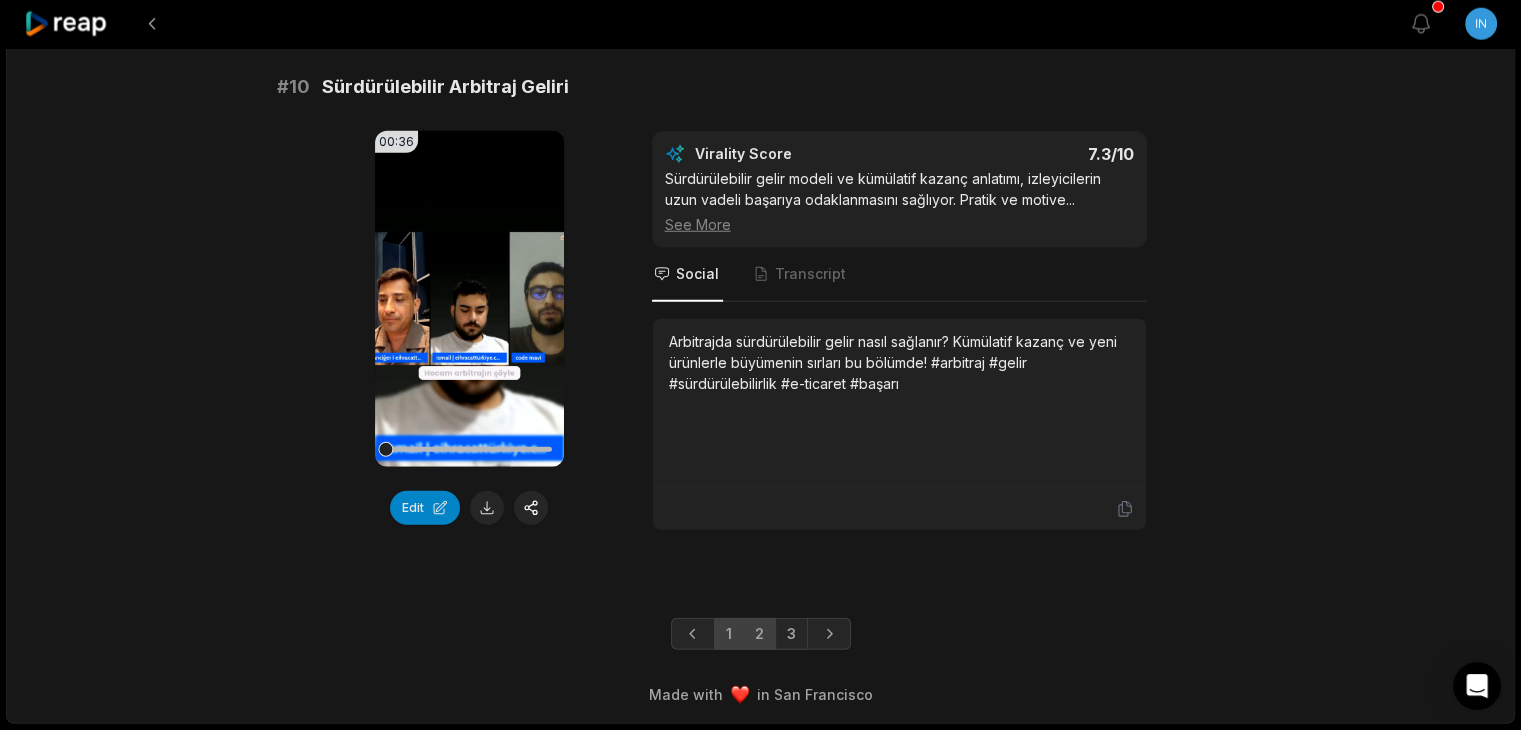 click on "2" at bounding box center [759, 634] 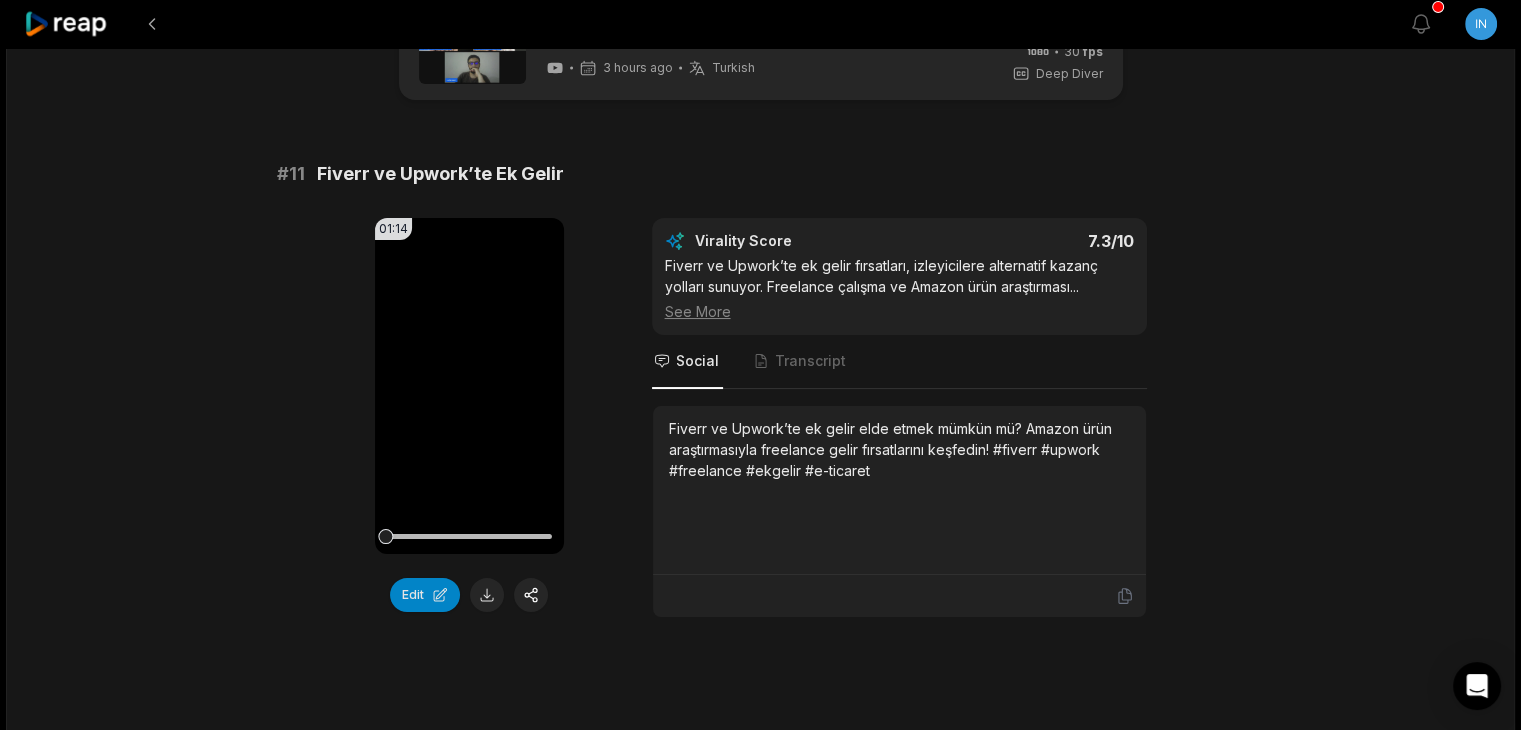 scroll, scrollTop: 79, scrollLeft: 0, axis: vertical 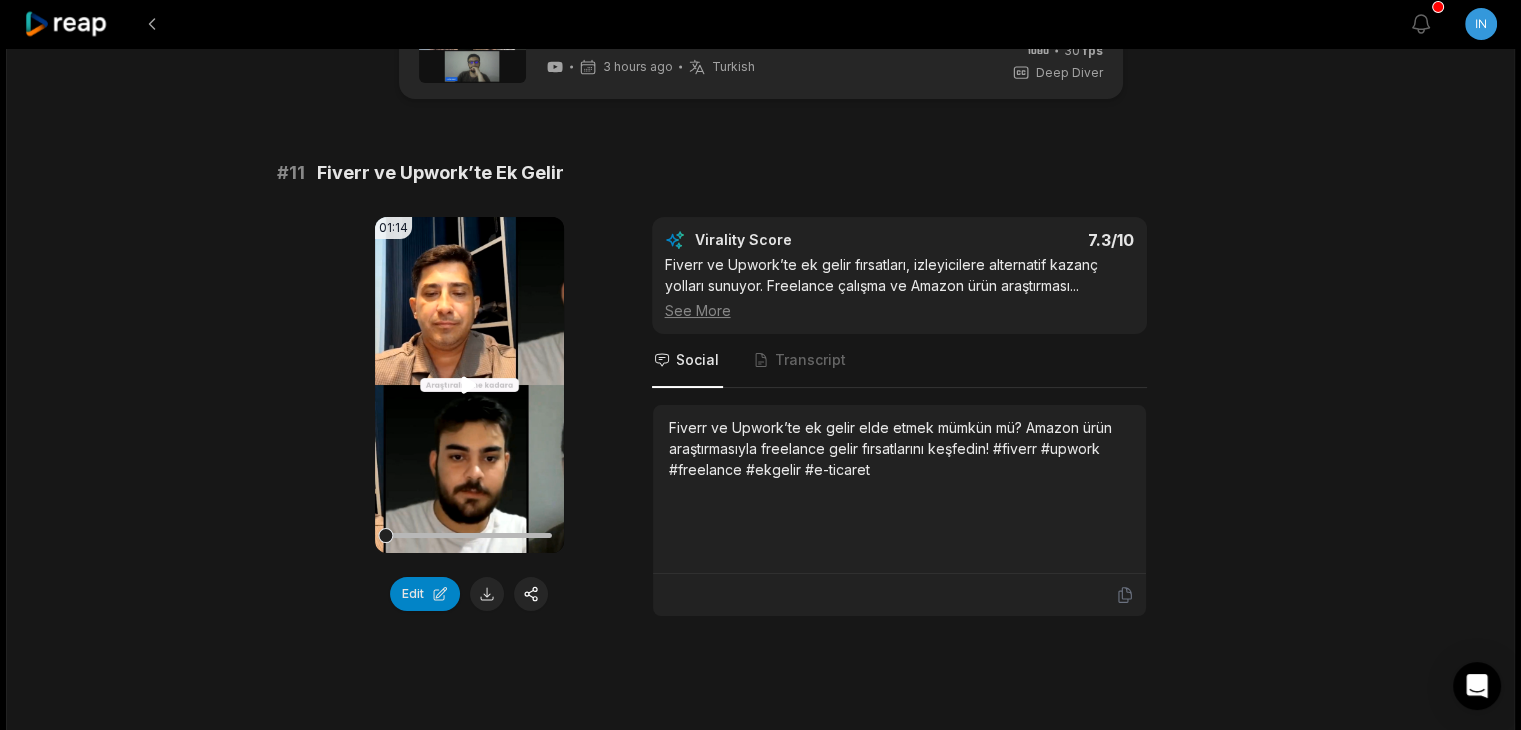 click 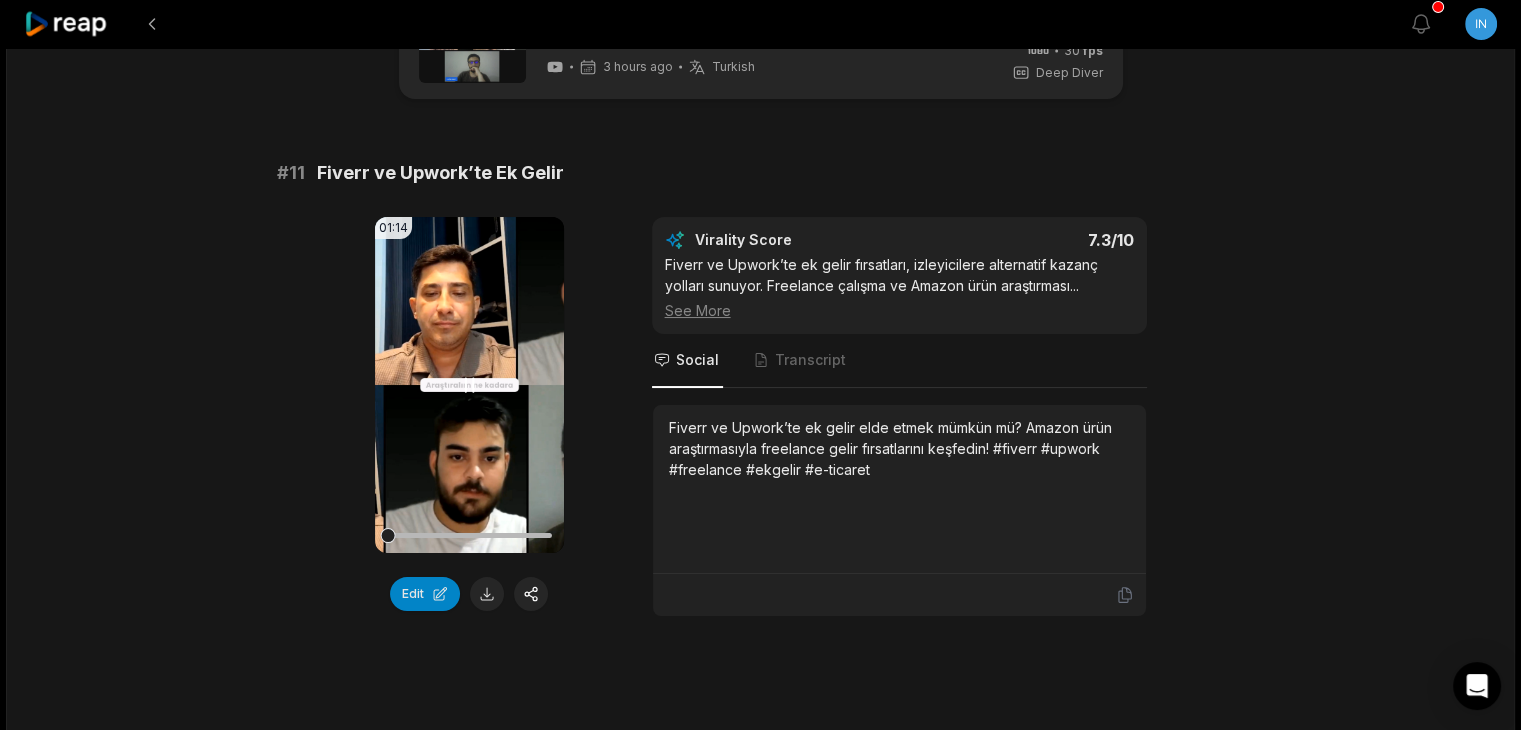 click 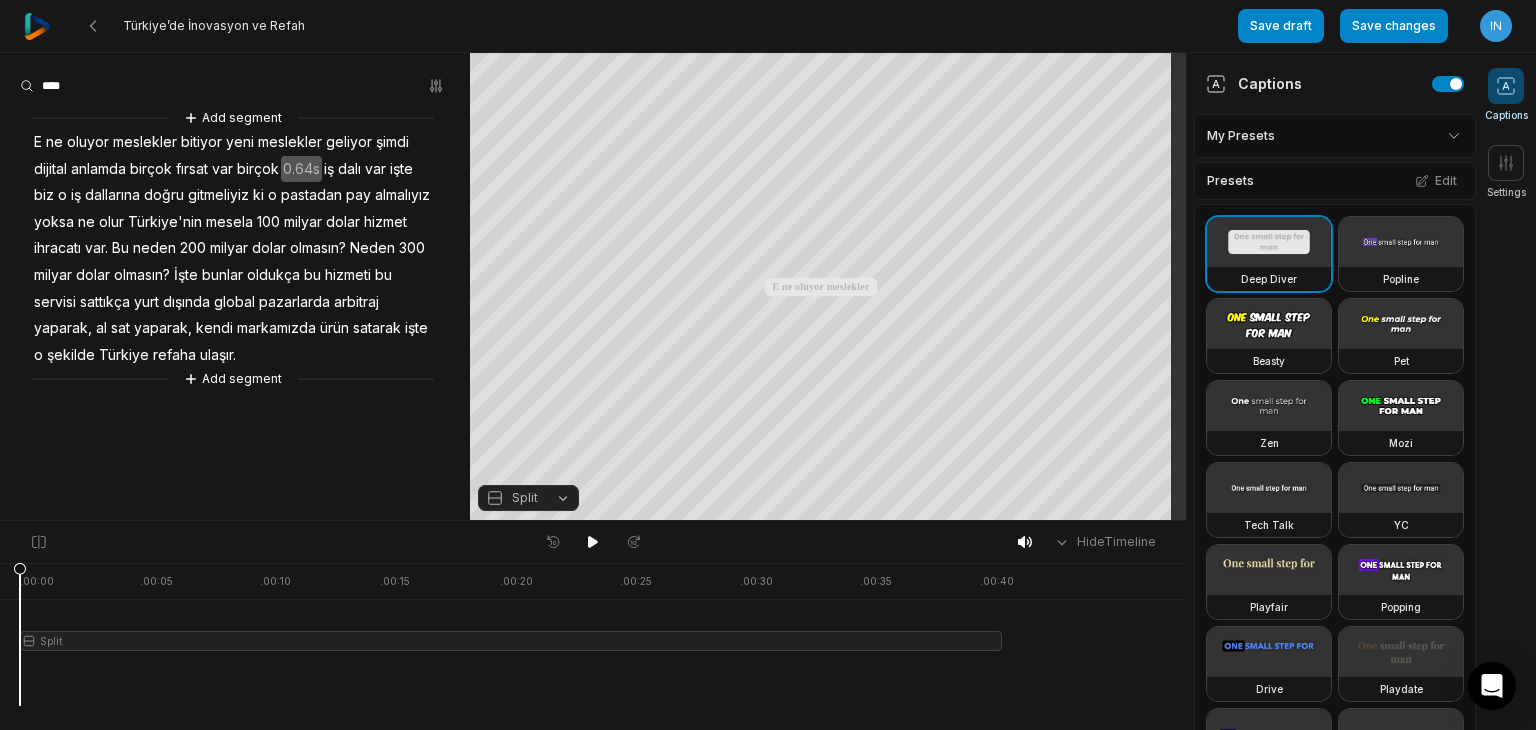 scroll, scrollTop: 0, scrollLeft: 0, axis: both 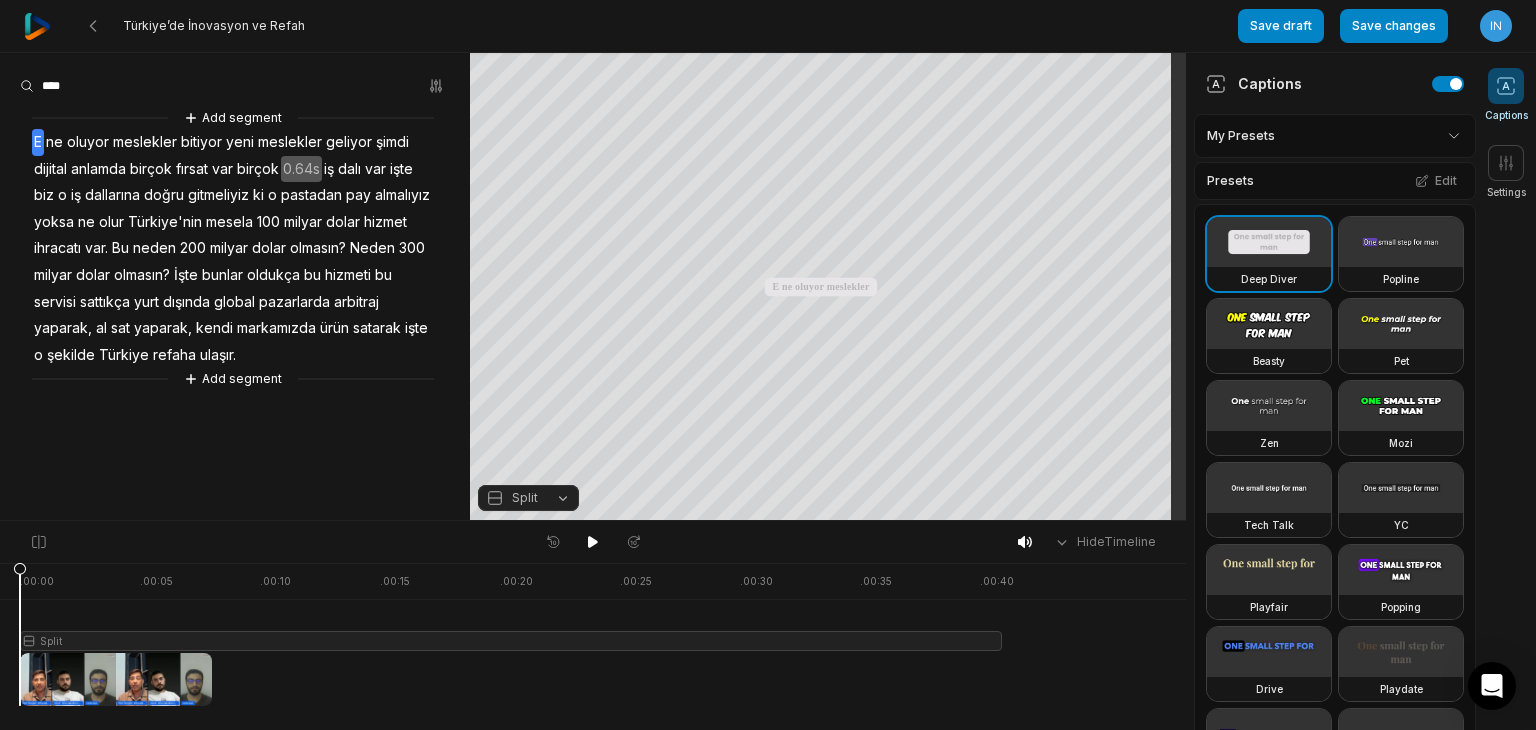 click on "Split" at bounding box center [528, 498] 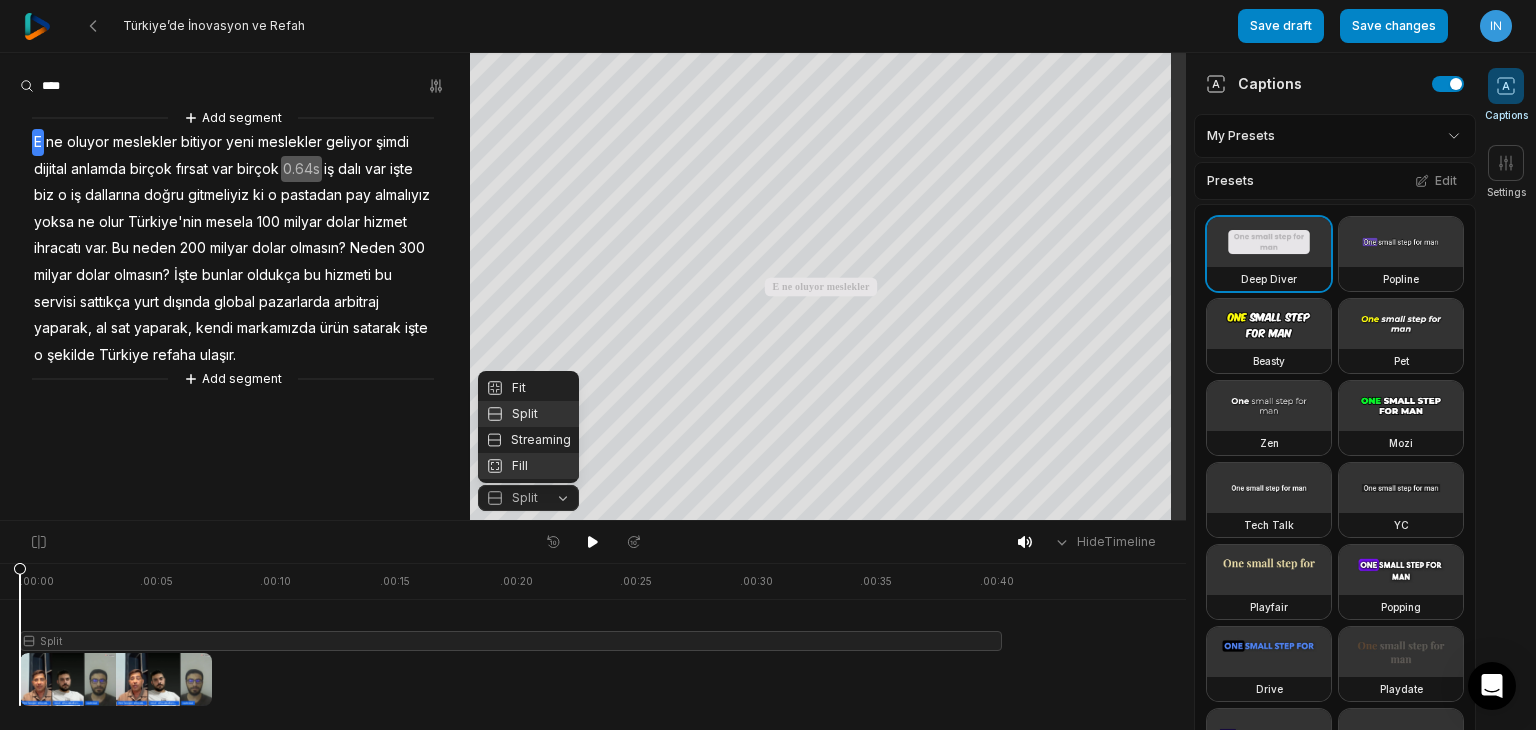click on "Fill" at bounding box center (528, 466) 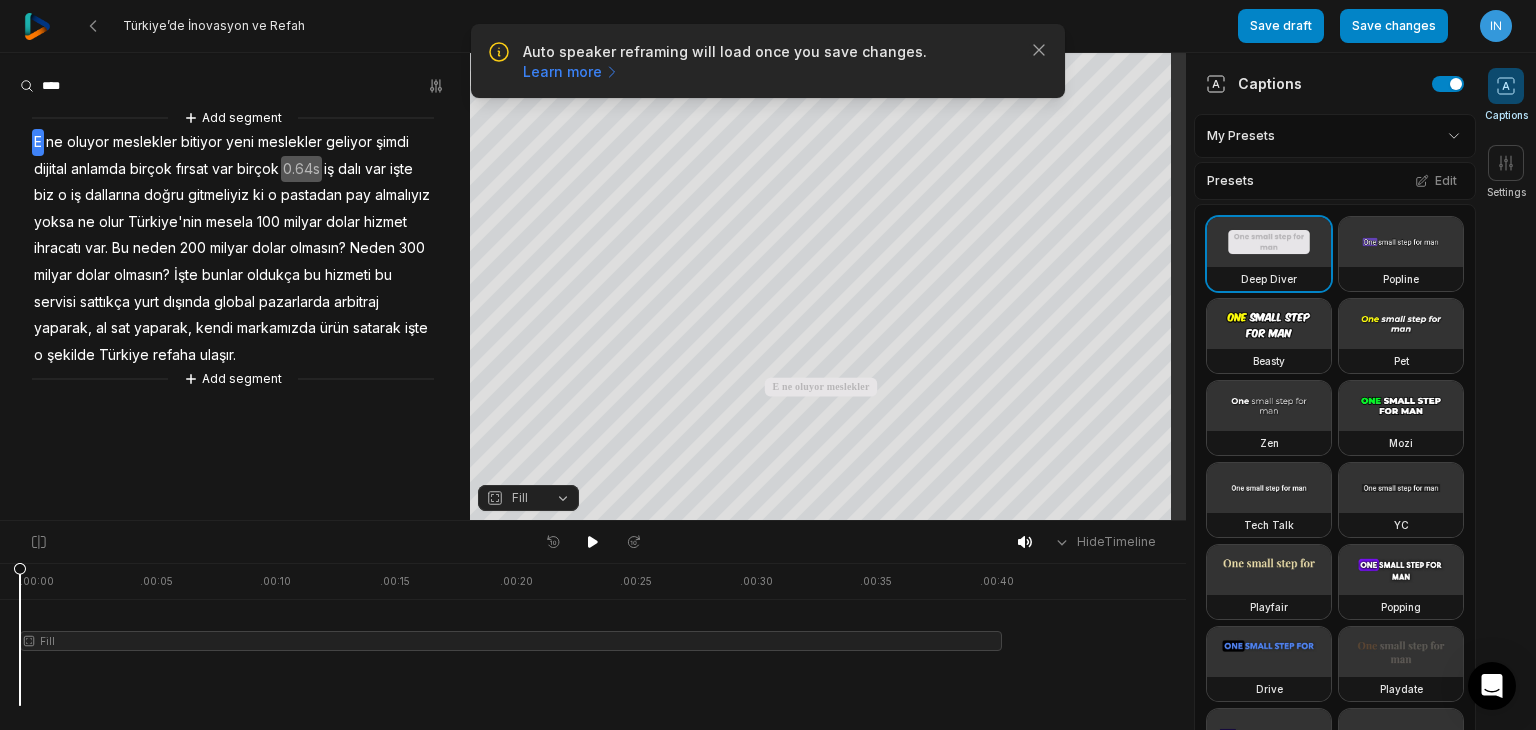 click on "Fill" at bounding box center (528, 498) 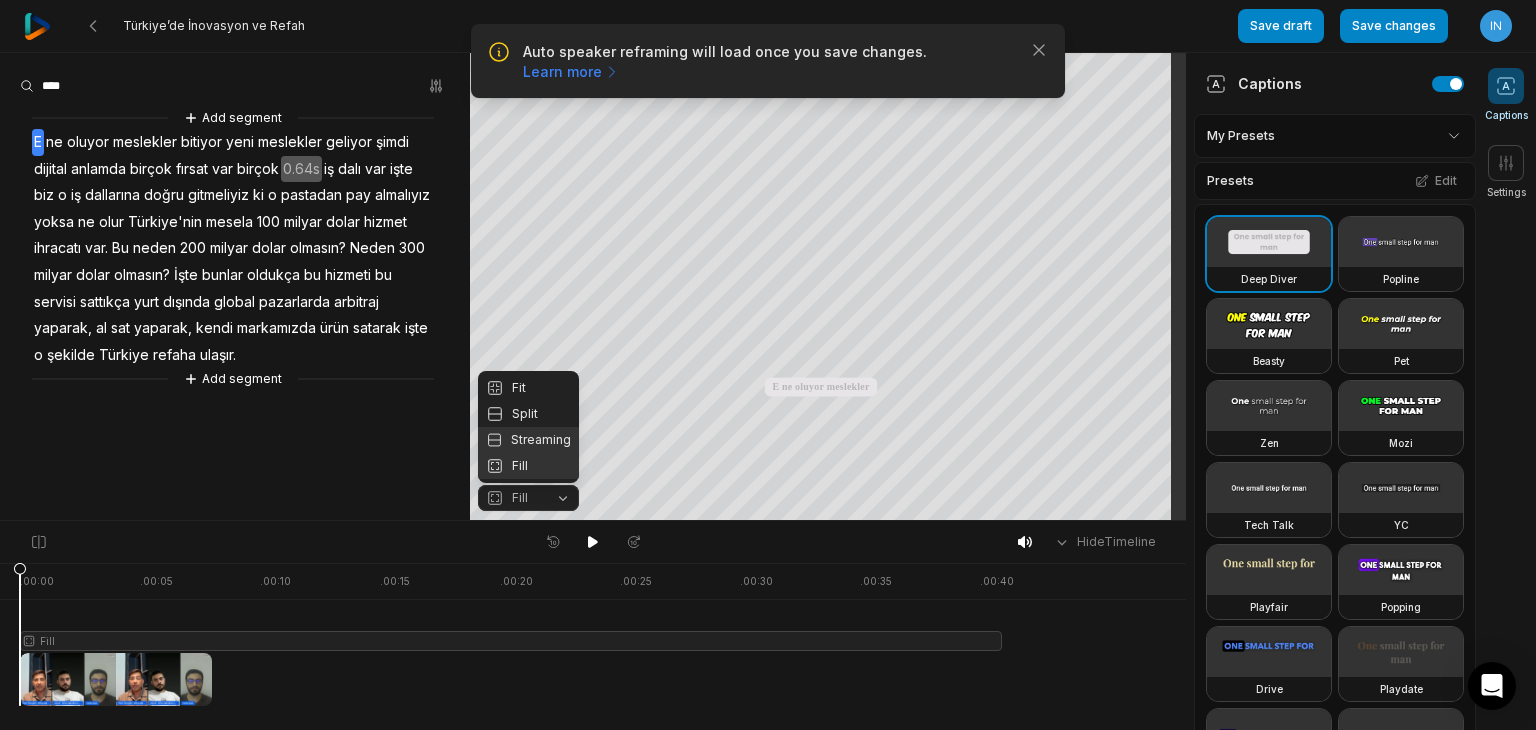 click on "Streaming" at bounding box center (528, 440) 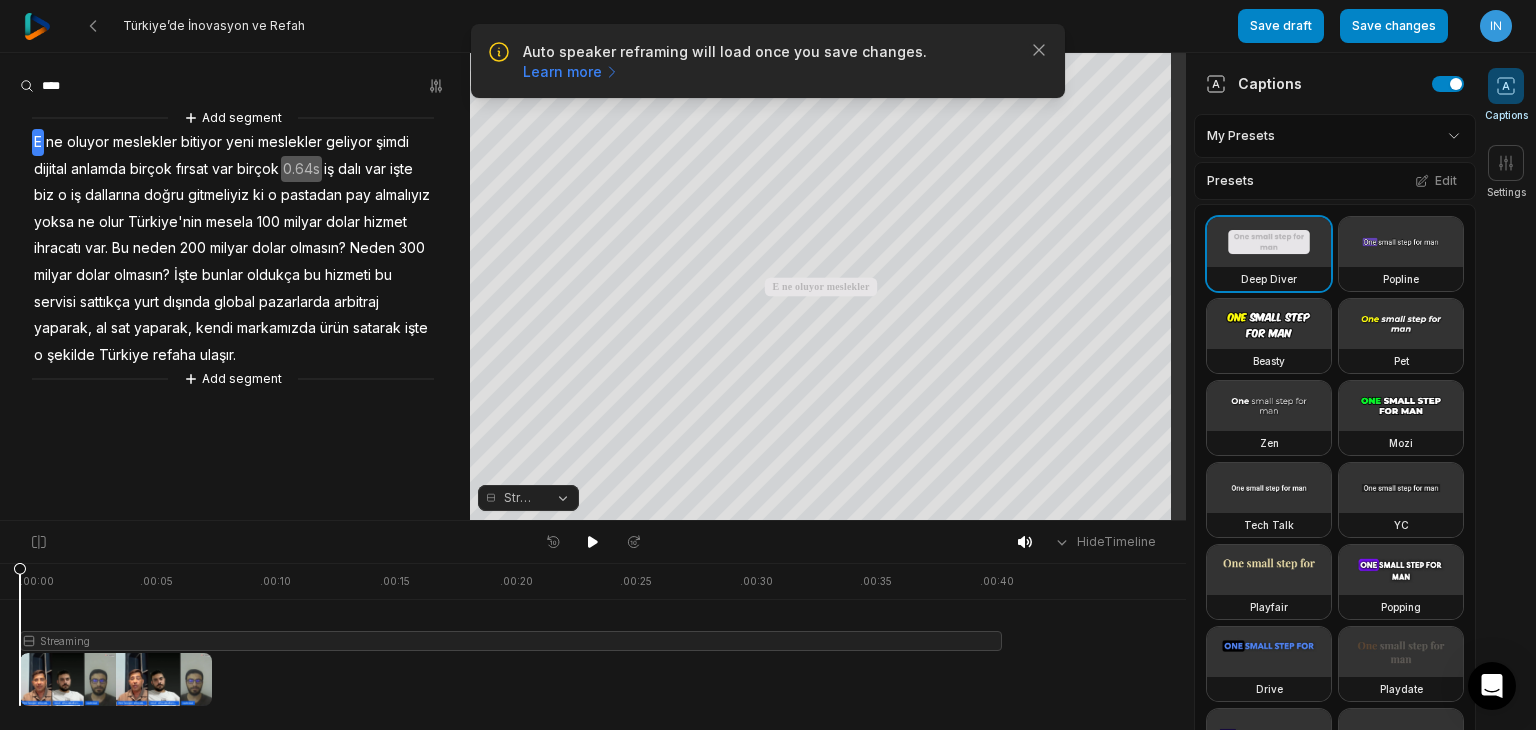 click on "Streaming" at bounding box center (528, 498) 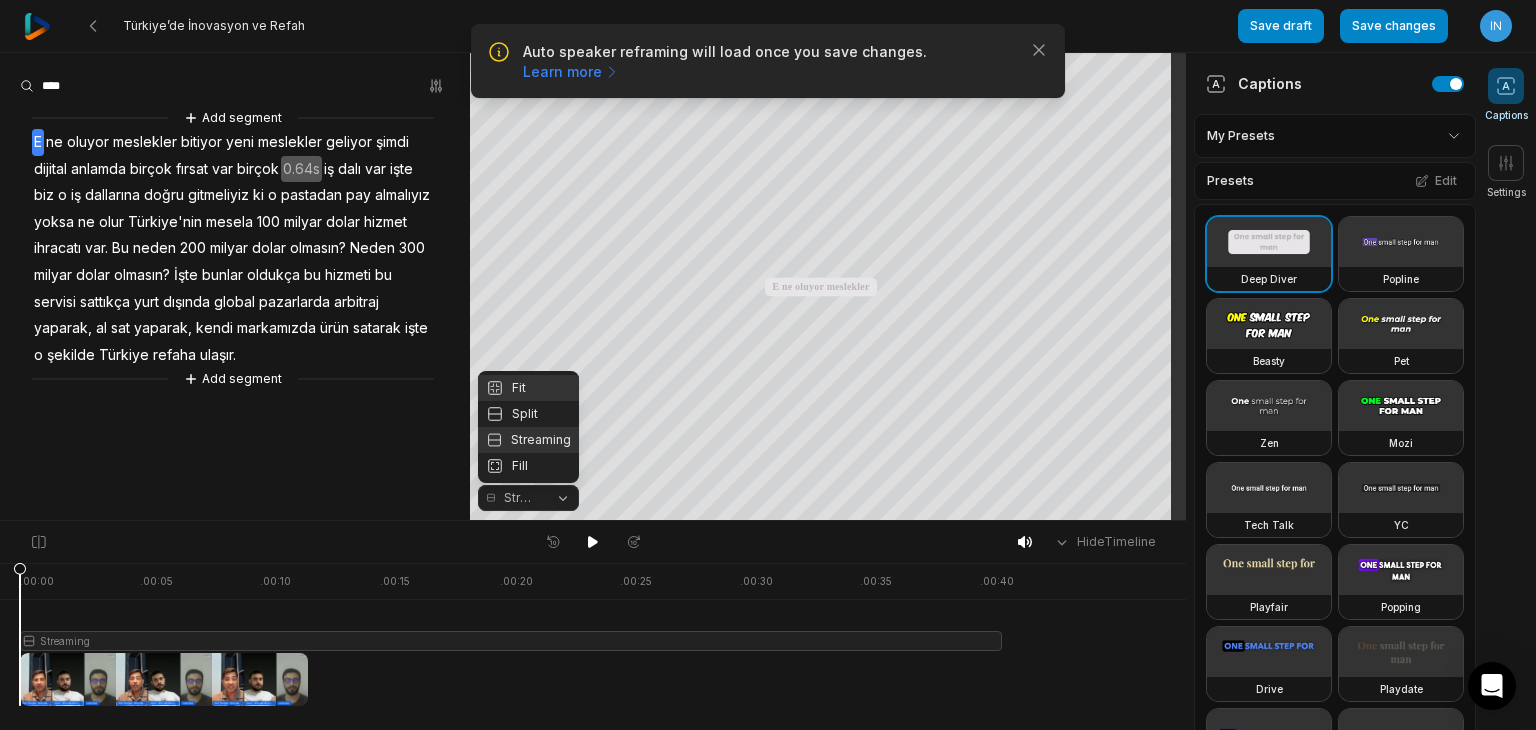 click on "Fit" at bounding box center [528, 388] 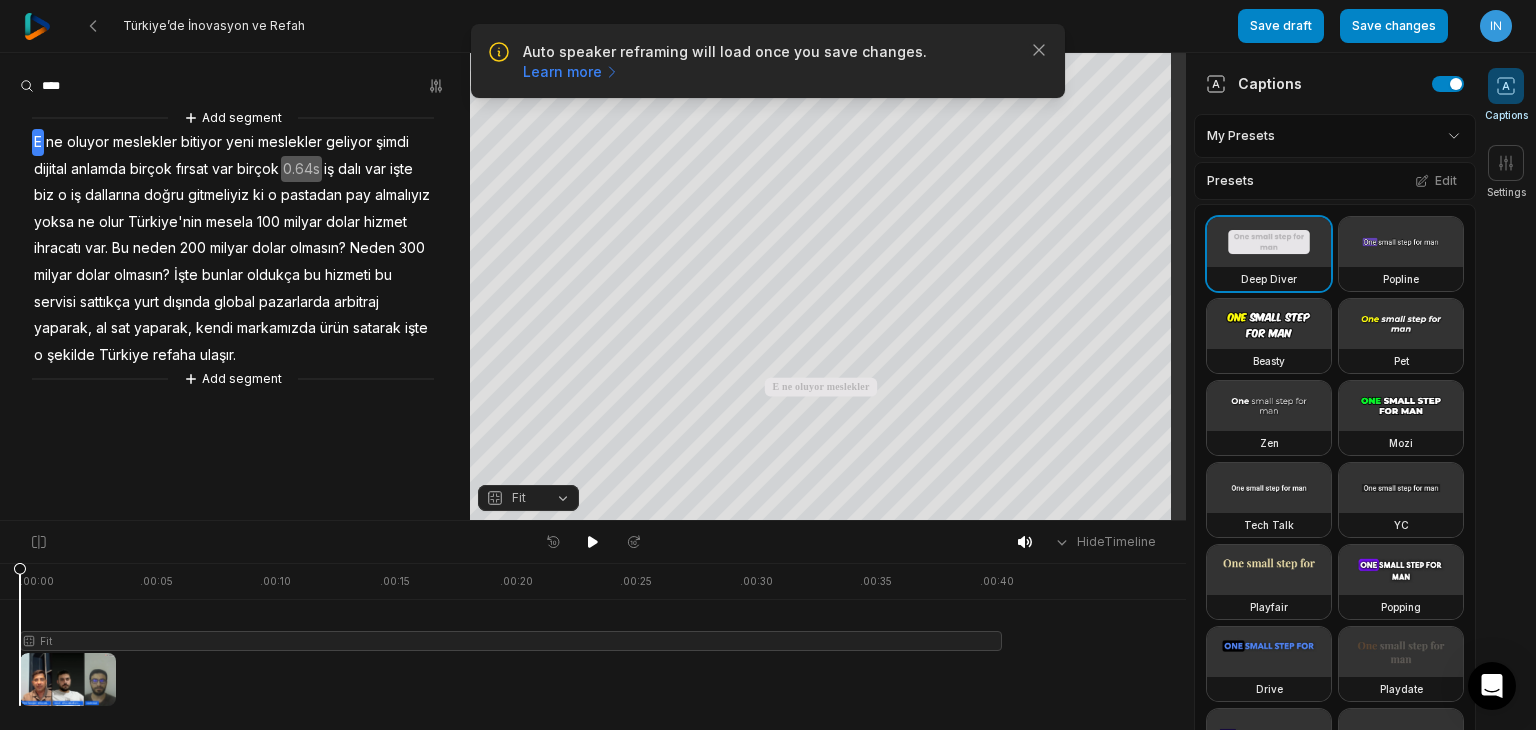 click on "Fit" at bounding box center [528, 498] 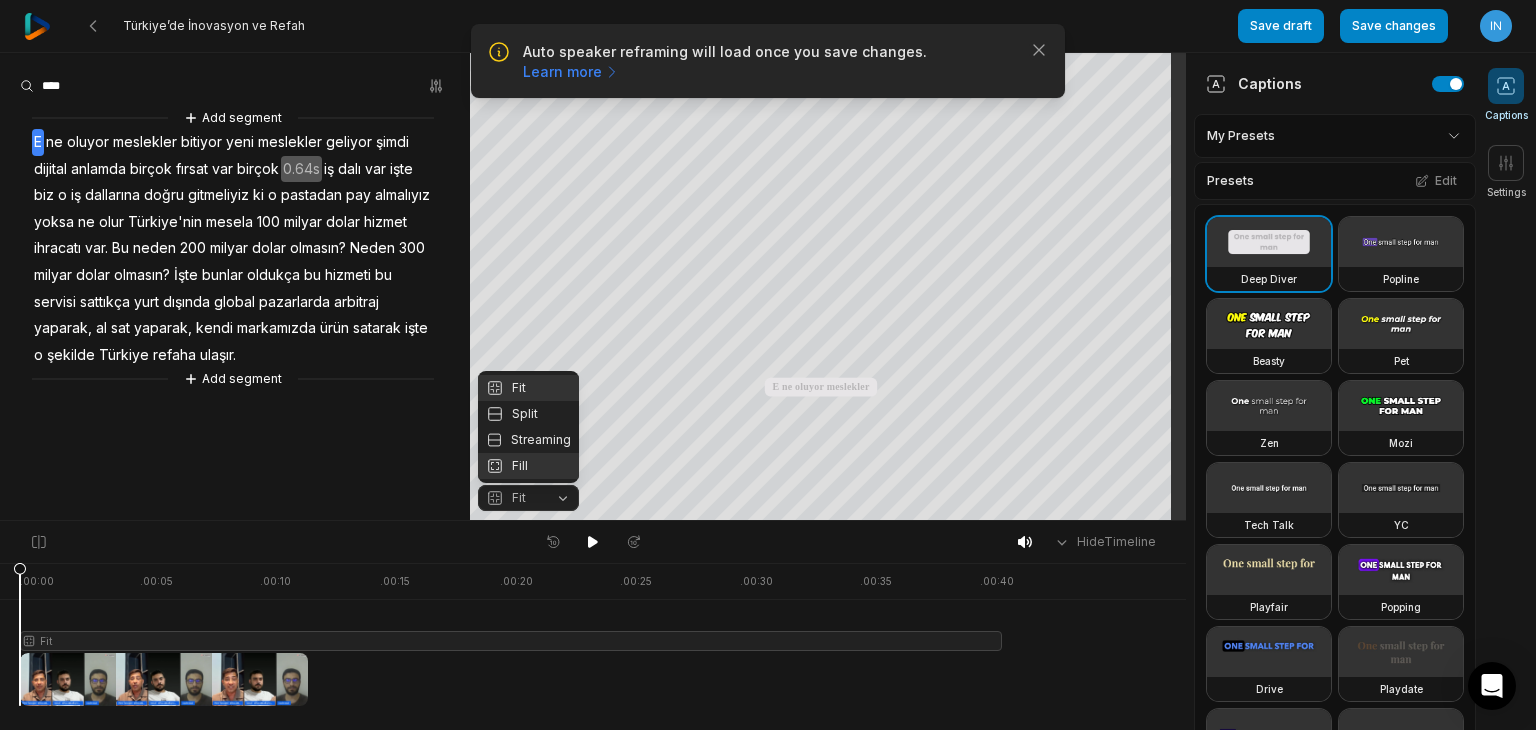 click on "Fill" at bounding box center [528, 466] 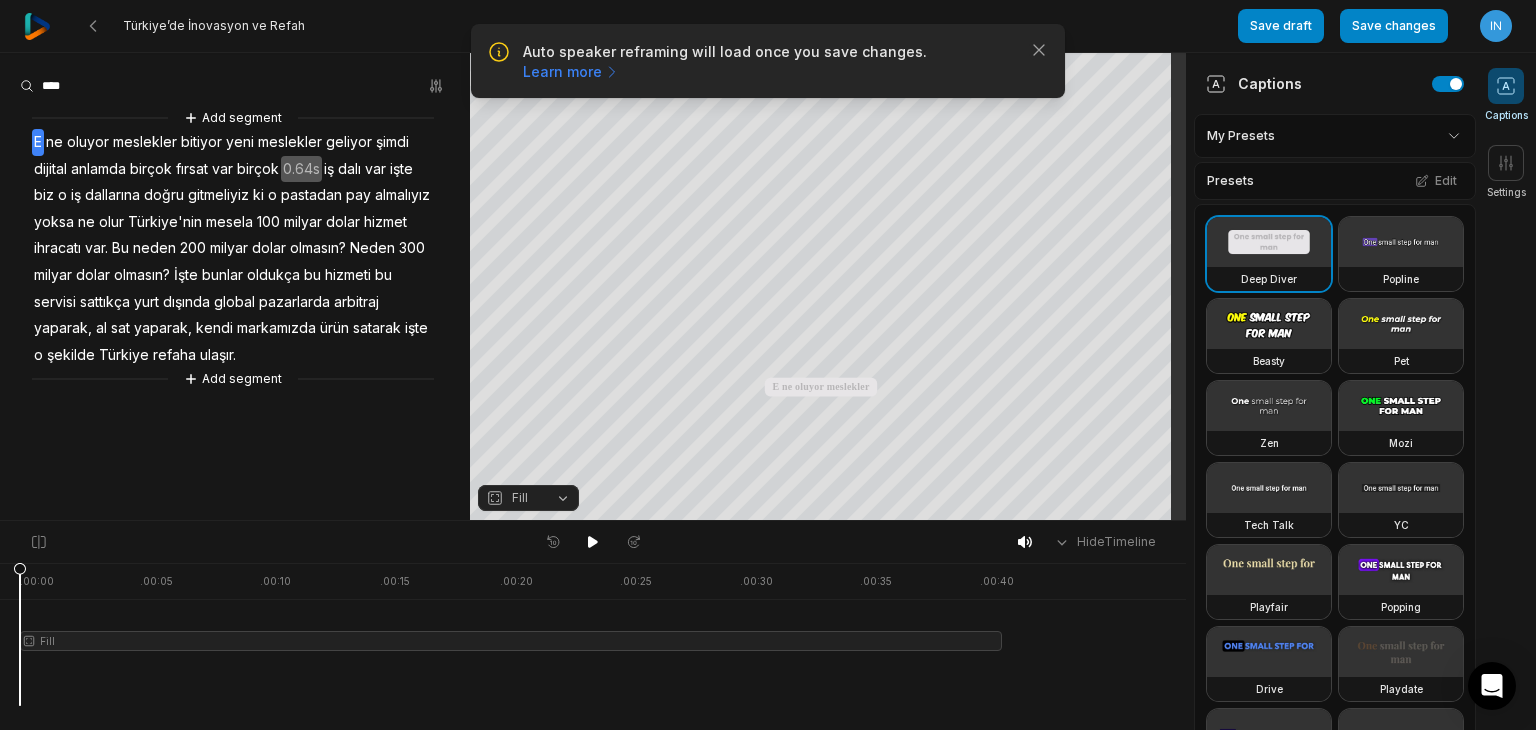 type 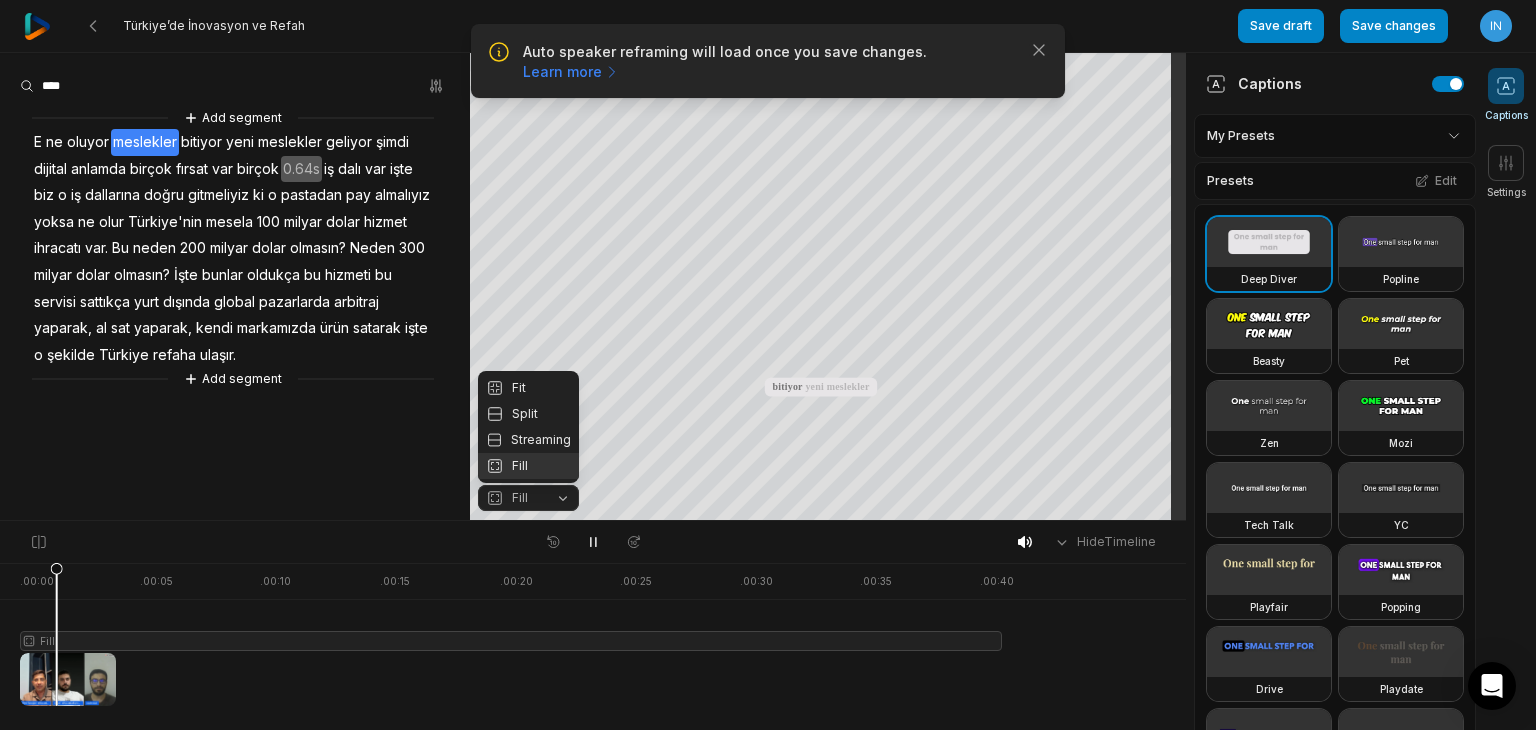 click on "Your browser does not support mp4 format. Your browser does not support mp4 format. E   ne   oluyor   meslekler bitiyor   yeni   meslekler geliyor   şimdi   dijital anlamda   birçok   fırsat var   birçok   iş   dalı   var işte   biz   o   iş   dallarına doğru   gitmeliyiz   ki   o pastadan   pay   almalıyız yoksa   ne   olur   Türkiye'nin mesela   100   milyar   dolar hizmet   ihracatı   var Bu   neden   200   milyar   dolar olmasın? Neden   300   milyar   dolar olmasın? İşte   bunlar   oldukça   bu hizmeti   bu   servisi   sattıkça yurt   dışında   global   pazarlarda arbitraj   yaparak,   al   sat yaparak,   kendi   markamızda ürün   satarak   işte   o   şekilde Türkiye   refaha   ulaşır Crop Hex ********* * % Fill Fit Split Streaming Fill" at bounding box center [593, 287] 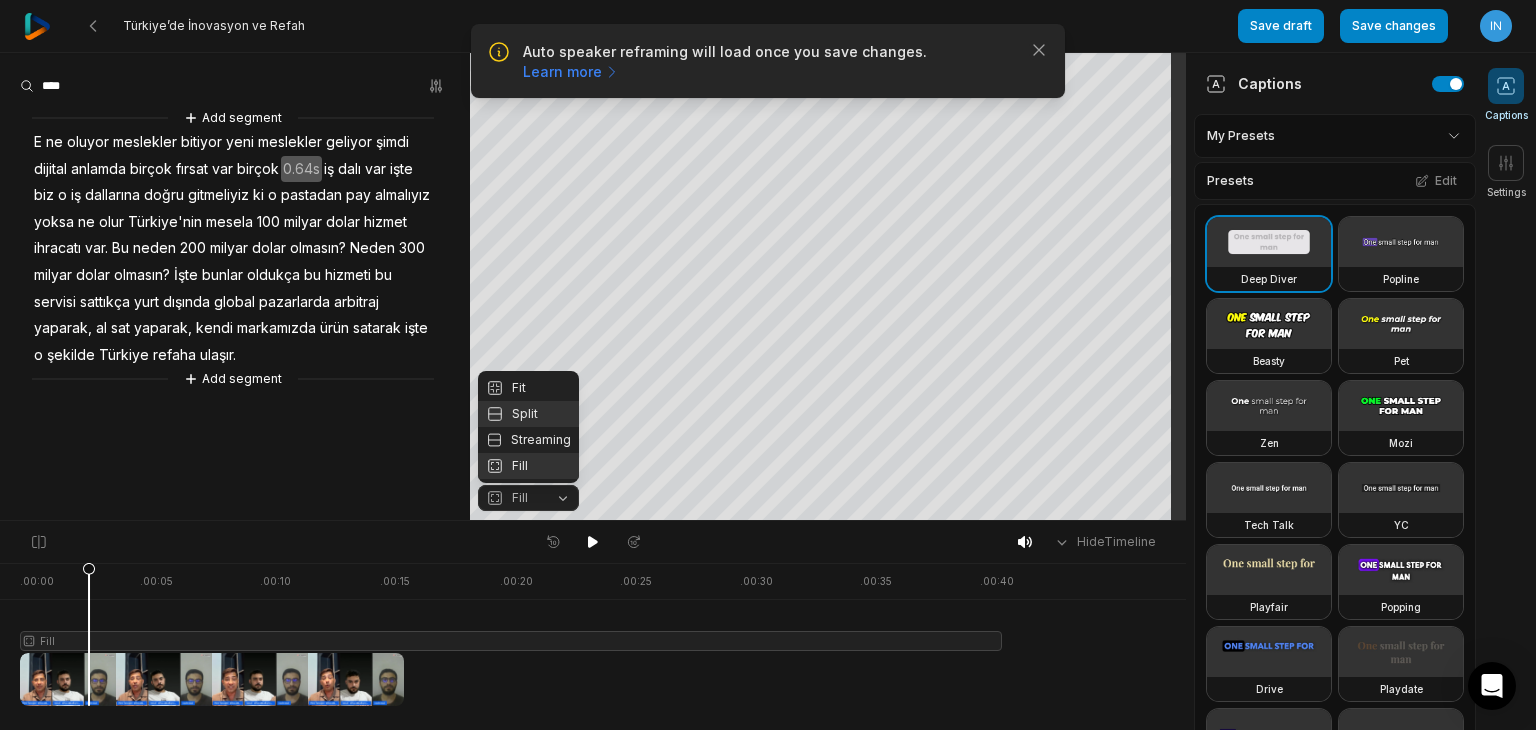 click on "Split" at bounding box center [528, 414] 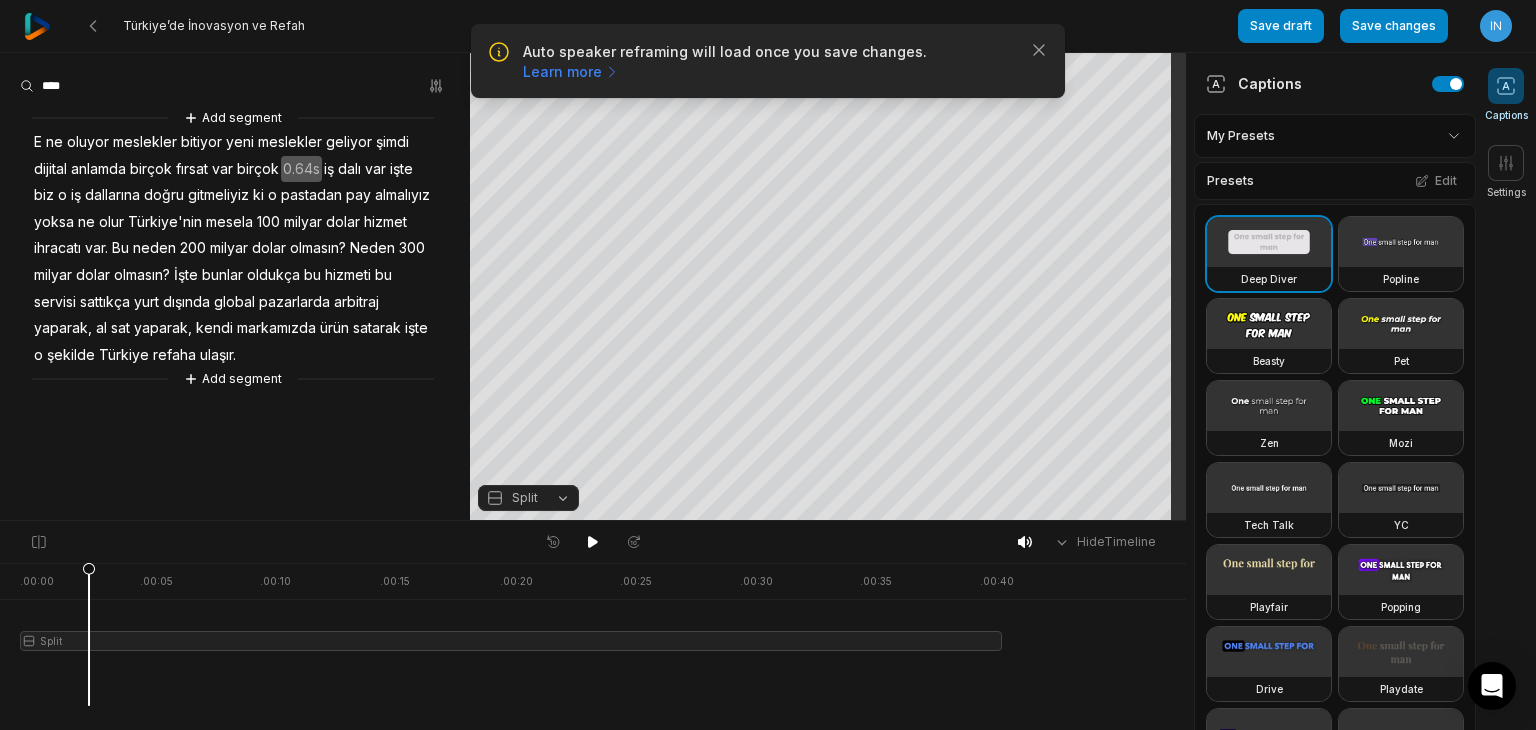 click on "Split" at bounding box center (528, 498) 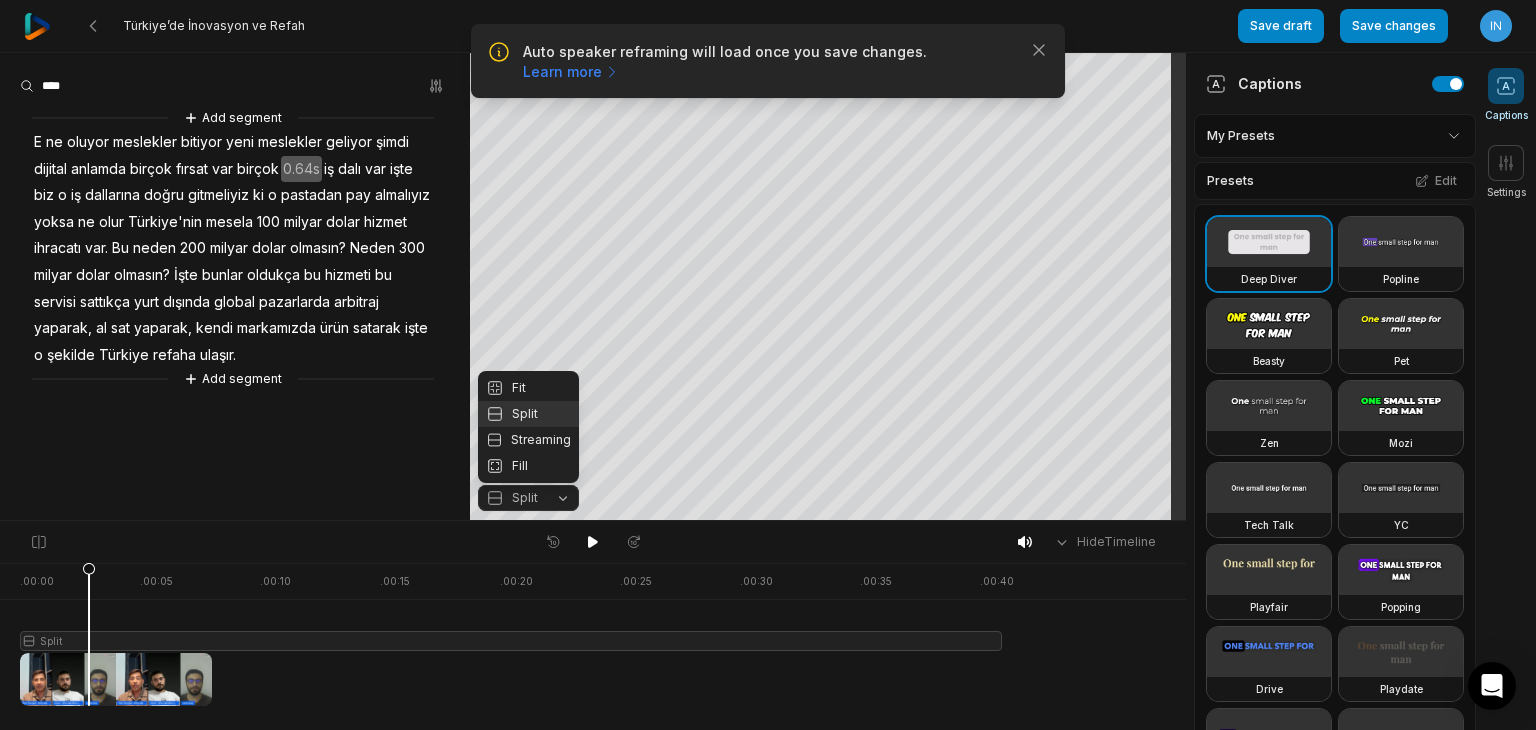 click on "Your browser does not support mp4 format. Your browser does not support mp4 format. E   ne   oluyor   meslekler bitiyor   yeni   meslekler geliyor   şimdi   dijital anlamda   birçok   fırsat var   birçok   iş   dalı   var işte   biz   o   iş   dallarına doğru   gitmeliyiz   ki   o pastadan   pay   almalıyız yoksa   ne   olur   Türkiye'nin mesela   100   milyar   dolar hizmet   ihracatı   var Bu   neden   200   milyar   dolar olmasın? Neden   300   milyar   dolar olmasın? İşte   bunlar   oldukça   bu hizmeti   bu   servisi   sattıkça yurt   dışında   global   pazarlarda arbitraj   yaparak,   al   sat yaparak,   kendi   markamızda ürün   satarak   işte   o   şekilde Türkiye   refaha   ulaşır Crop Hex ********* * % Split Fit Split Streaming Fill" at bounding box center (593, 287) 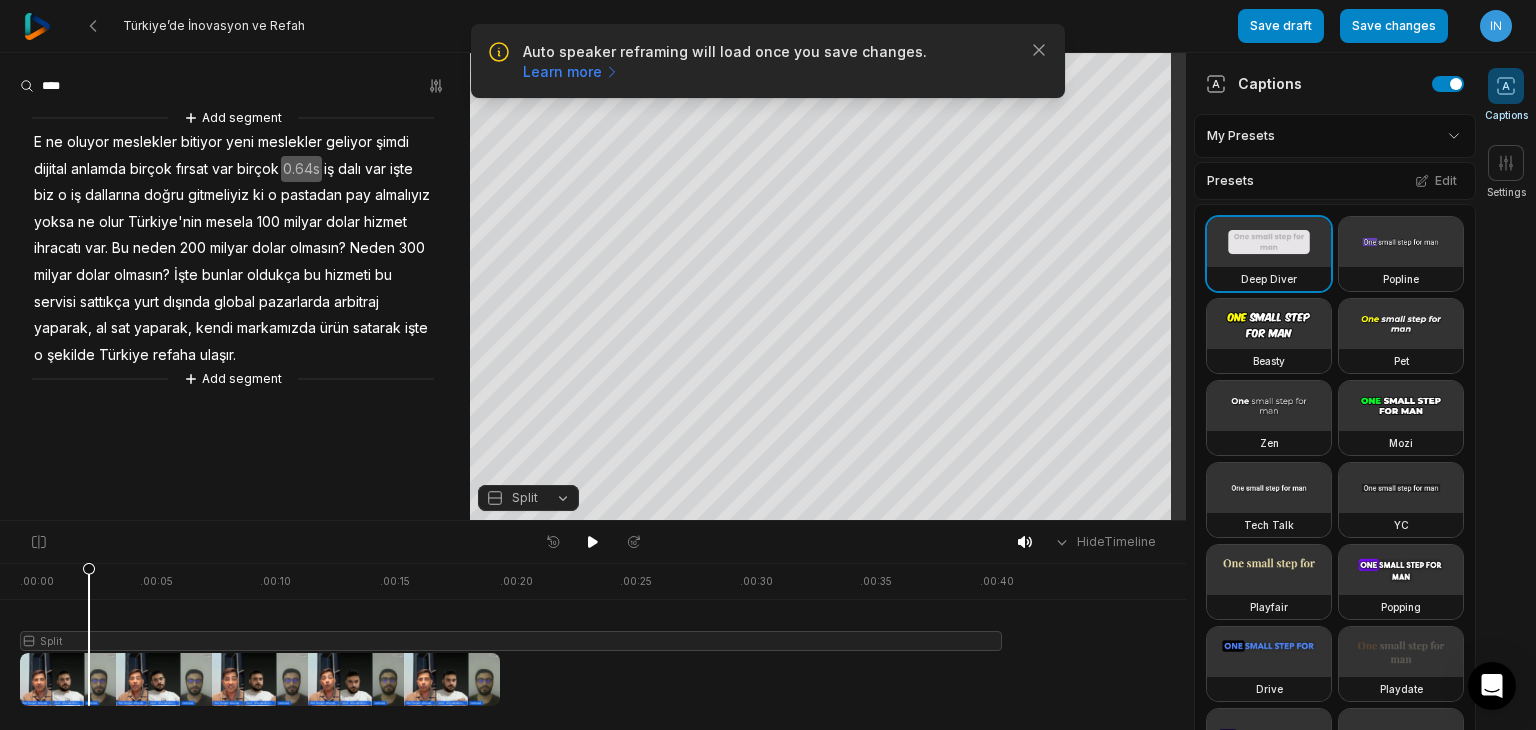 click at bounding box center (511, 634) 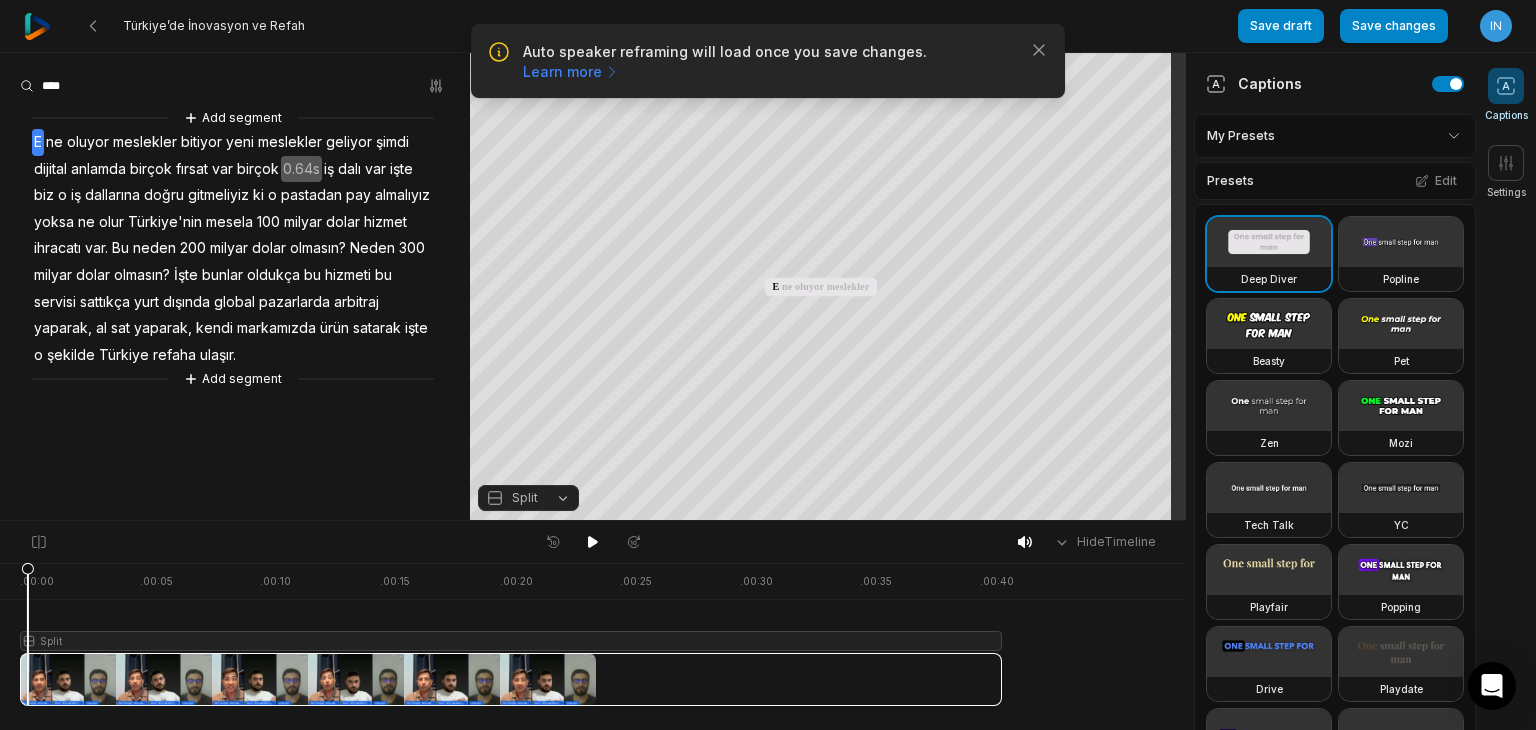 click 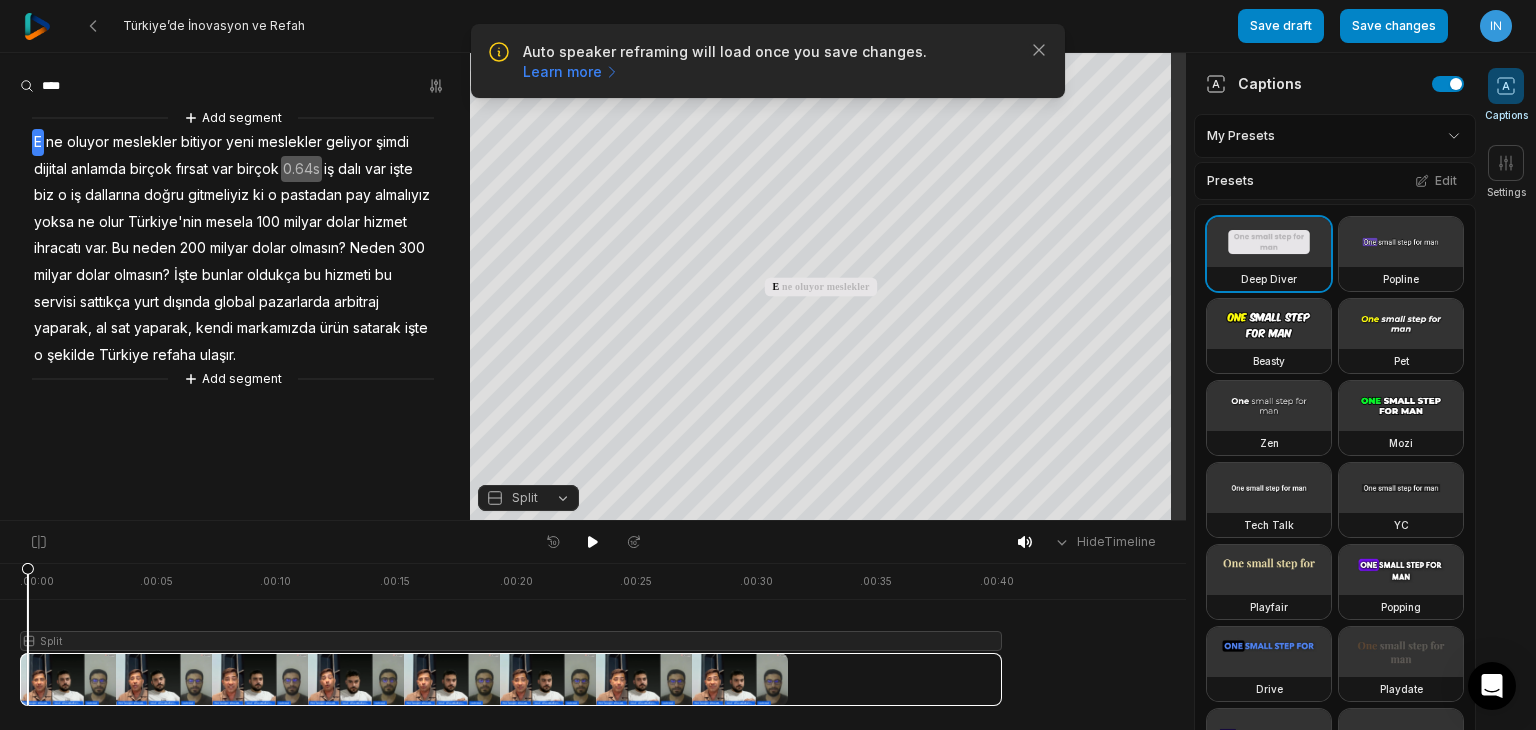 click at bounding box center [511, 634] 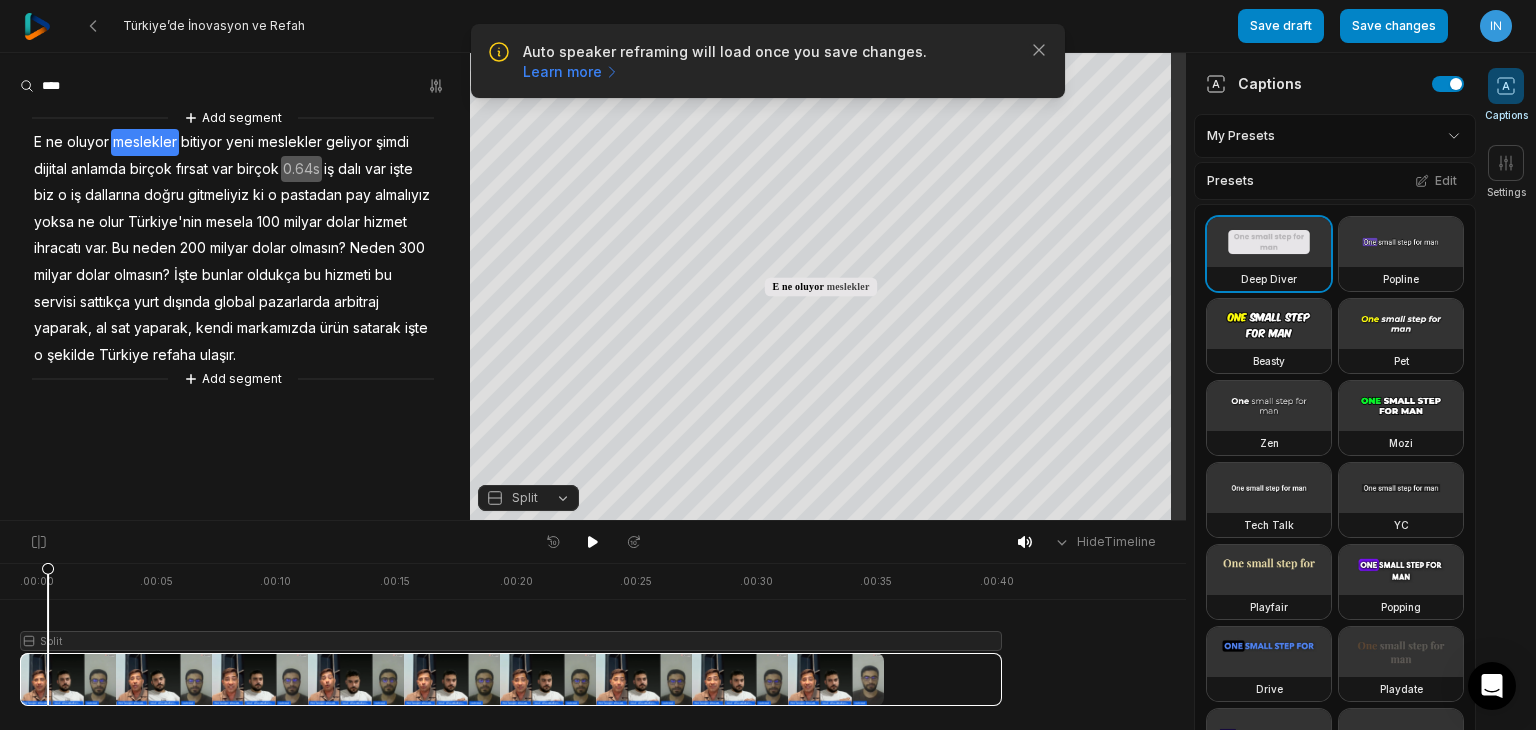 click at bounding box center [511, 634] 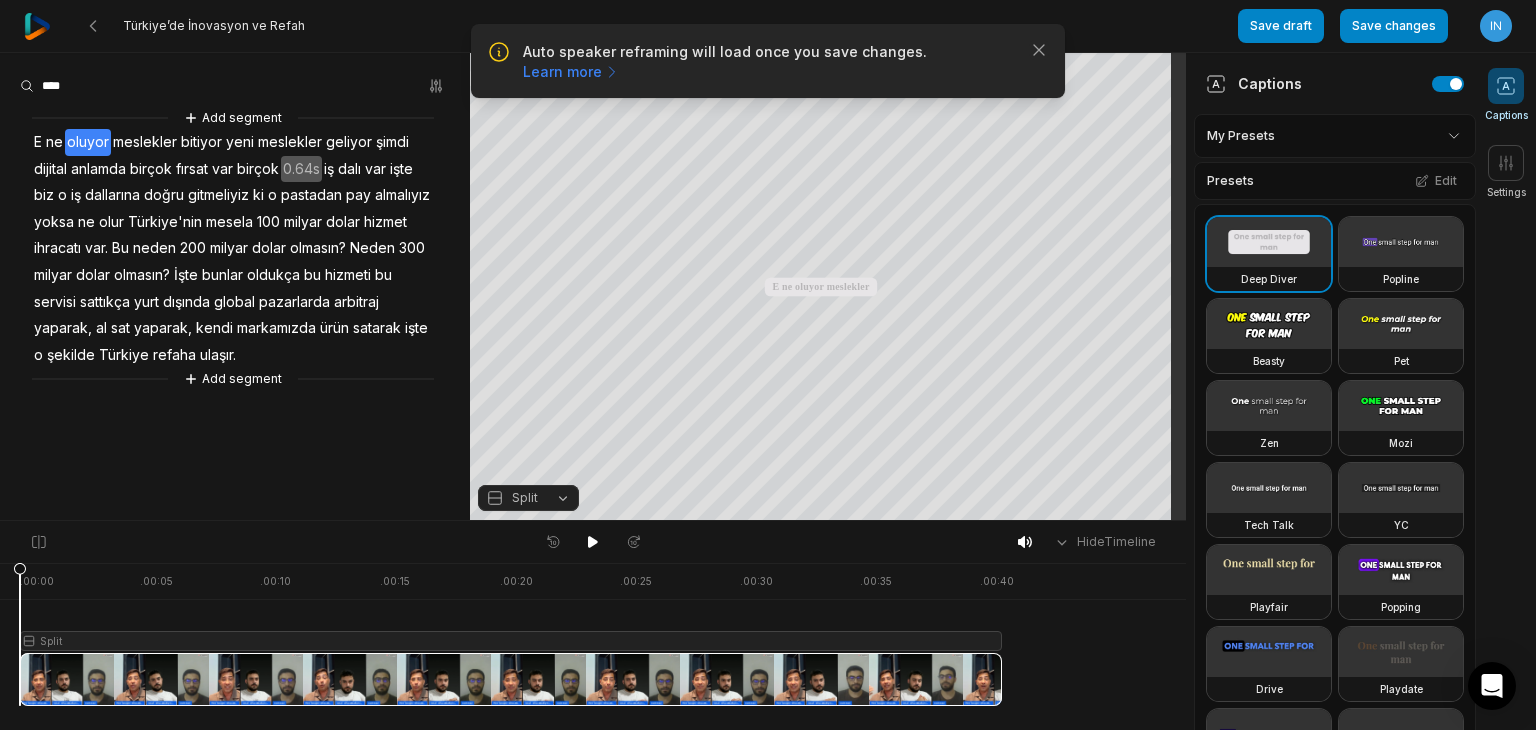drag, startPoint x: 70, startPoint y: 693, endPoint x: 0, endPoint y: 701, distance: 70.45566 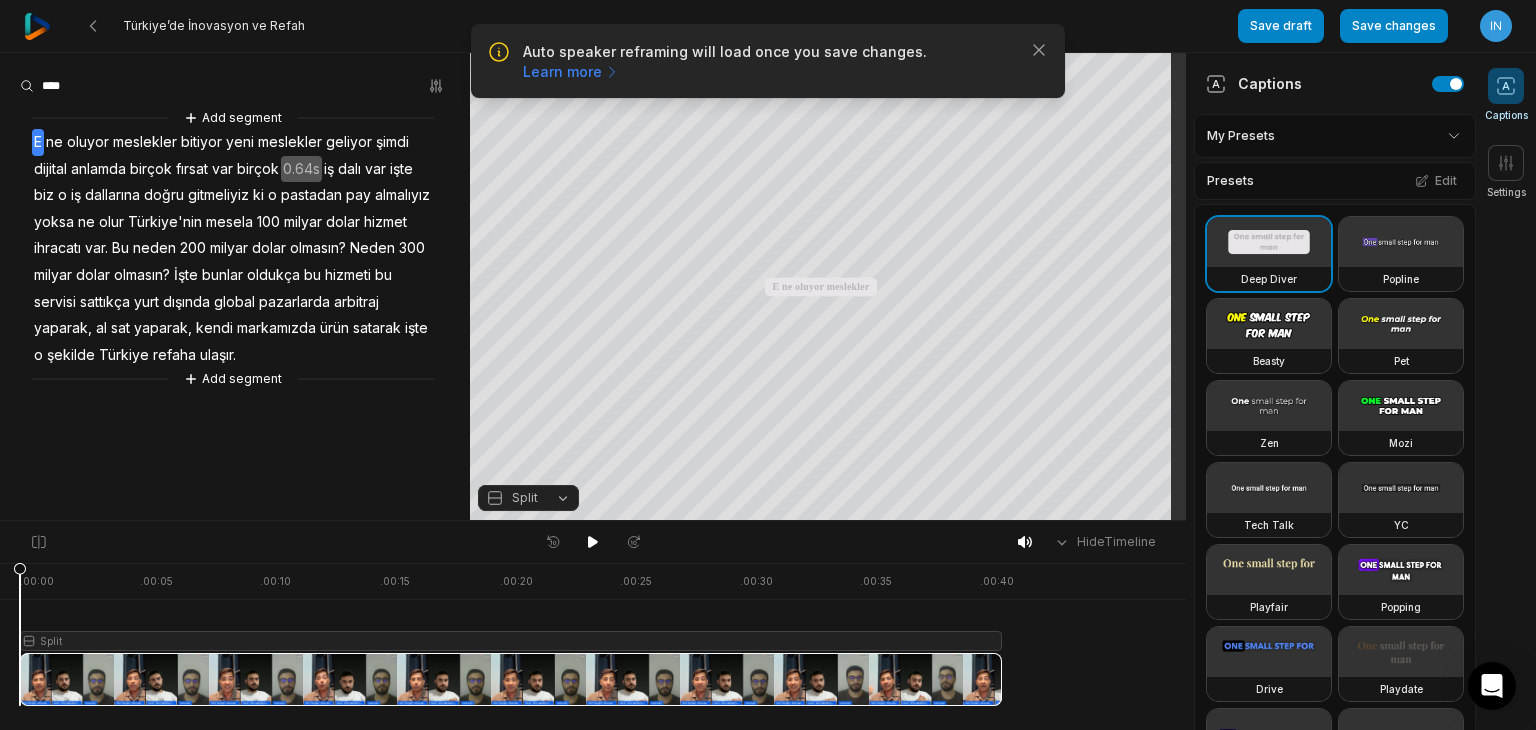click on "Split" at bounding box center (525, 498) 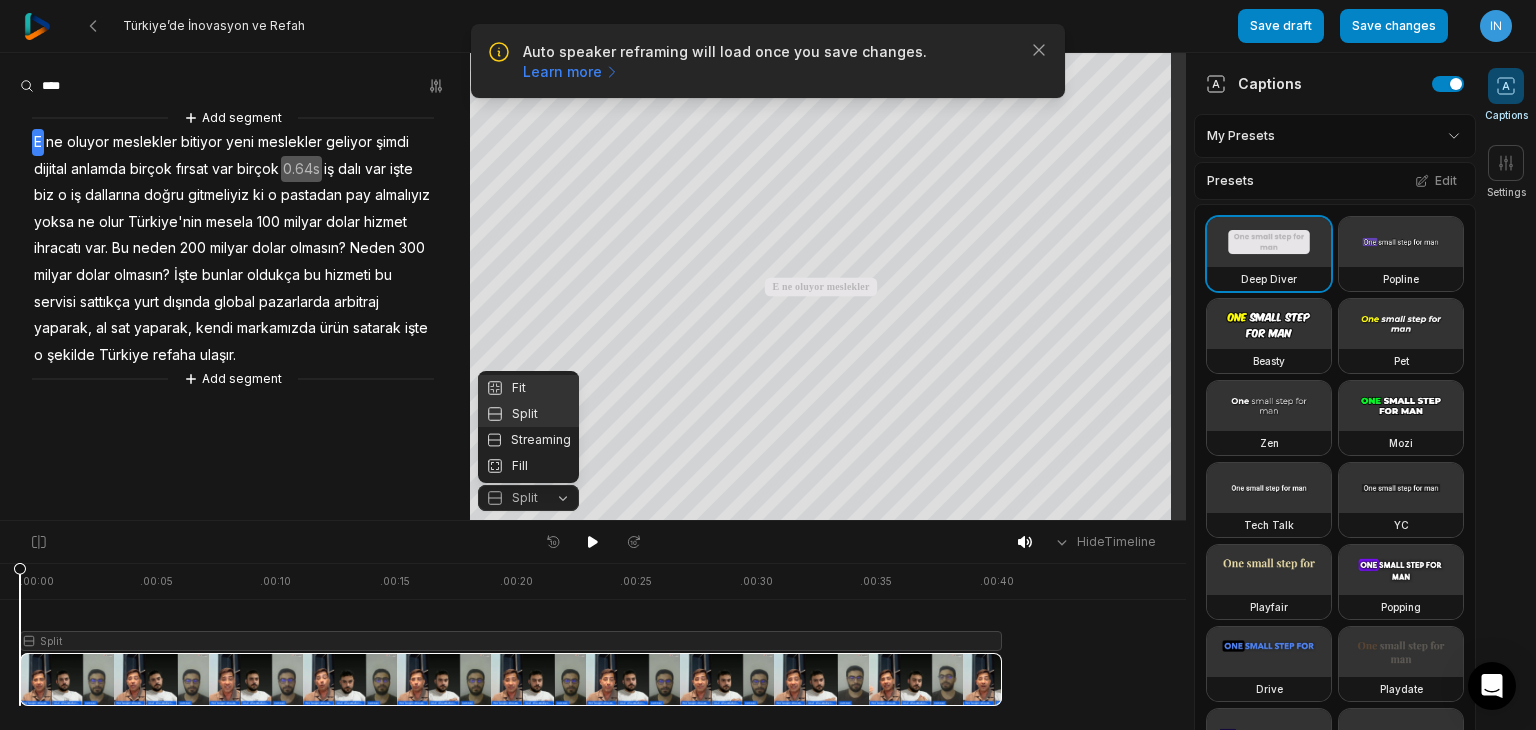 click on "Fit" at bounding box center [528, 388] 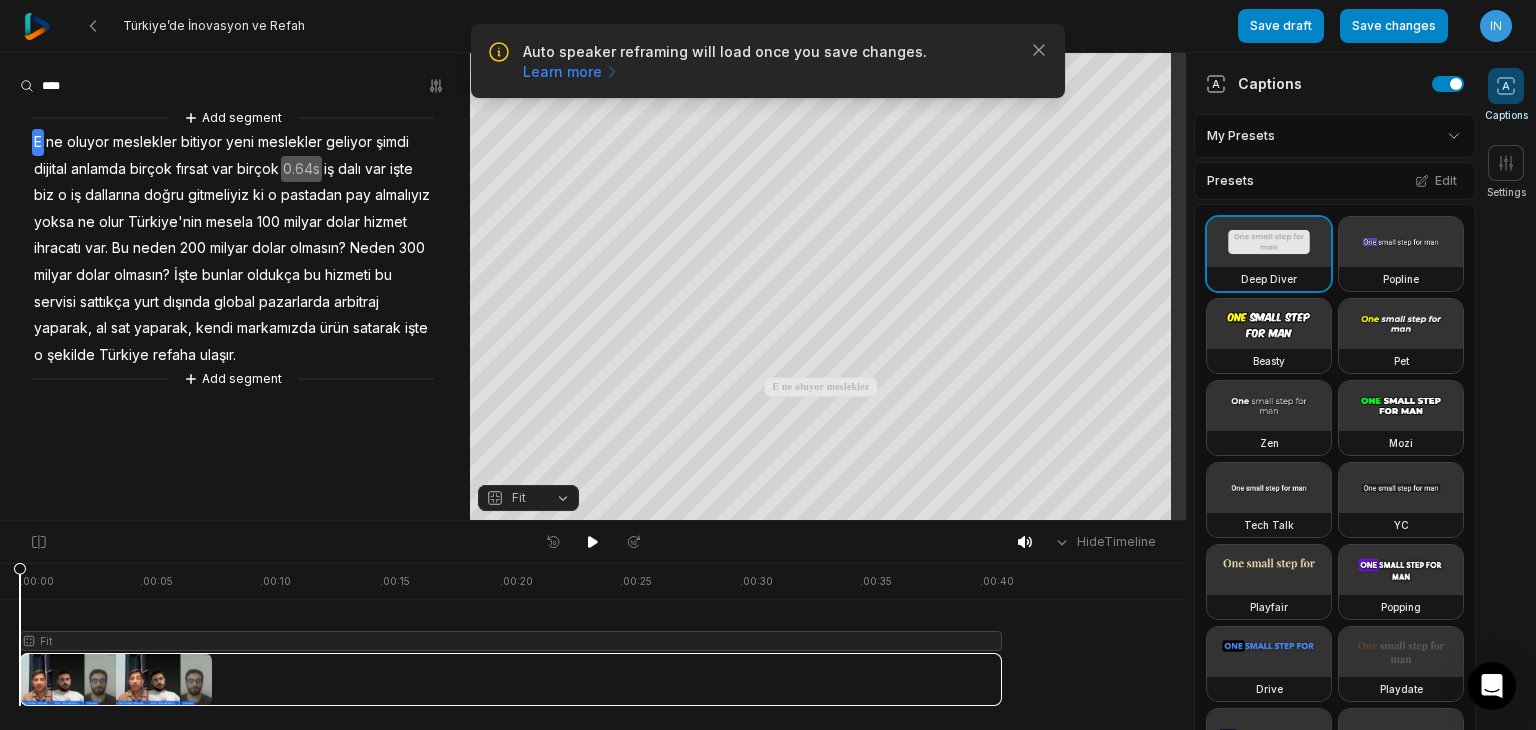 click on "Fit" at bounding box center (512, 498) 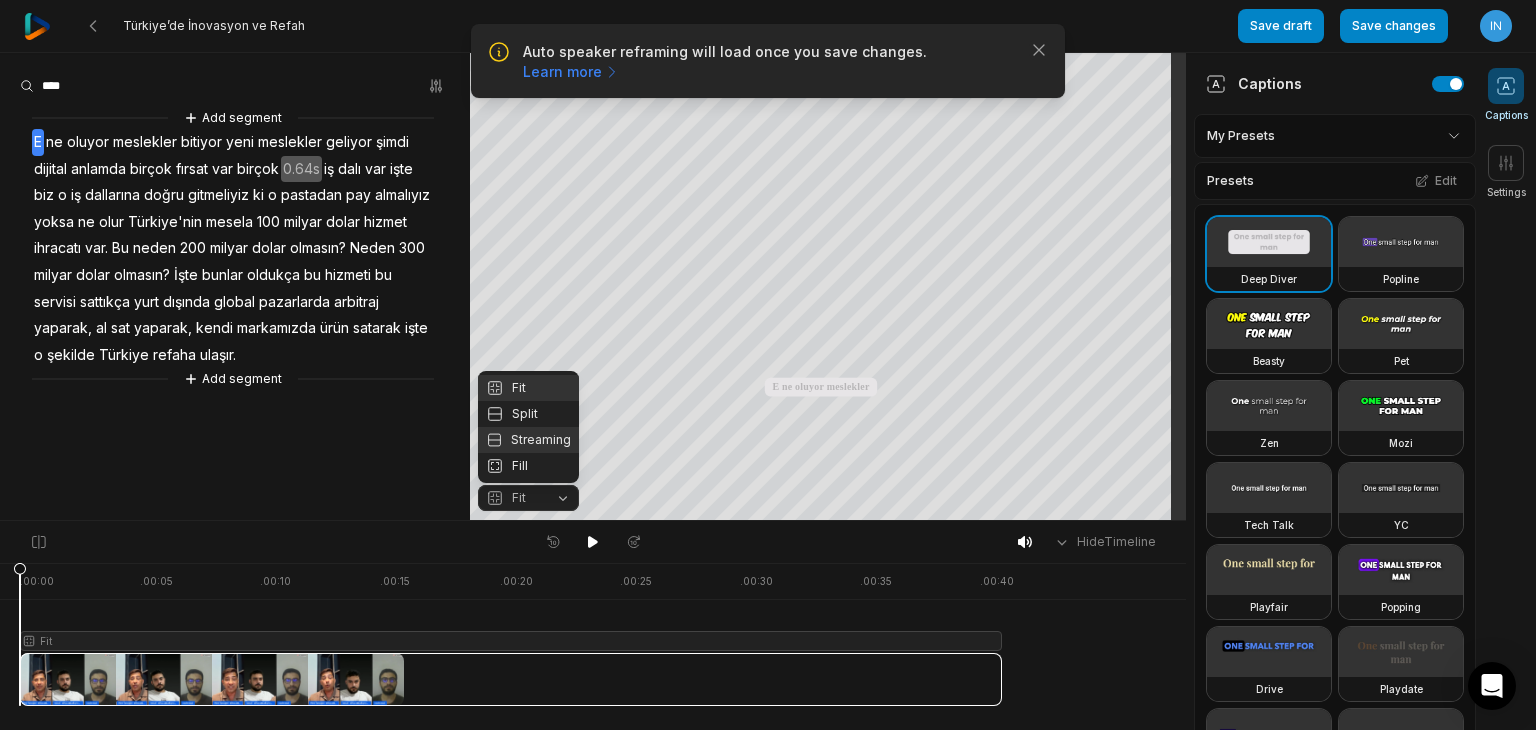 click on "Streaming" at bounding box center (528, 440) 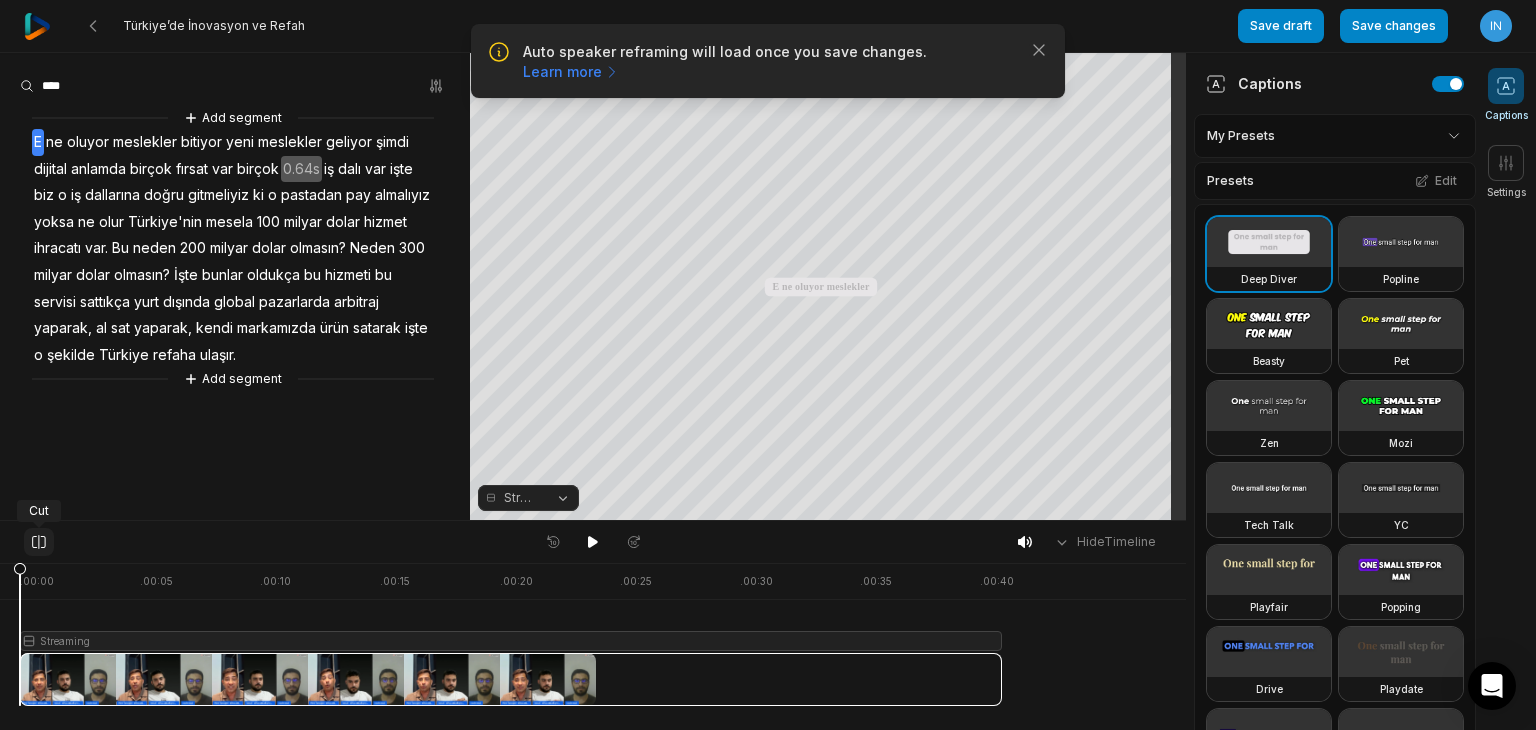 click 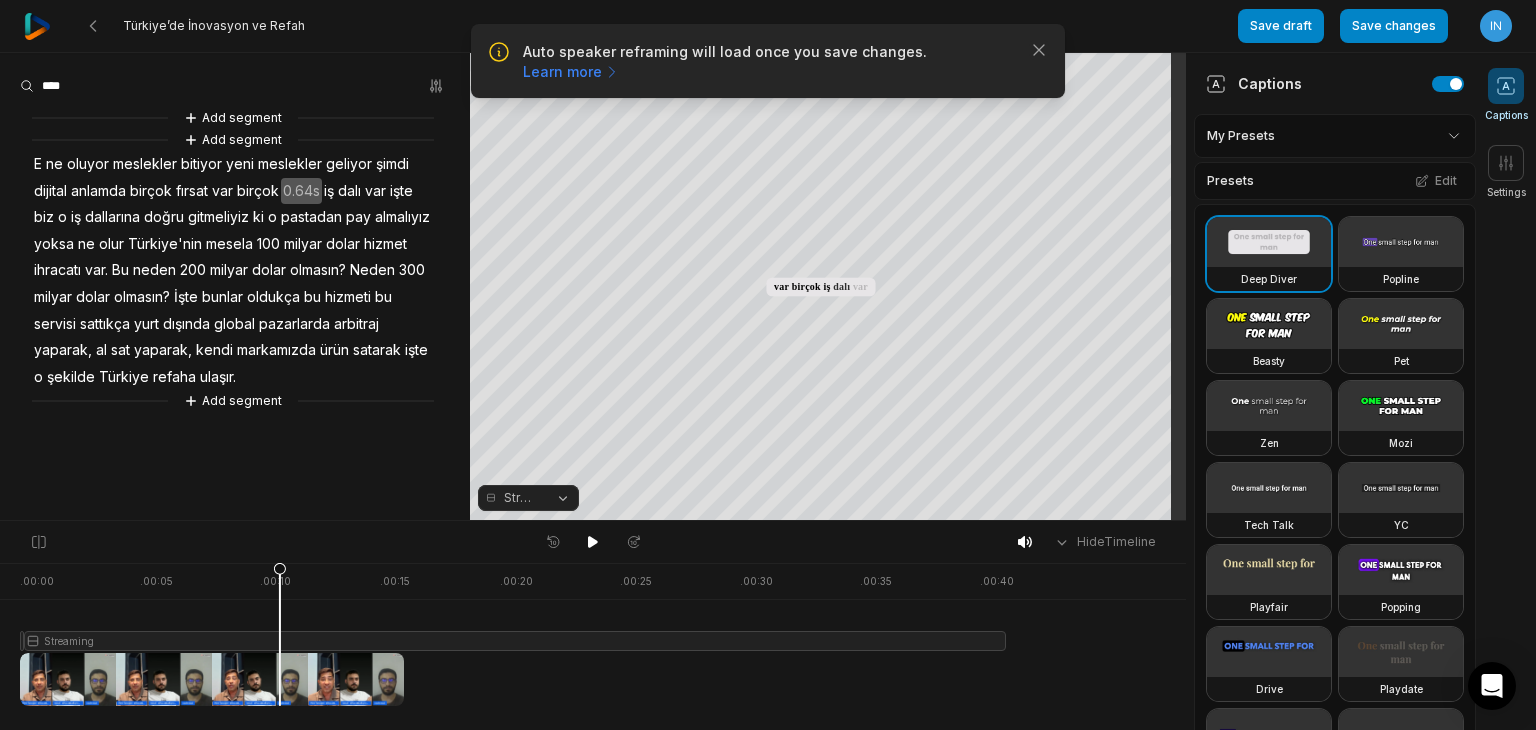 click at bounding box center [511, 634] 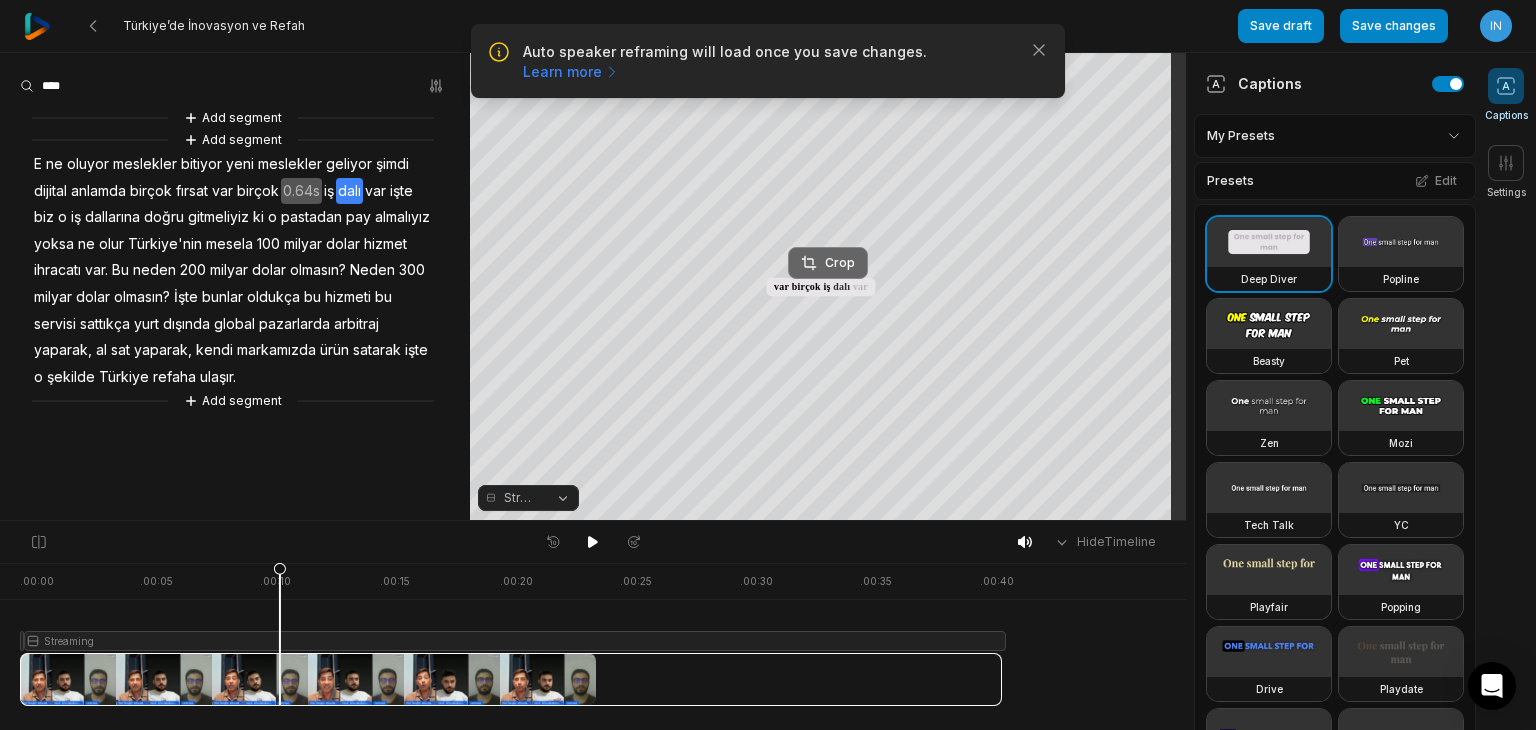 click 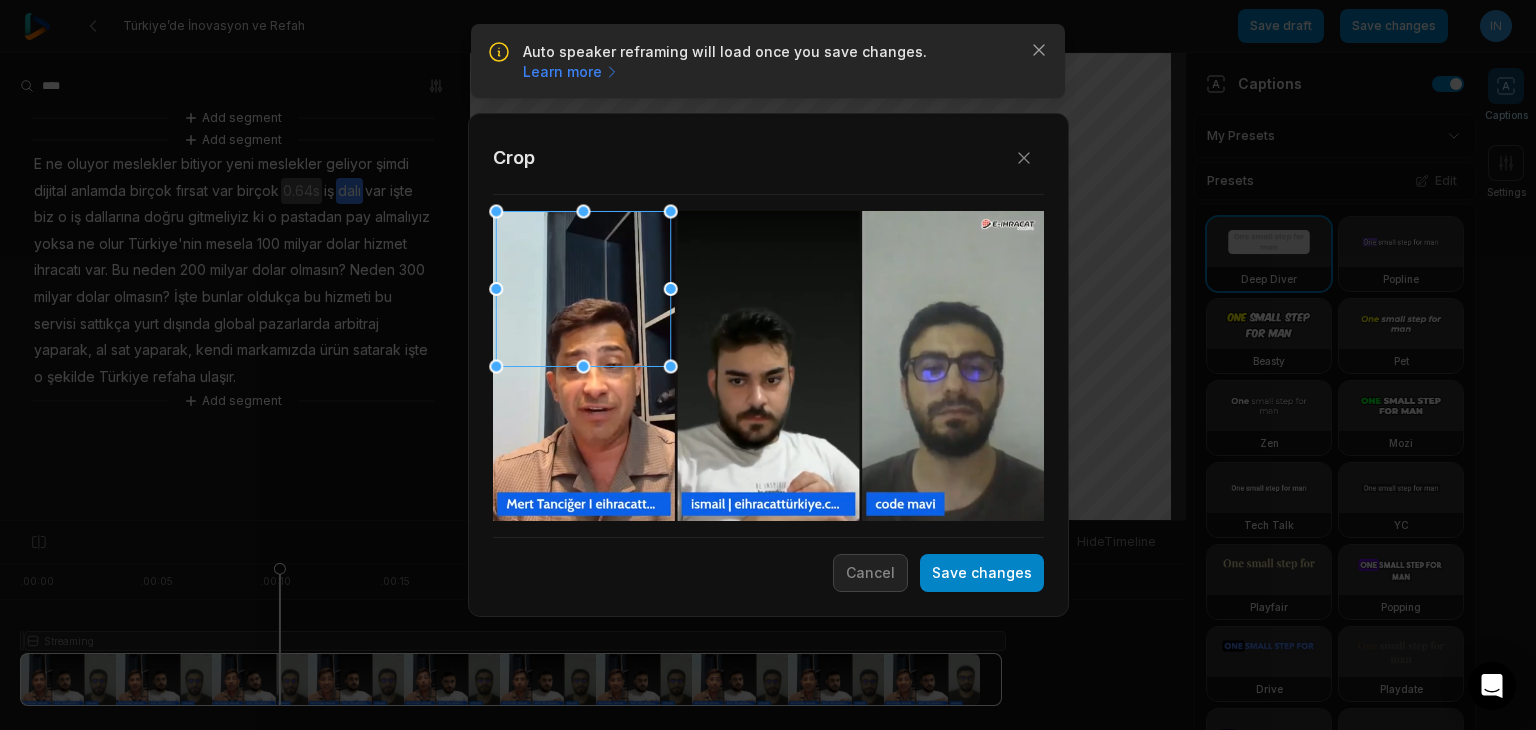 drag, startPoint x: 694, startPoint y: 385, endPoint x: 550, endPoint y: 286, distance: 174.7484 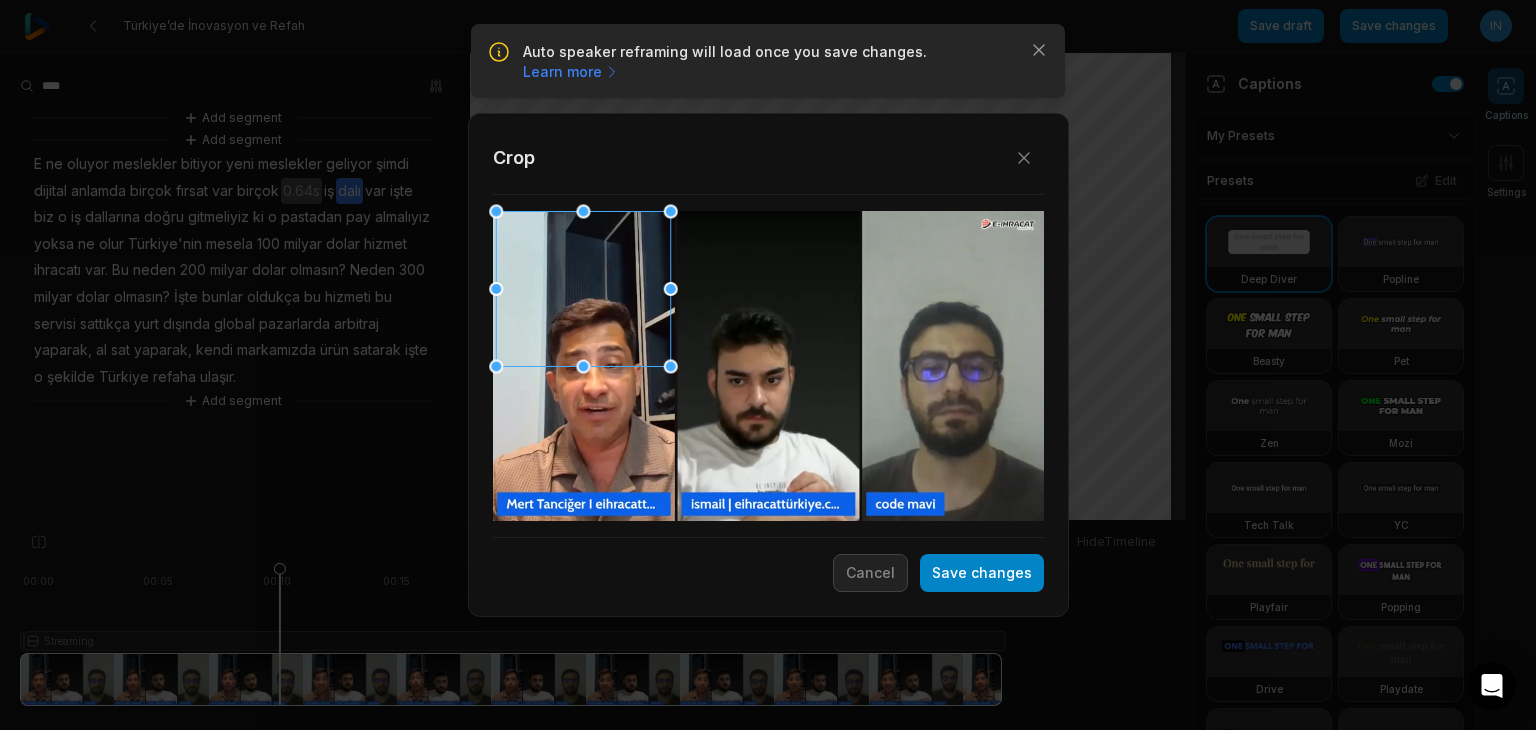 drag, startPoint x: 576, startPoint y: 373, endPoint x: 576, endPoint y: 449, distance: 76 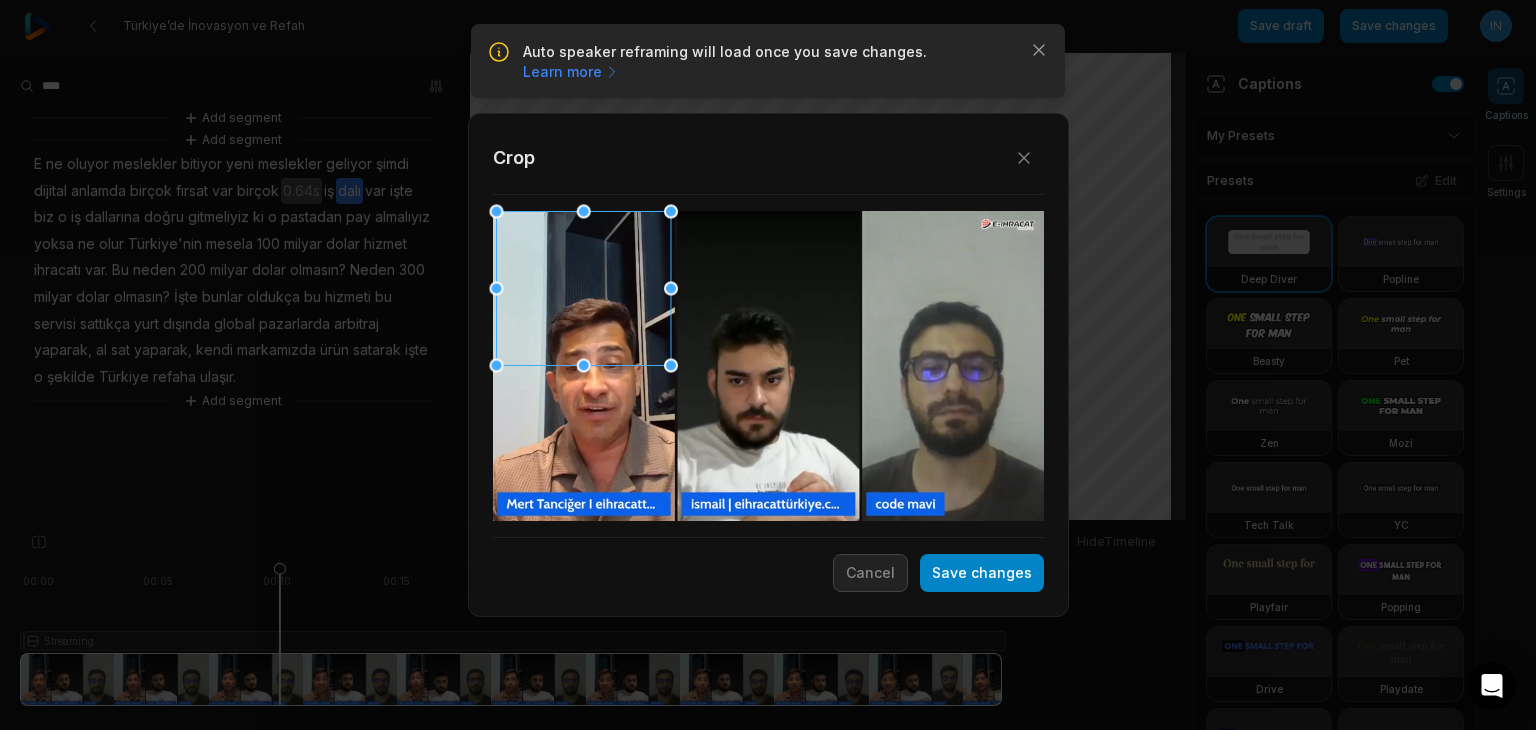 drag, startPoint x: 583, startPoint y: 363, endPoint x: 581, endPoint y: 465, distance: 102.01961 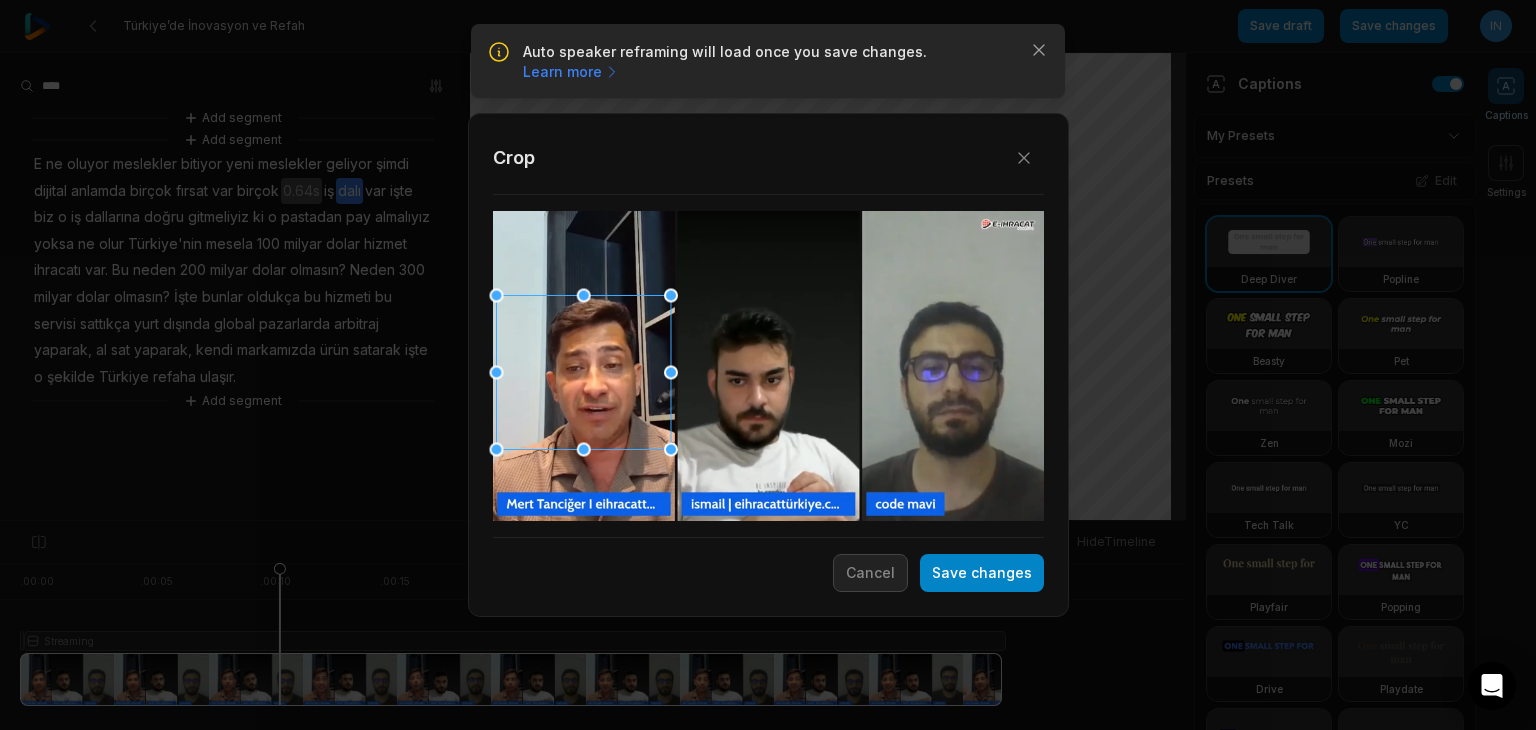 drag, startPoint x: 588, startPoint y: 349, endPoint x: 588, endPoint y: 433, distance: 84 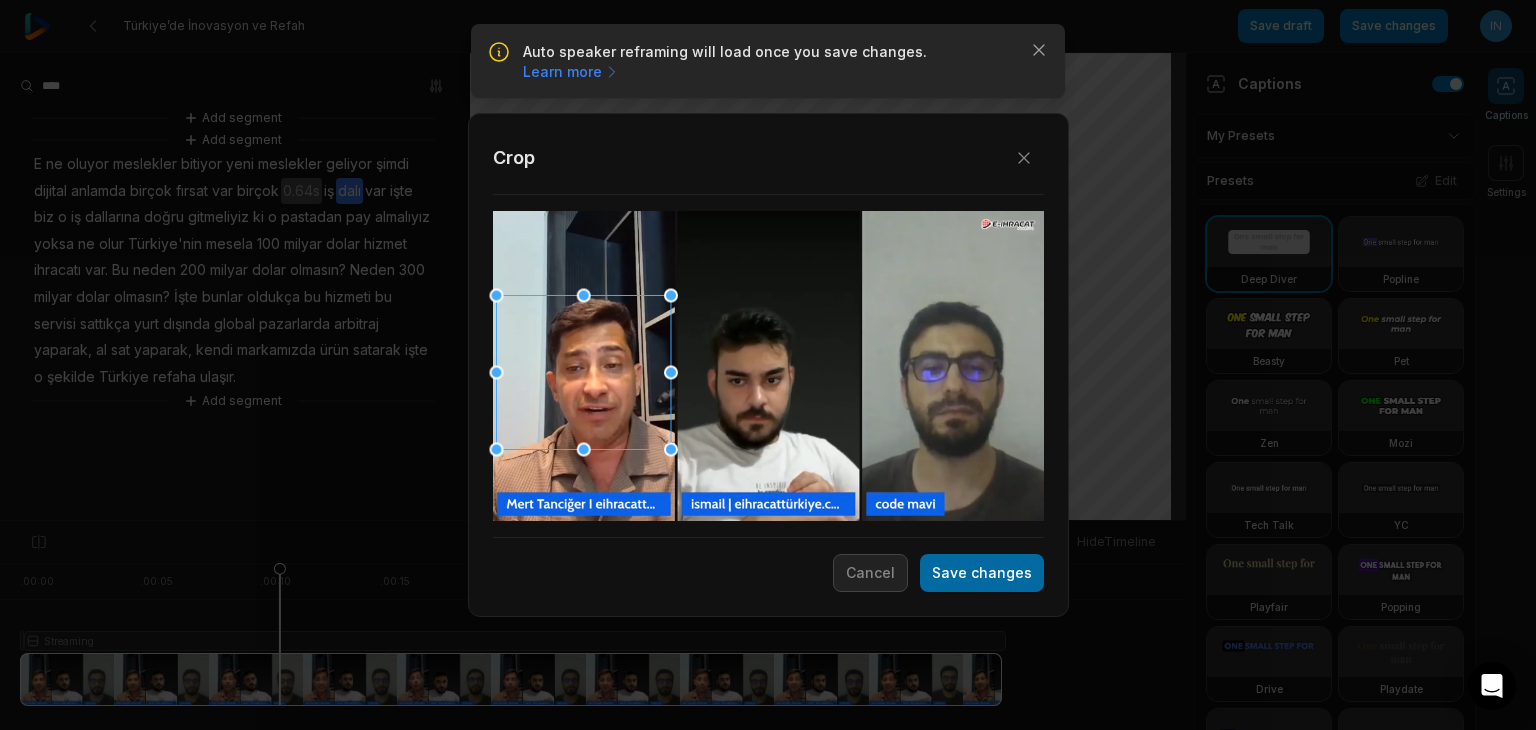 click on "Save changes" at bounding box center (982, 573) 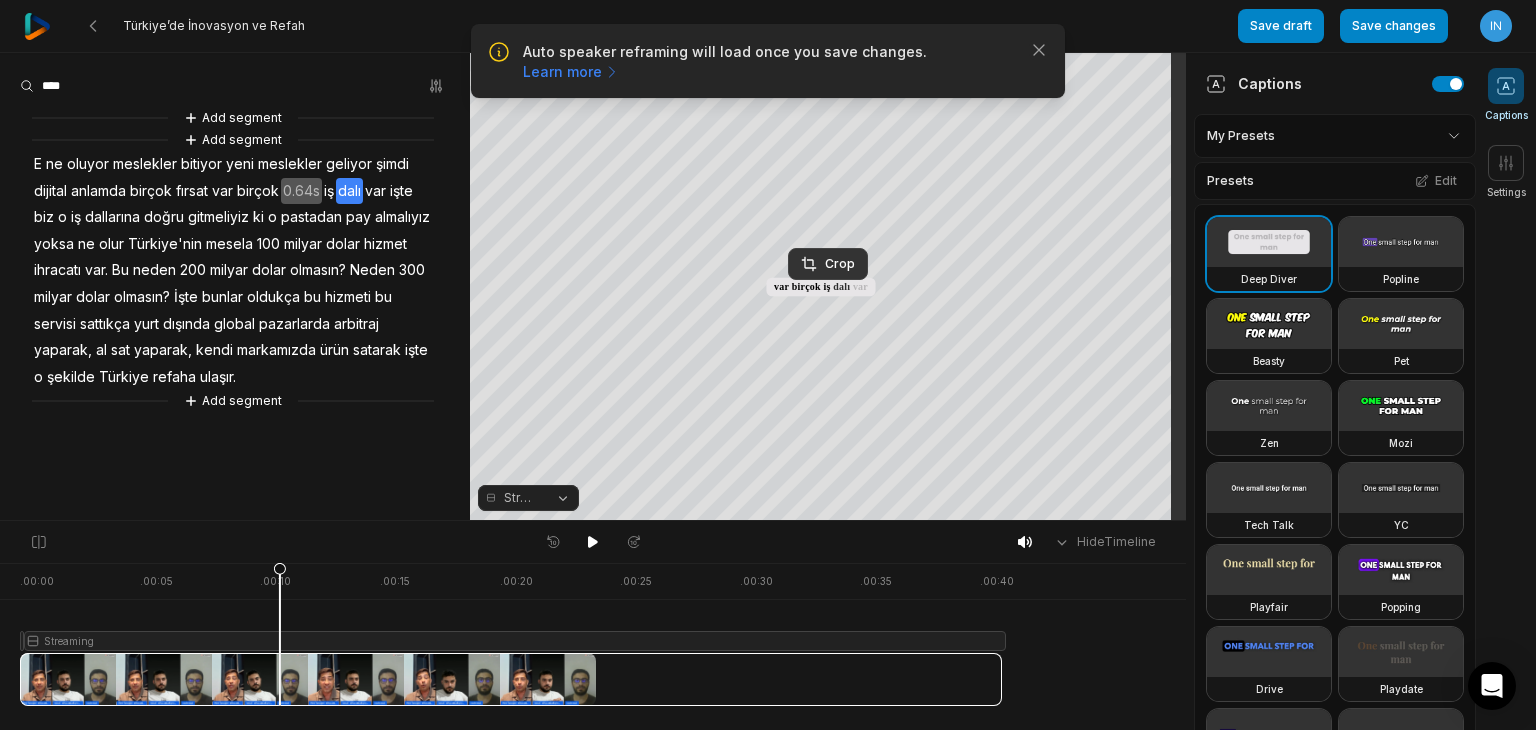 click at bounding box center (593, 690) 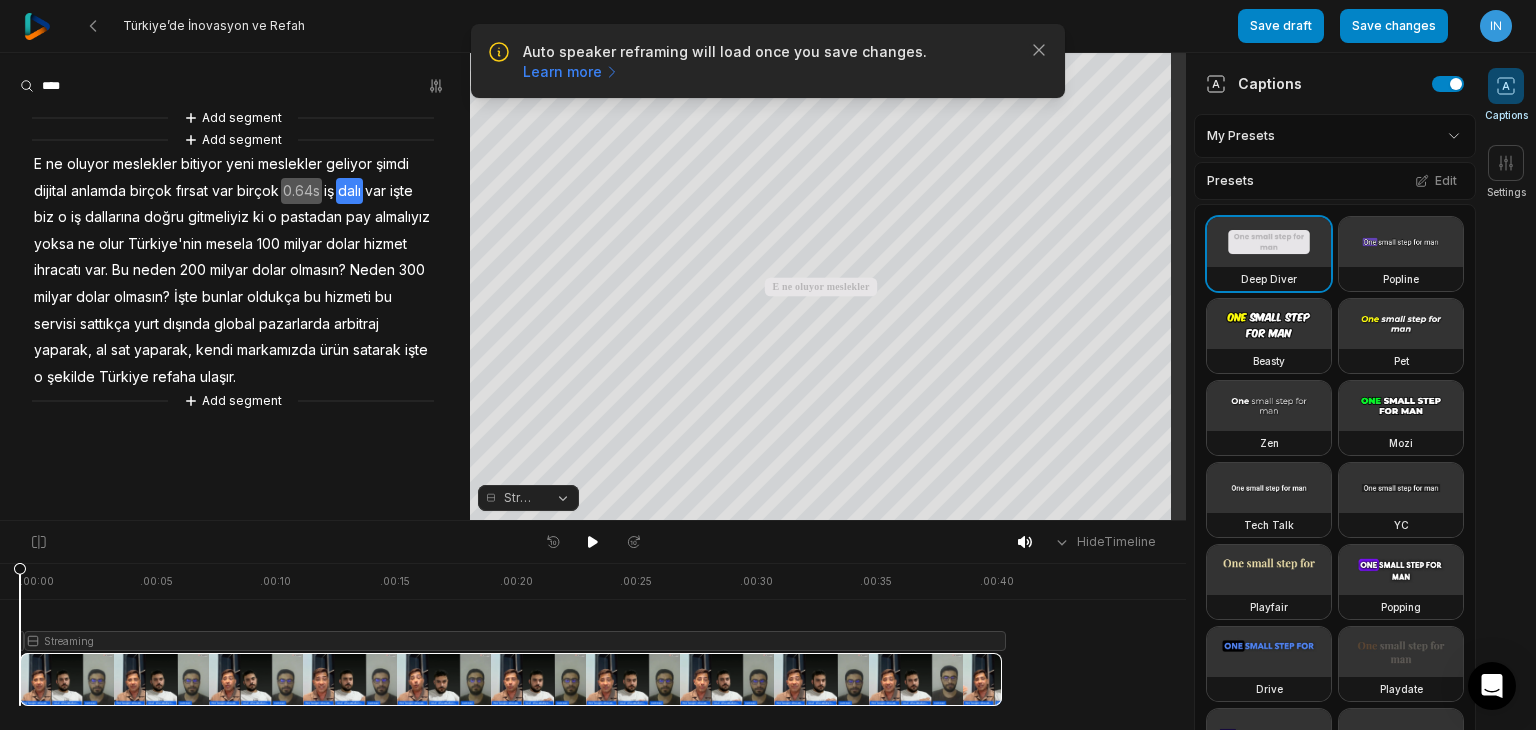 drag, startPoint x: 273, startPoint y: 586, endPoint x: 0, endPoint y: 623, distance: 275.4959 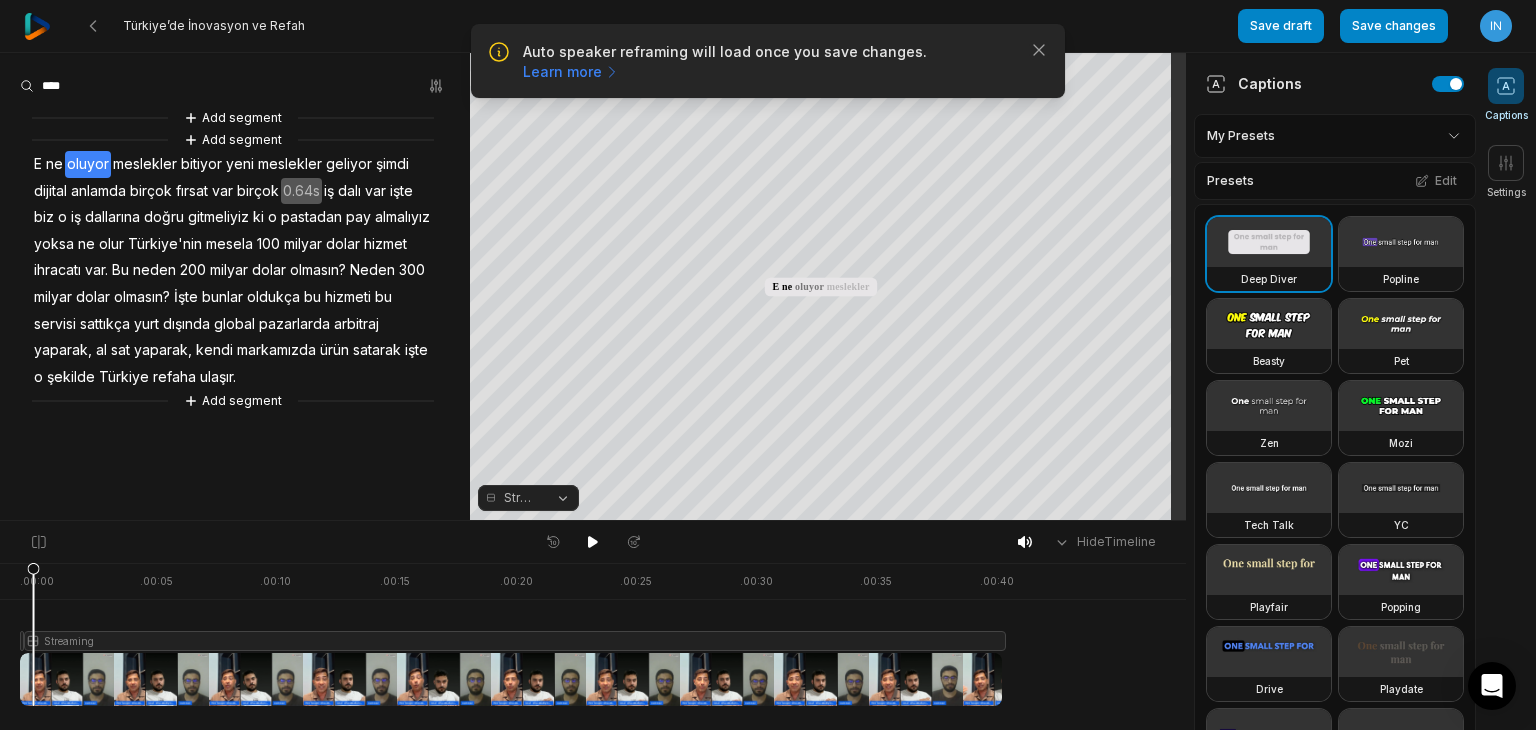 click on "Streaming" at bounding box center (528, 498) 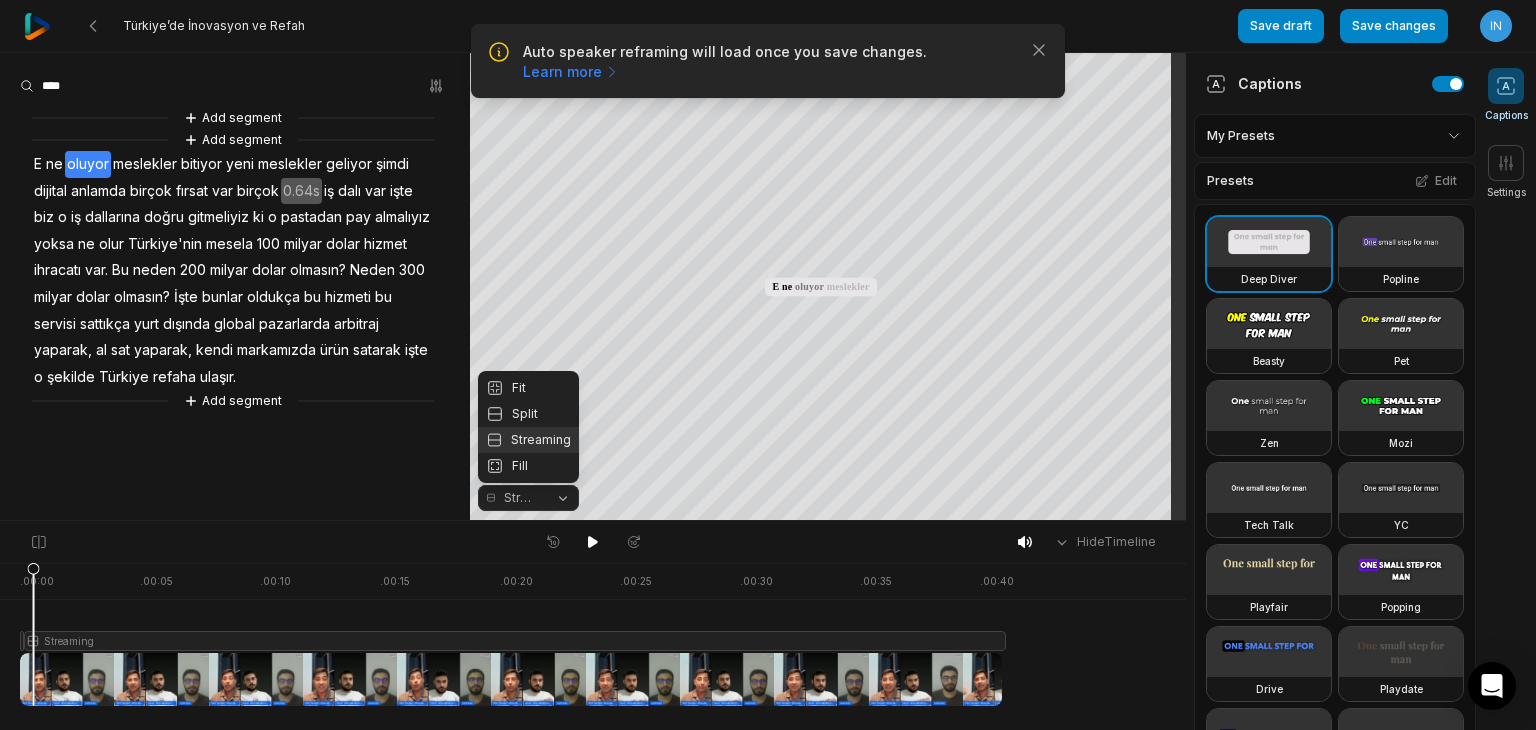 click on "Streaming" at bounding box center (528, 498) 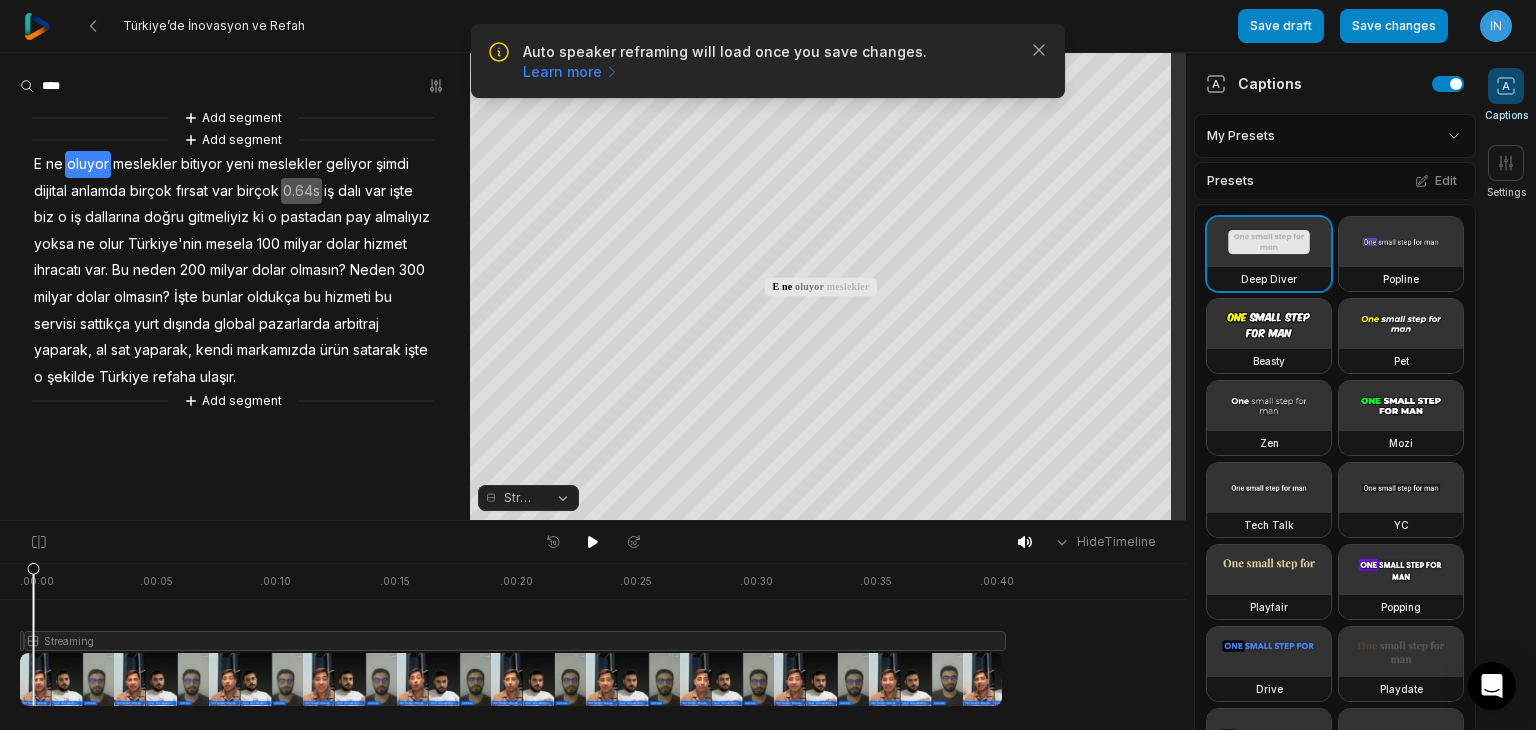 click on "Streaming" at bounding box center (528, 498) 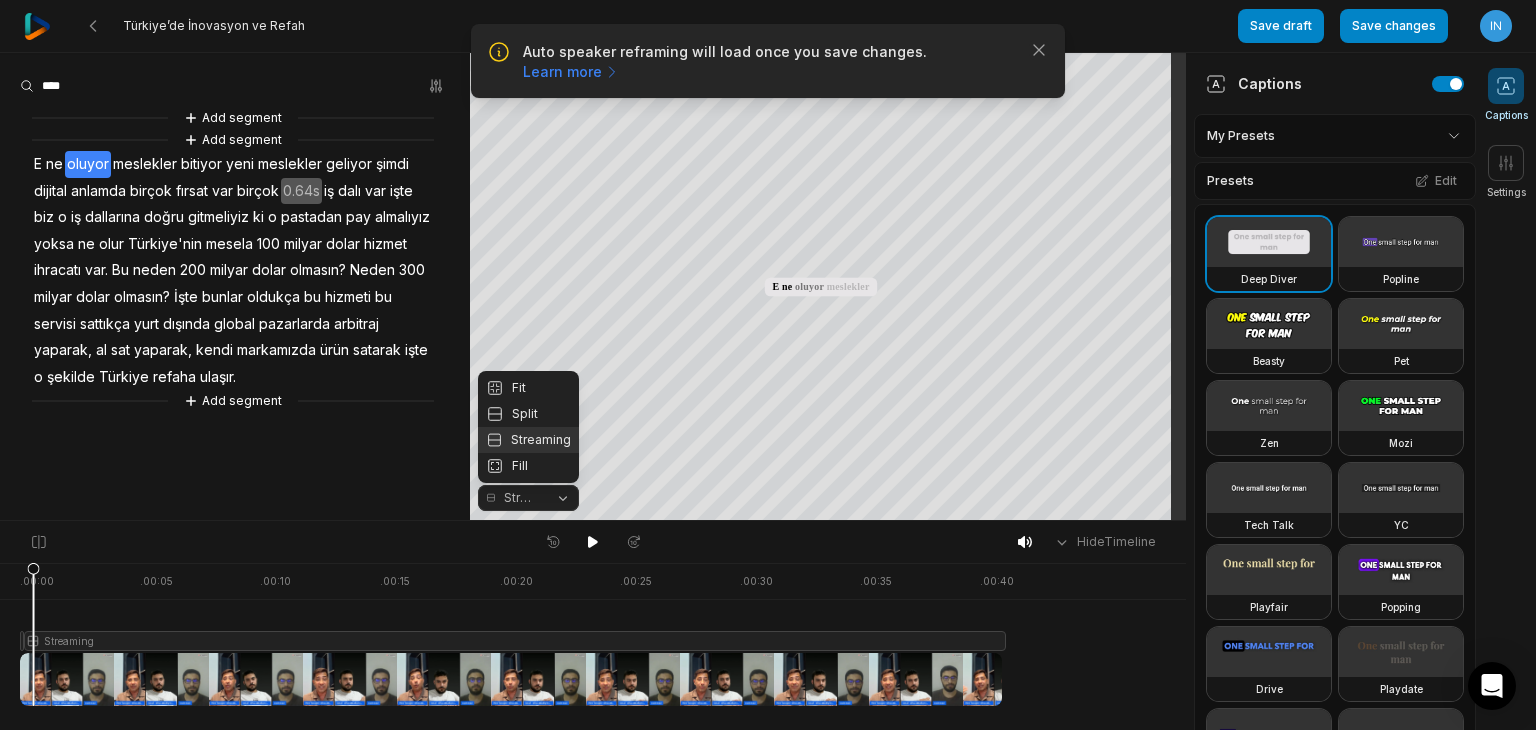 click on "Streaming" at bounding box center [528, 440] 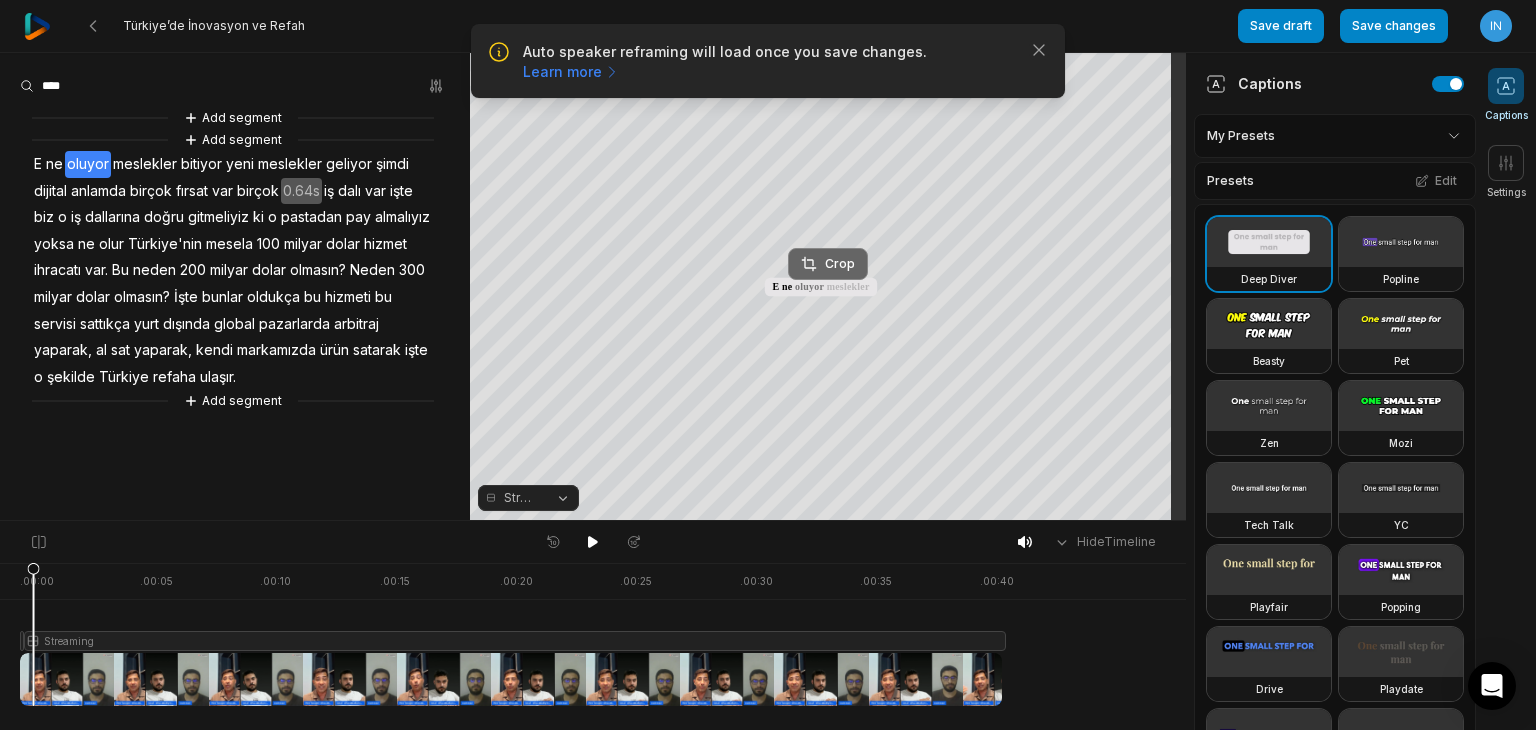 click on "Crop" at bounding box center (828, 264) 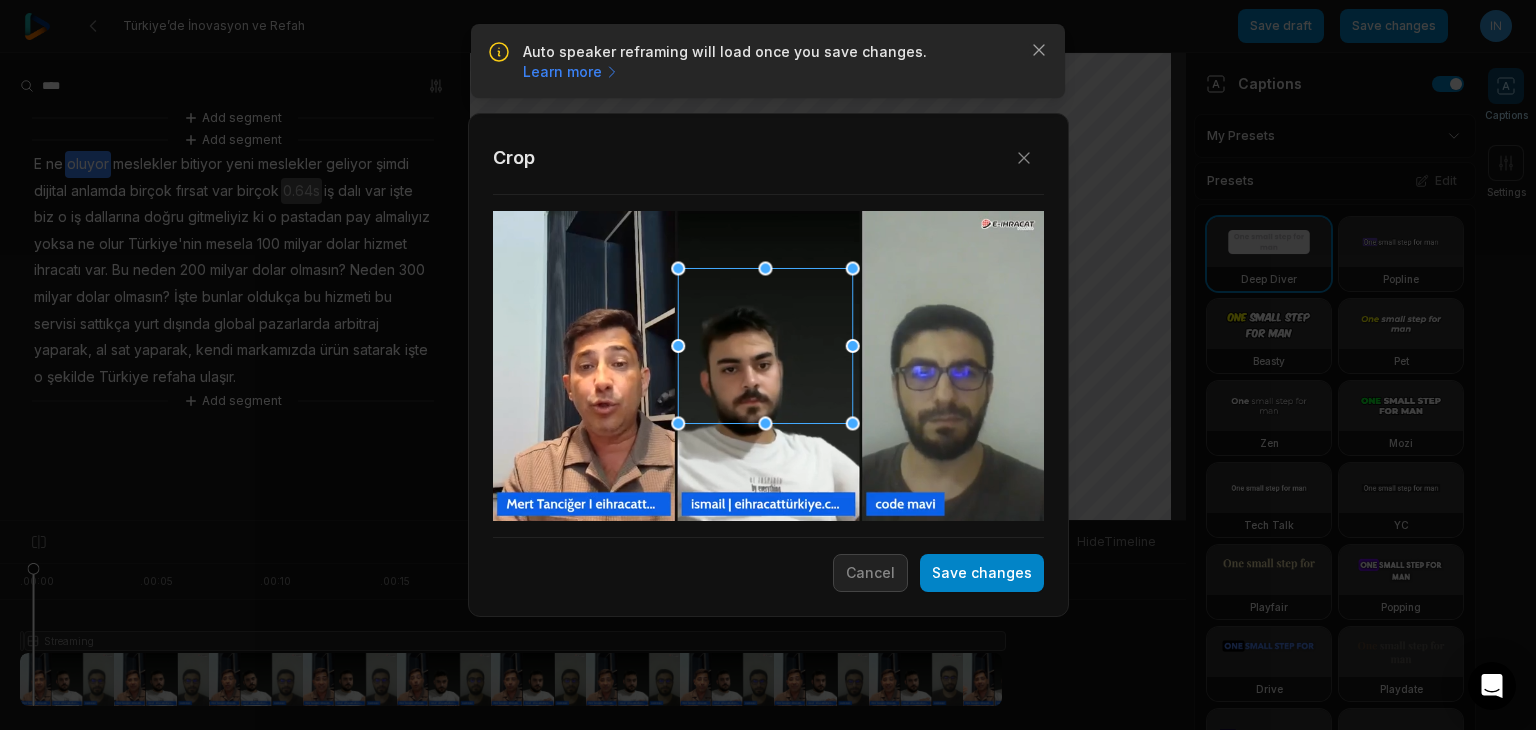 drag, startPoint x: 794, startPoint y: 375, endPoint x: 791, endPoint y: 355, distance: 20.22375 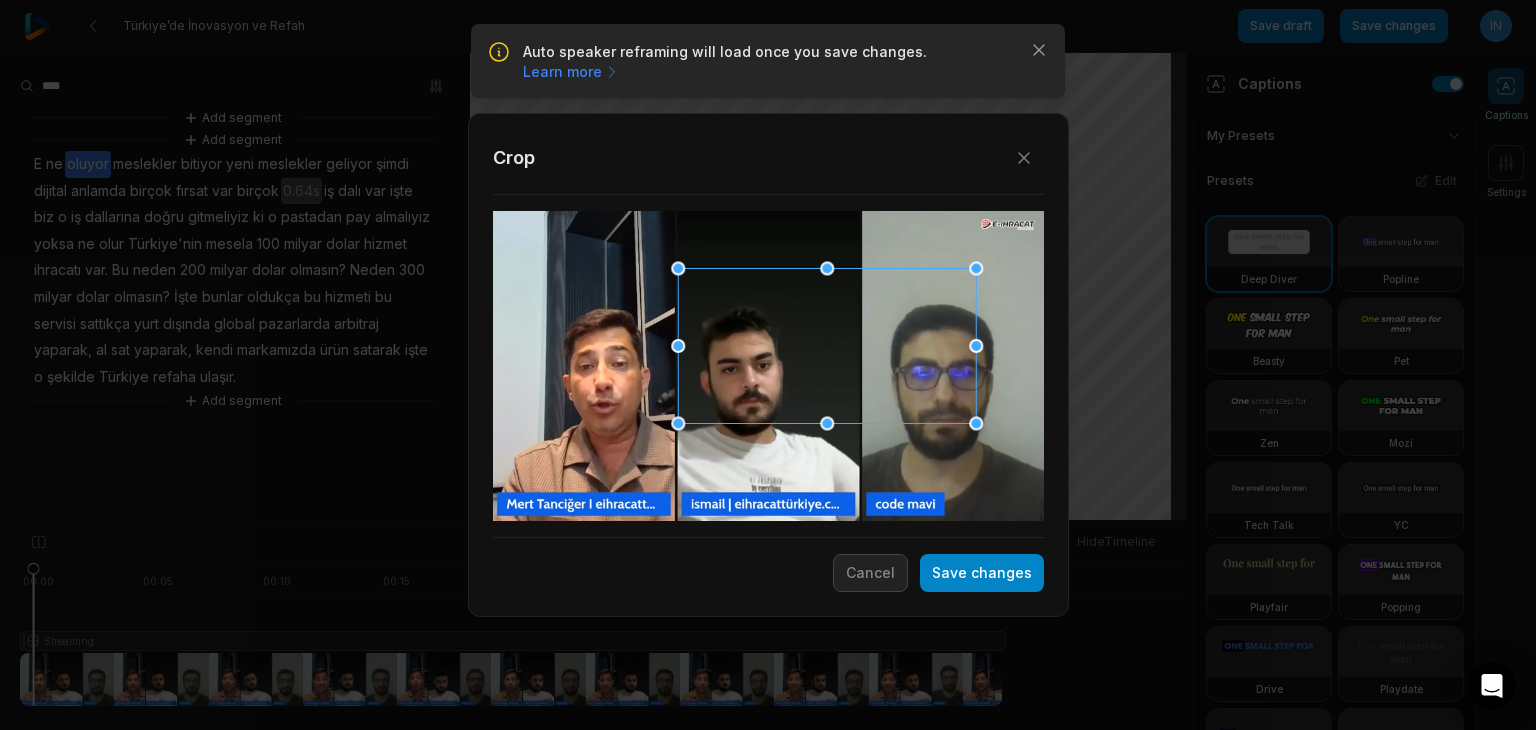 drag, startPoint x: 854, startPoint y: 340, endPoint x: 1045, endPoint y: 349, distance: 191.21193 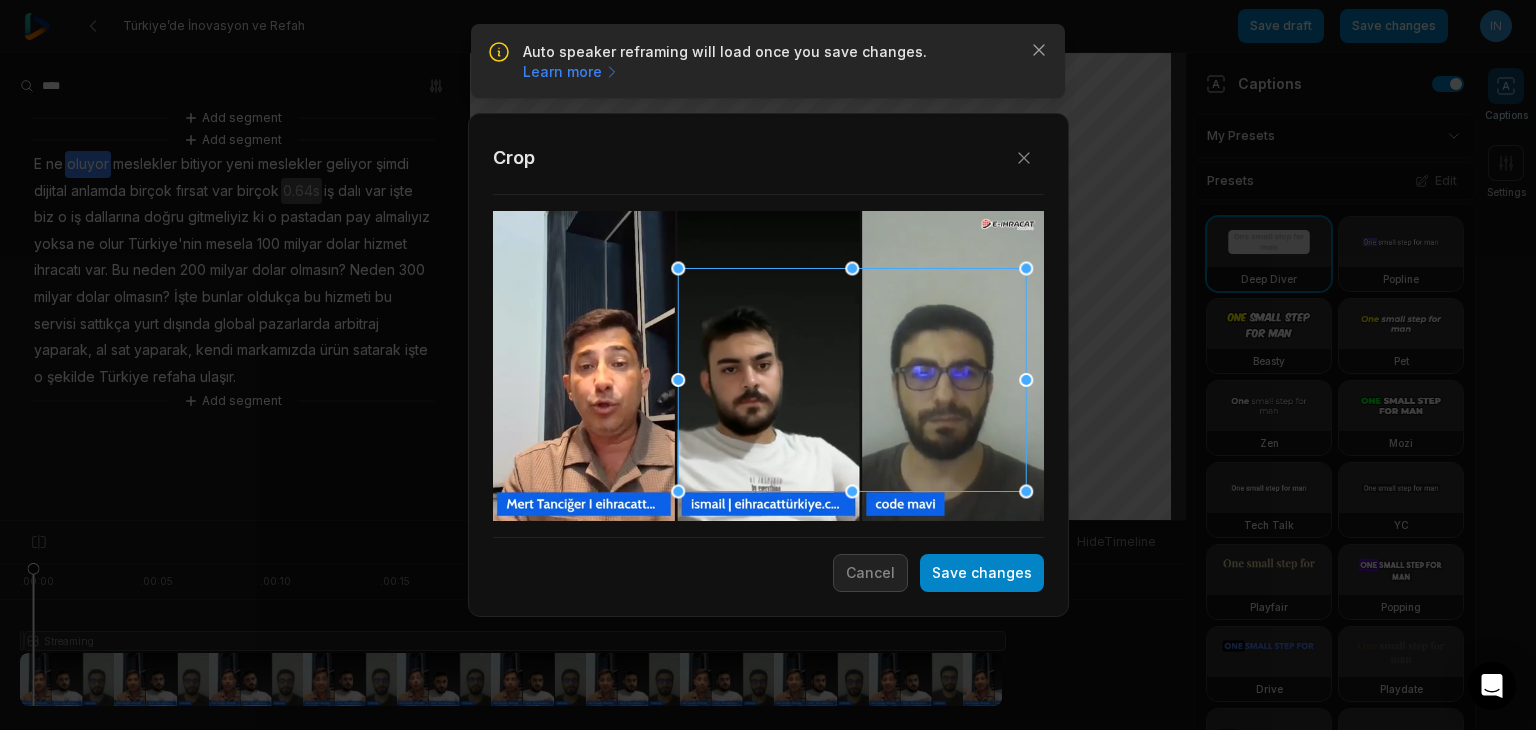 drag, startPoint x: 848, startPoint y: 417, endPoint x: 856, endPoint y: 485, distance: 68.46897 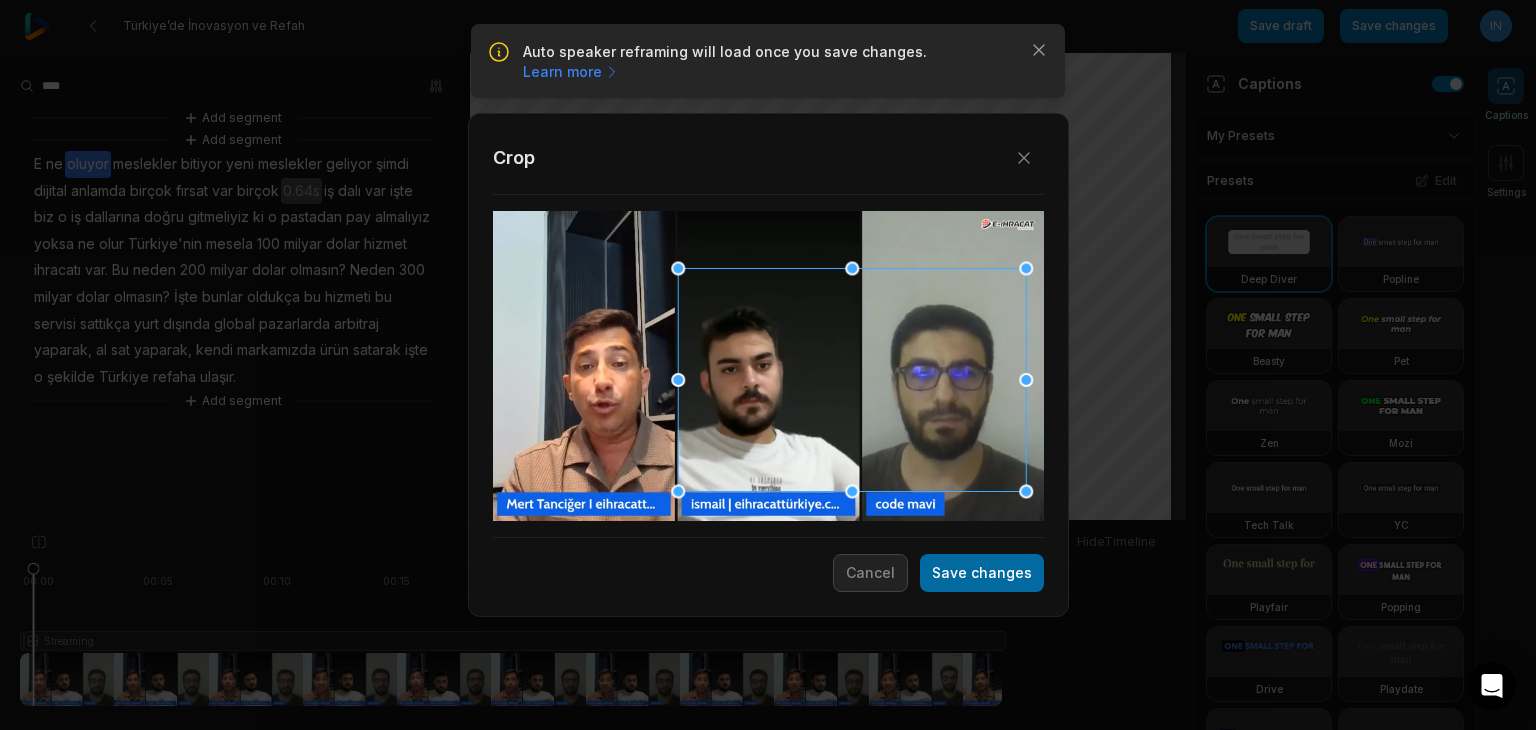click on "Save changes" at bounding box center (982, 573) 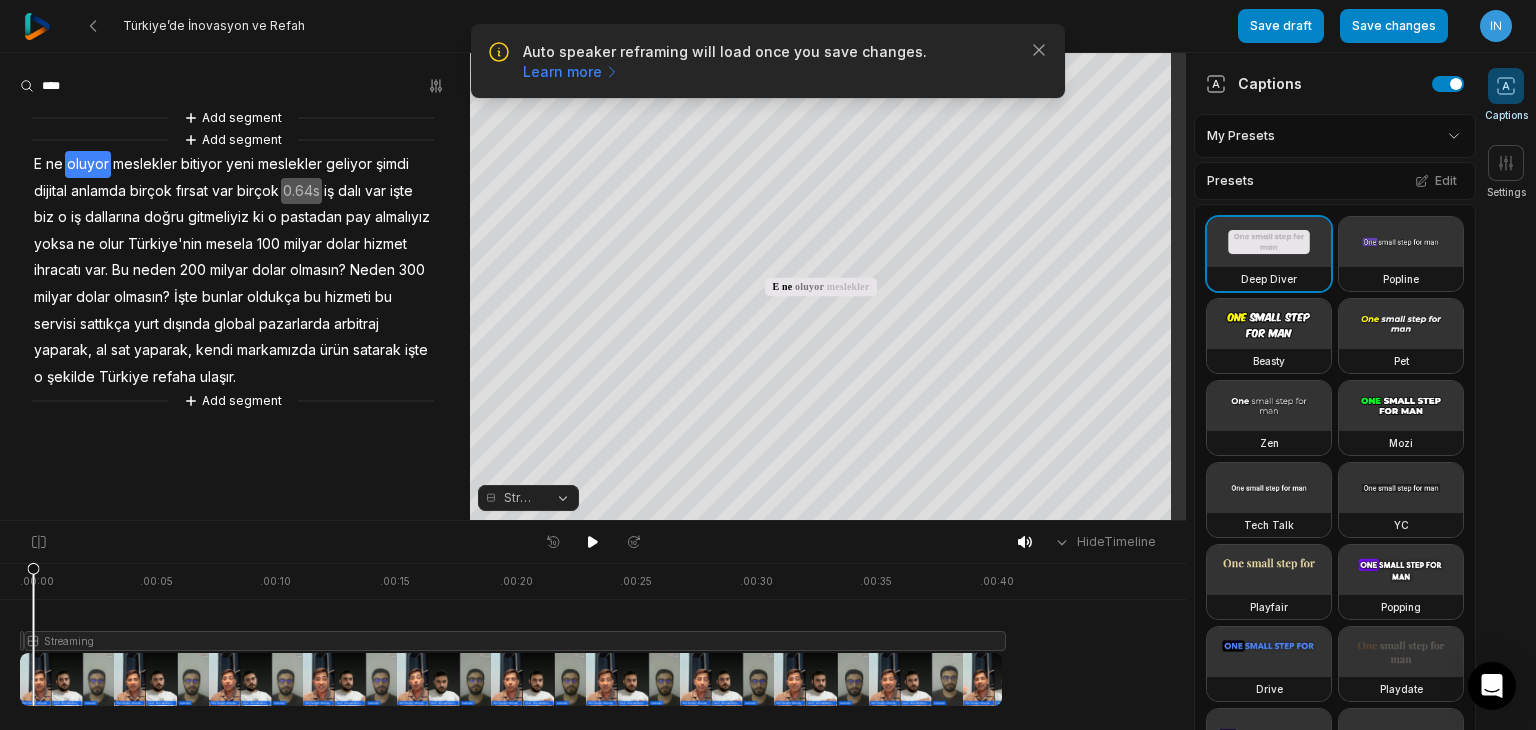 click on "Streaming" at bounding box center [528, 498] 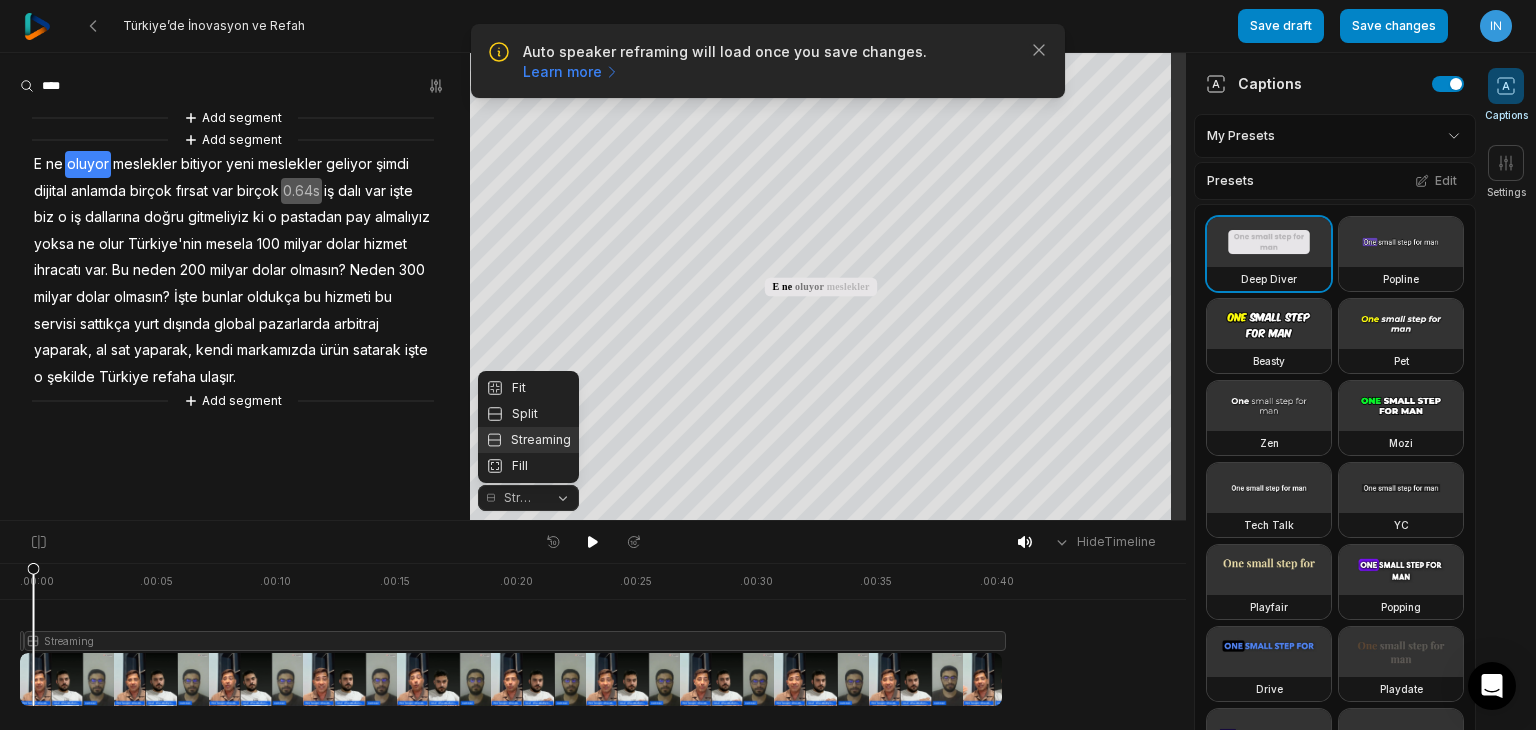 click on "Fit Split Streaming Fill" at bounding box center [528, 427] 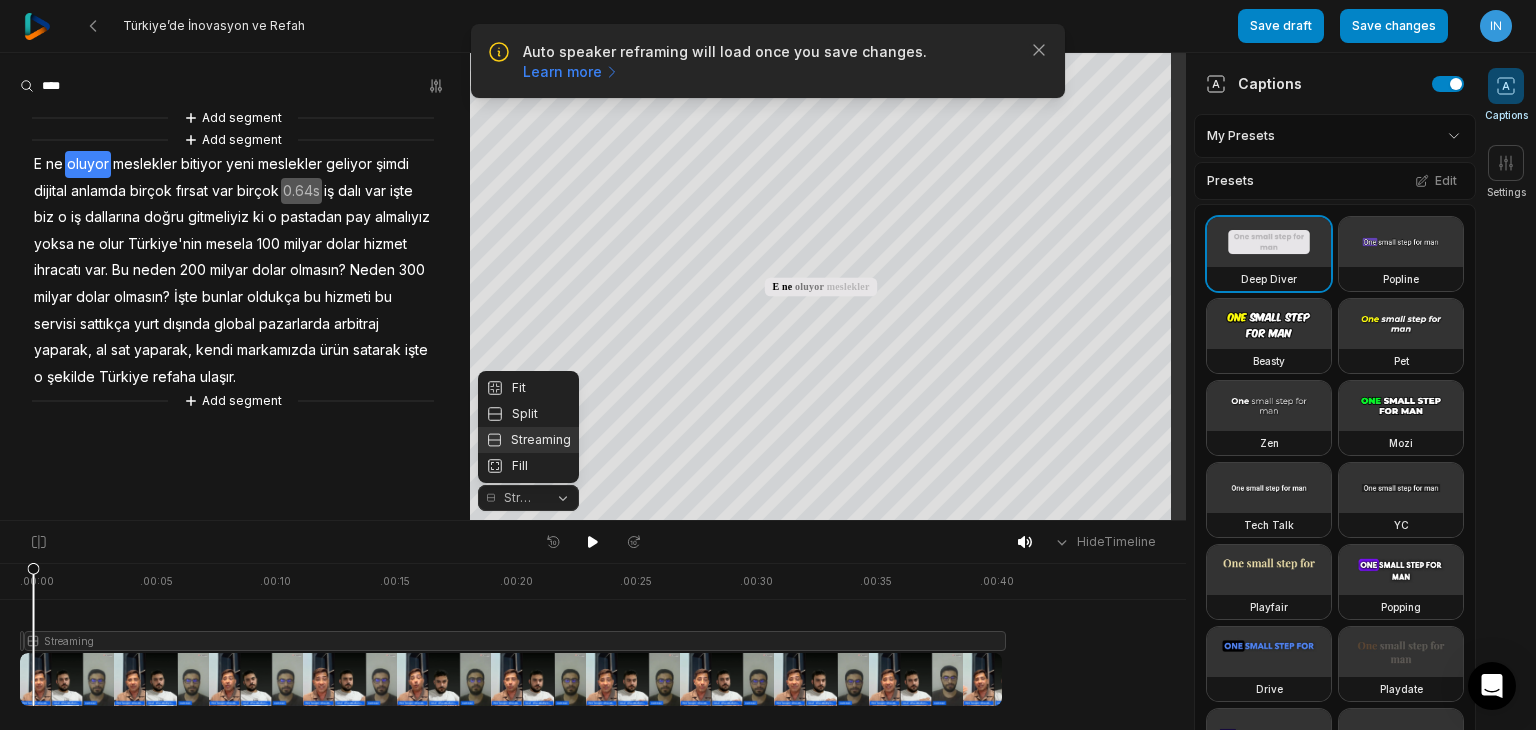 click on "Fit Split Streaming Fill" at bounding box center [528, 427] 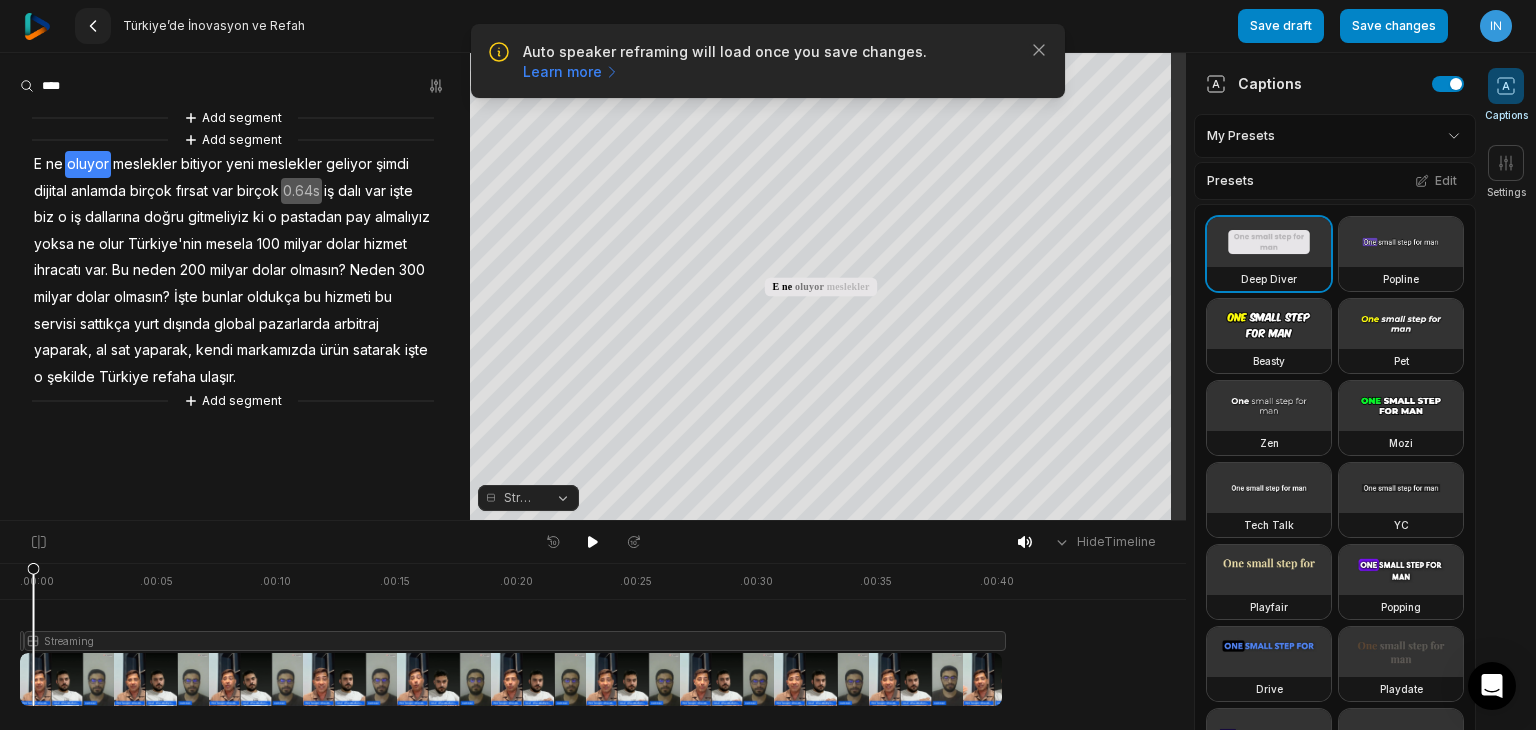 click 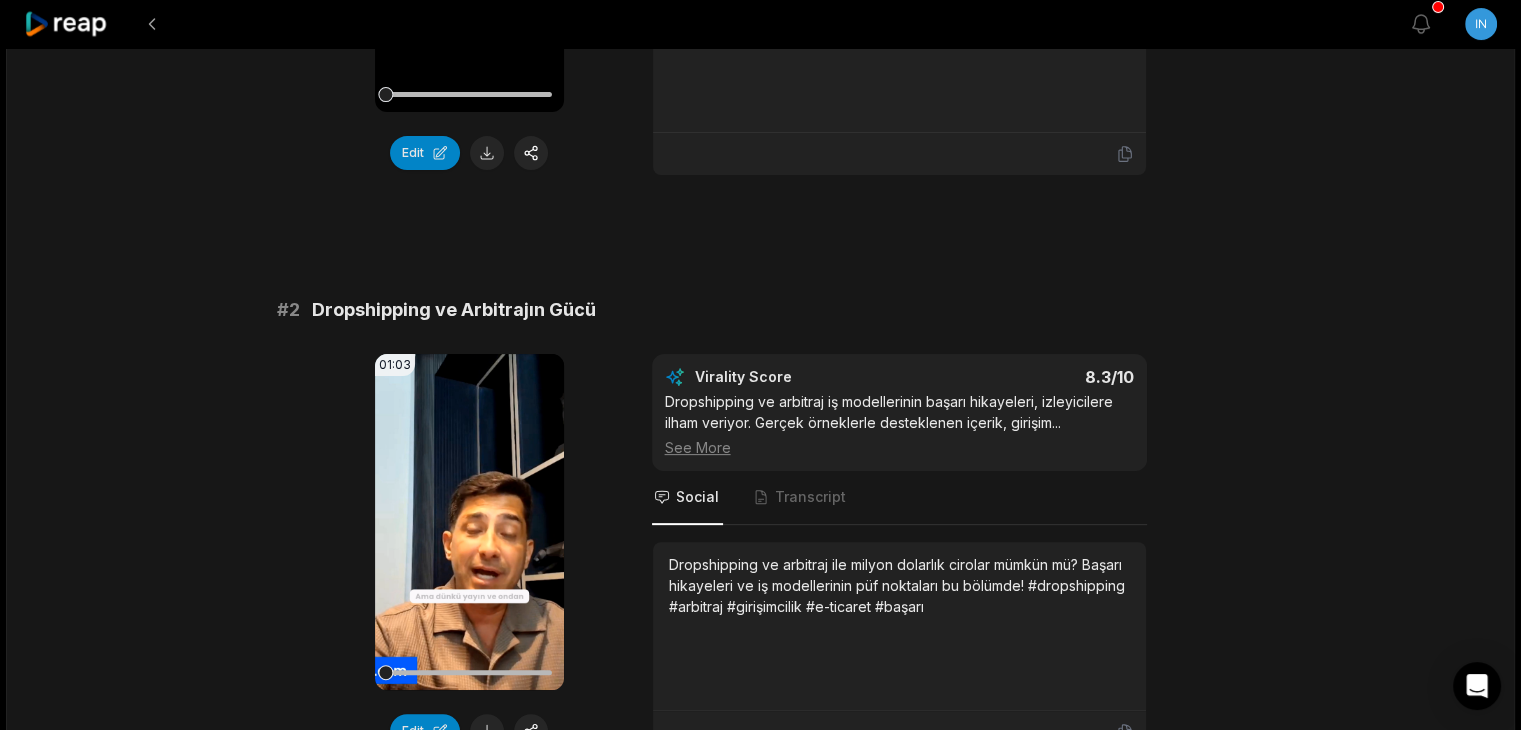 scroll, scrollTop: 520, scrollLeft: 0, axis: vertical 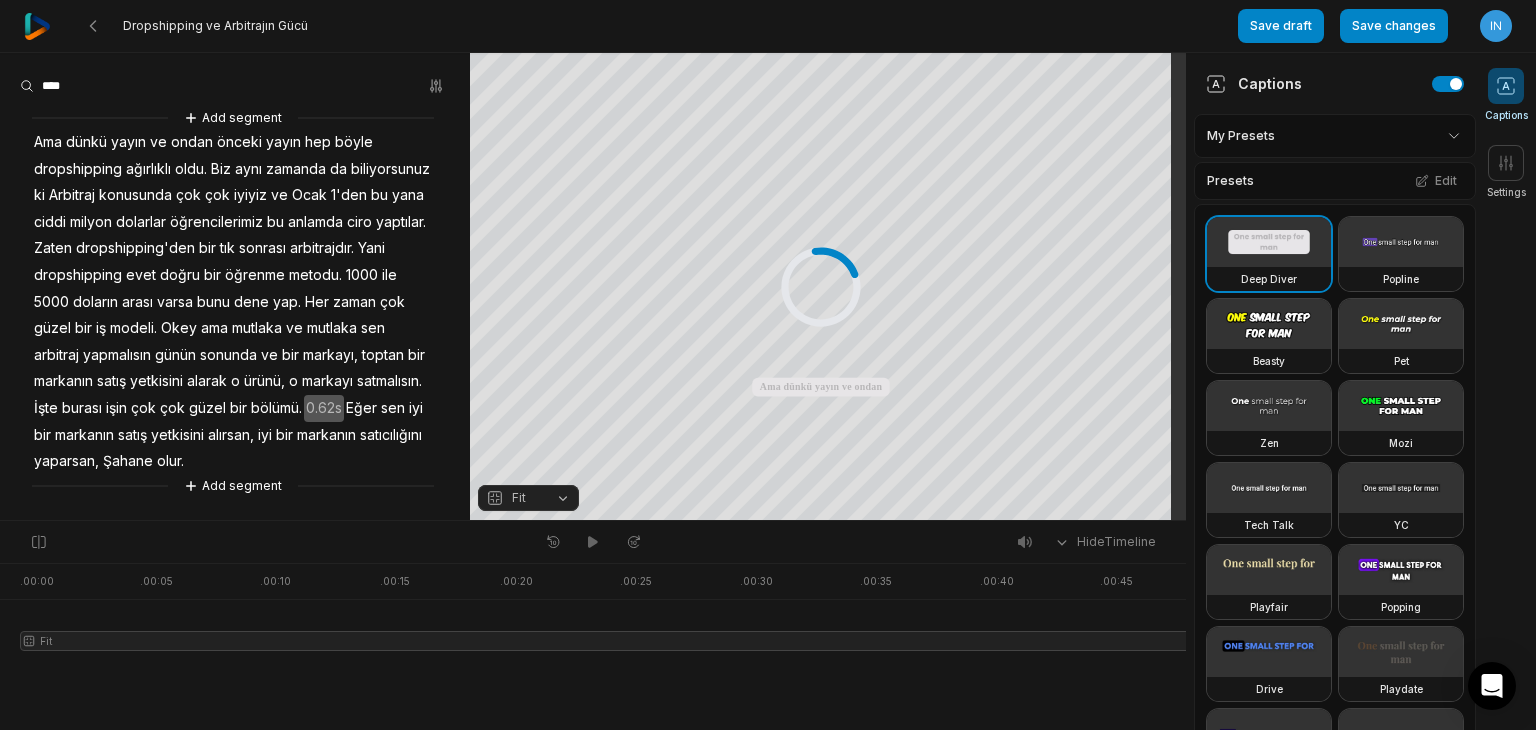 click on "Presets Edit" at bounding box center (1335, 181) 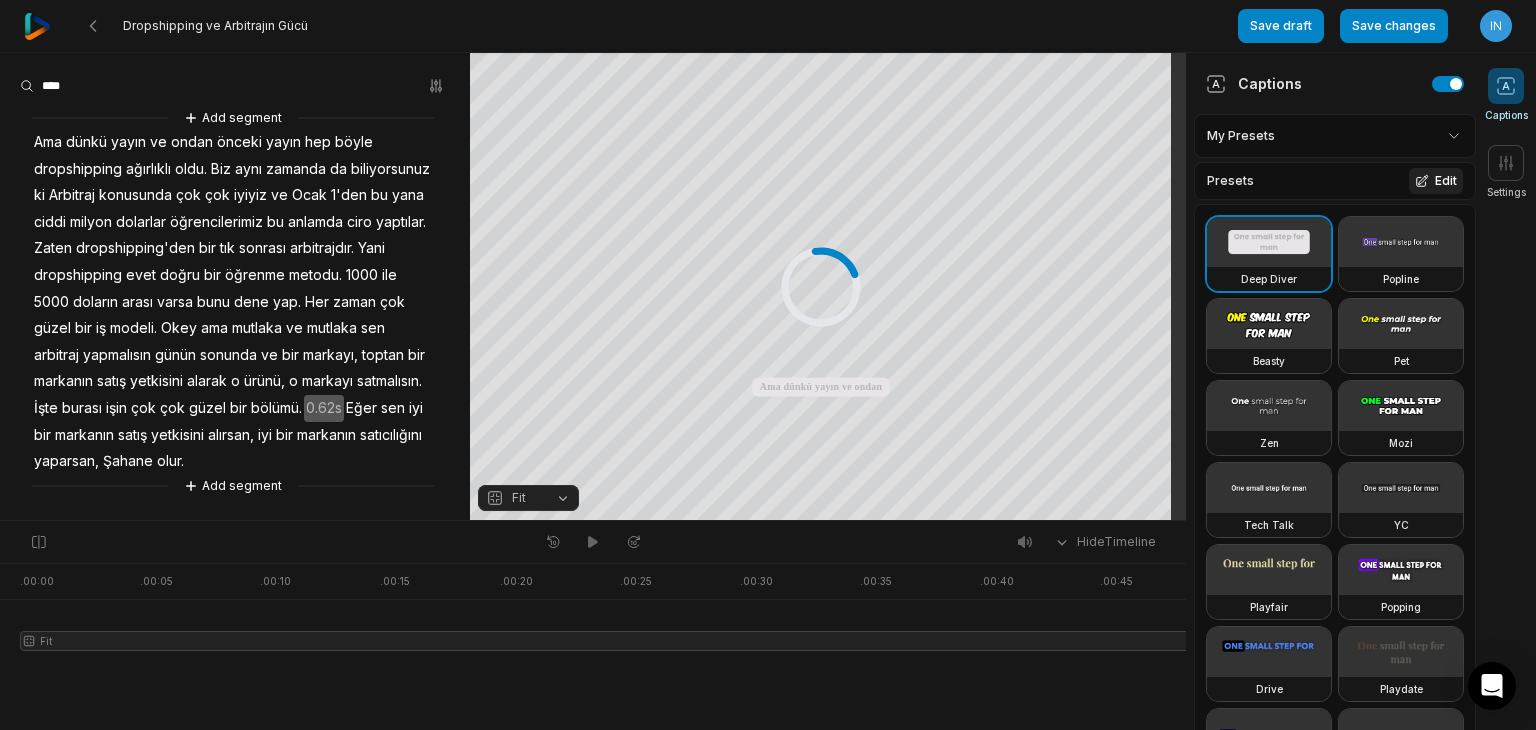 click 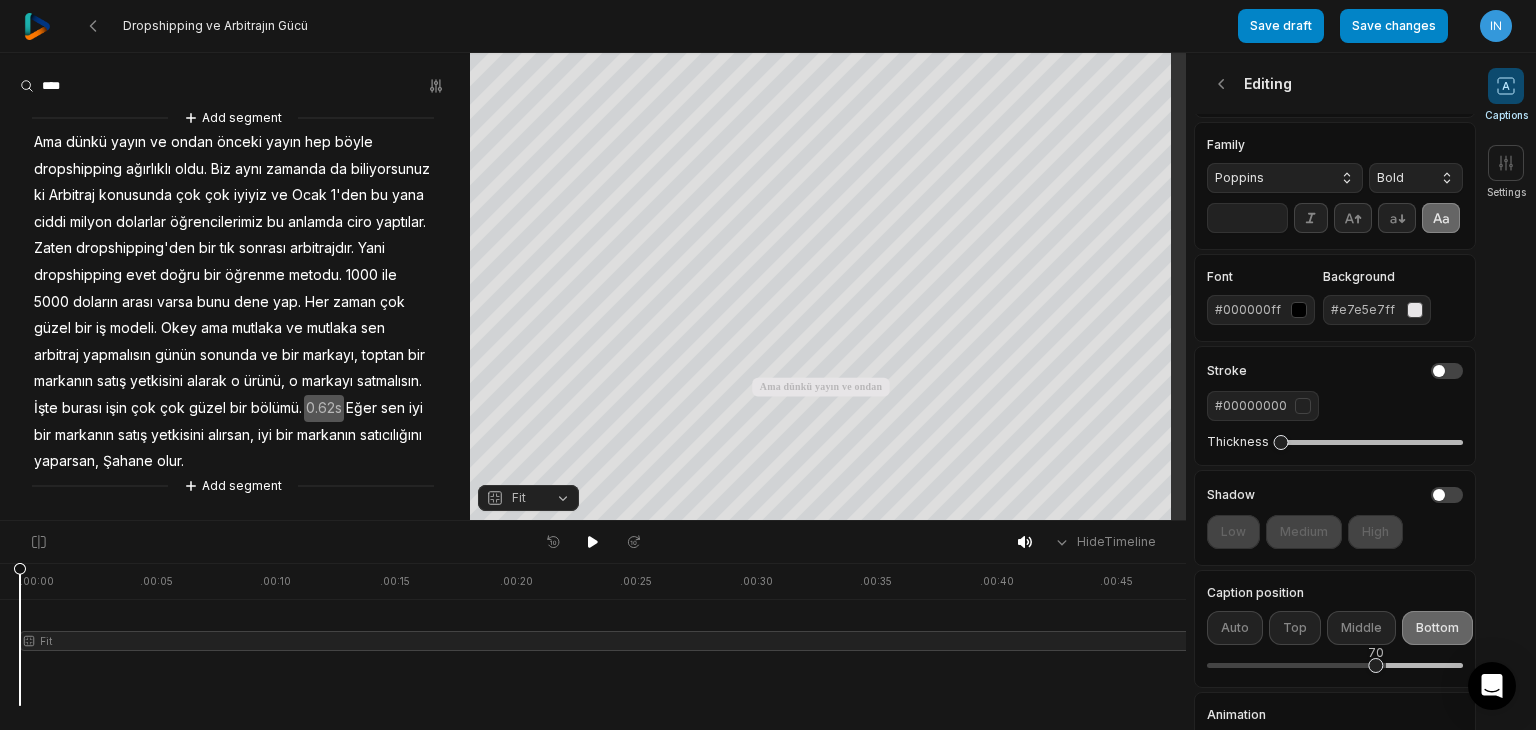 scroll, scrollTop: 284, scrollLeft: 0, axis: vertical 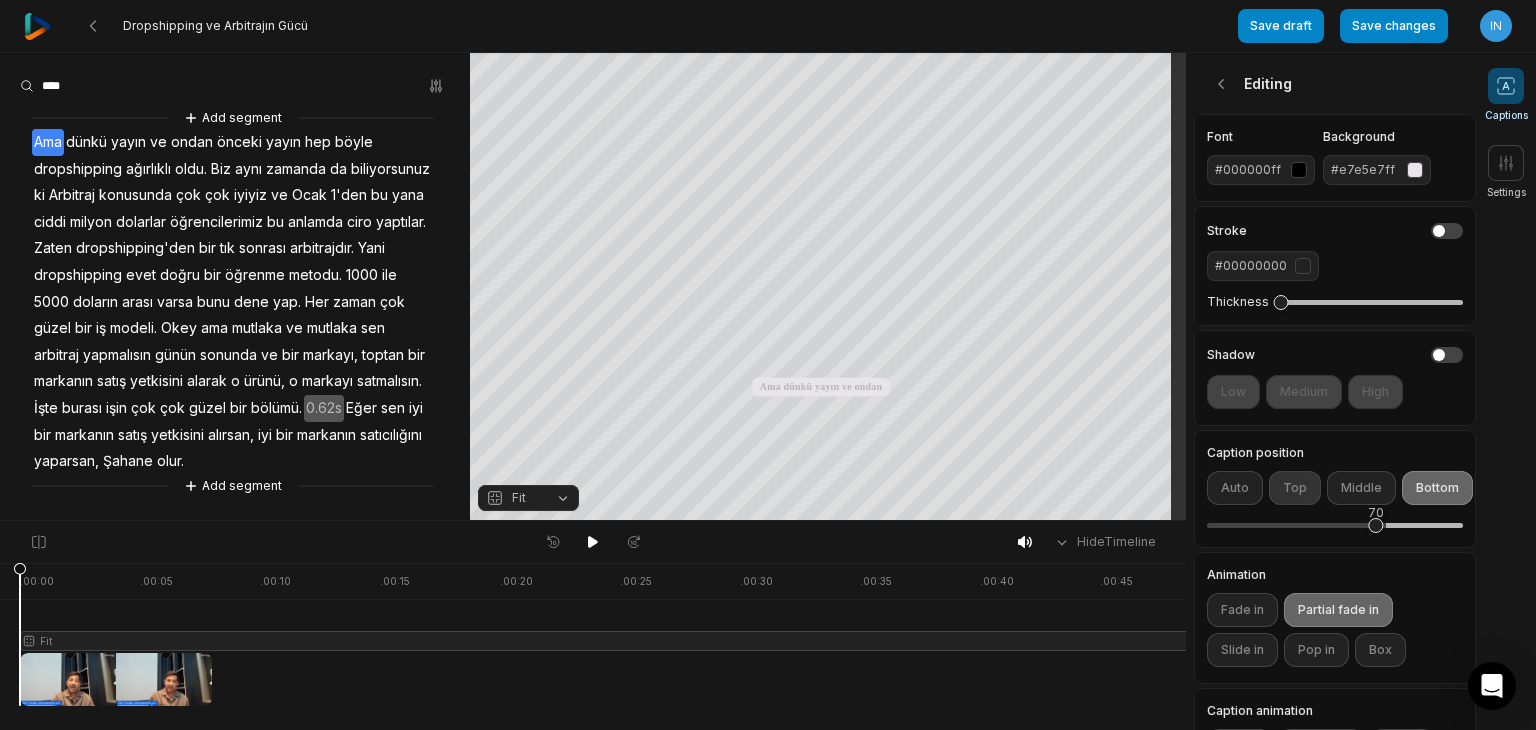 click on "Top" at bounding box center [1295, 488] 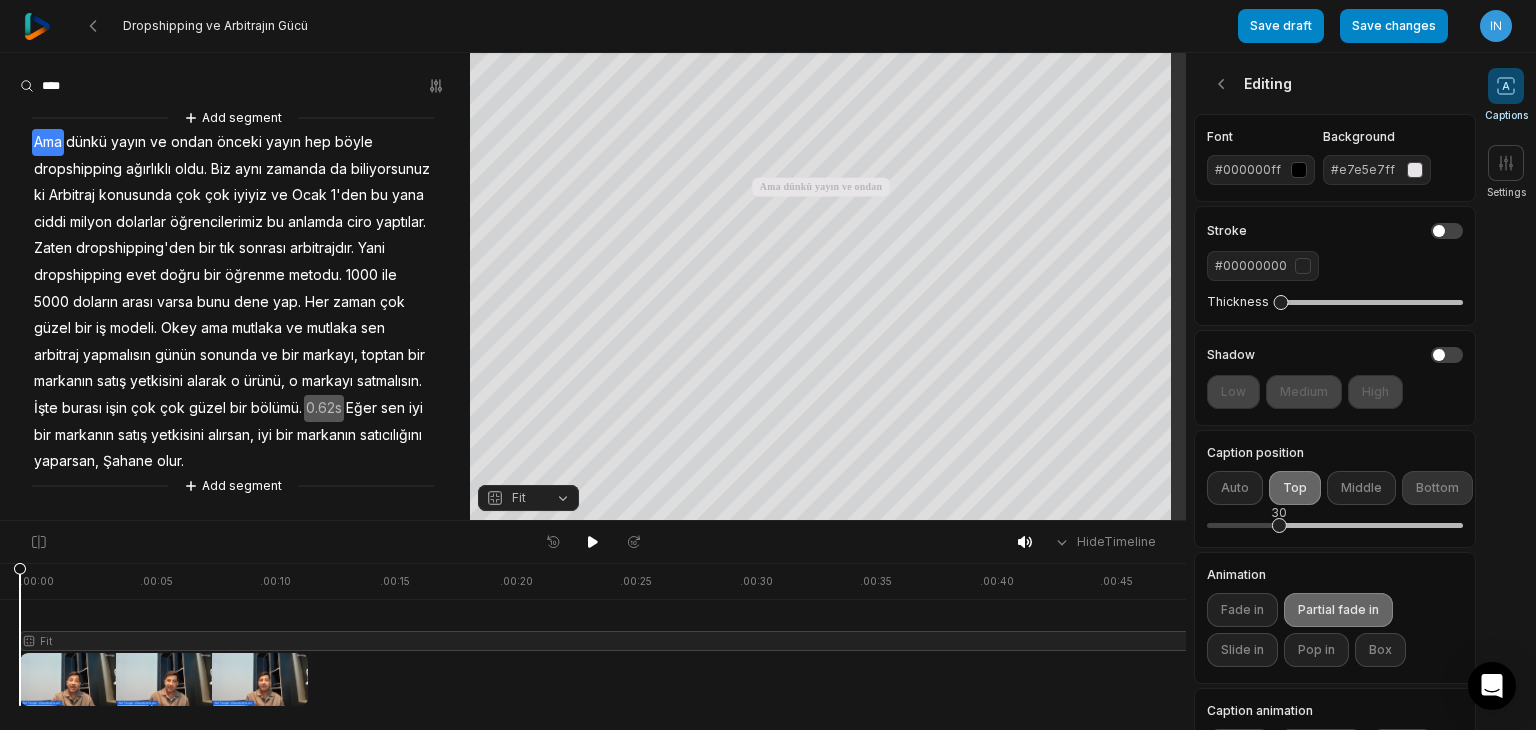 click on "Bottom" at bounding box center (1437, 488) 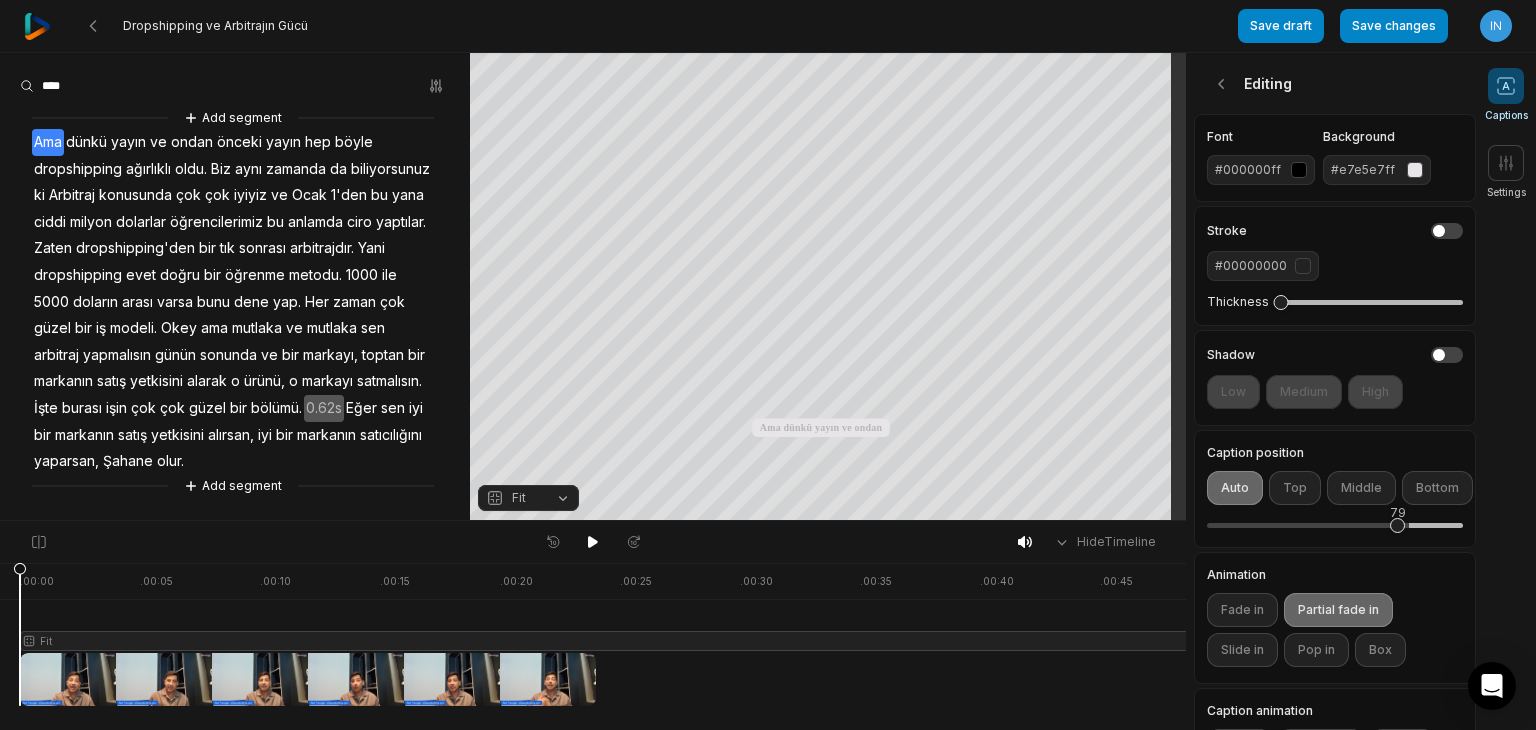 drag, startPoint x: 1372, startPoint y: 564, endPoint x: 1397, endPoint y: 568, distance: 25.317978 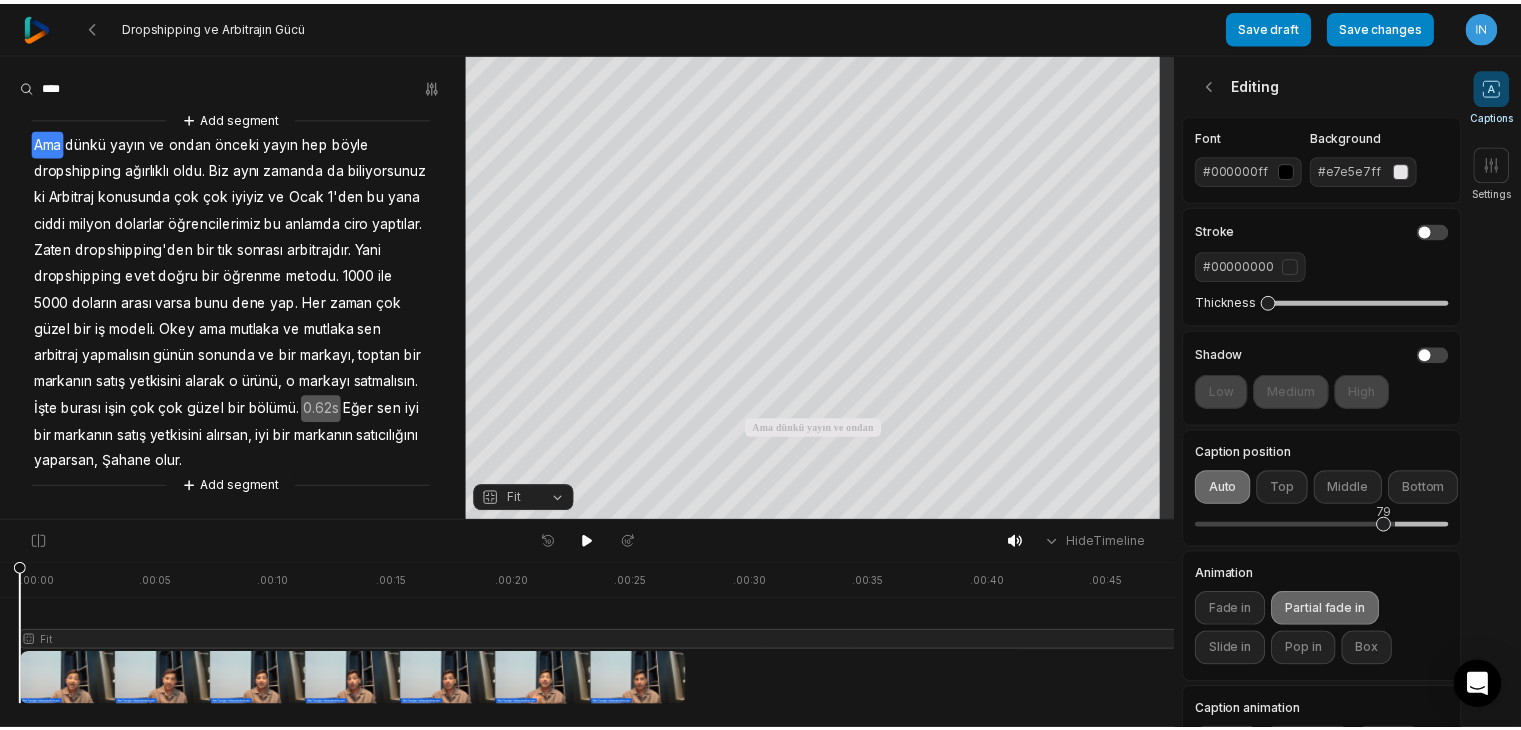scroll, scrollTop: 178, scrollLeft: 0, axis: vertical 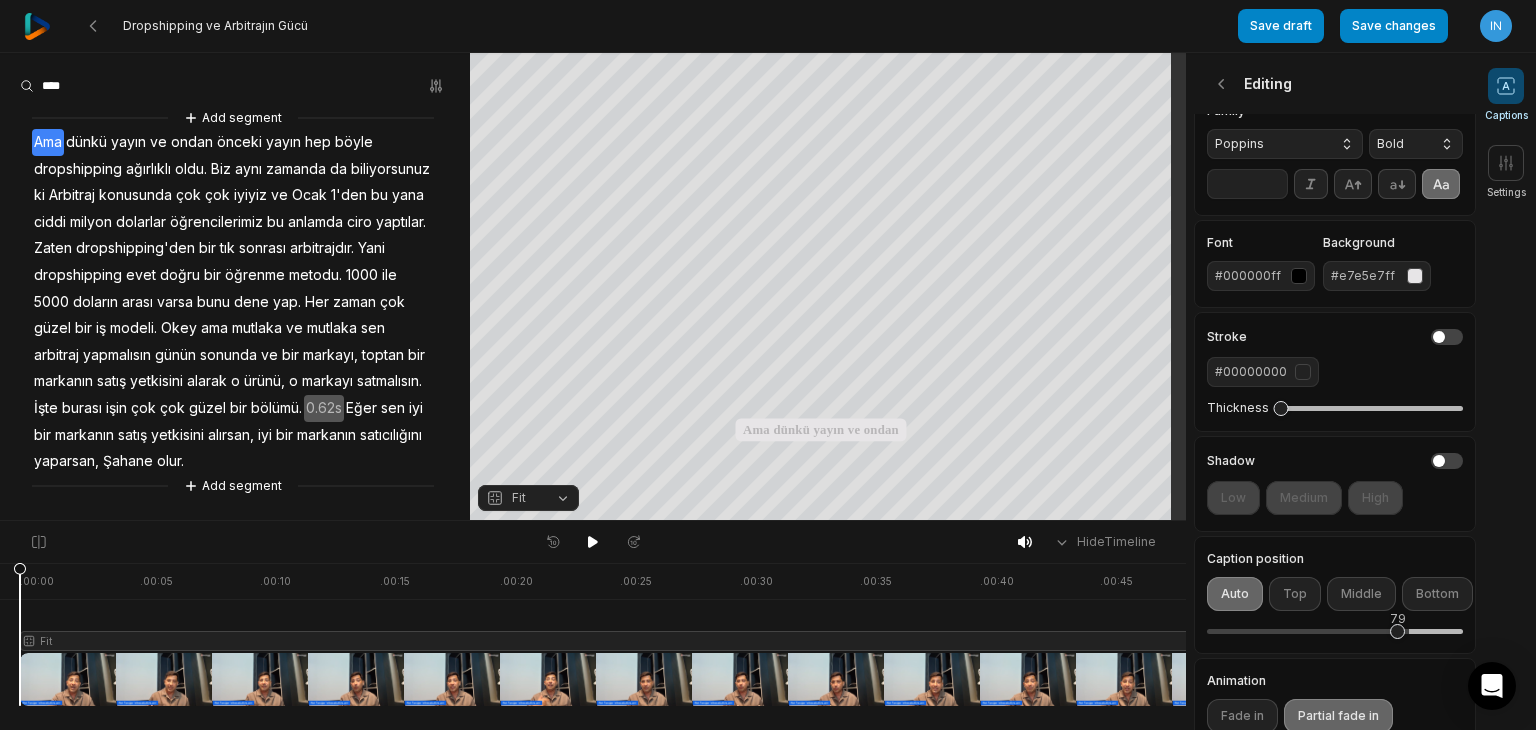 type on "**" 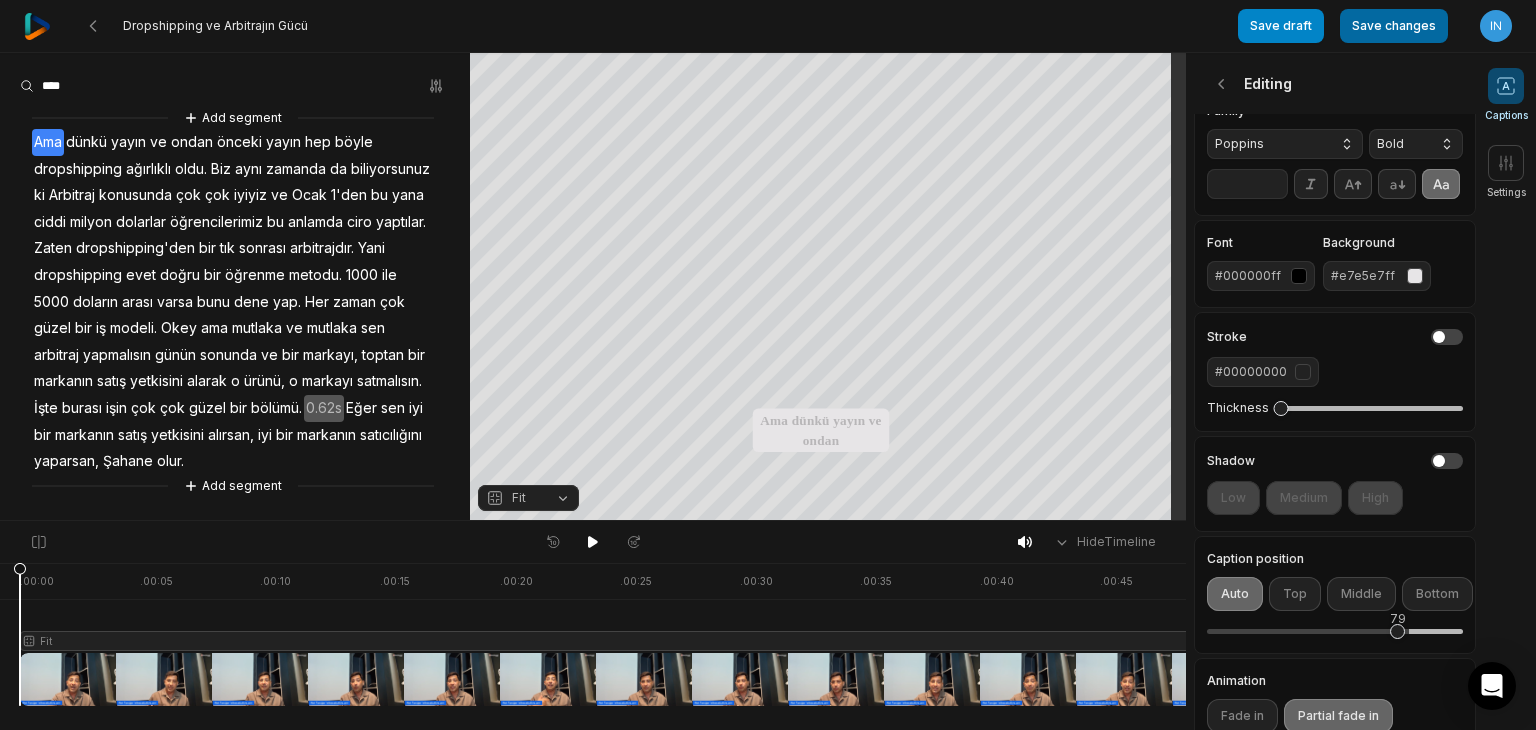 click on "Save changes" at bounding box center [1394, 26] 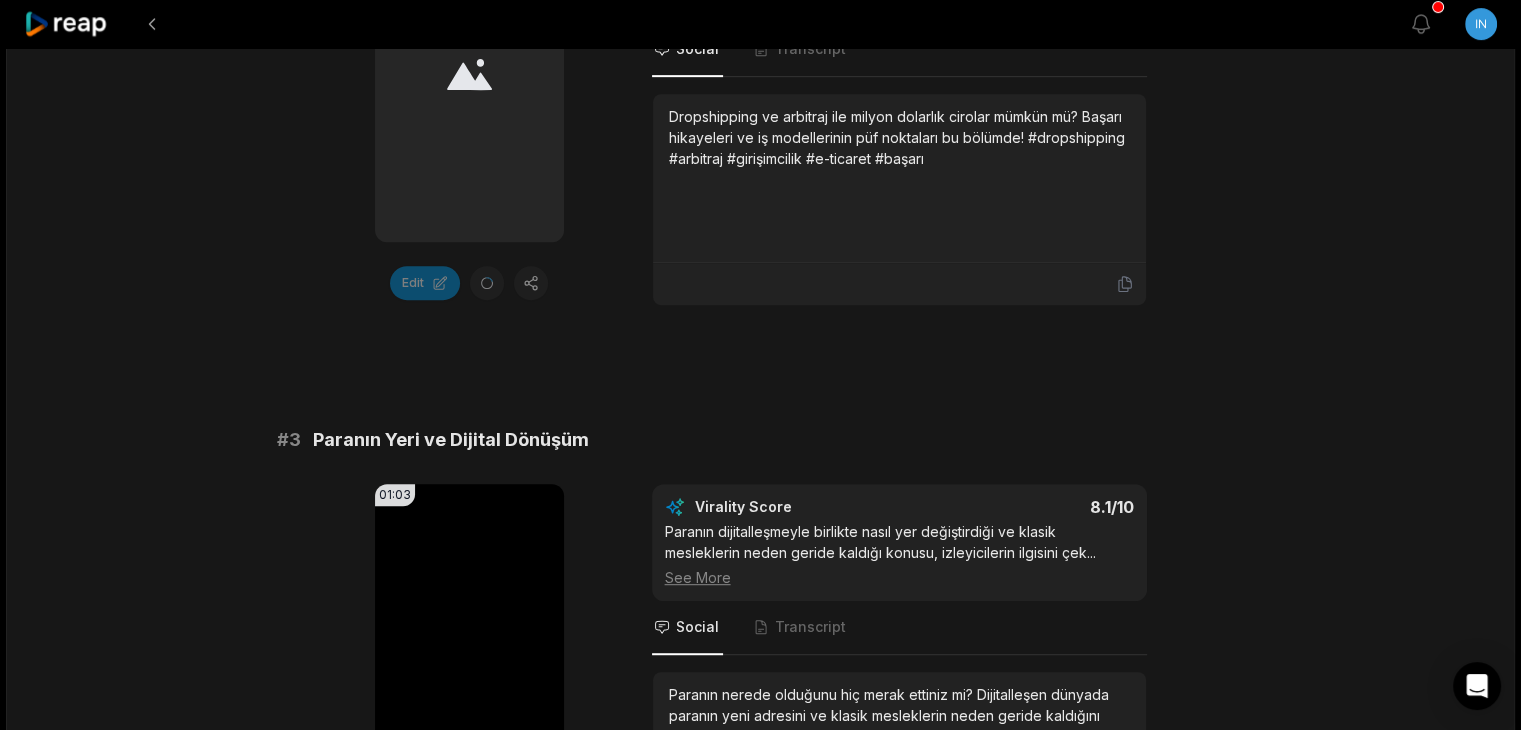 scroll, scrollTop: 1168, scrollLeft: 0, axis: vertical 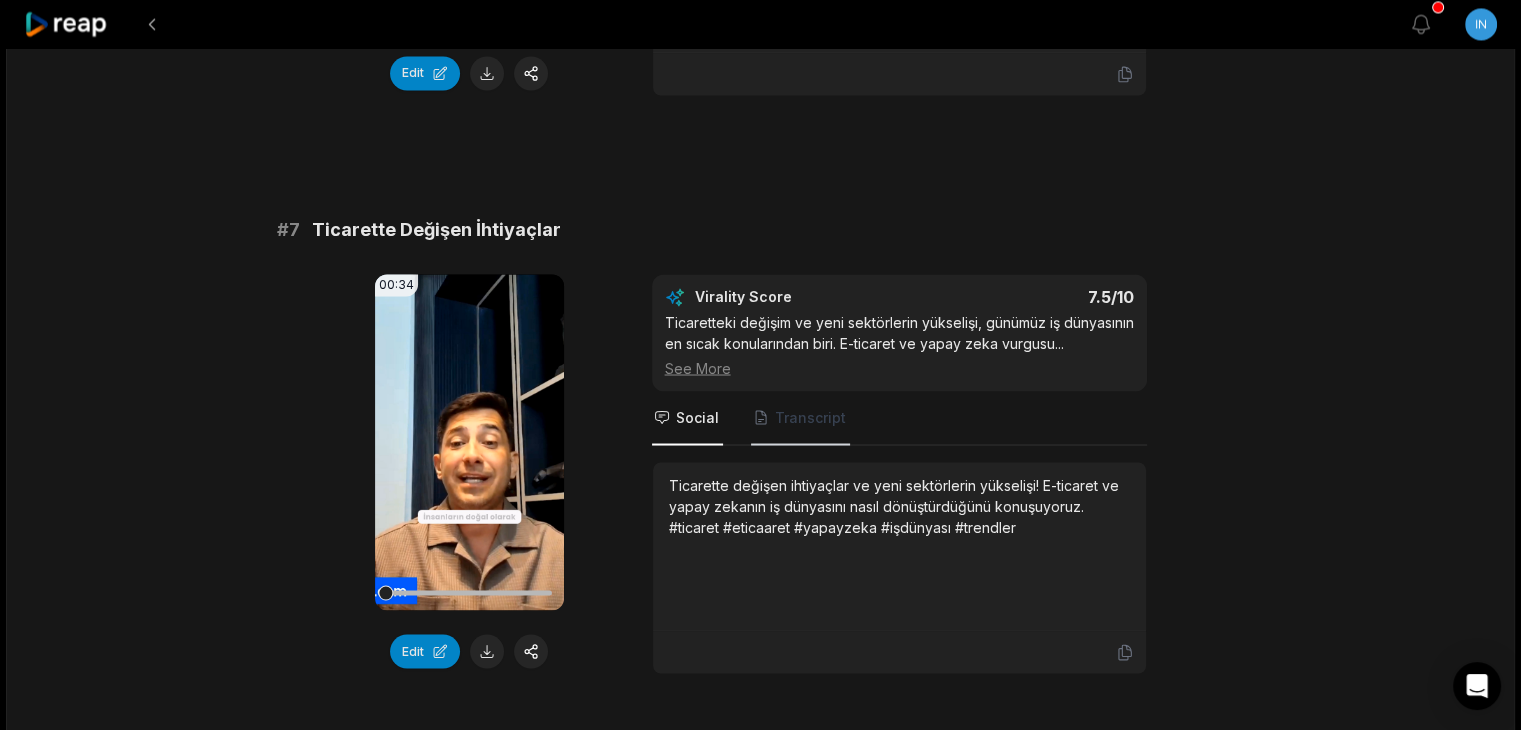 click on "Transcript" at bounding box center (810, 417) 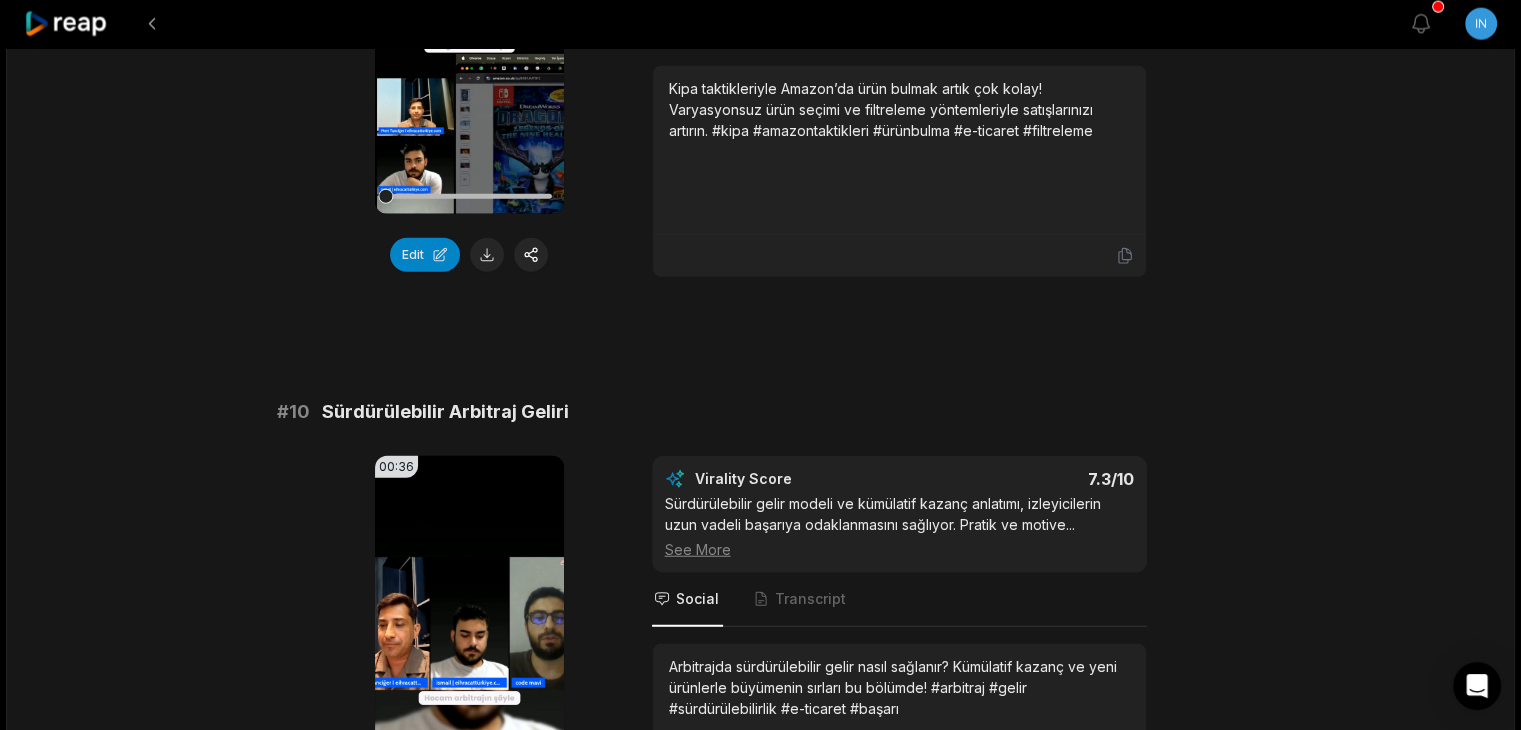scroll, scrollTop: 5373, scrollLeft: 0, axis: vertical 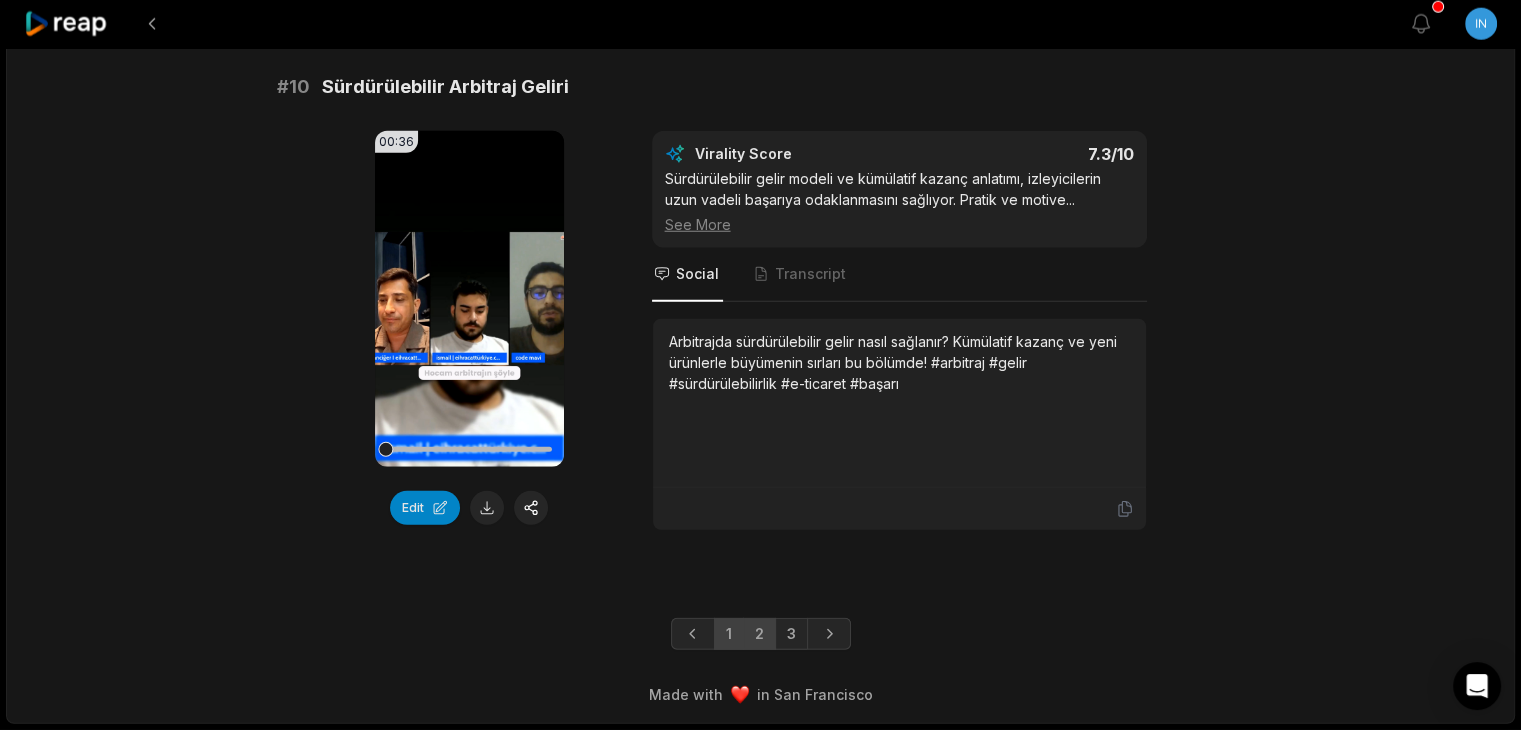 click on "2" at bounding box center [759, 634] 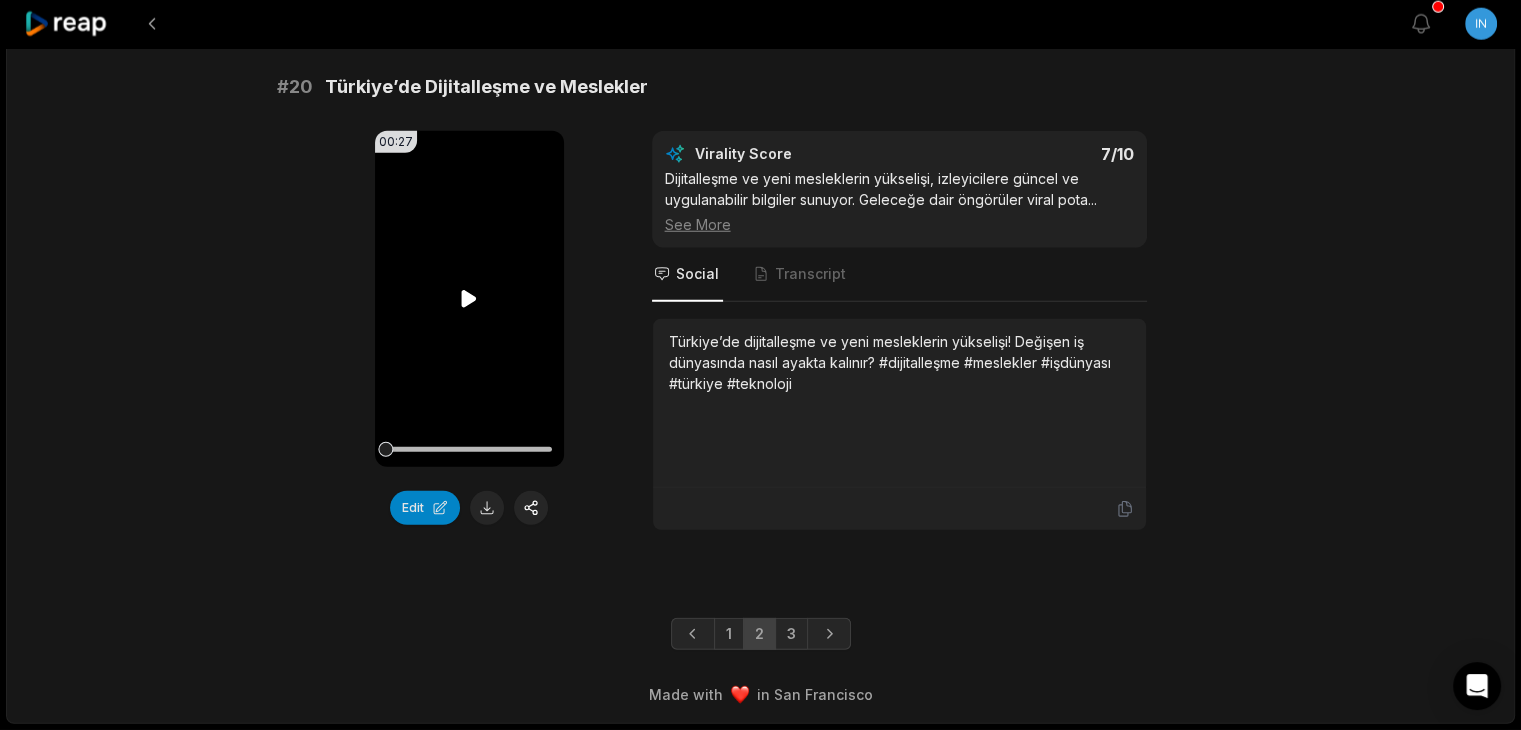 scroll, scrollTop: 5281, scrollLeft: 0, axis: vertical 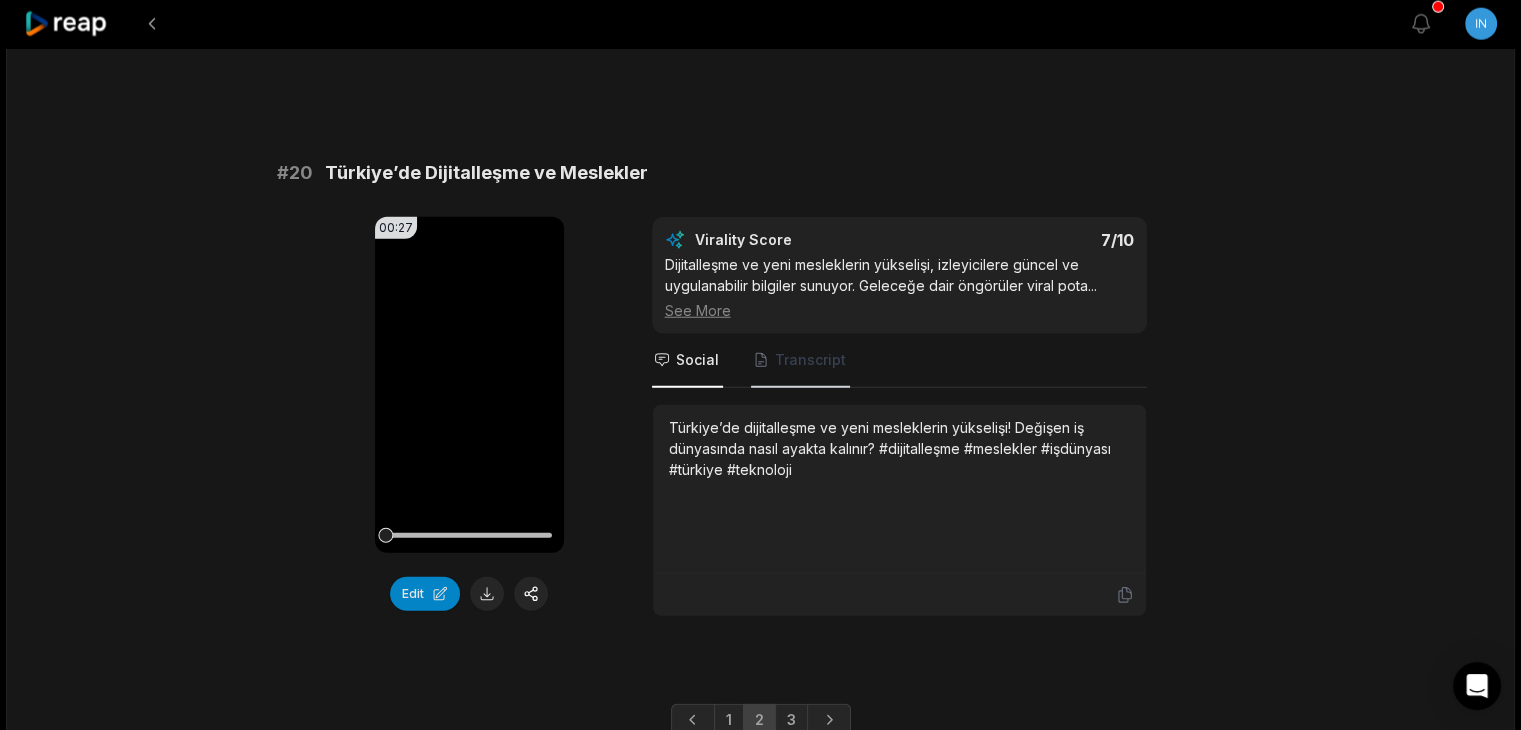 click on "Transcript" at bounding box center [810, 360] 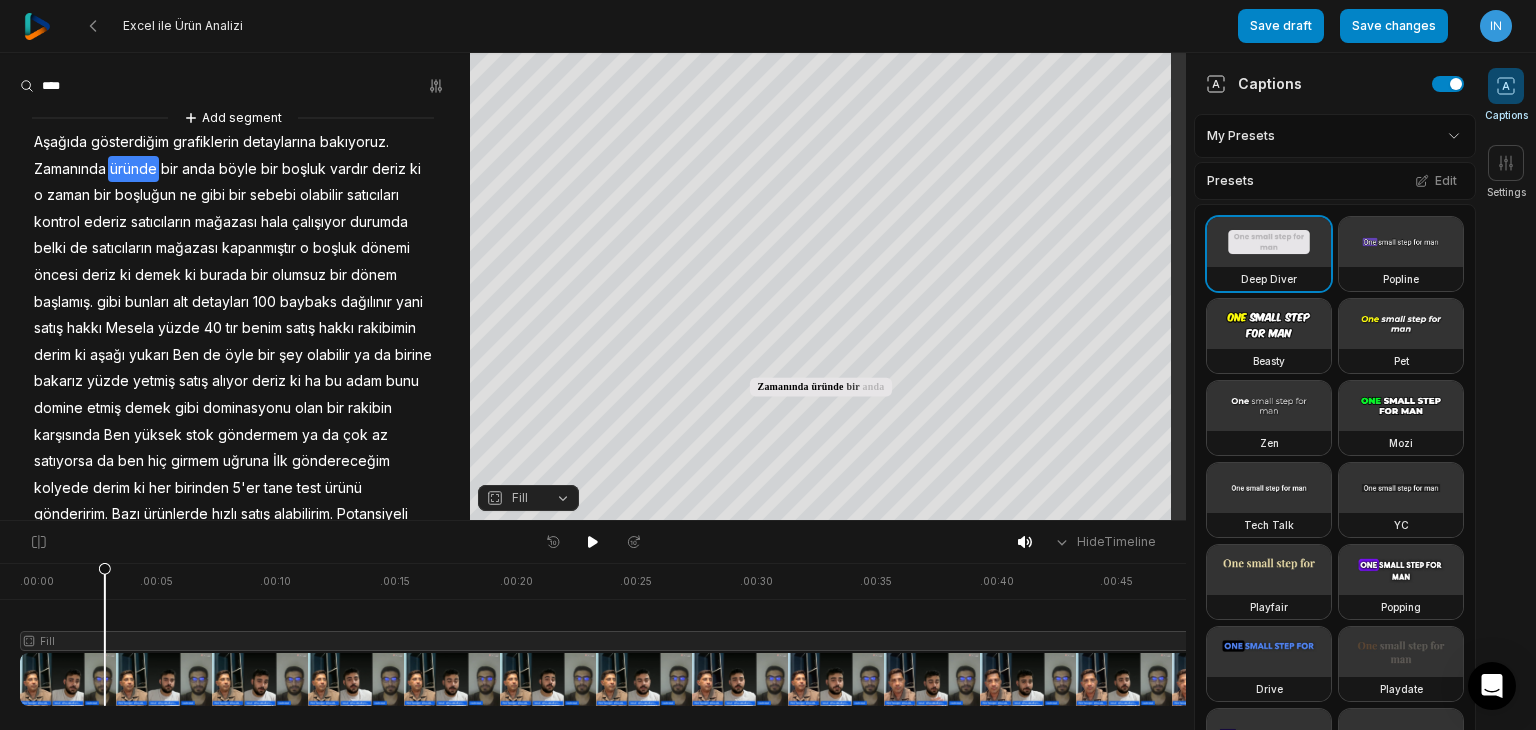 scroll, scrollTop: 0, scrollLeft: 0, axis: both 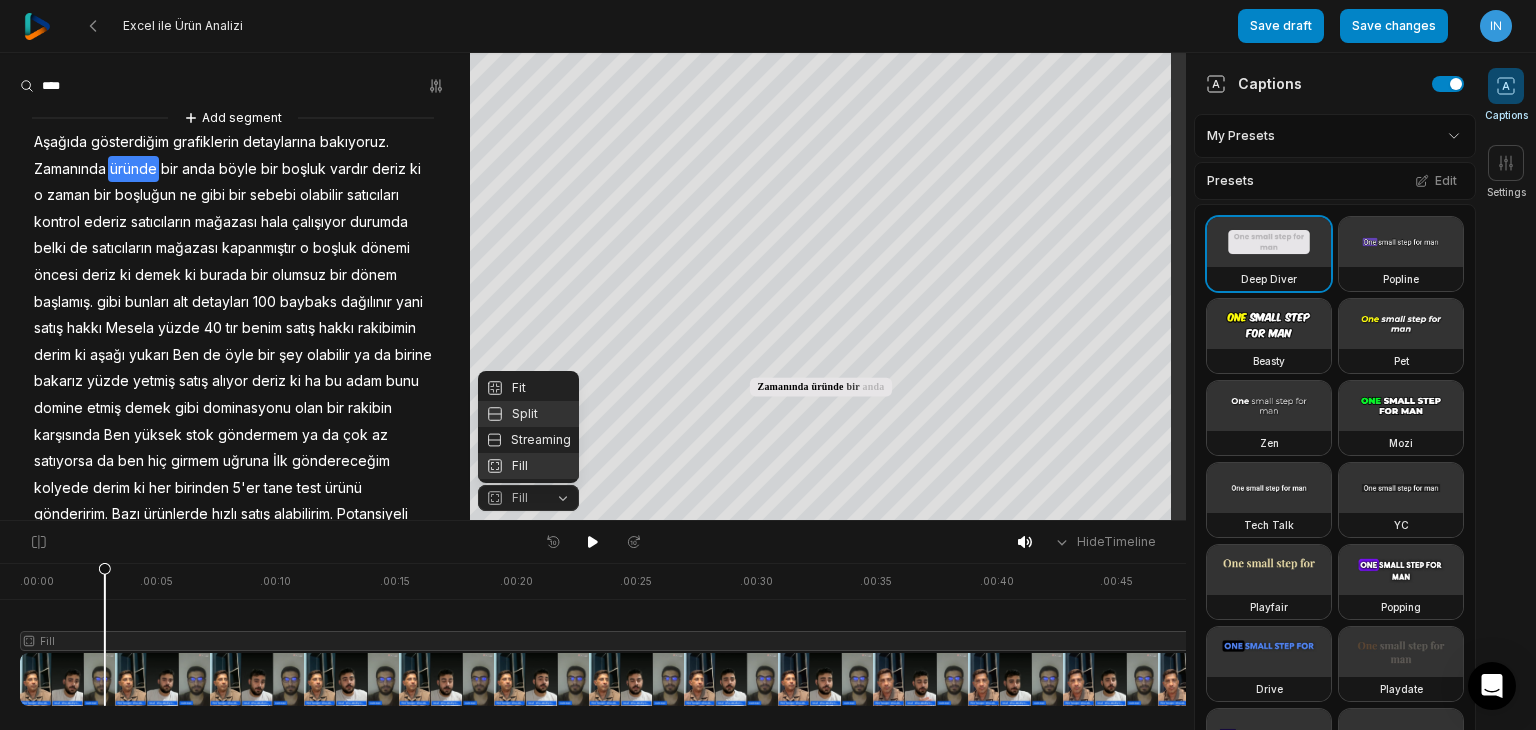 click on "Split" at bounding box center (528, 414) 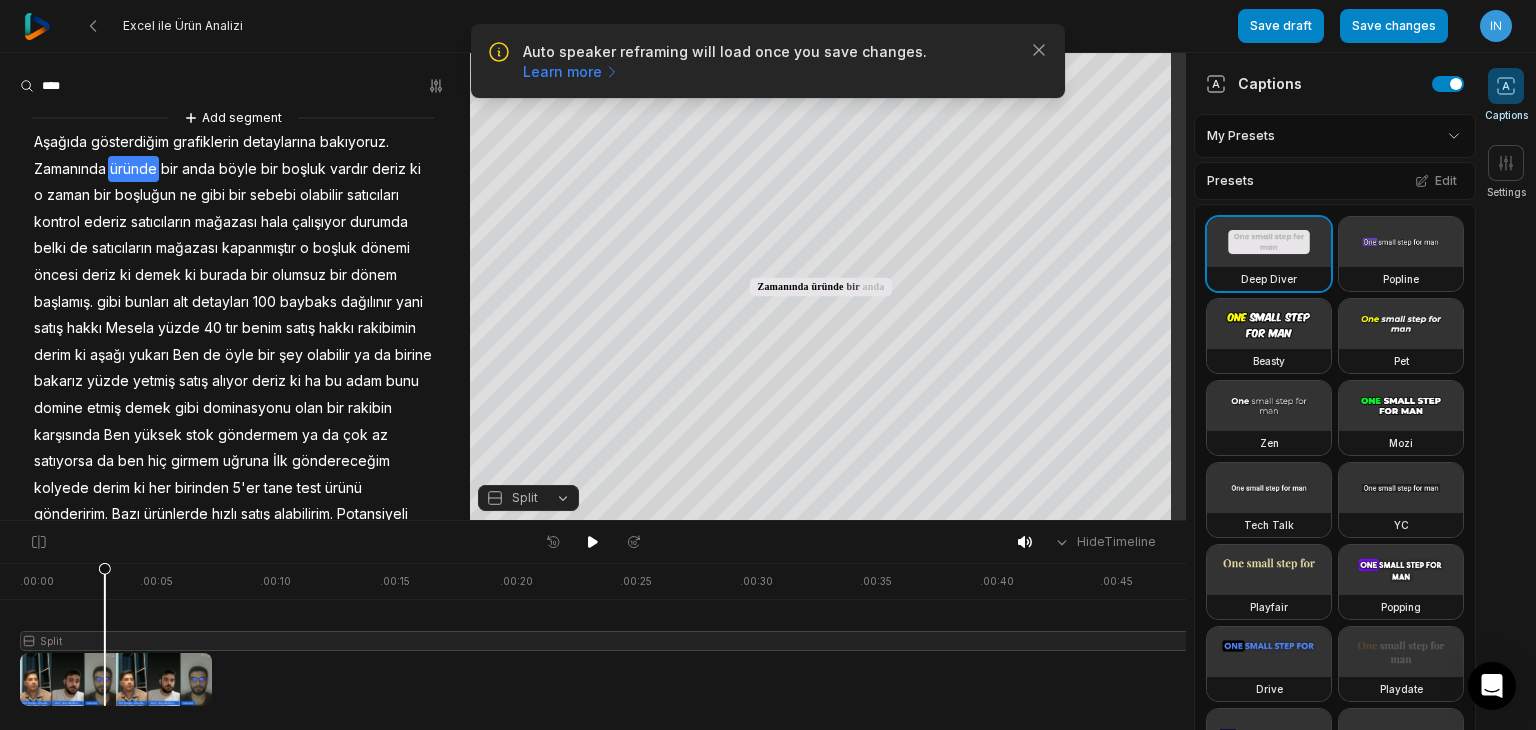 click on "Split" at bounding box center [528, 498] 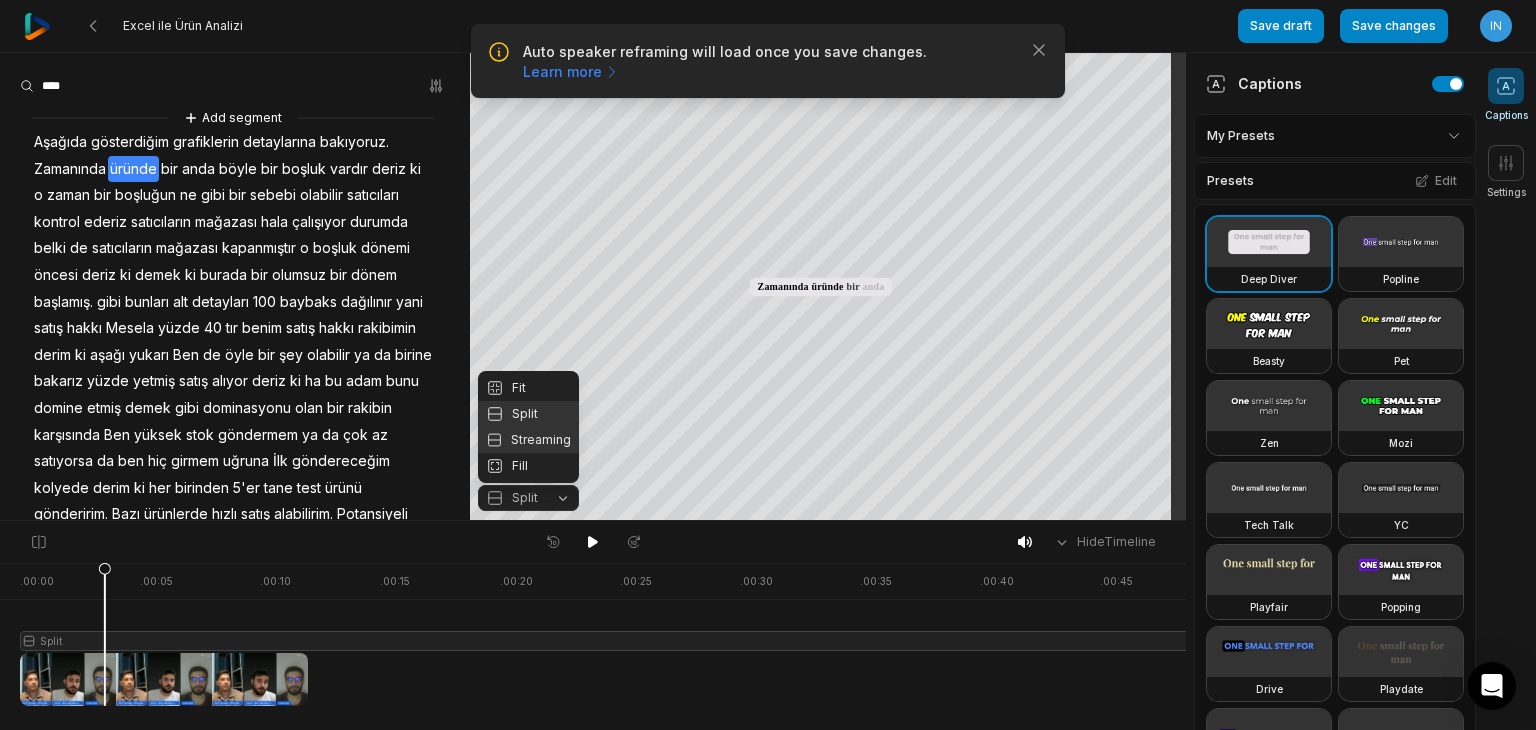 click on "Streaming" at bounding box center (528, 440) 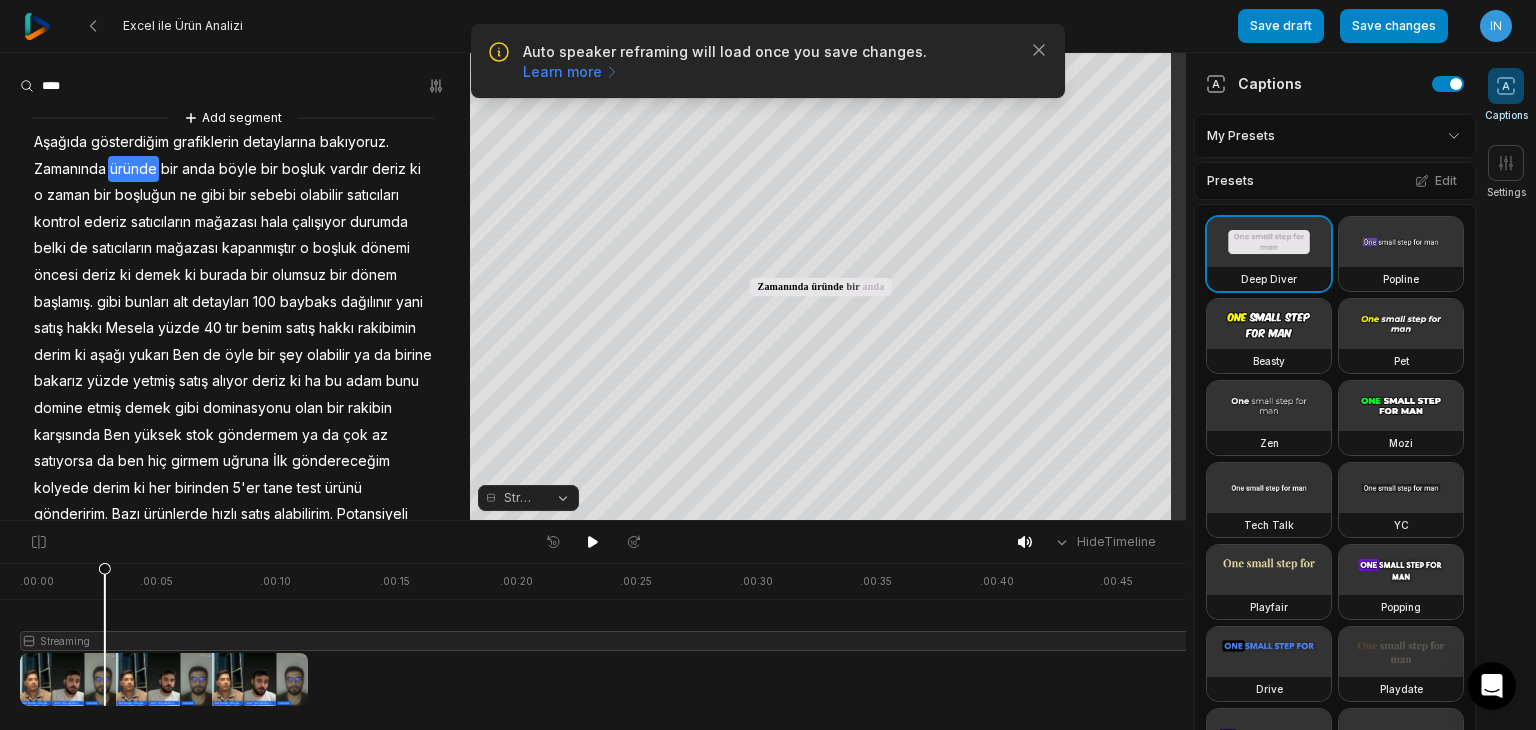 click on "Streaming" at bounding box center [528, 498] 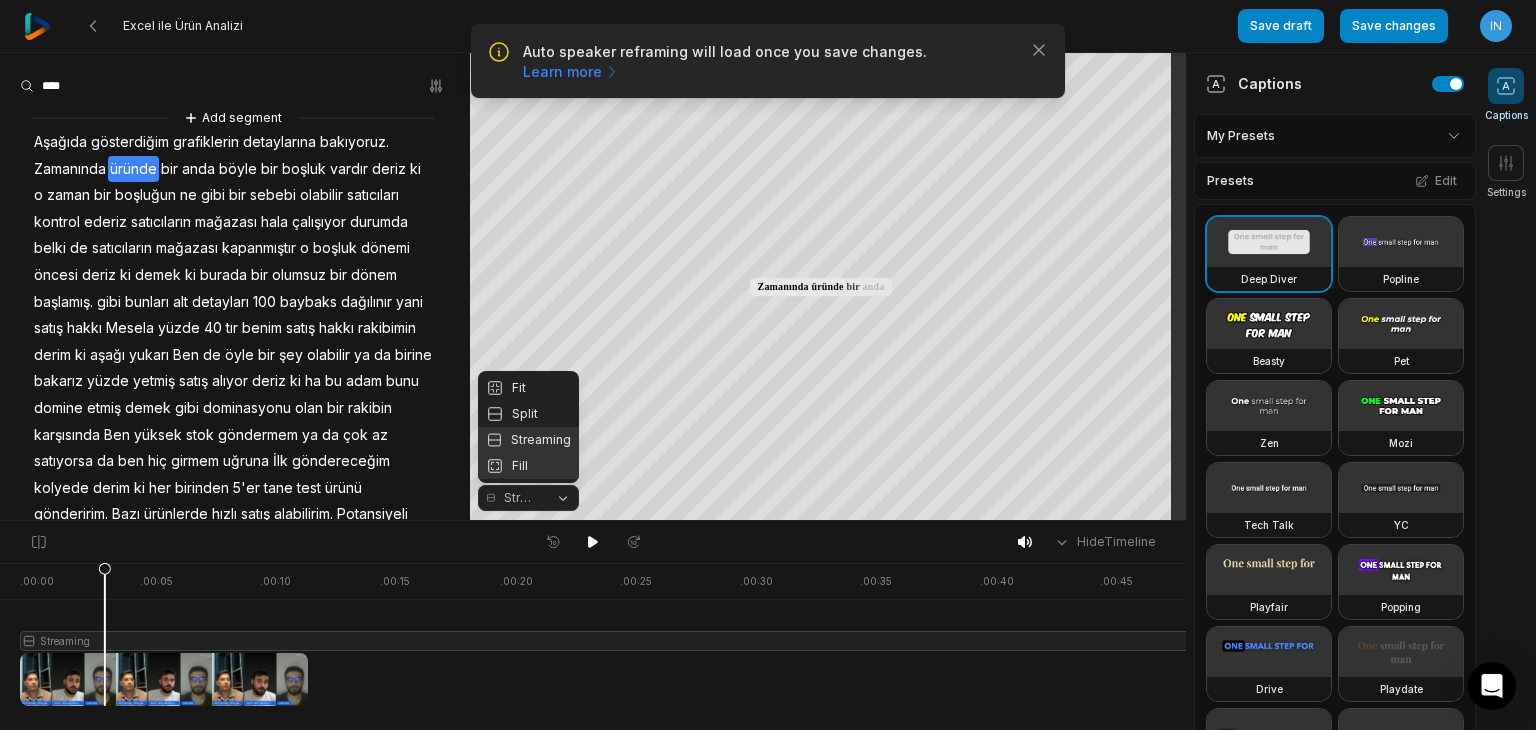 click on "Fill" at bounding box center (528, 466) 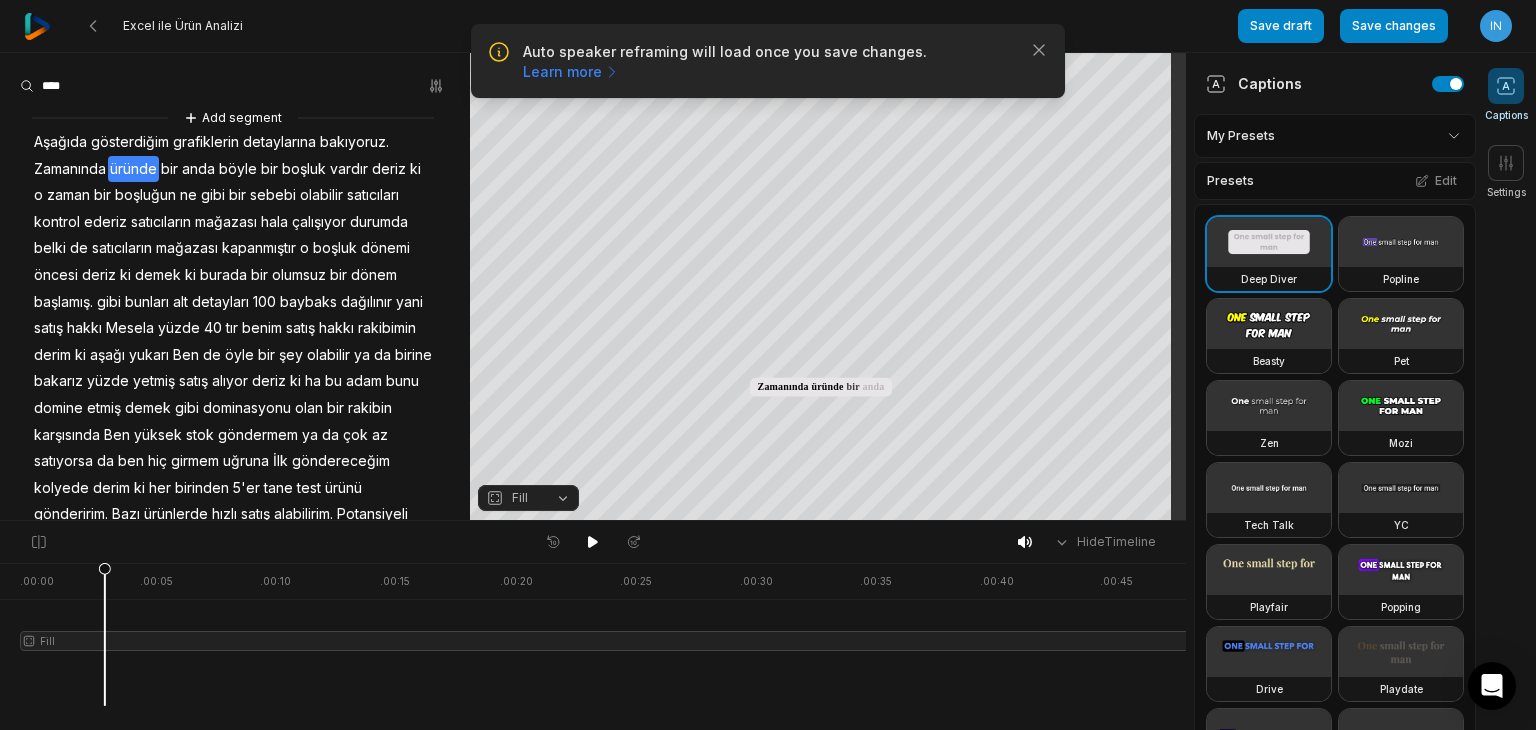 type 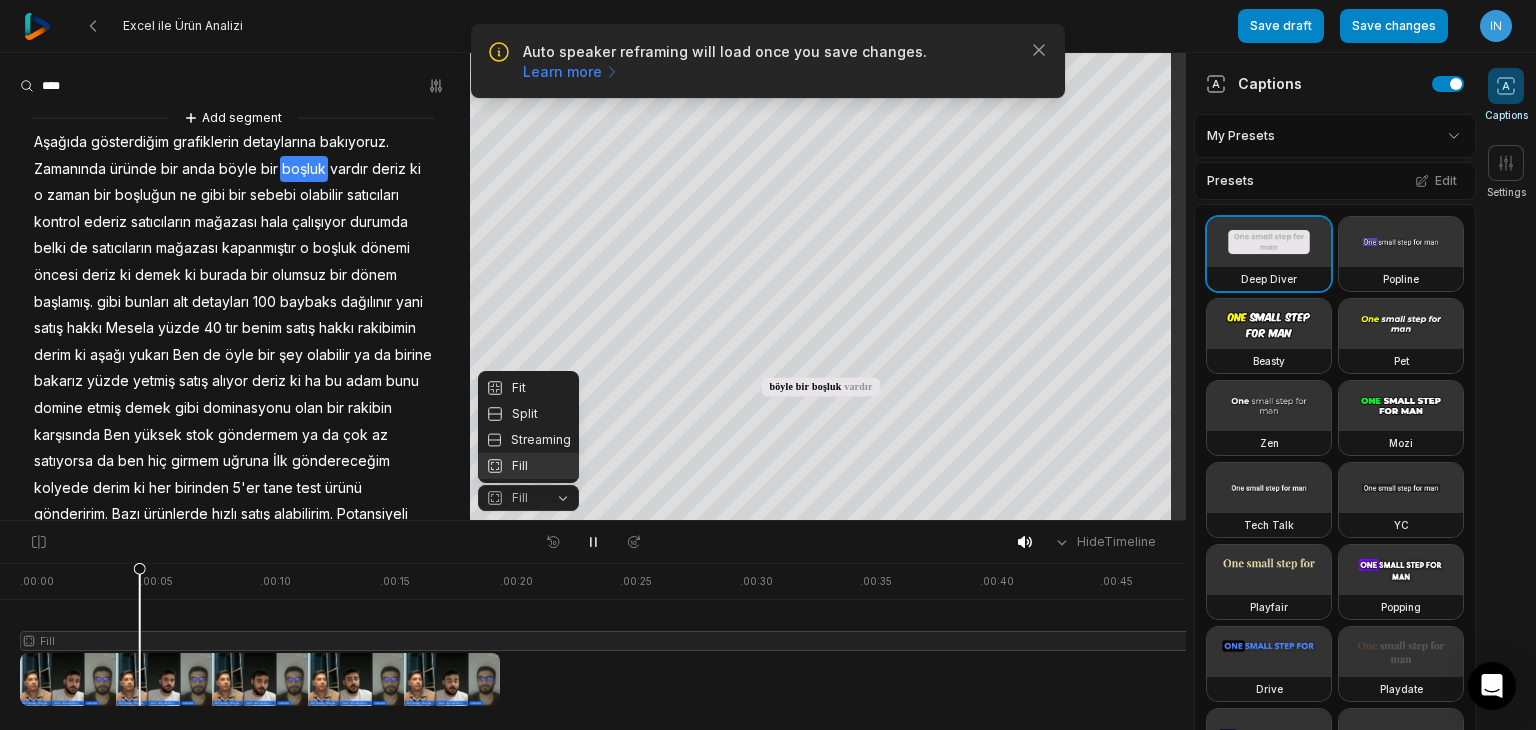 click on "Your browser does not support mp4 format. Your browser does not support mp4 format. Aşağıda   gösterdiğim   grafiklerin detaylarına   bakıyoruz Zamanında   üründe   bir   anda böyle   bir   boşluk   vardır deriz   ki   o   zaman   bir   boşluğun ne   gibi   bir   sebebi   olabilir satıcıları   kontrol   ederiz satıcıların   mağazası   hala çalışıyor   durumda   belki de   satıcıların   mağazası kapanmıştır   o   boşluk   dönemi öncesi   deriz   ki   demek ki   burada   bir   olumsuz bir   dönem   başlamış gibi   bunları   alt   detayları 100 baybaks   dağılınır   yani satış   hakkı   Mesela   yüzde 40   tır   benim   satış   hakkı rakibimin   derim   ki   aşağı yukarı   Ben   de   öyle   bir şey   olabilir   ya   da   birine bakarız   yüzde   yetmiş   satış alıyor   deriz   ki   ha   bu adam   bunu   domine   etmiş demek   gibi   dominasyonu olan   bir   rakibin   Ben" at bounding box center (593, 287) 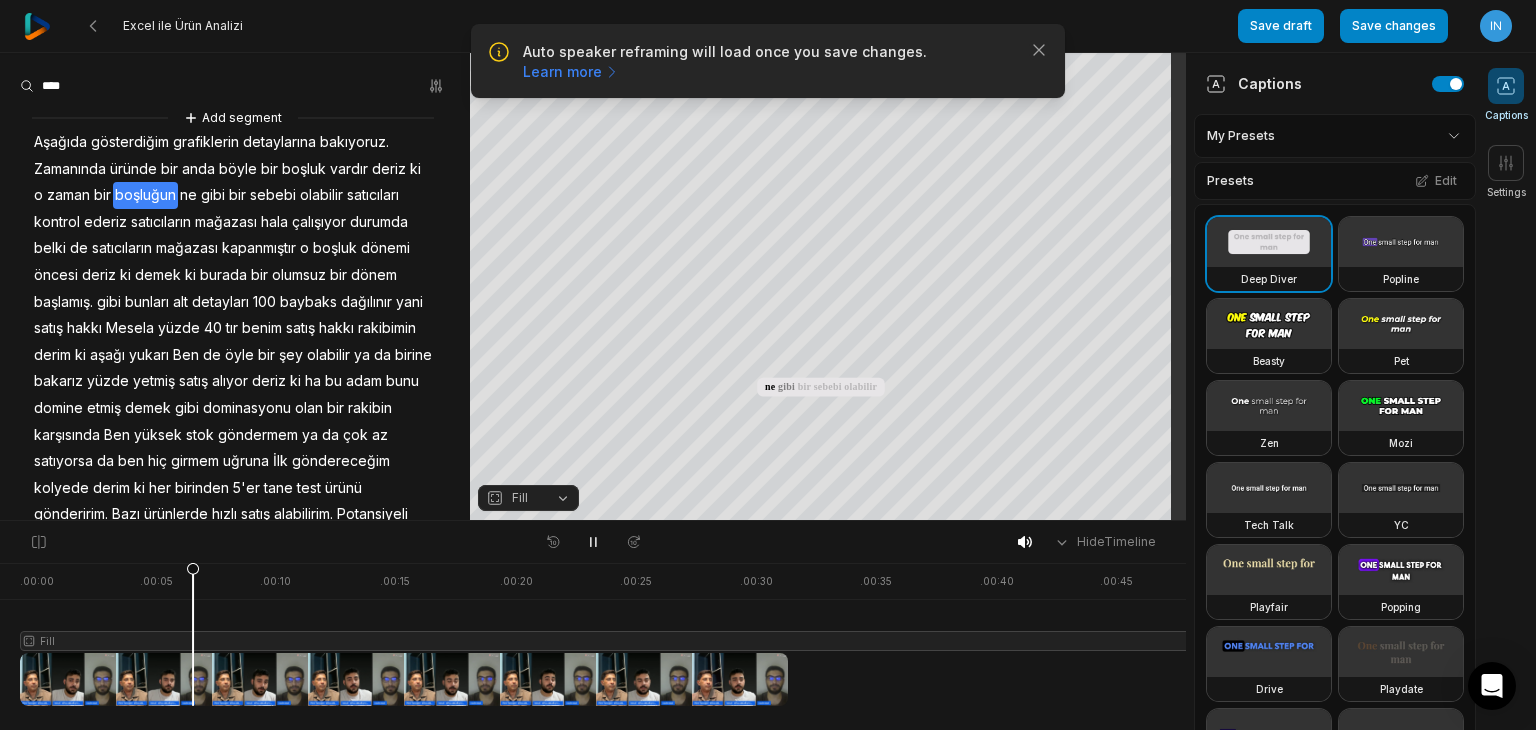 click on "Fill" at bounding box center [528, 498] 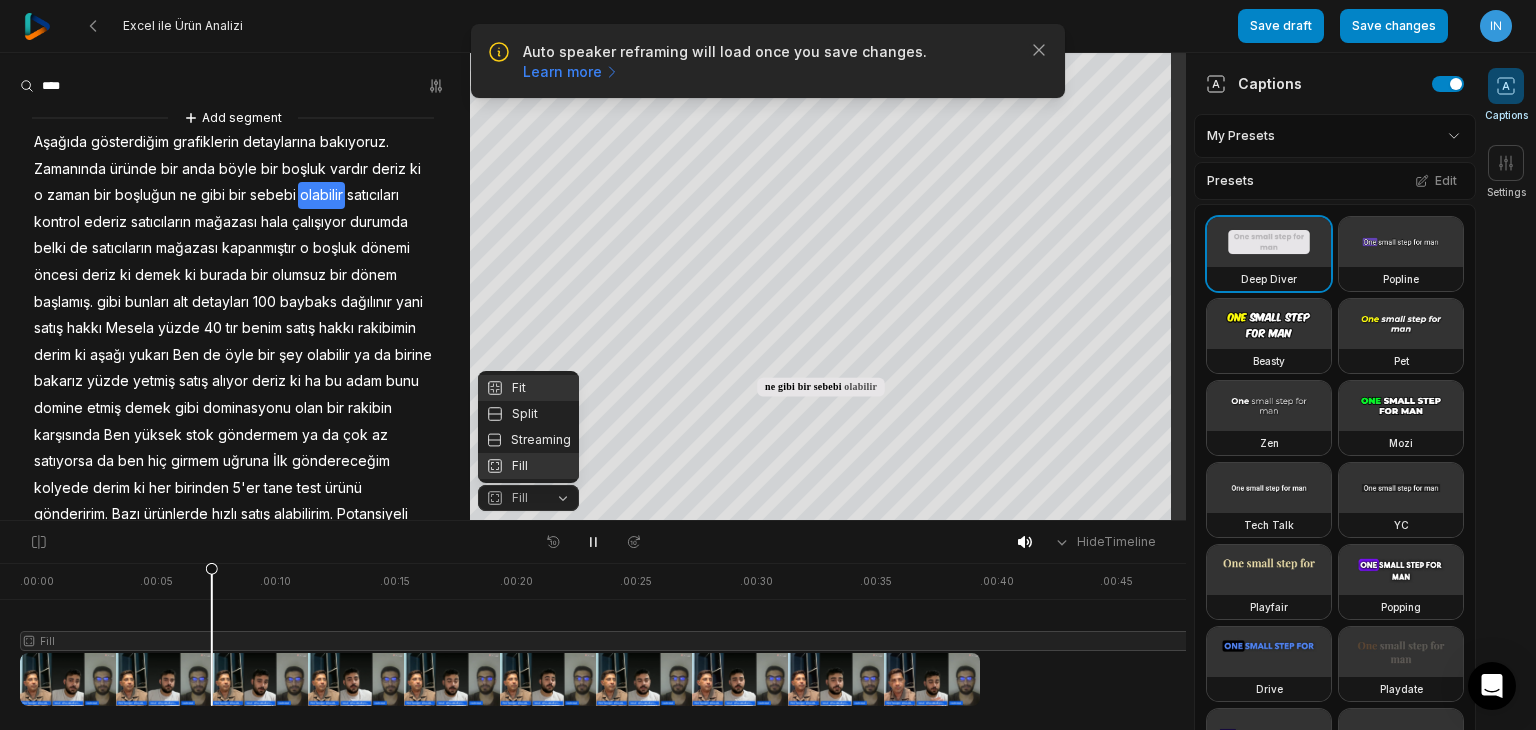 click on "Fit" at bounding box center (528, 388) 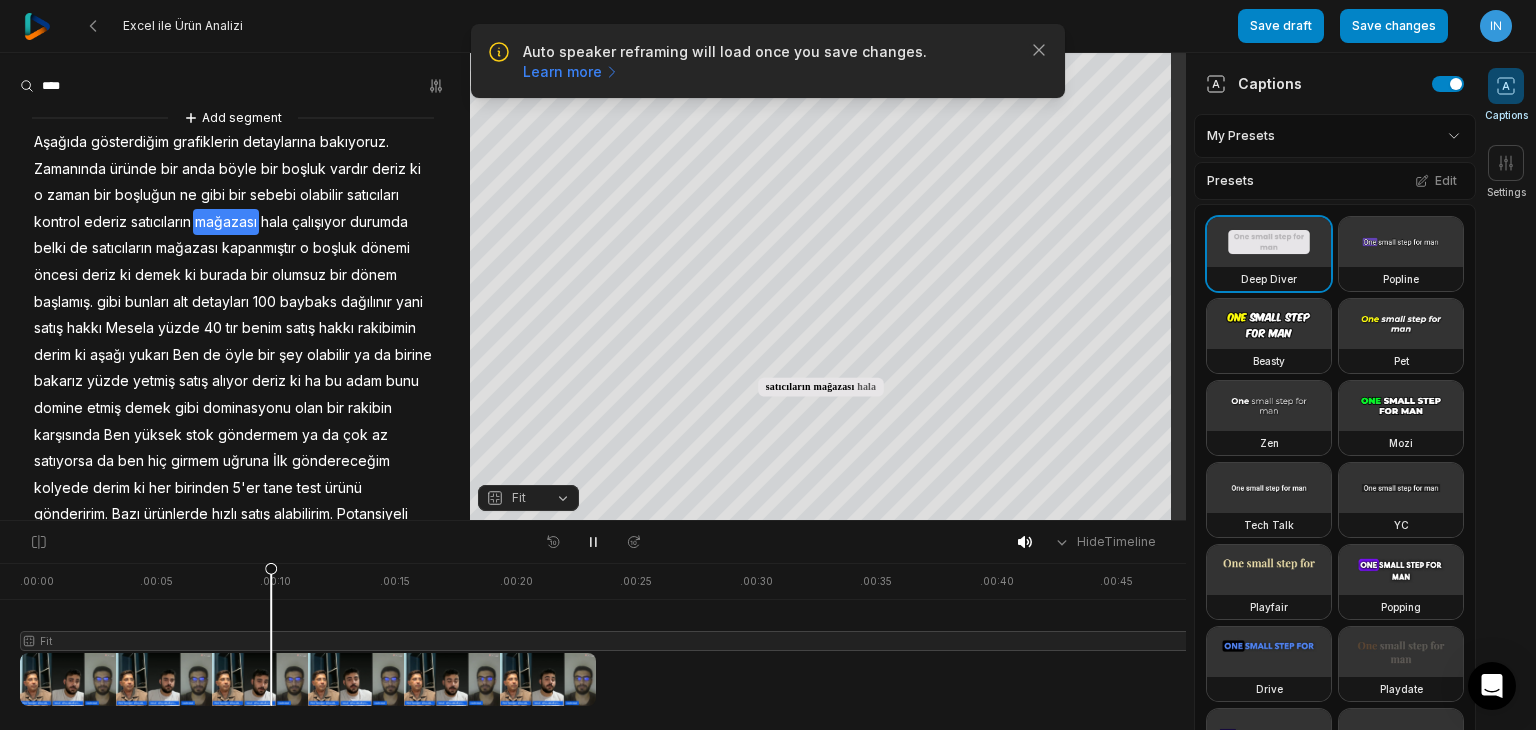 click on "Fit" at bounding box center [528, 498] 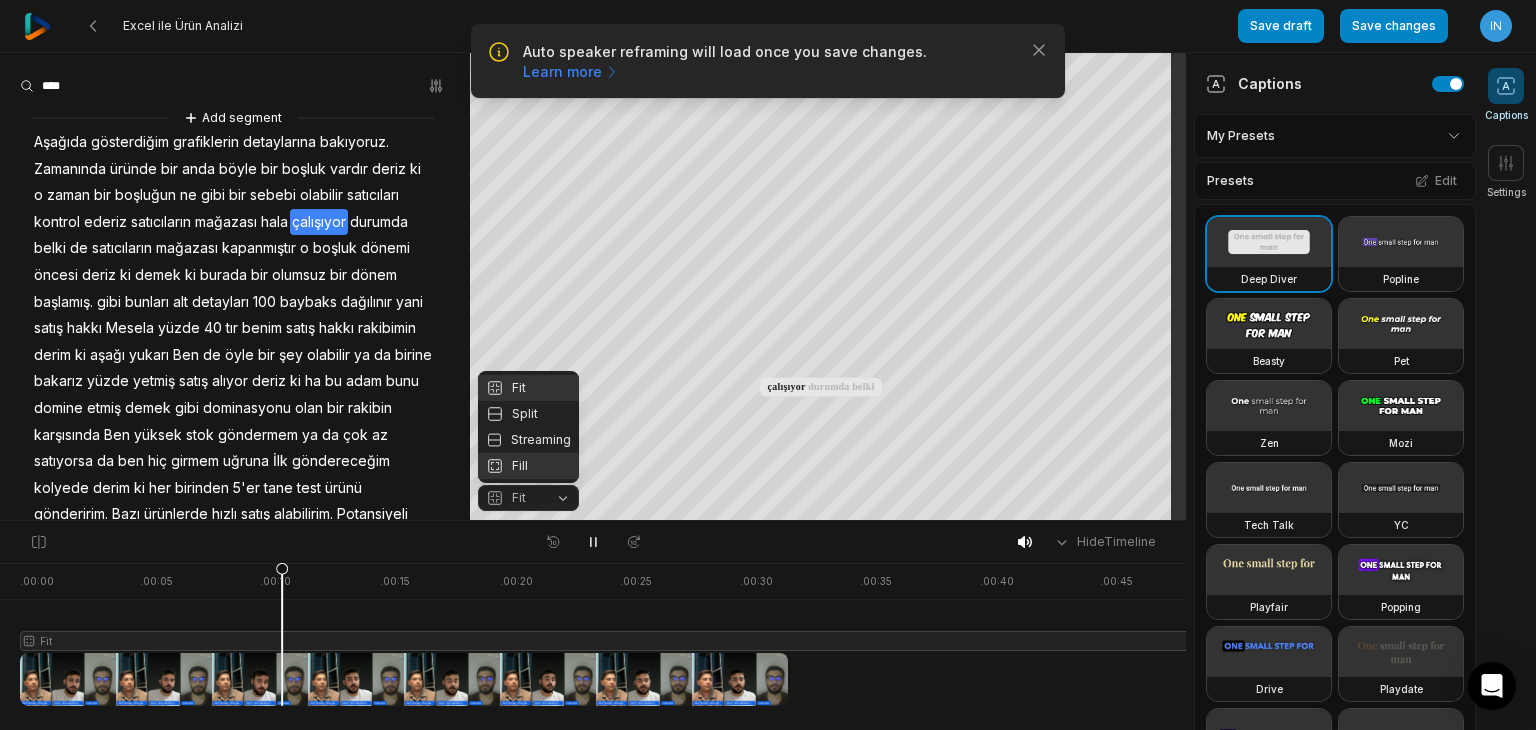 click on "Split" at bounding box center [528, 414] 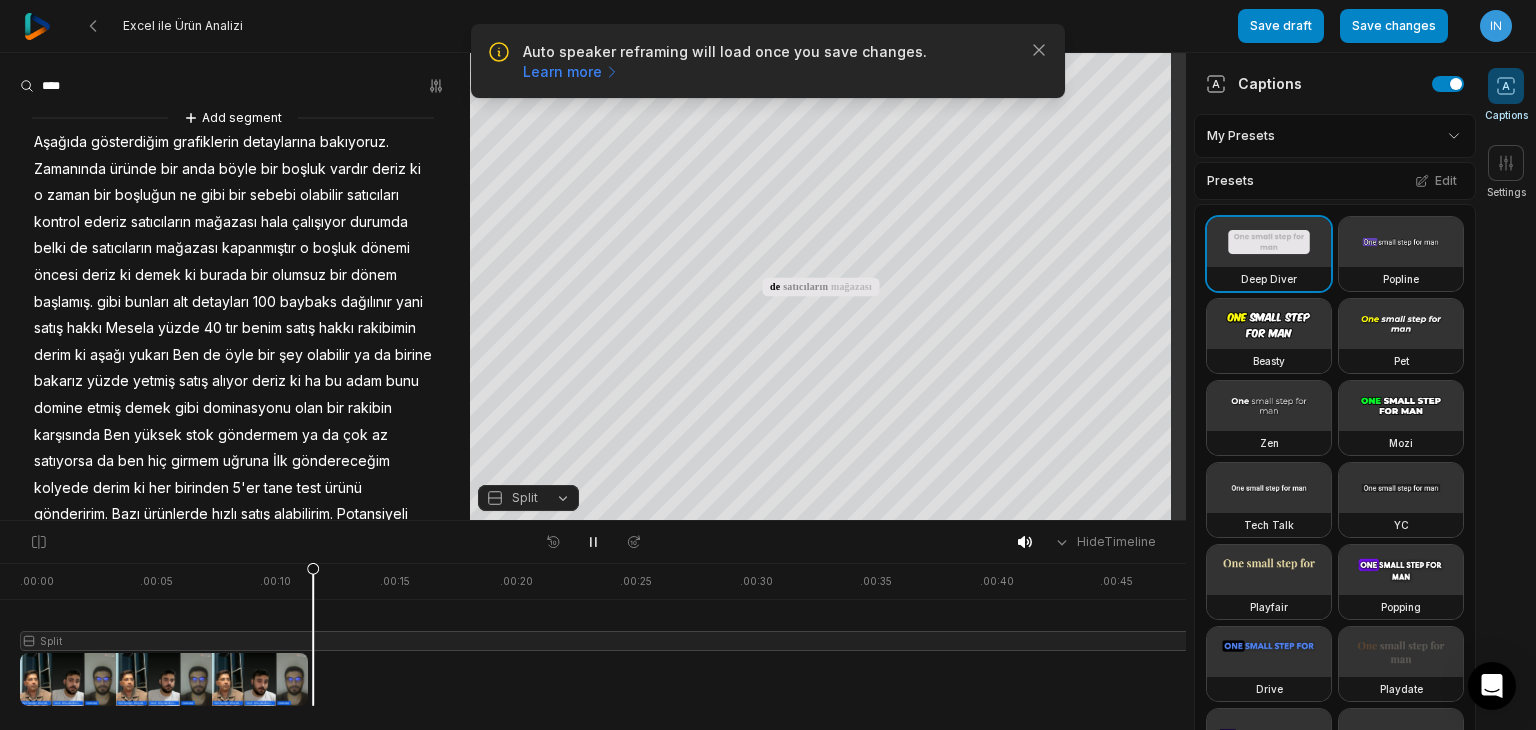 click on "Split" at bounding box center (528, 498) 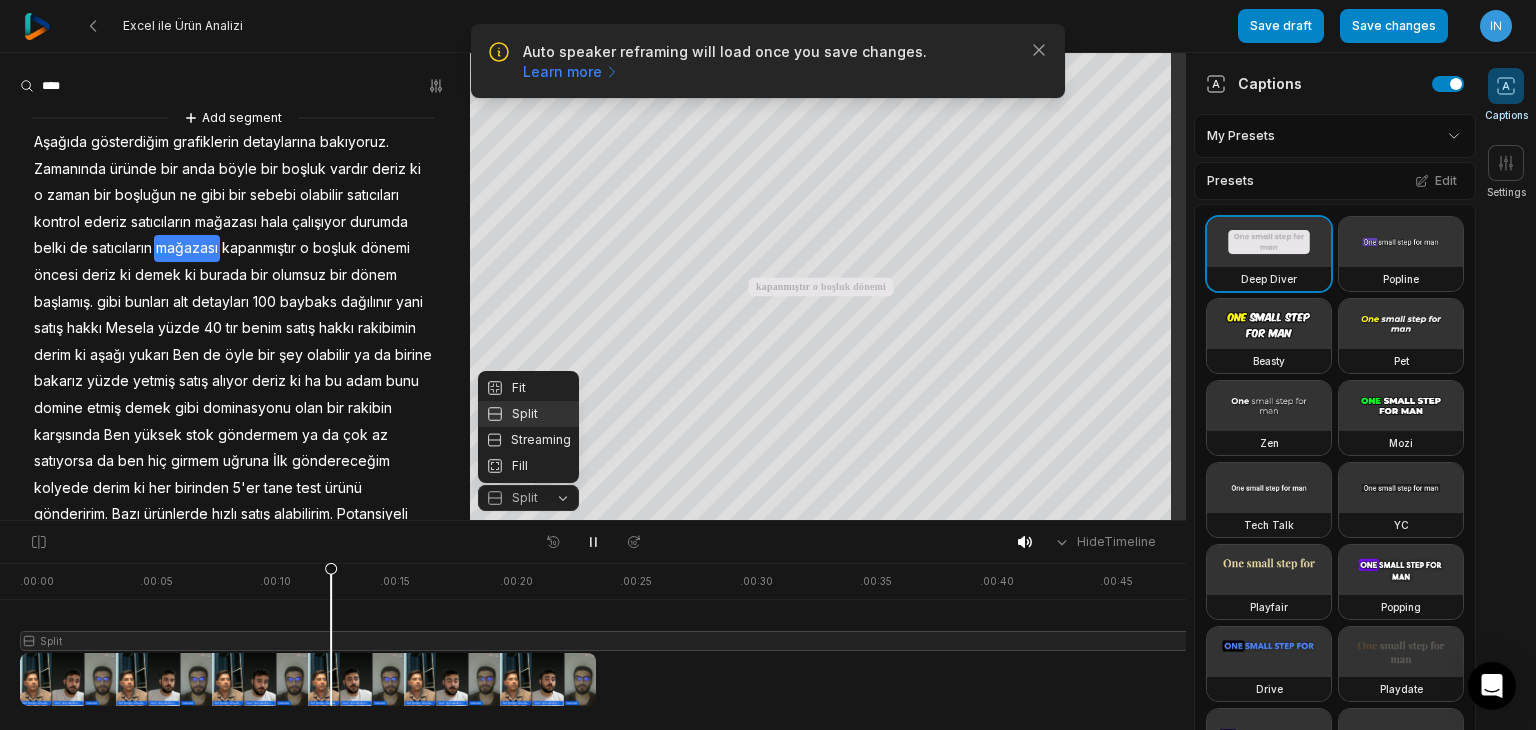 click on "Your browser does not support mp4 format. Your browser does not support mp4 format. Aşağıda   gösterdiğim   grafiklerin detaylarına   bakıyoruz Zamanında   üründe   bir   anda böyle   bir   boşluk   vardır deriz   ki   o   zaman   bir   boşluğun ne   gibi   bir   sebebi   olabilir satıcıları   kontrol   ederiz satıcıların   mağazası   hala çalışıyor   durumda   belki de   satıcıların   mağazası kapanmıştır   o   boşluk   dönemi öncesi   deriz   ki   demek ki   burada   bir   olumsuz bir   dönem   başlamış gibi   bunları   alt   detayları 100 baybaks   dağılınır   yani satış   hakkı   Mesela   yüzde 40   tır   benim   satış   hakkı rakibimin   derim   ki   aşağı yukarı   Ben   de   öyle   bir şey   olabilir   ya   da   birine bakarız   yüzde   yetmiş   satış alıyor   deriz   ki   ha   bu adam   bunu   domine   etmiş demek   gibi   dominasyonu olan   bir   rakibin   Ben" at bounding box center (593, 287) 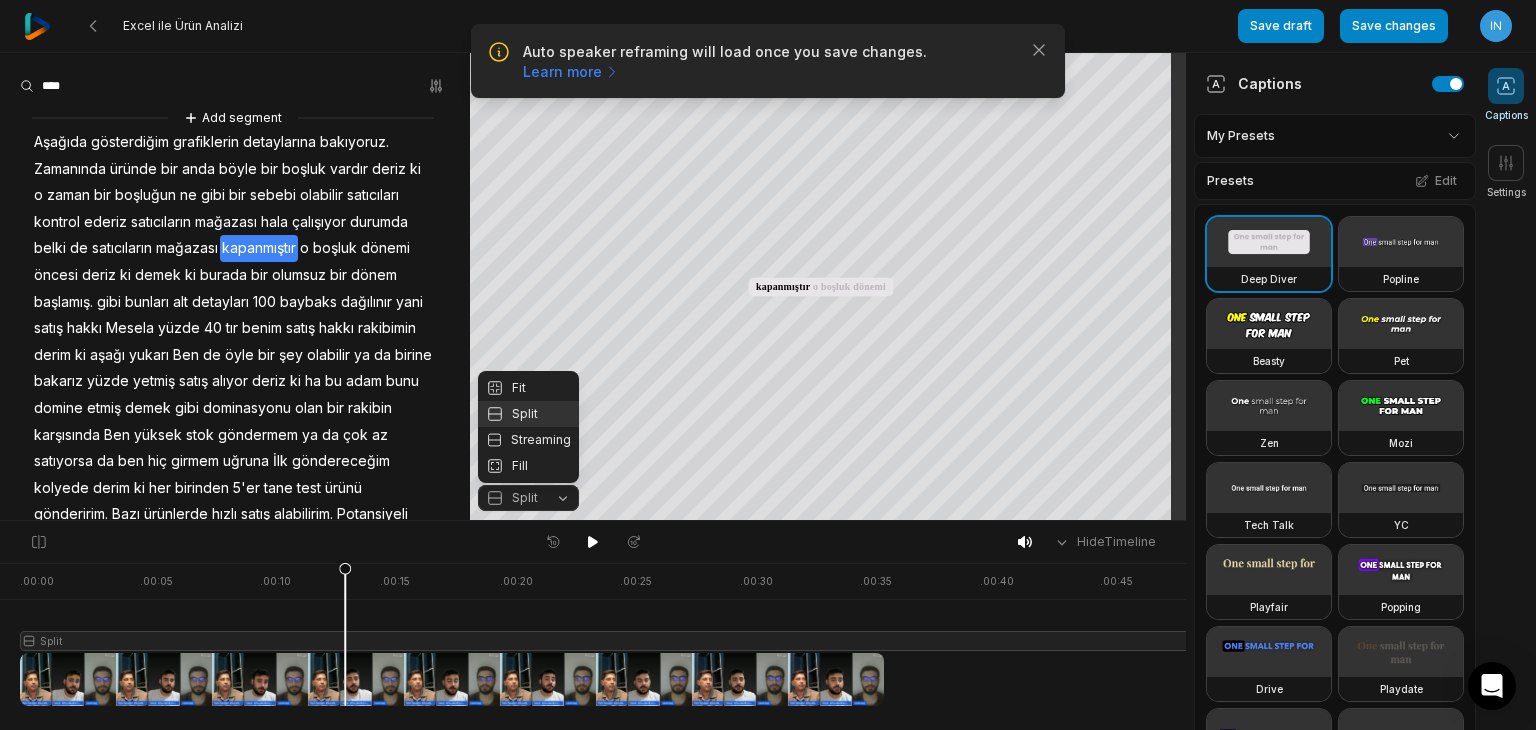 click on "Your browser does not support mp4 format. Your browser does not support mp4 format. Aşağıda   gösterdiğim   grafiklerin detaylarına   bakıyoruz Zamanında   üründe   bir   anda böyle   bir   boşluk   vardır deriz   ki   o   zaman   bir   boşluğun ne   gibi   bir   sebebi   olabilir satıcıları   kontrol   ederiz satıcıların   mağazası   hala çalışıyor   durumda   belki de   satıcıların   mağazası kapanmıştır   o   boşluk   dönemi öncesi   deriz   ki   demek ki   burada   bir   olumsuz bir   dönem   başlamış gibi   bunları   alt   detayları 100 baybaks   dağılınır   yani satış   hakkı   Mesela   yüzde 40   tır   benim   satış   hakkı rakibimin   derim   ki   aşağı yukarı   Ben   de   öyle   bir şey   olabilir   ya   da   birine bakarız   yüzde   yetmiş   satış alıyor   deriz   ki   ha   bu adam   bunu   domine   etmiş demek   gibi   dominasyonu olan   bir   rakibin   Ben" at bounding box center (593, 287) 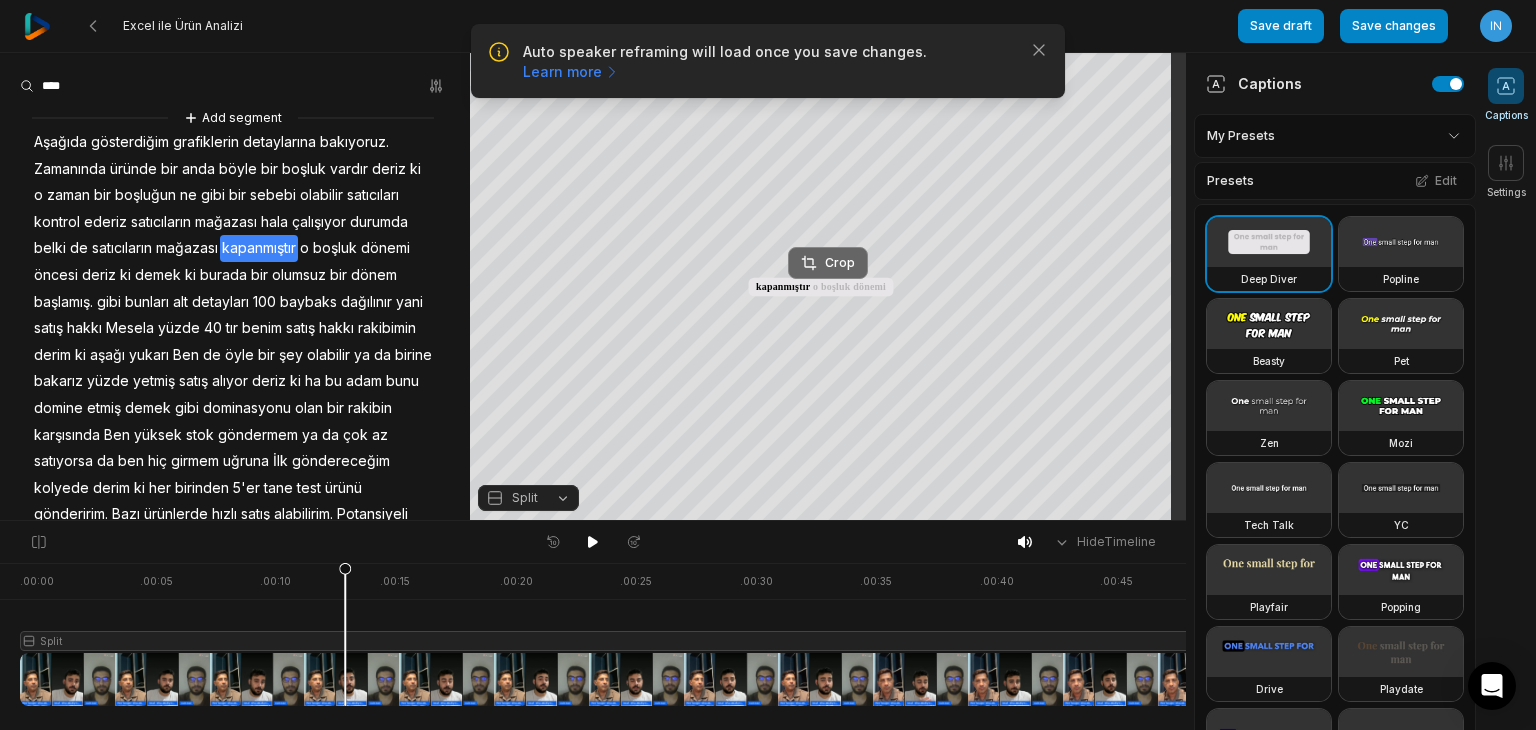 click on "Crop" at bounding box center (828, 263) 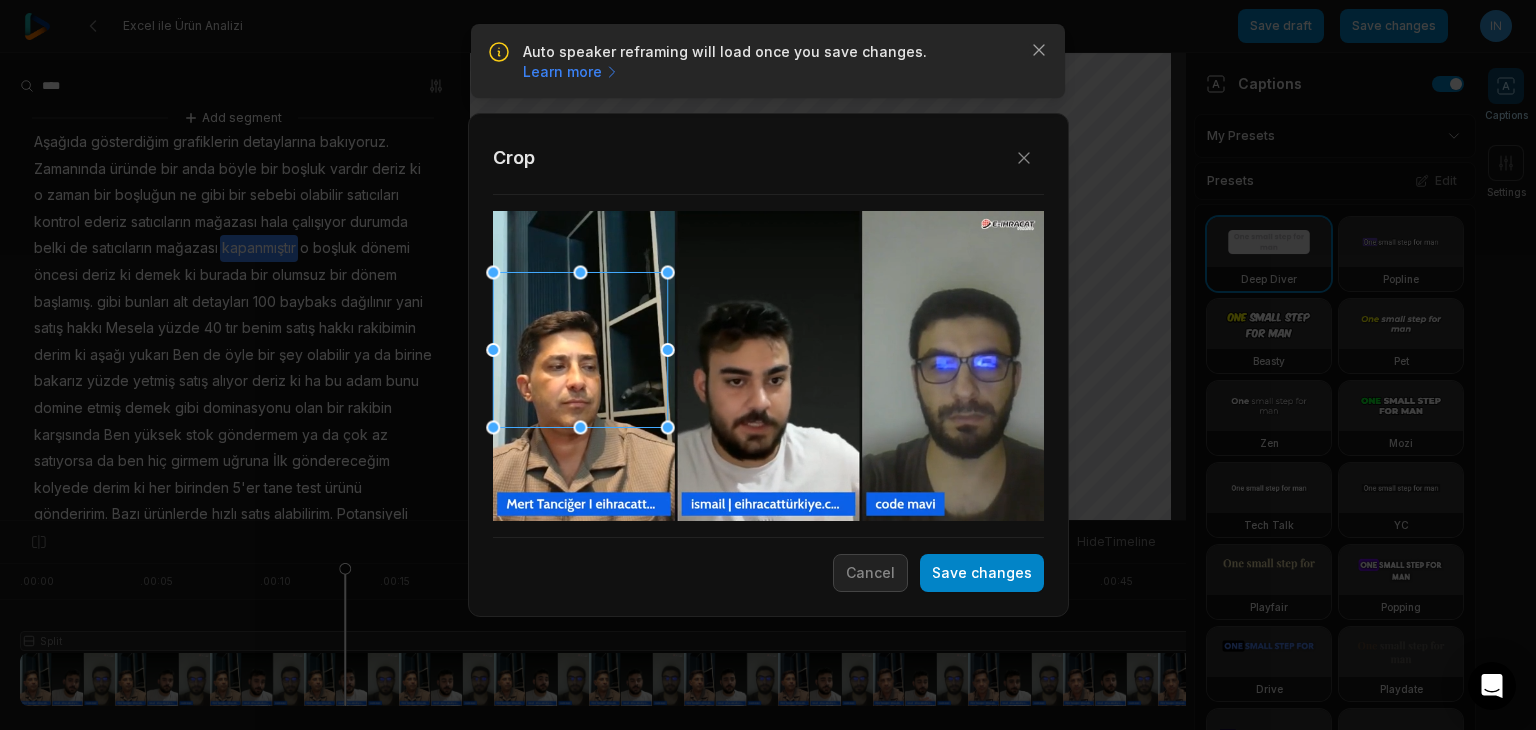 drag, startPoint x: 757, startPoint y: 358, endPoint x: 558, endPoint y: 337, distance: 200.10497 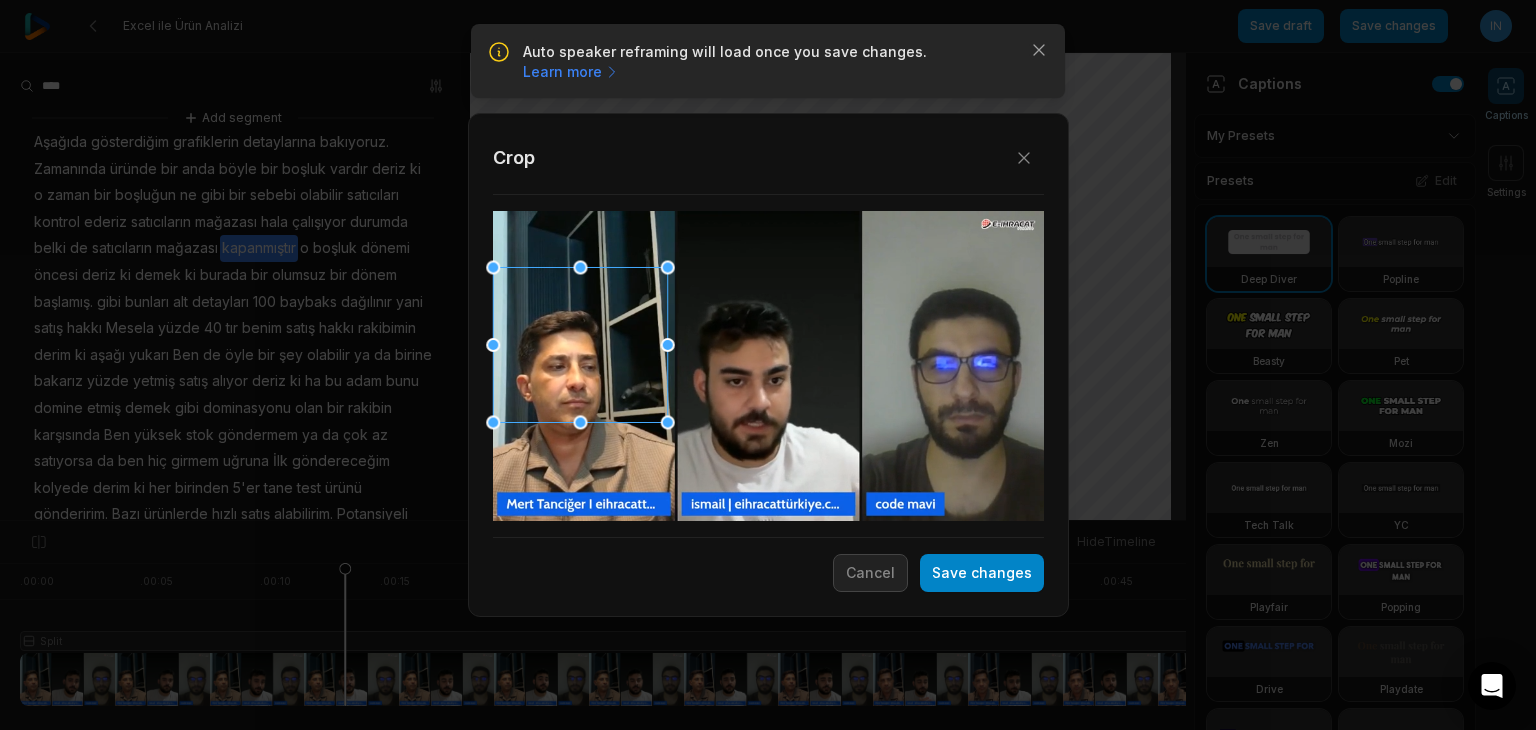 drag, startPoint x: 581, startPoint y: 429, endPoint x: 578, endPoint y: 489, distance: 60.074955 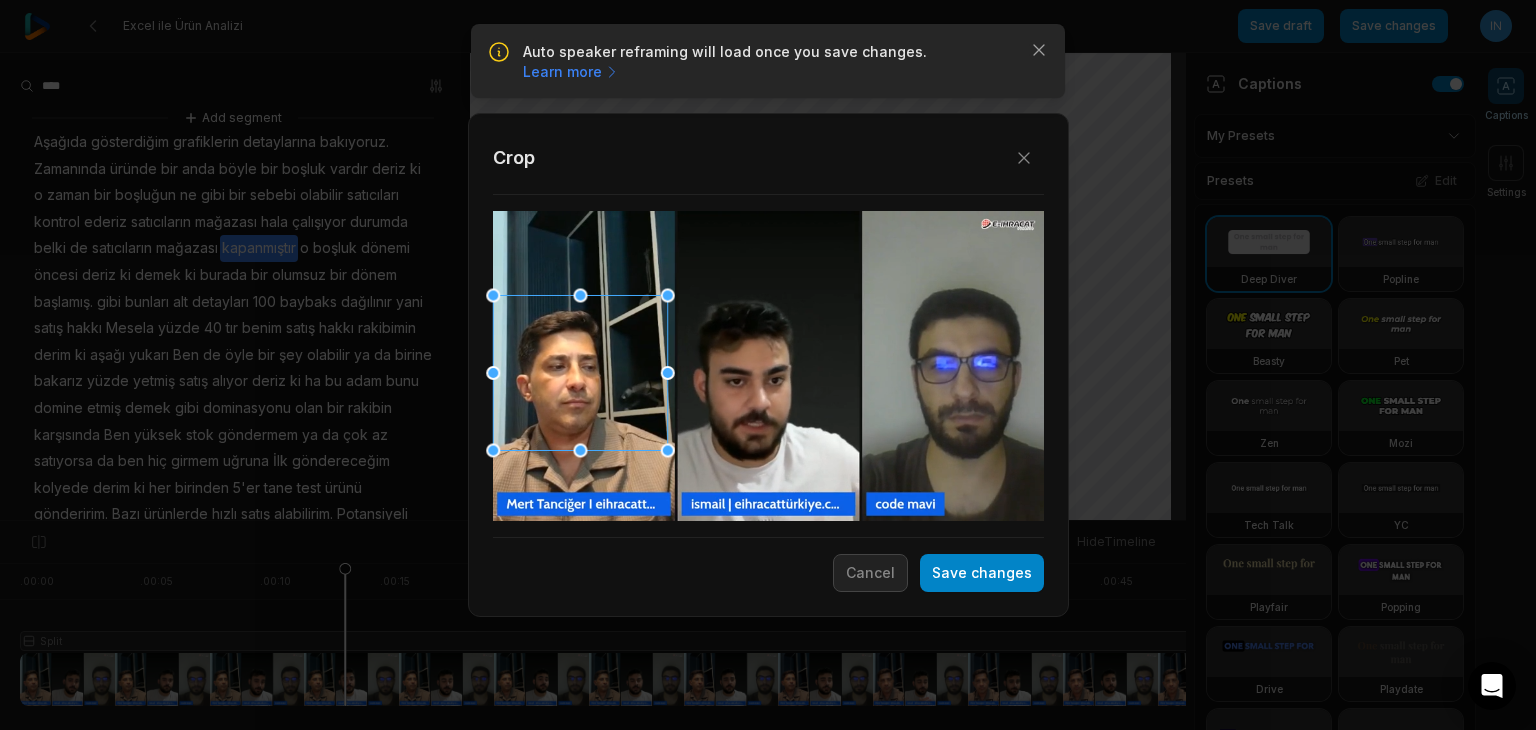 drag, startPoint x: 594, startPoint y: 341, endPoint x: 594, endPoint y: 368, distance: 27 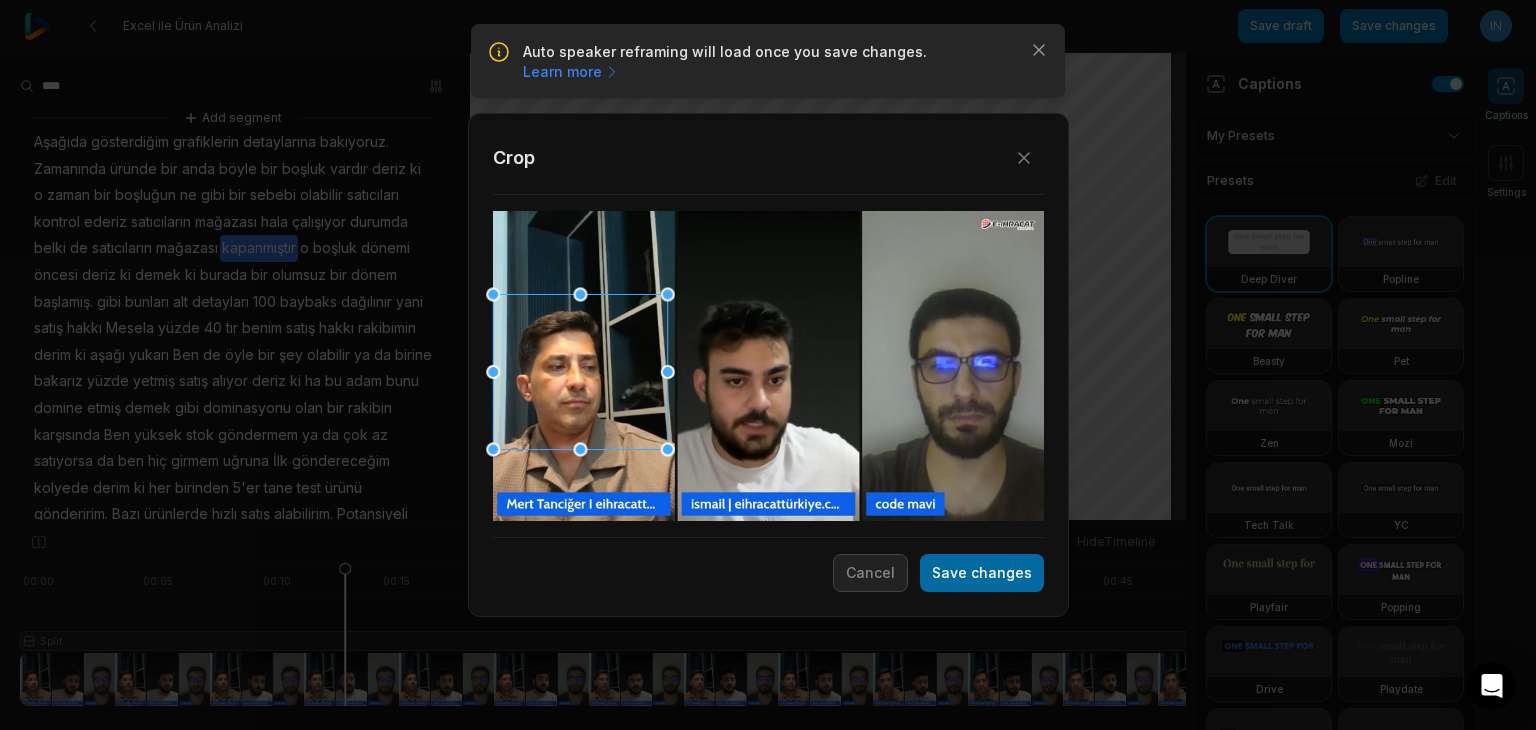 click on "Save changes" at bounding box center (982, 573) 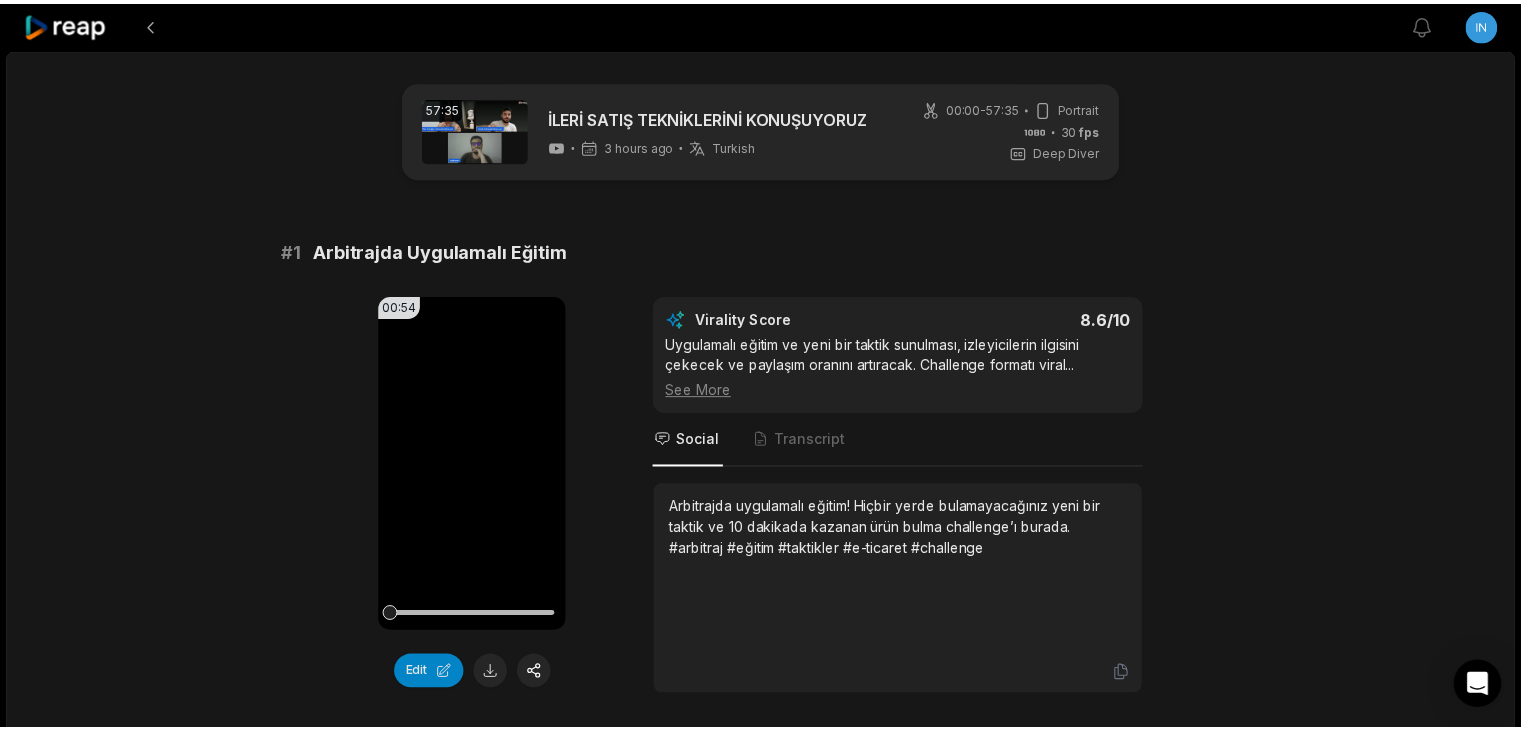 scroll, scrollTop: 2987, scrollLeft: 0, axis: vertical 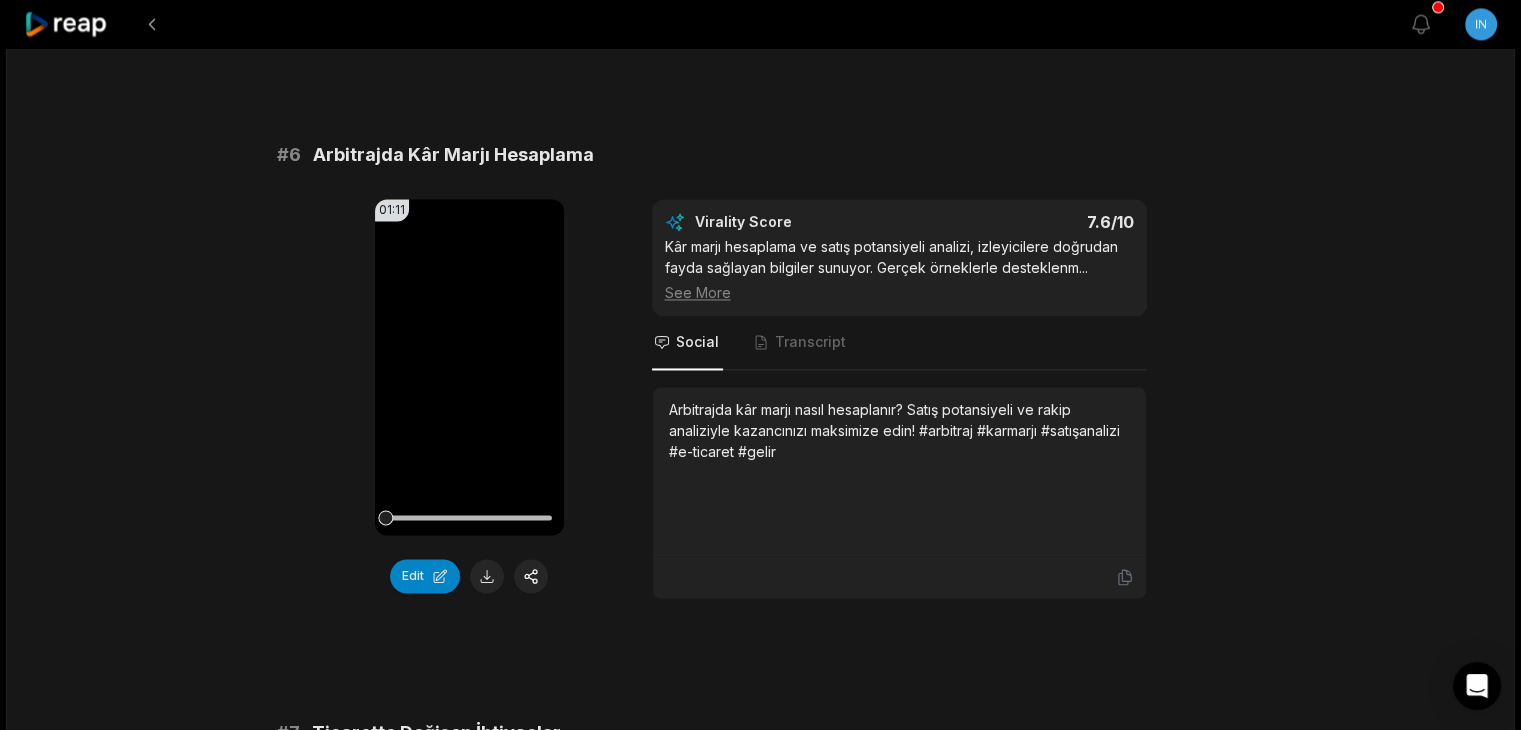 drag, startPoint x: 1364, startPoint y: 7, endPoint x: 1370, endPoint y: -13, distance: 20.880613 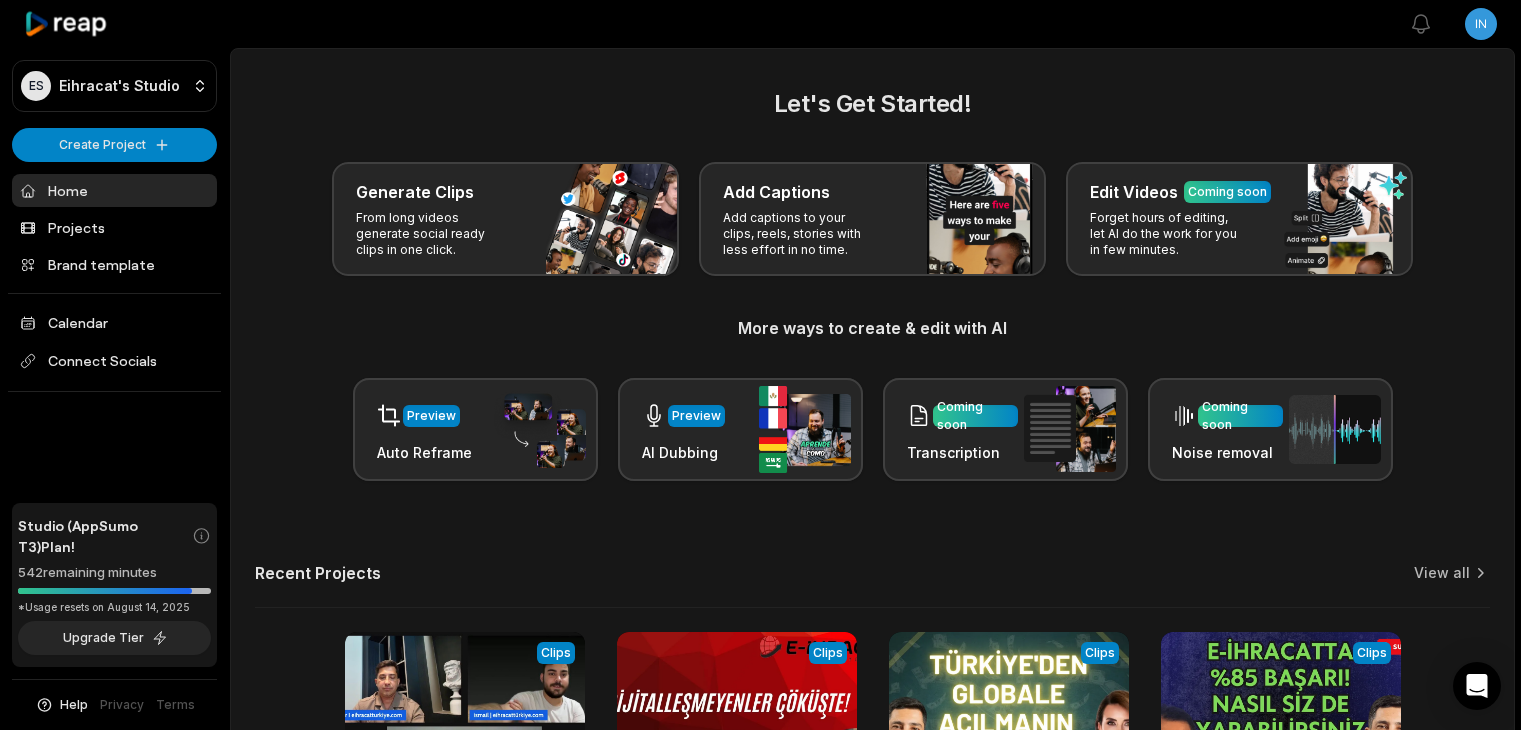 scroll, scrollTop: 0, scrollLeft: 0, axis: both 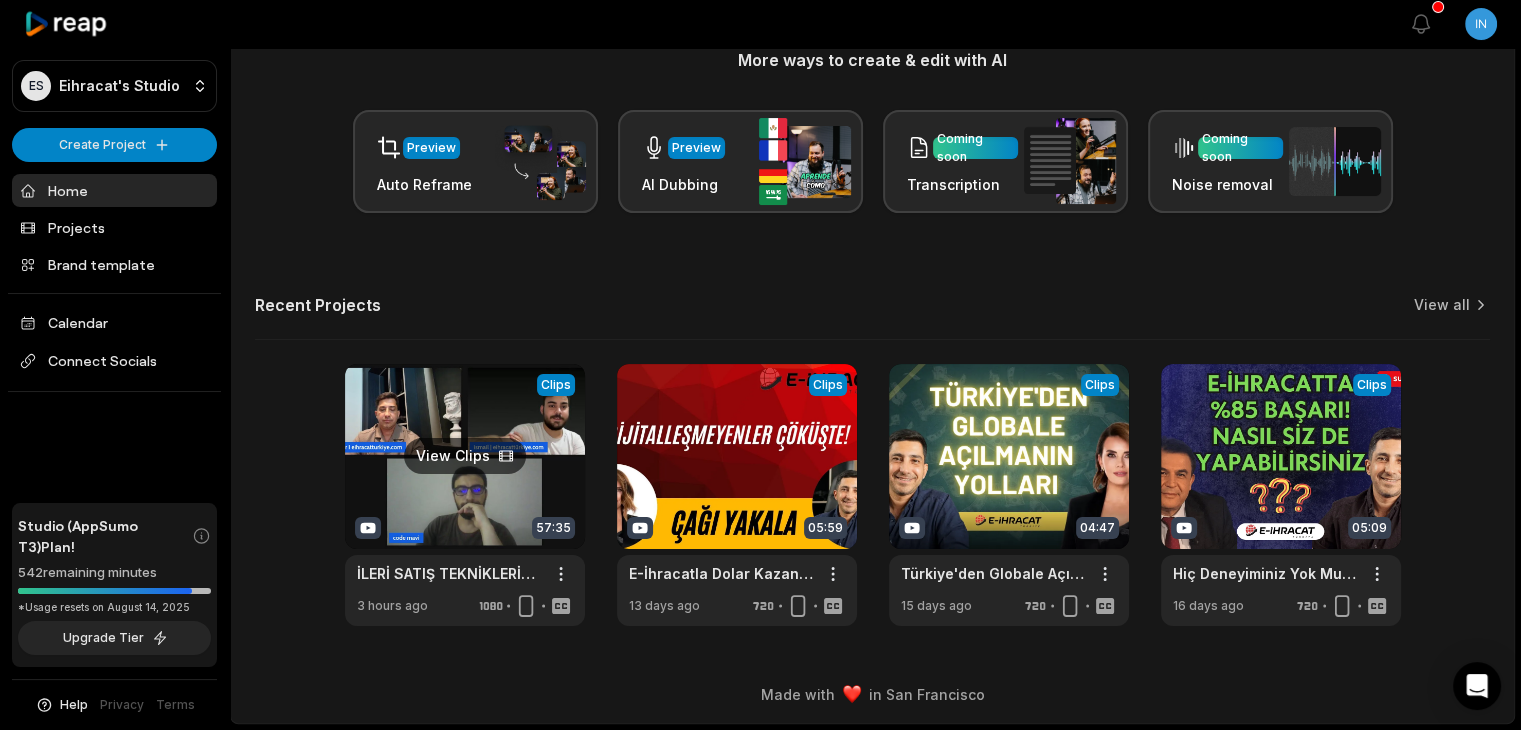 click at bounding box center (465, 495) 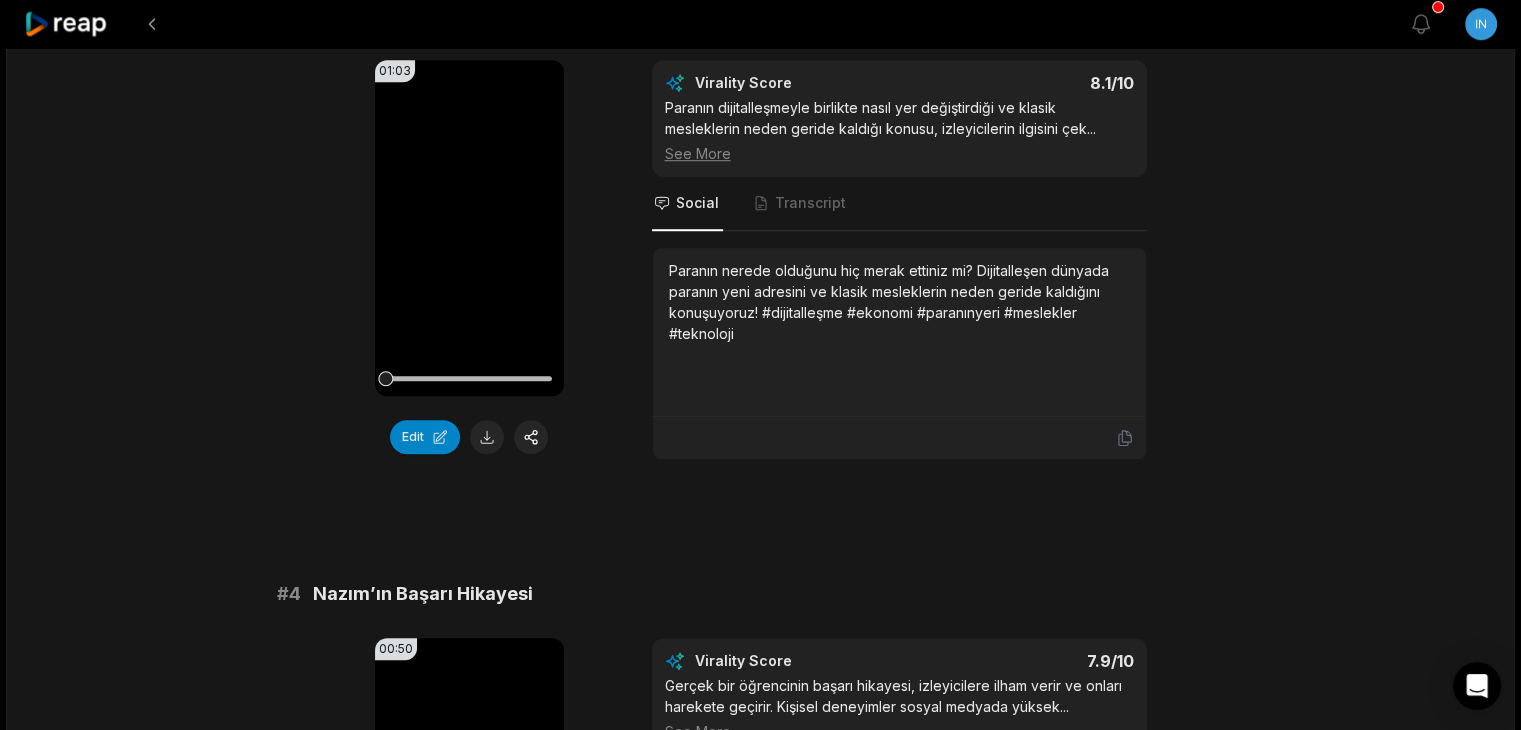 scroll, scrollTop: 1388, scrollLeft: 0, axis: vertical 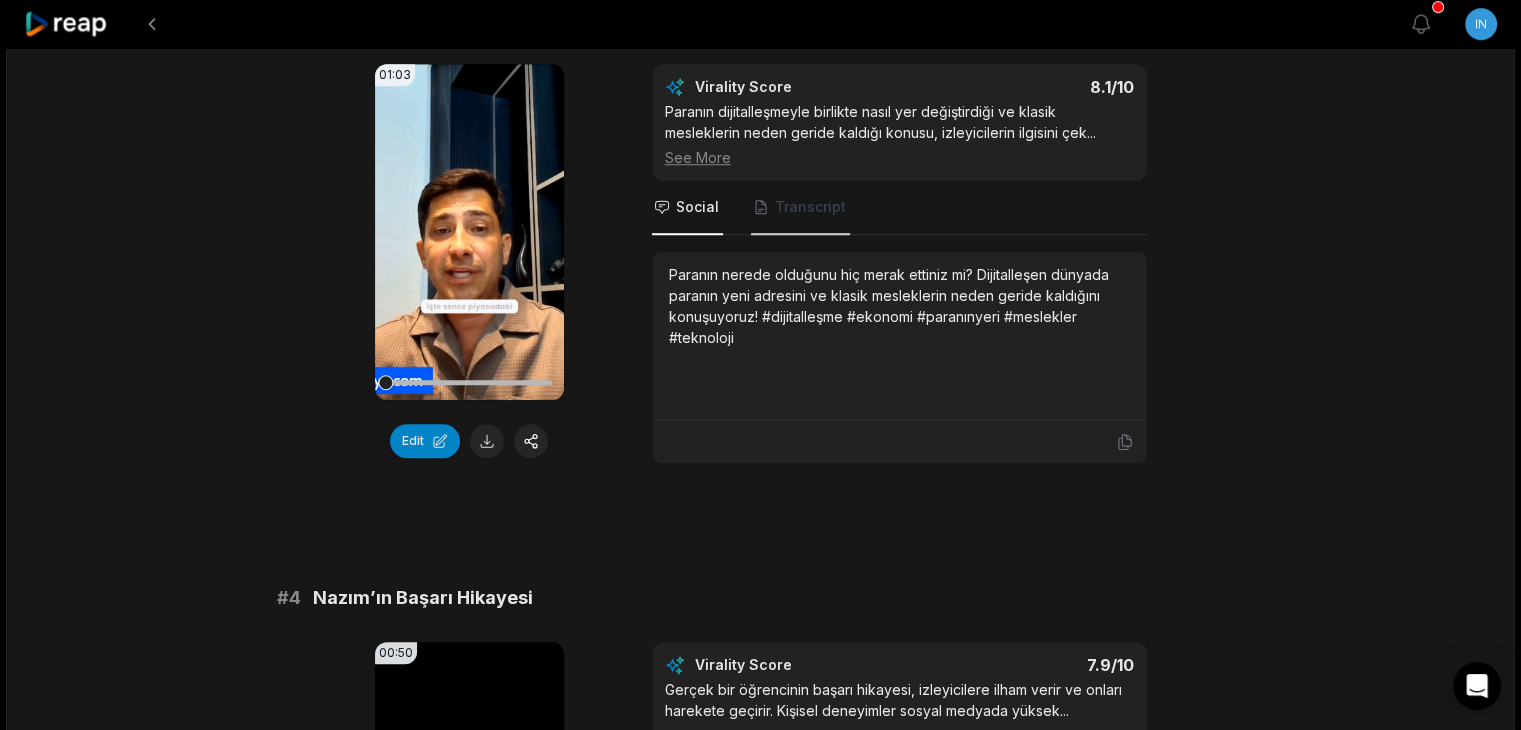 click on "Transcript" at bounding box center (810, 207) 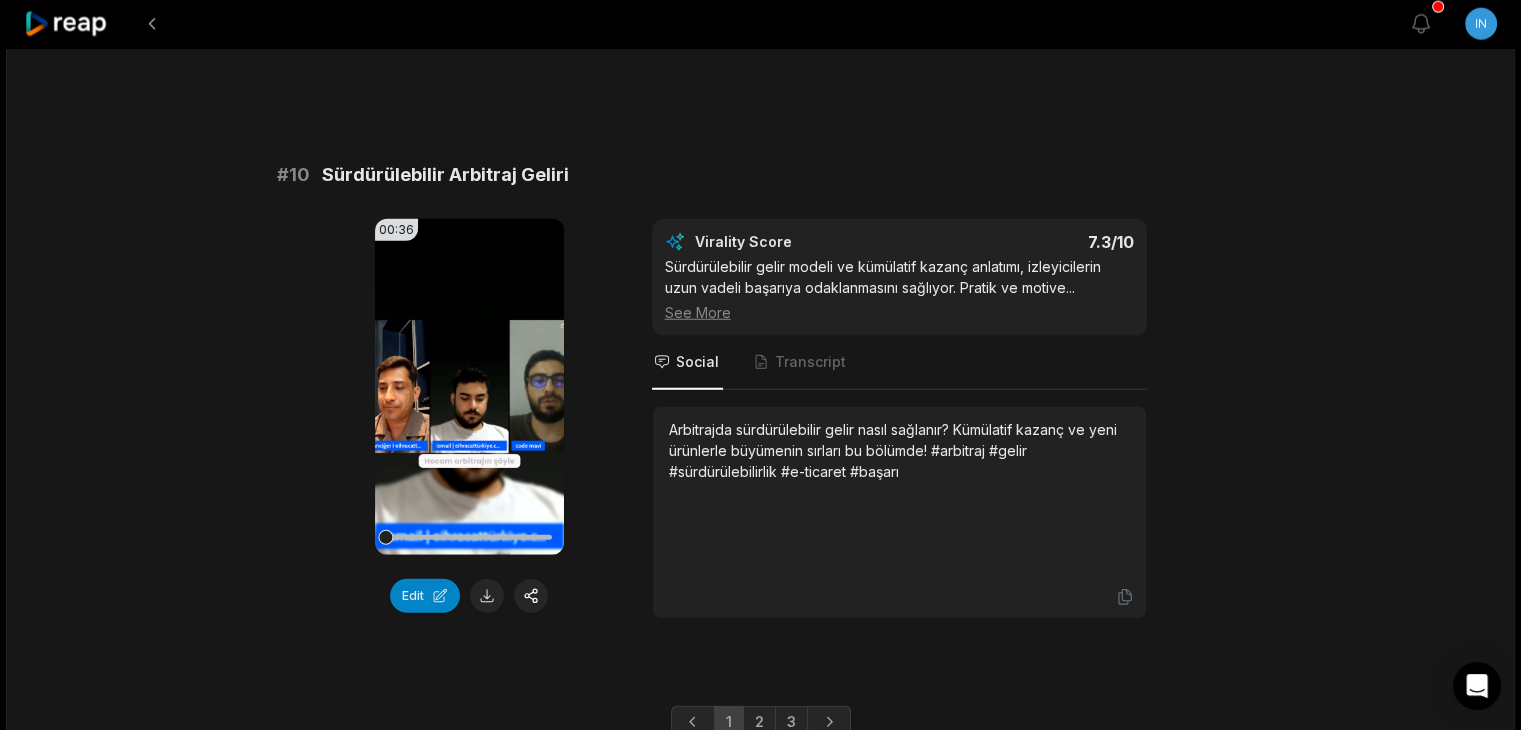 scroll, scrollTop: 5374, scrollLeft: 0, axis: vertical 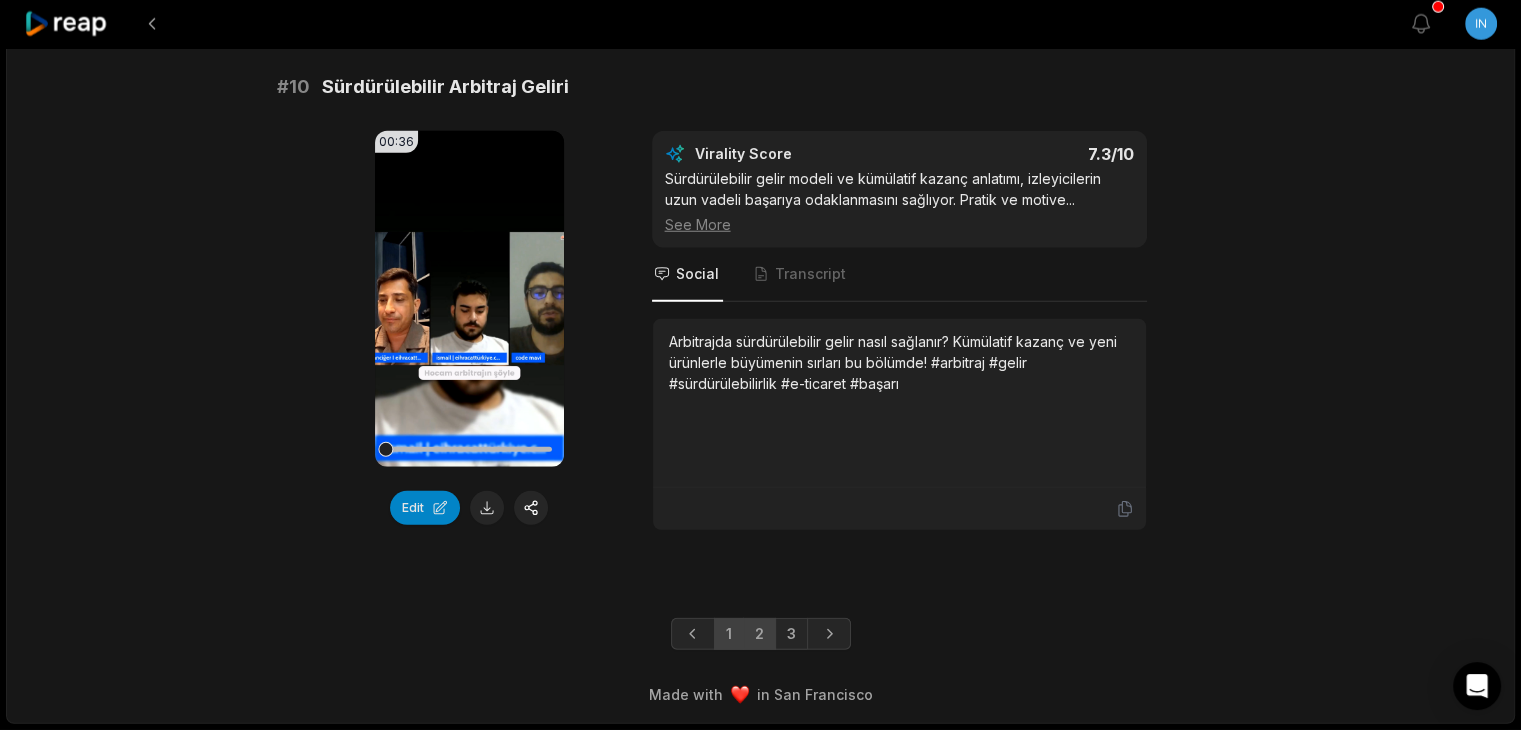 click on "2" at bounding box center [759, 634] 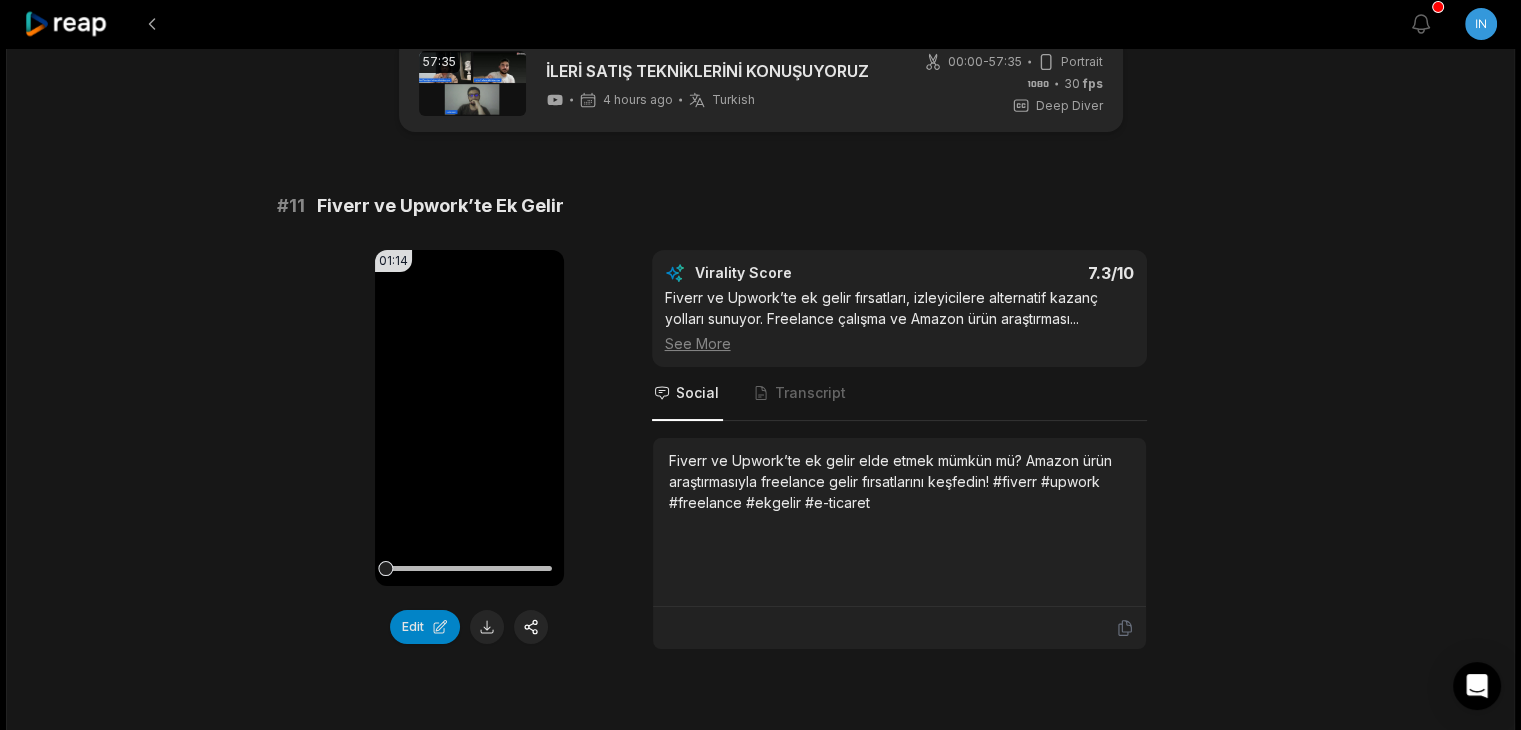 scroll, scrollTop: 619, scrollLeft: 0, axis: vertical 